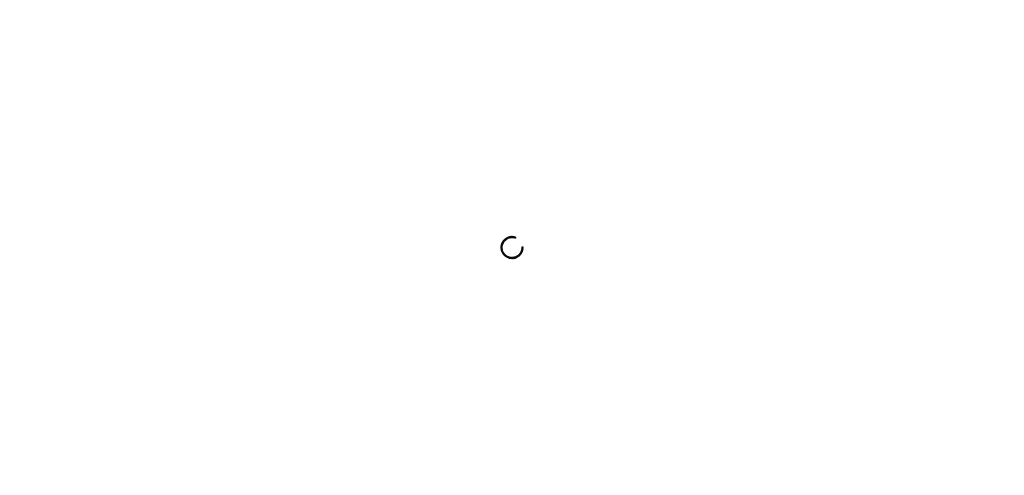 scroll, scrollTop: 0, scrollLeft: 0, axis: both 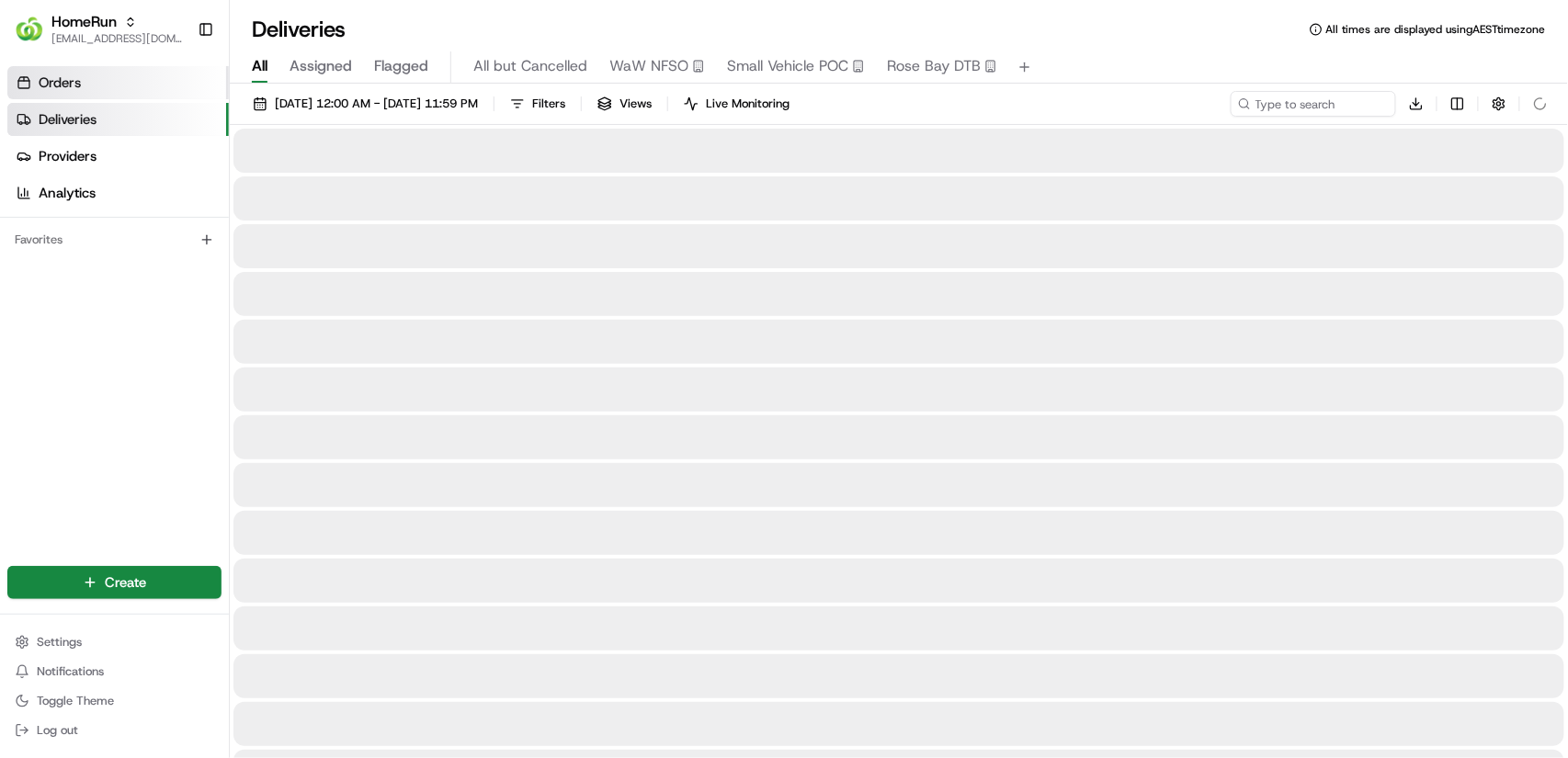 click on "Orders" at bounding box center (118, 83) 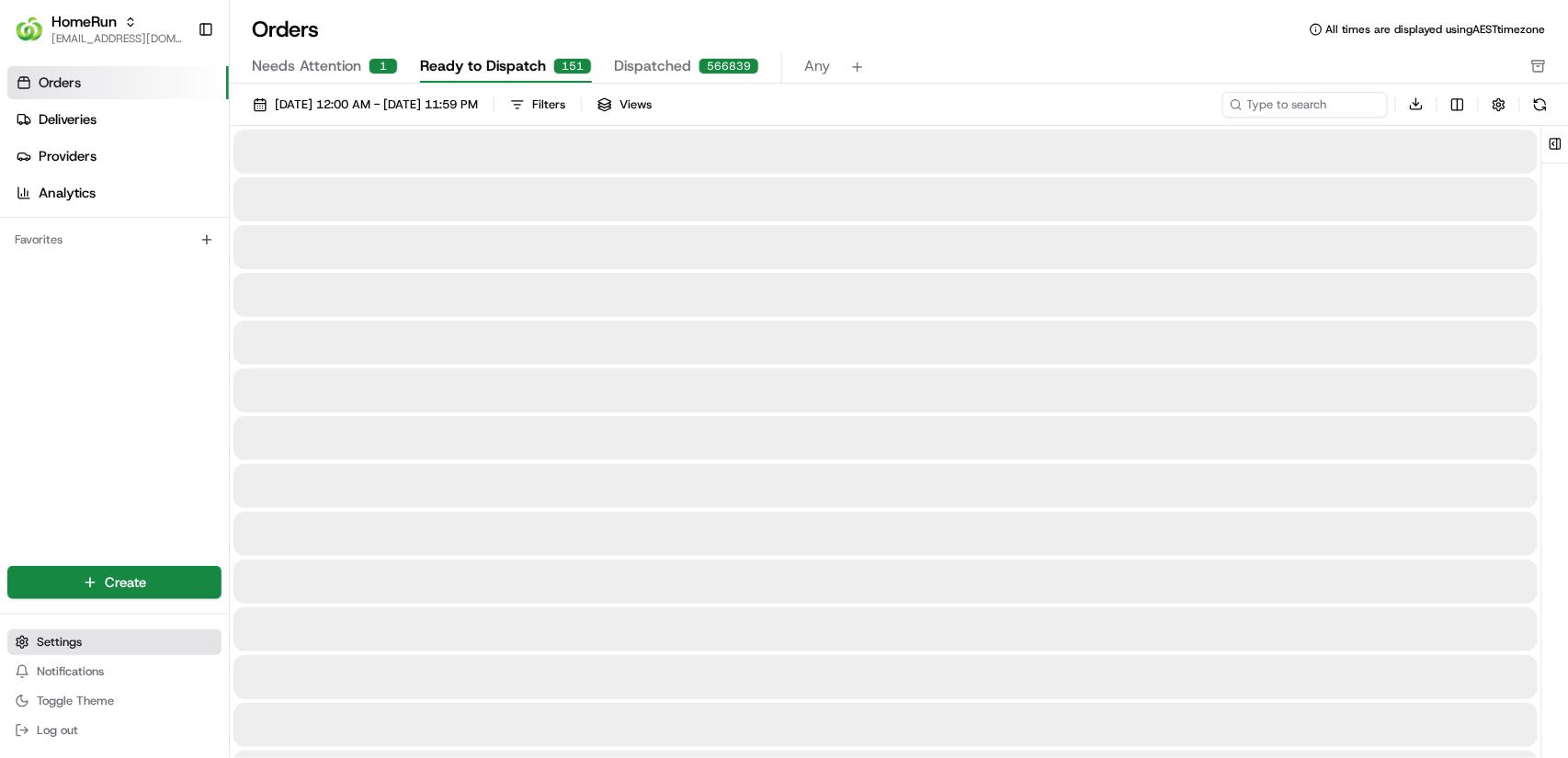 click on "Settings" at bounding box center [114, 642] 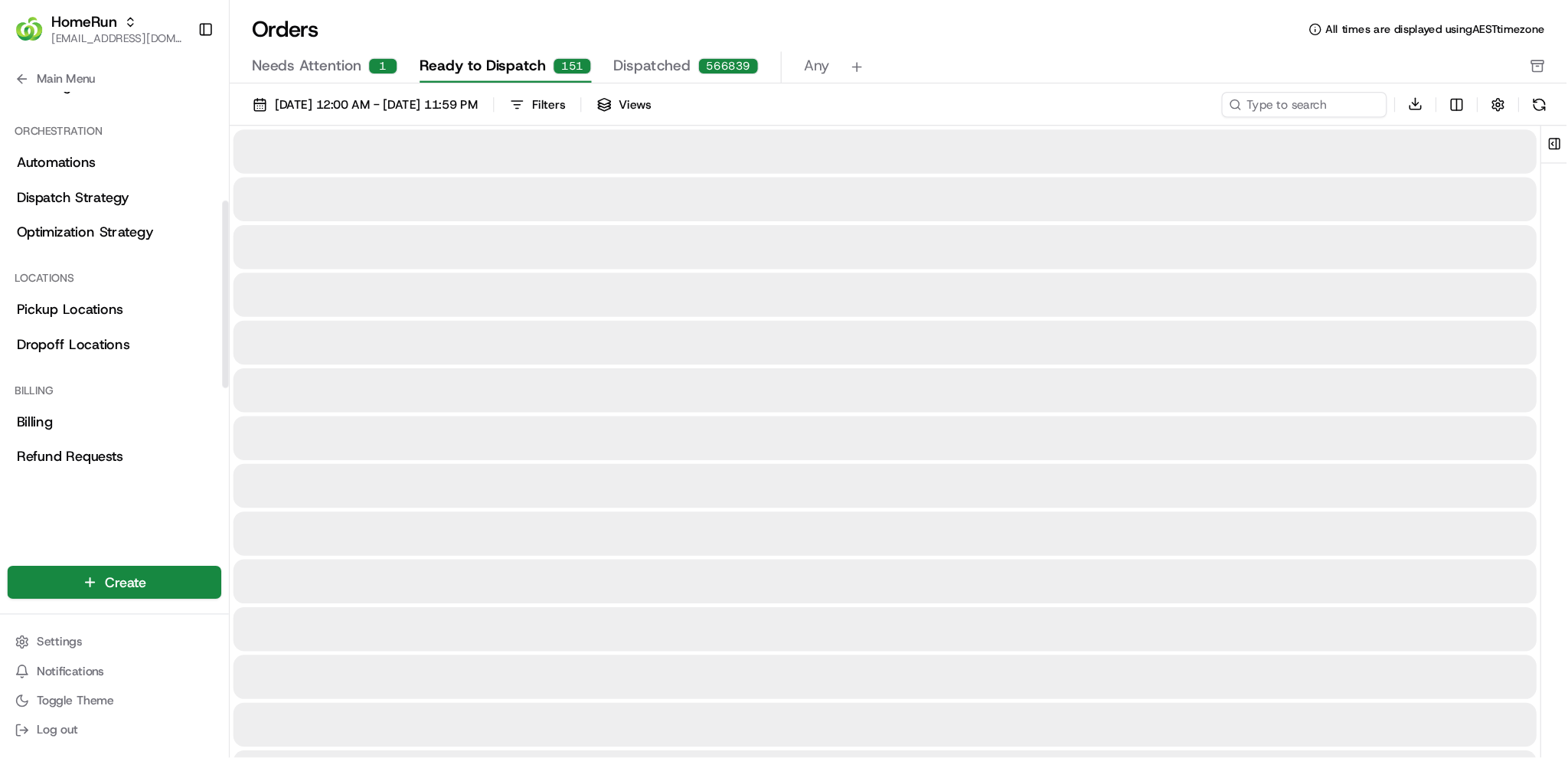 scroll, scrollTop: 204, scrollLeft: 0, axis: vertical 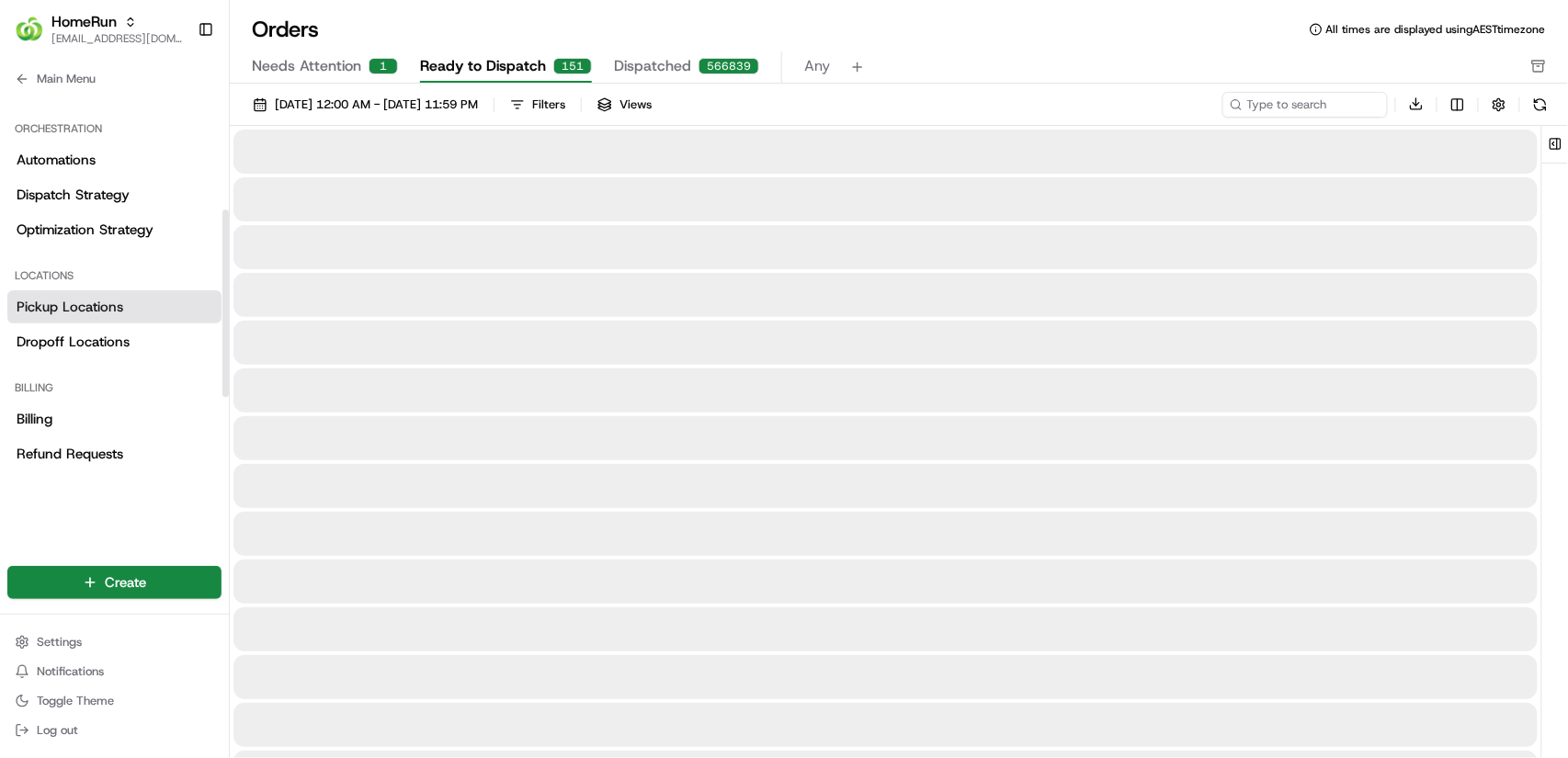 click on "Pickup Locations" at bounding box center (114, 307) 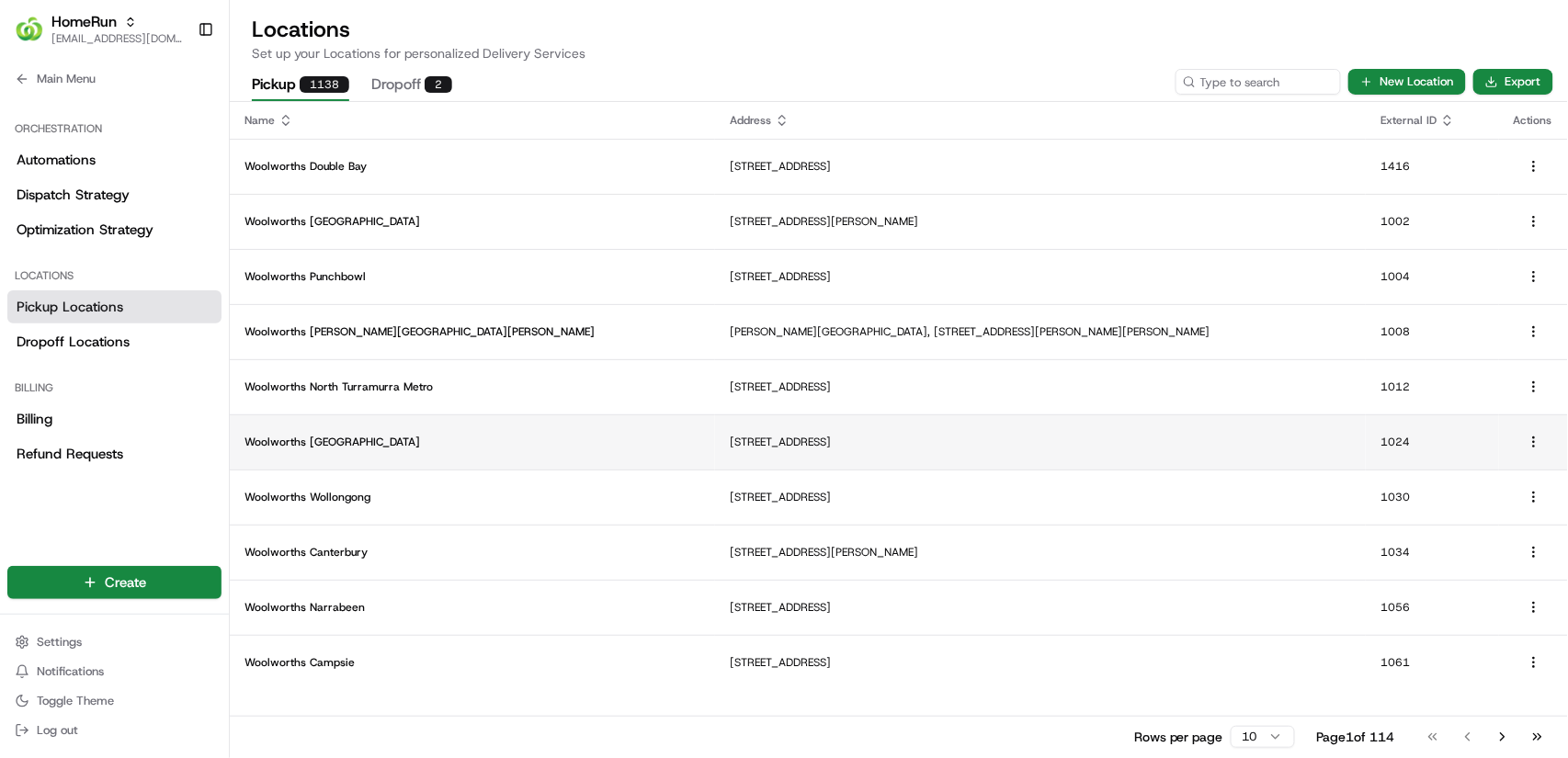 scroll, scrollTop: 244, scrollLeft: 0, axis: vertical 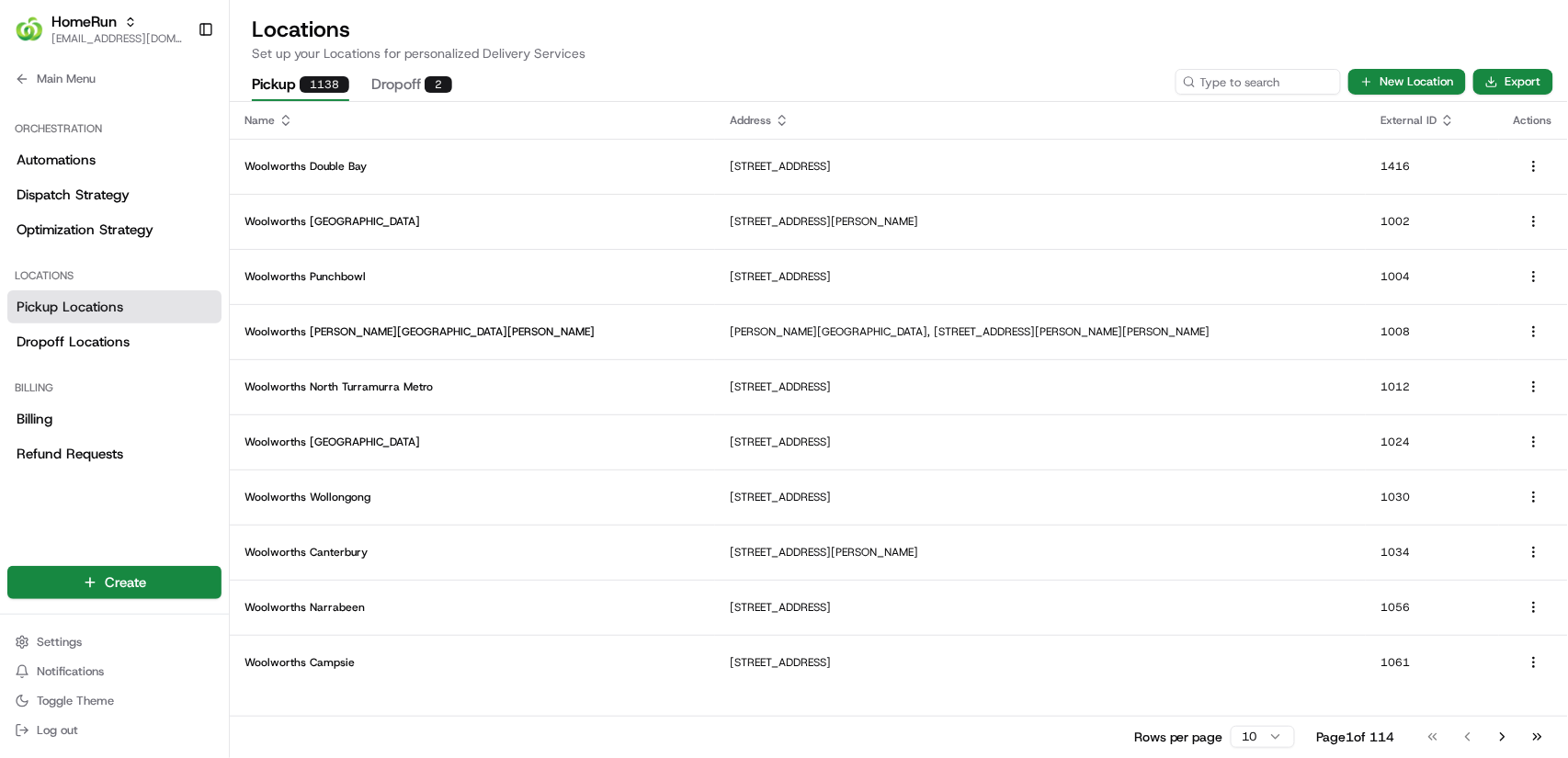 click on "2" at bounding box center (438, 85) 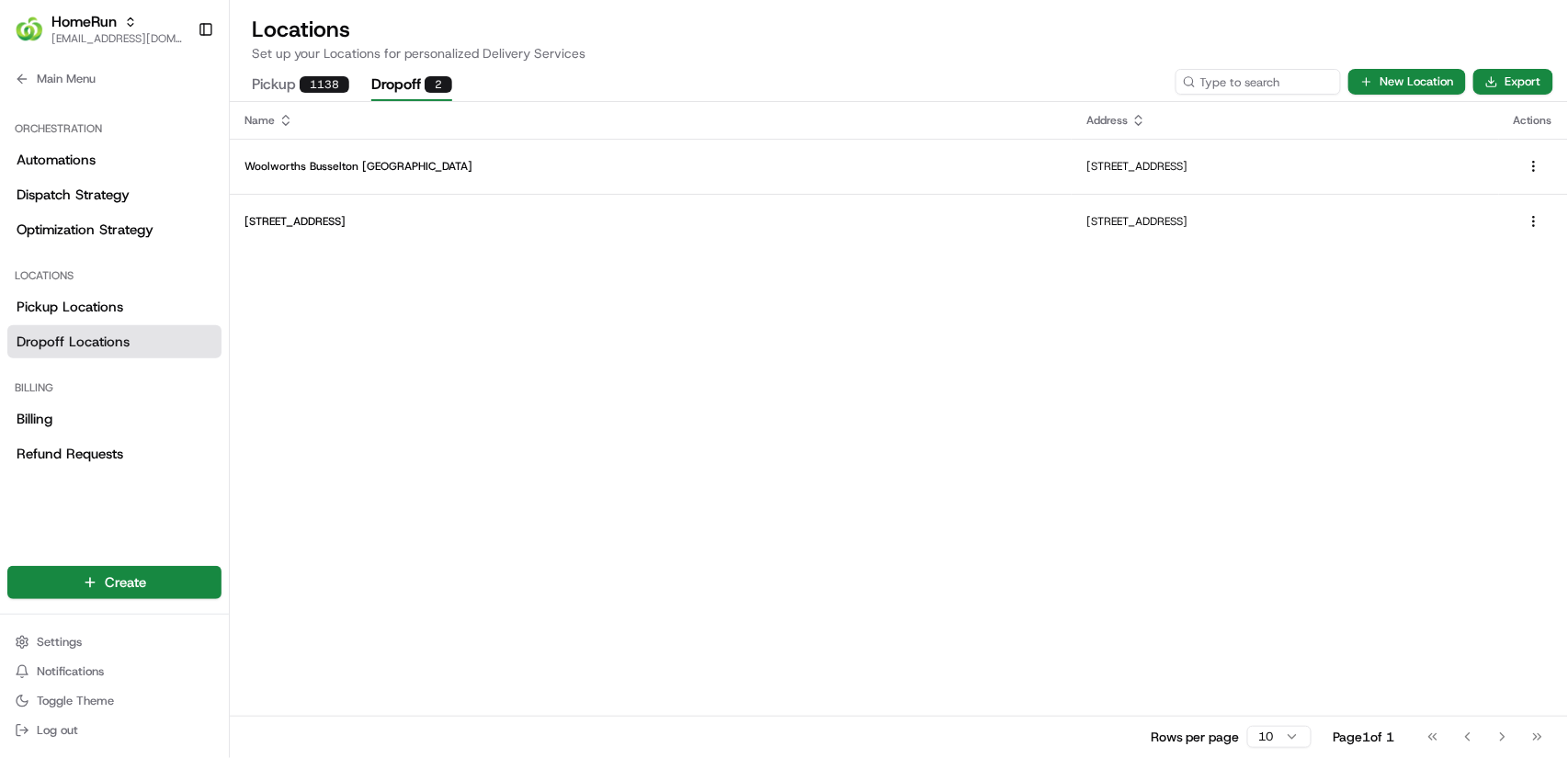 click on "Pickup 1138" at bounding box center [301, 85] 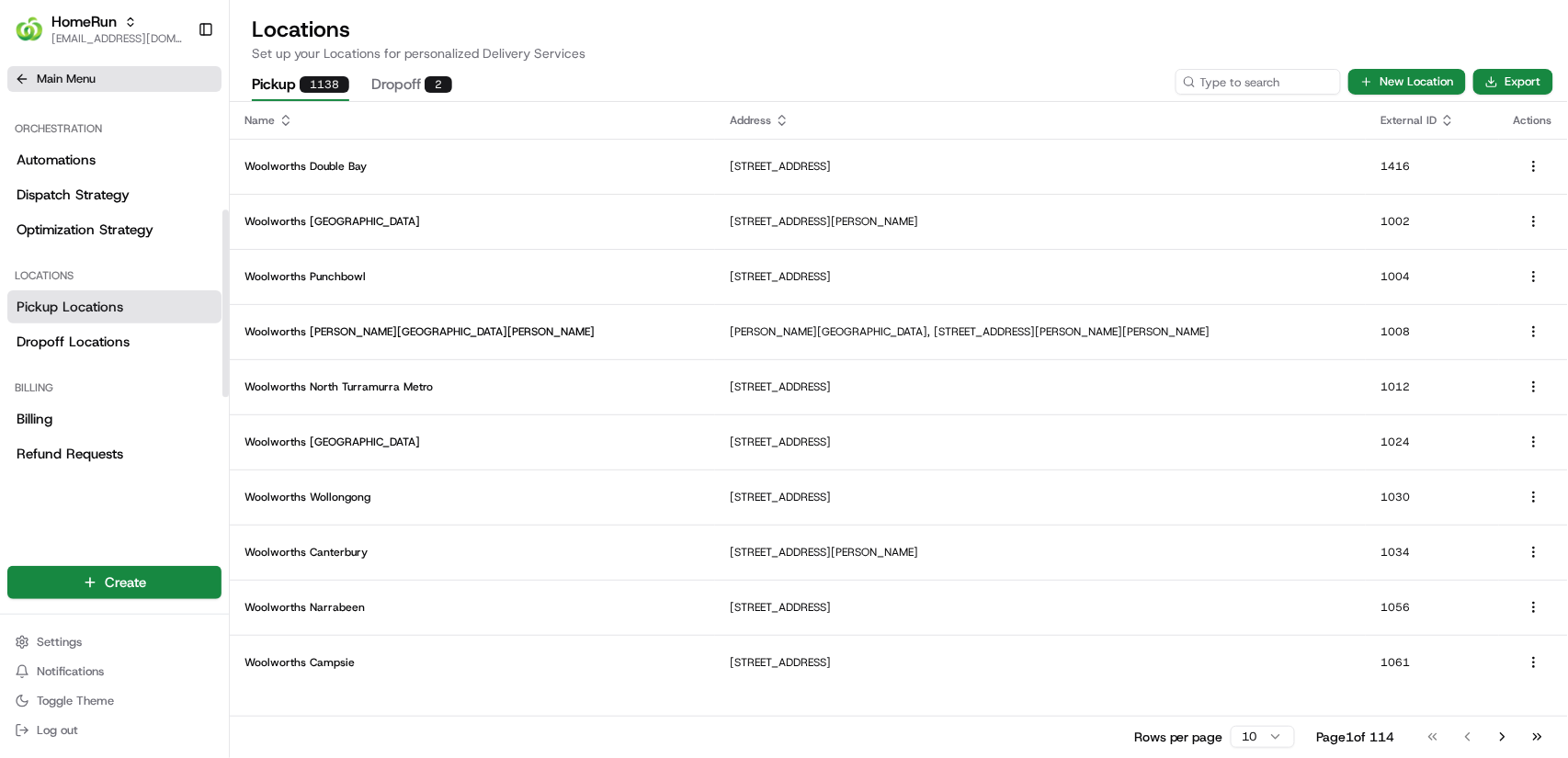 click on "Main Menu" at bounding box center [66, 79] 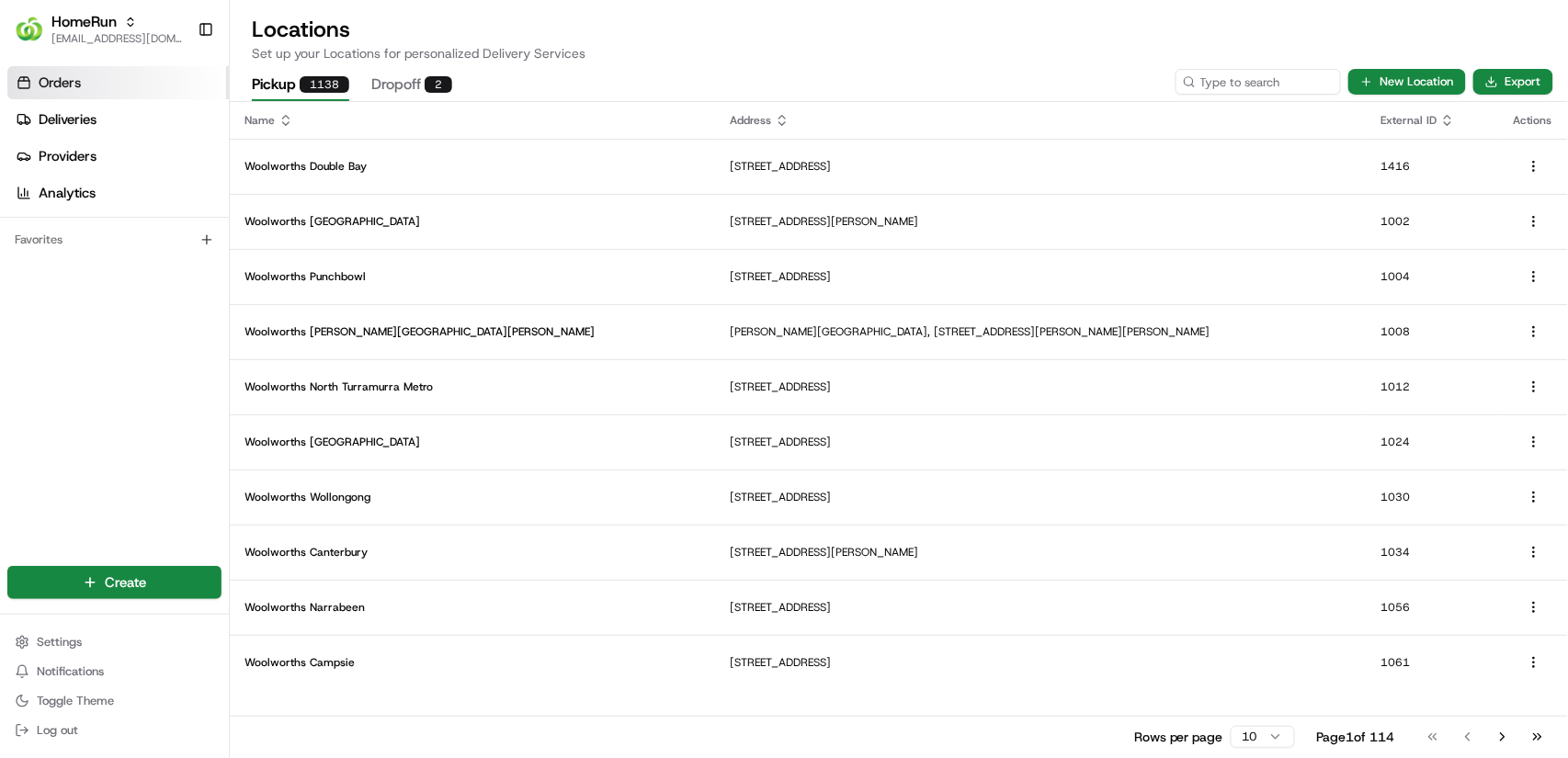 click on "Orders" at bounding box center [118, 83] 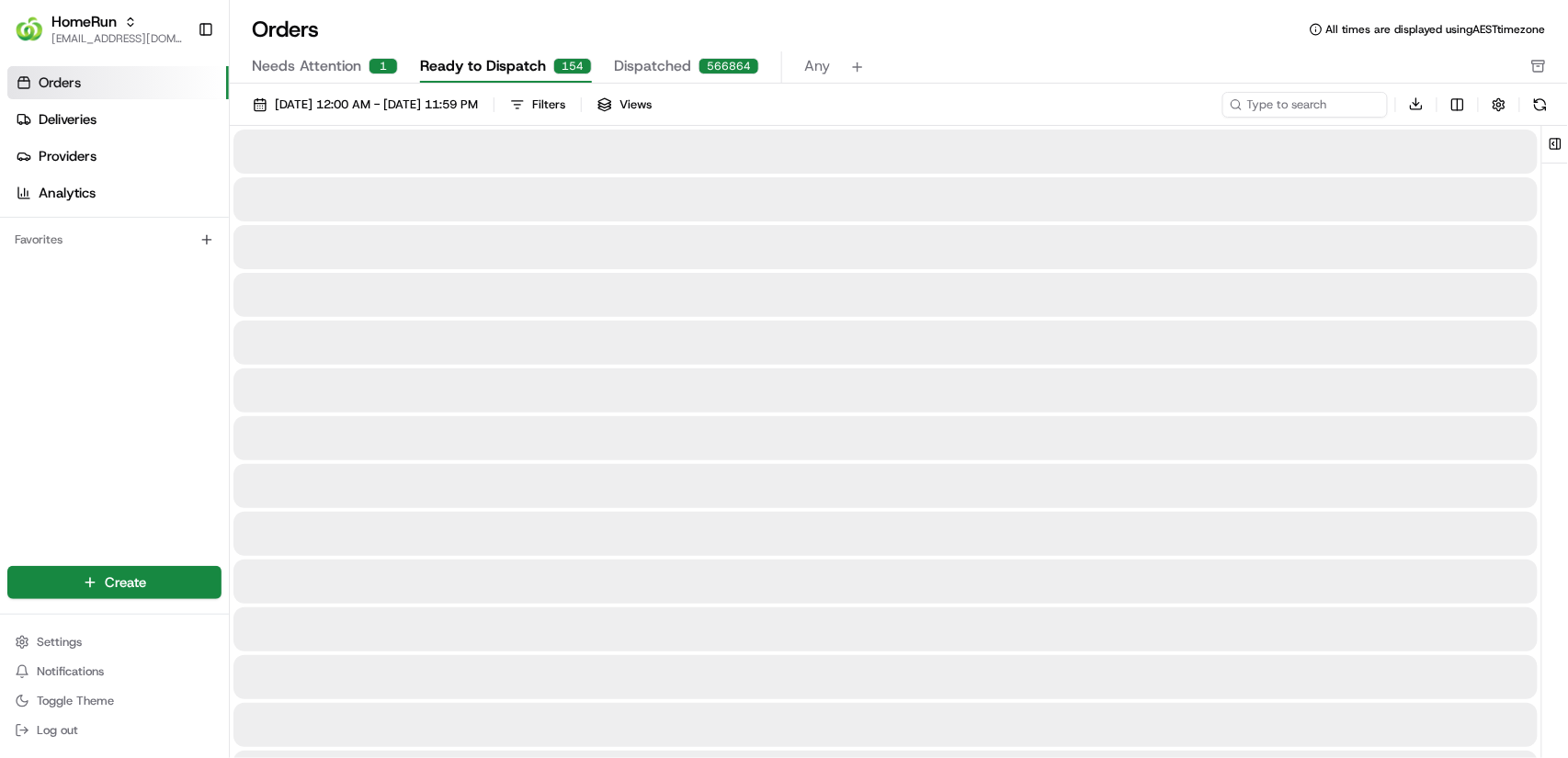 click on "Orders" at bounding box center (118, 83) 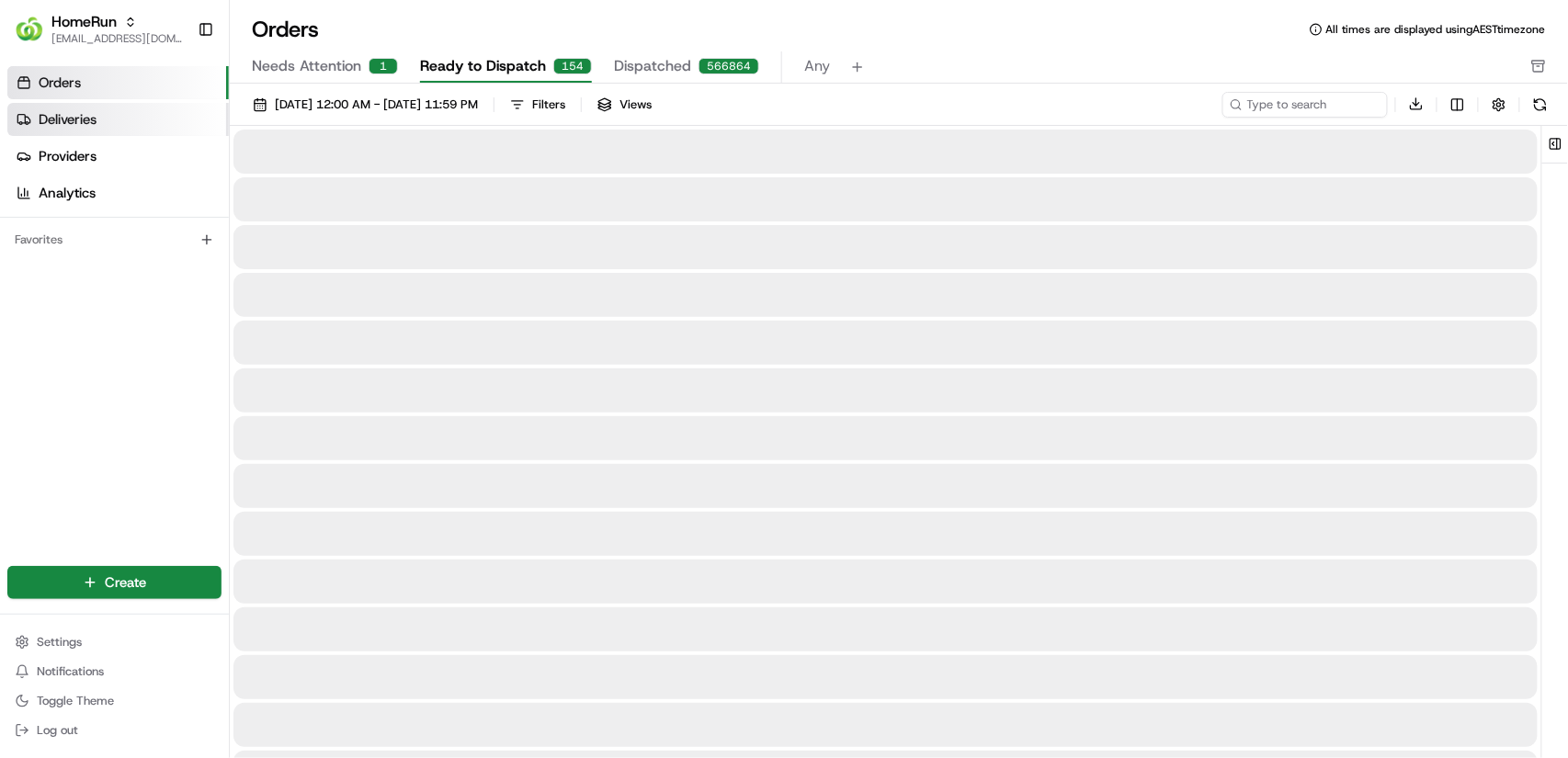 click on "Deliveries" at bounding box center (118, 119) 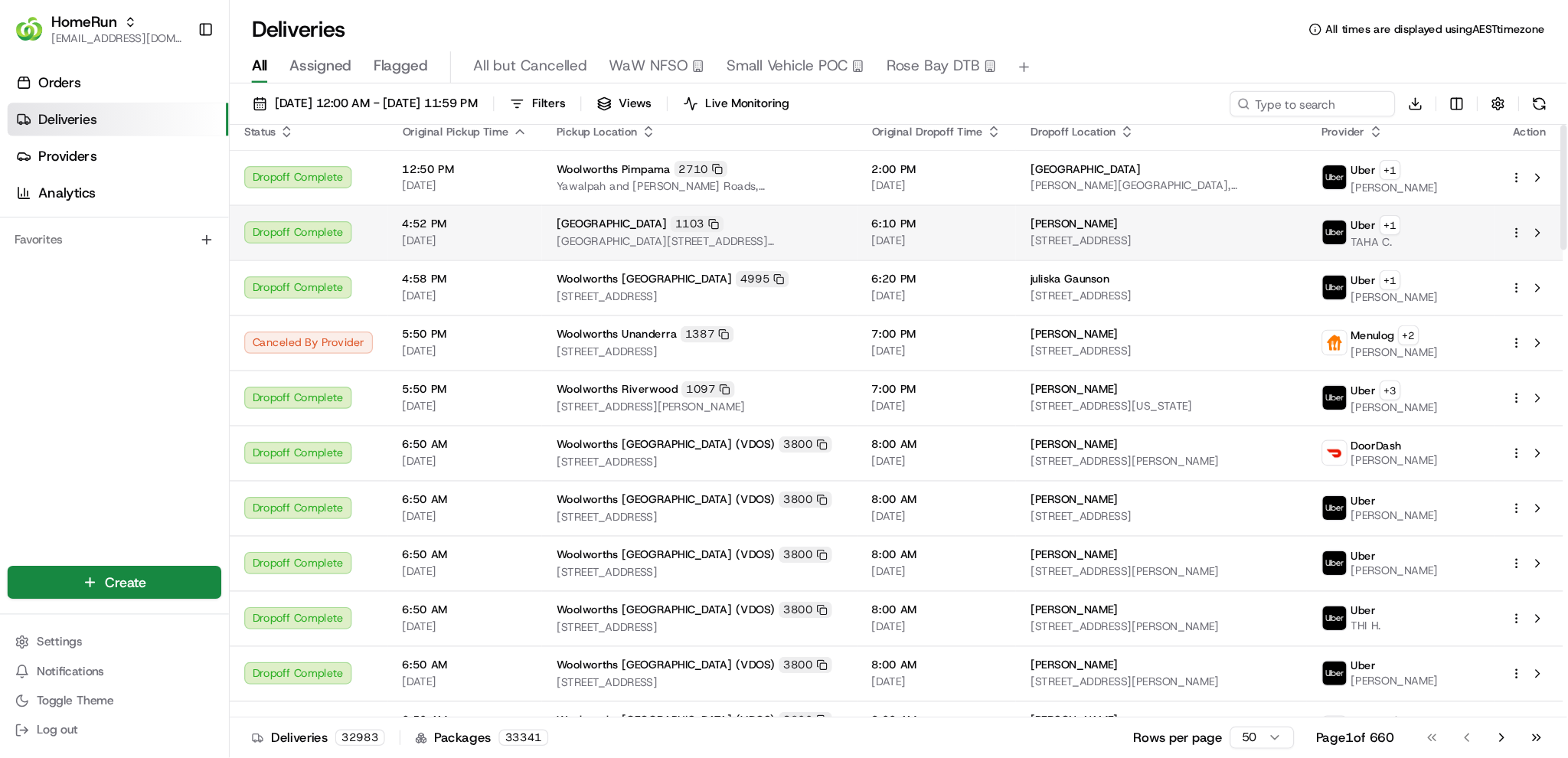 scroll, scrollTop: 0, scrollLeft: 0, axis: both 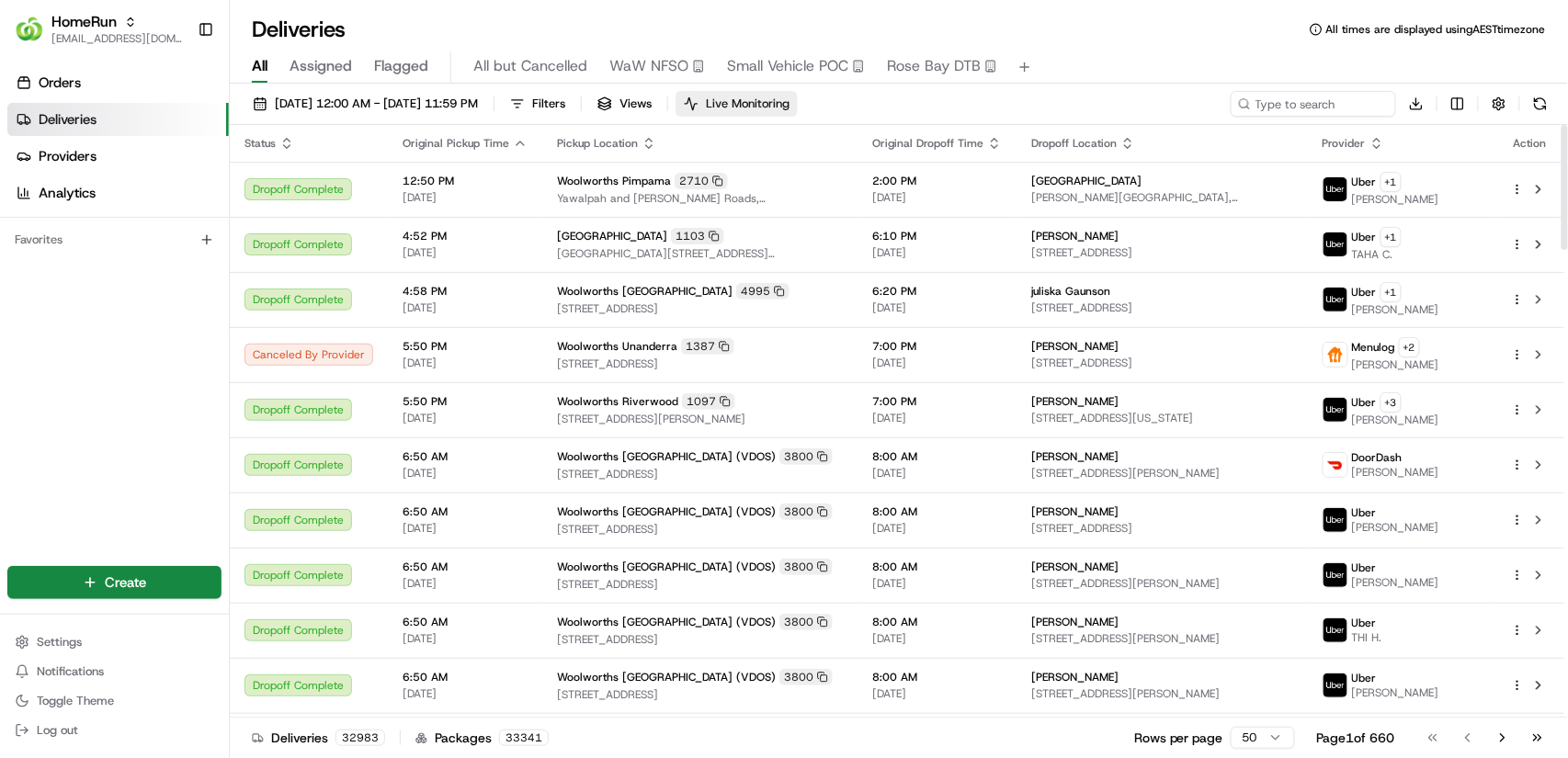 click on "Live Monitoring" at bounding box center [747, 104] 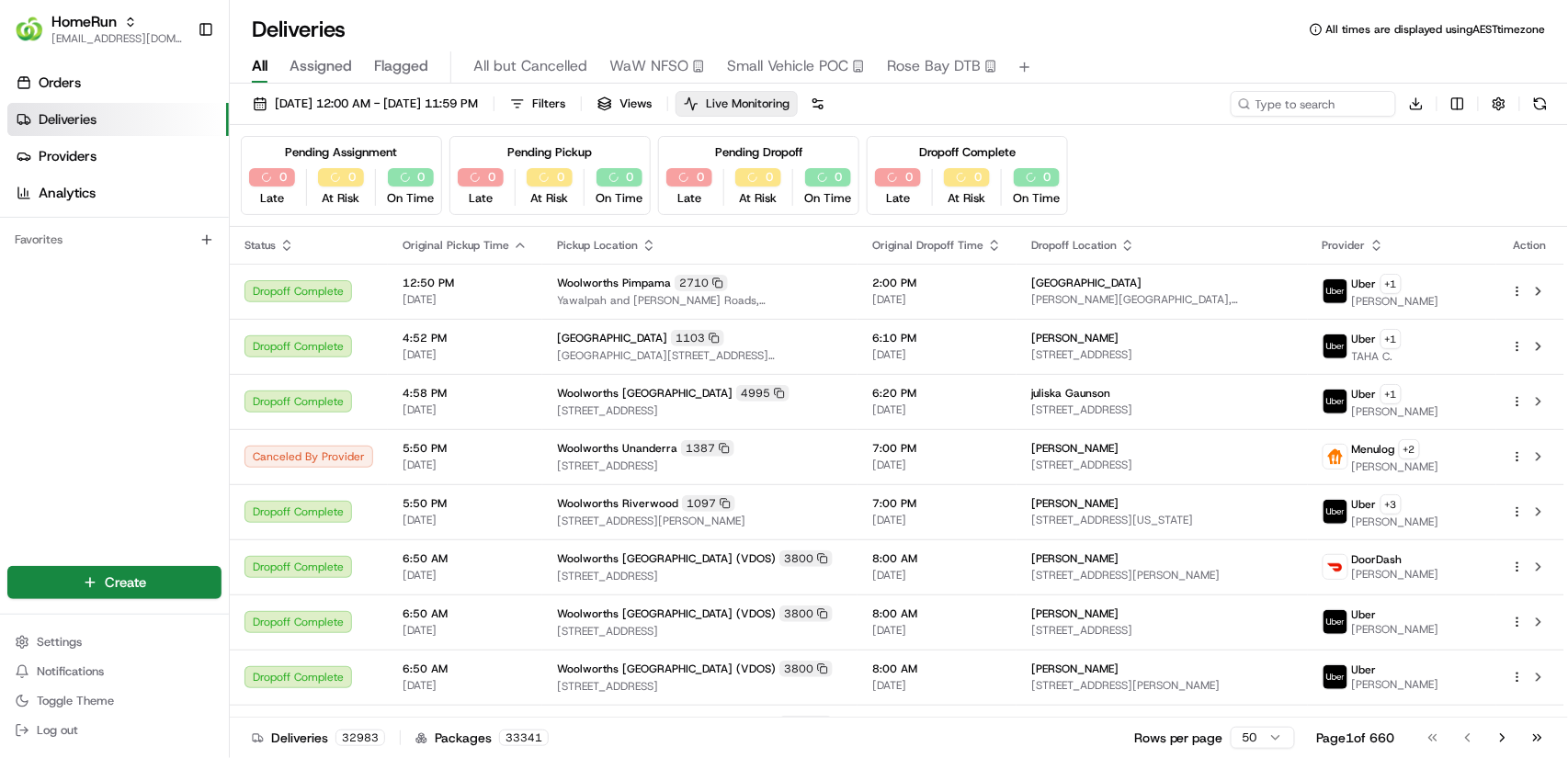 click on "Live Monitoring" at bounding box center [747, 104] 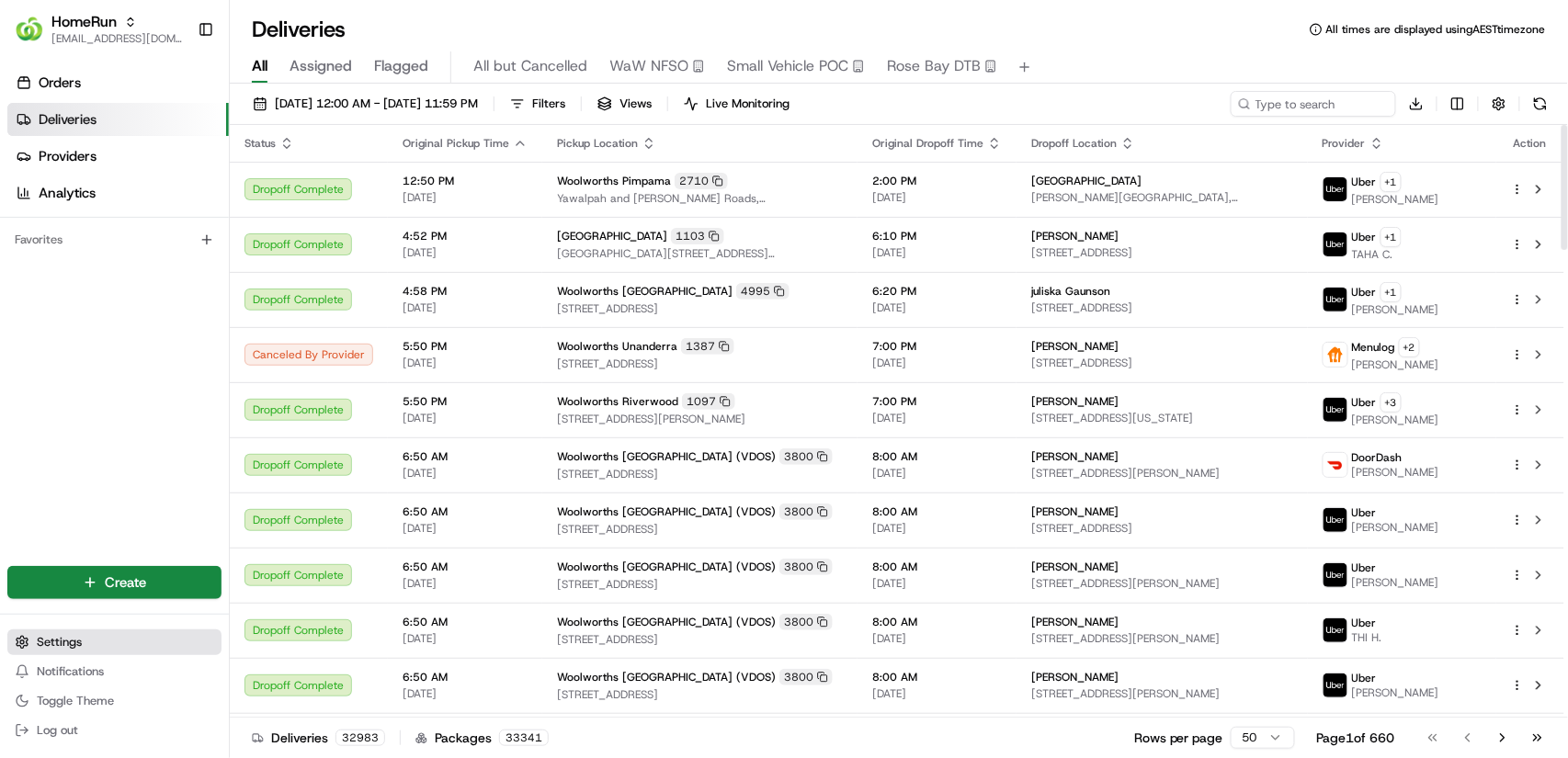click on "Settings" at bounding box center [114, 642] 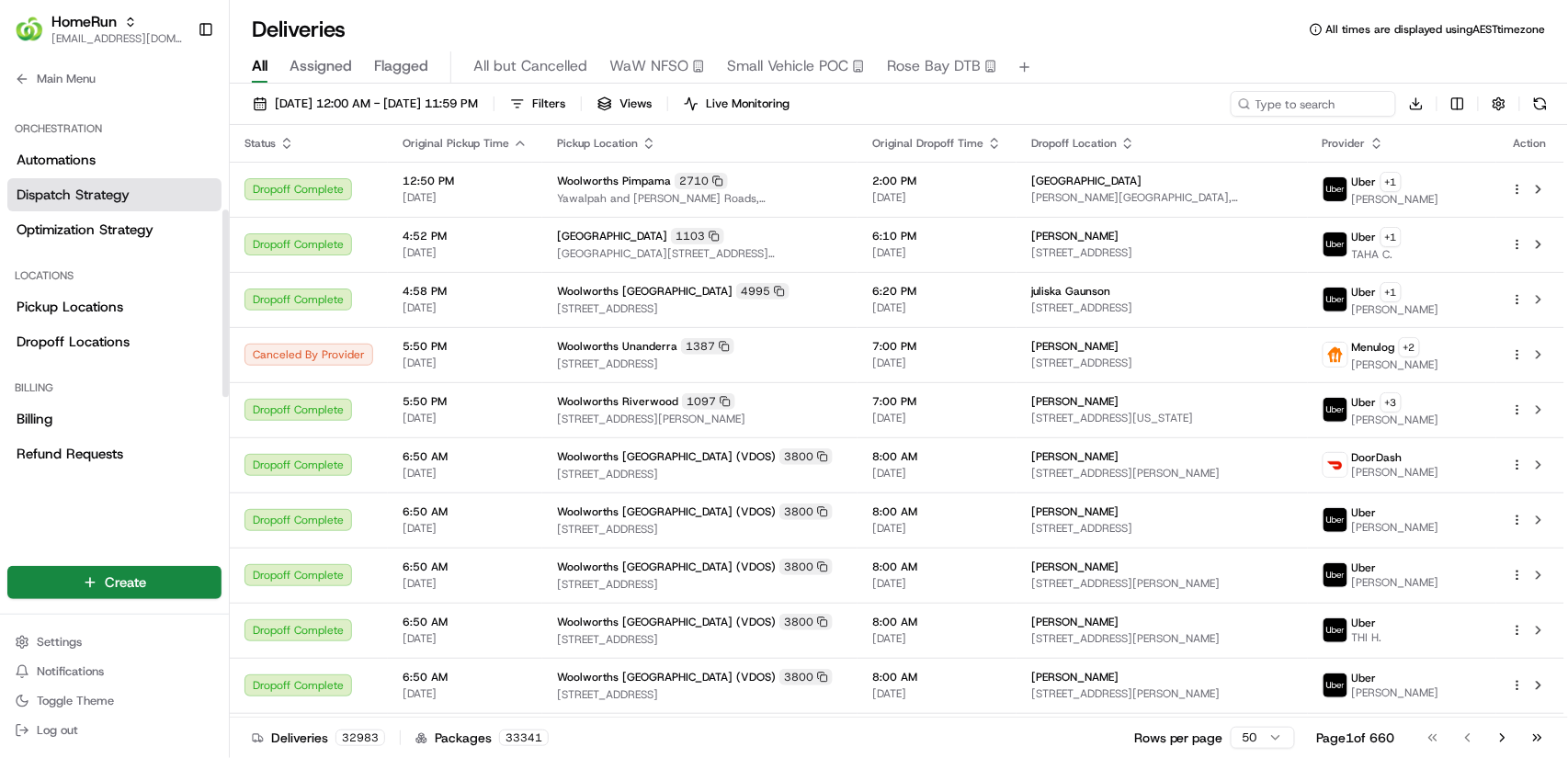 click on "Dispatch Strategy" at bounding box center (73, 195) 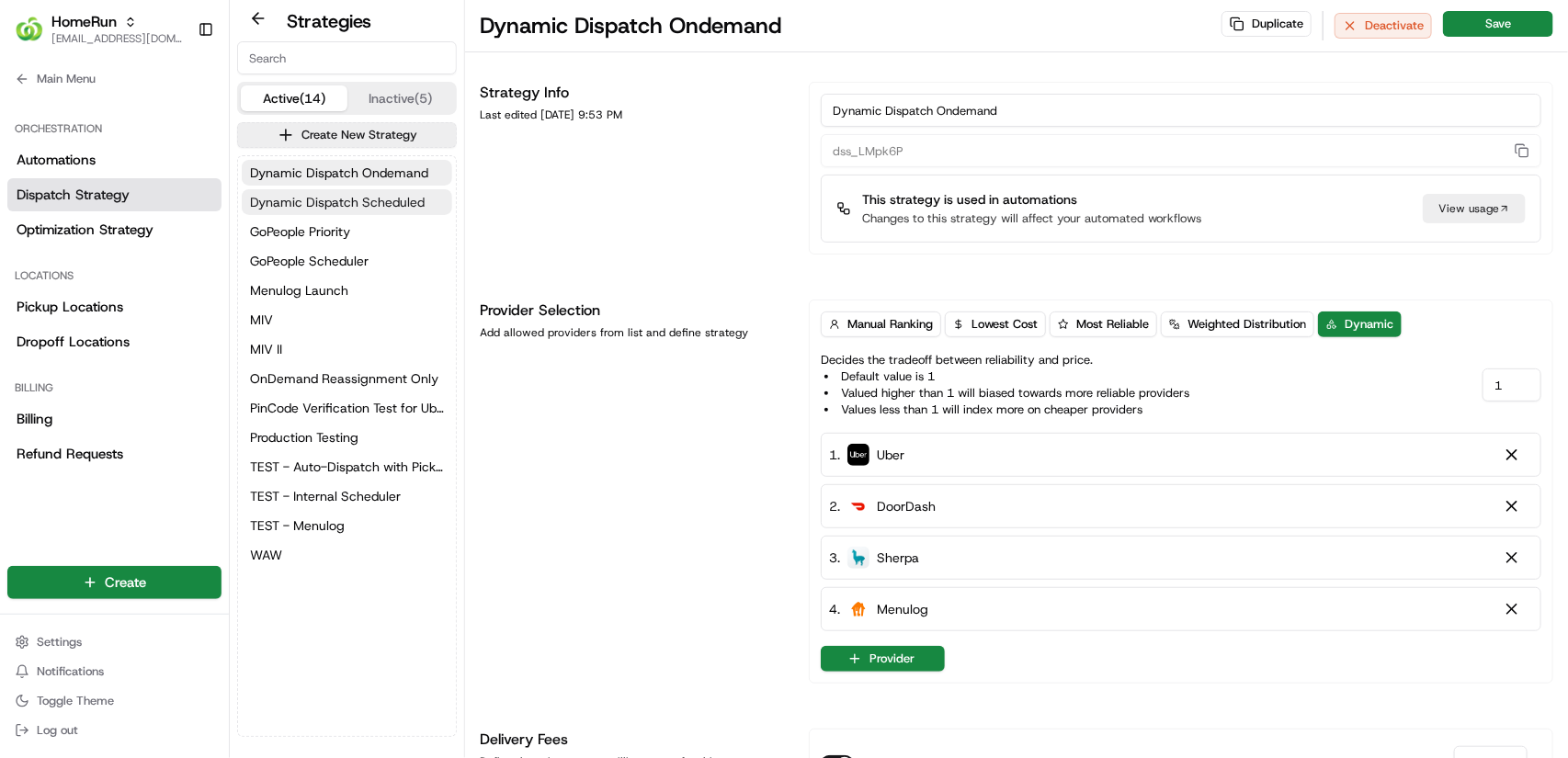 click on "Dynamic Dispatch Scheduled" at bounding box center (337, 202) 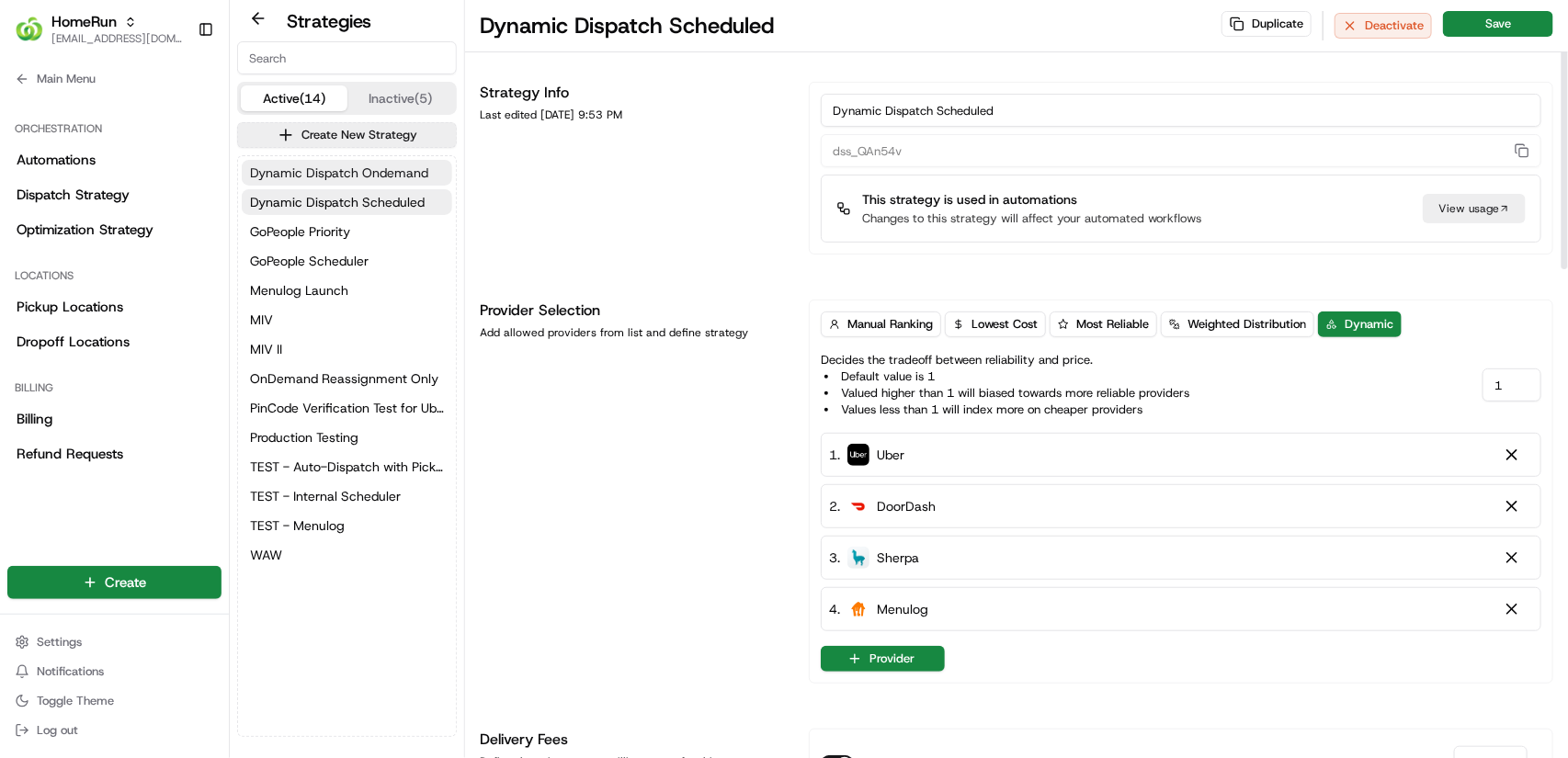 click on "Dynamic Dispatch Ondemand" at bounding box center (339, 173) 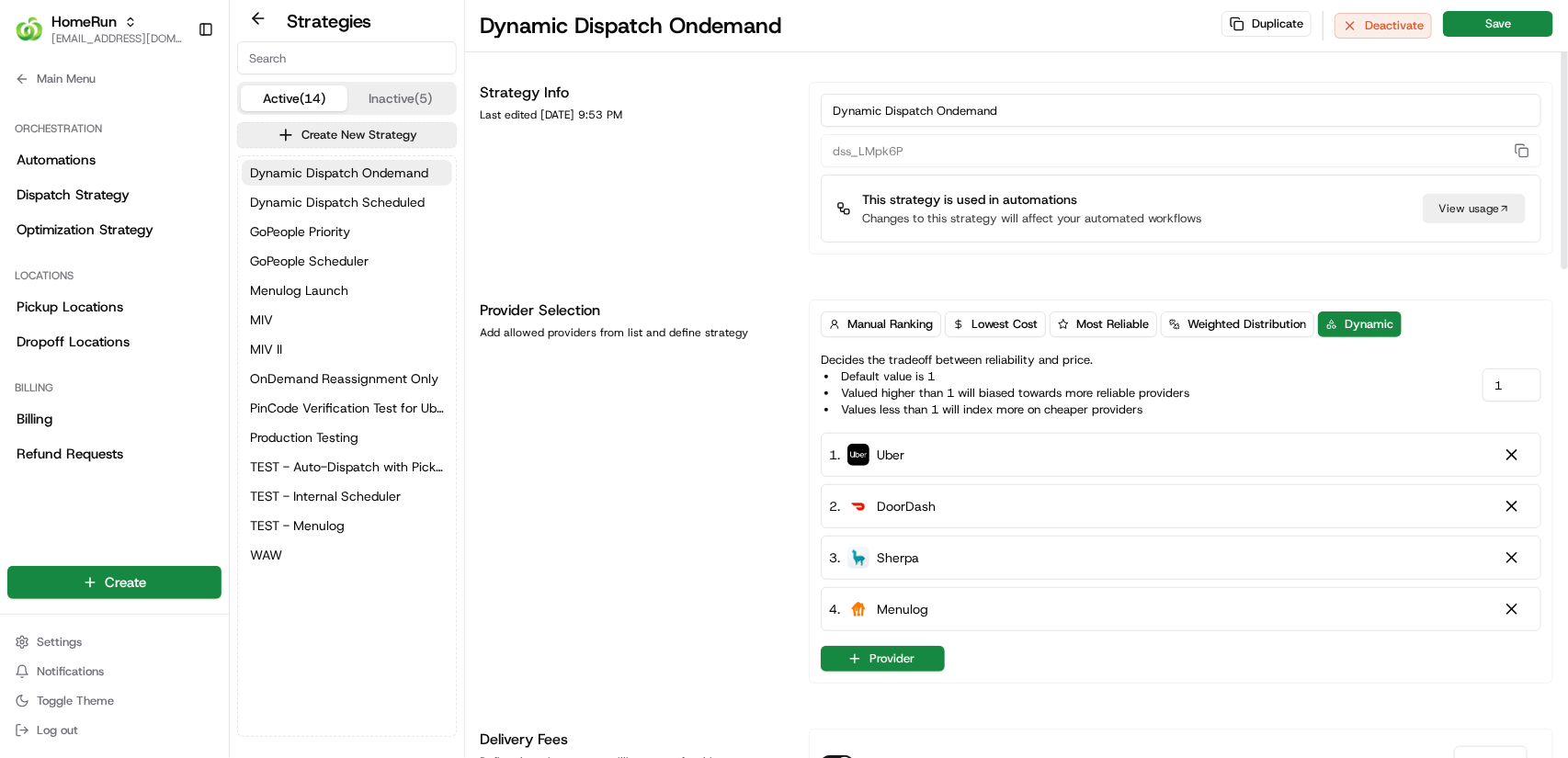 type 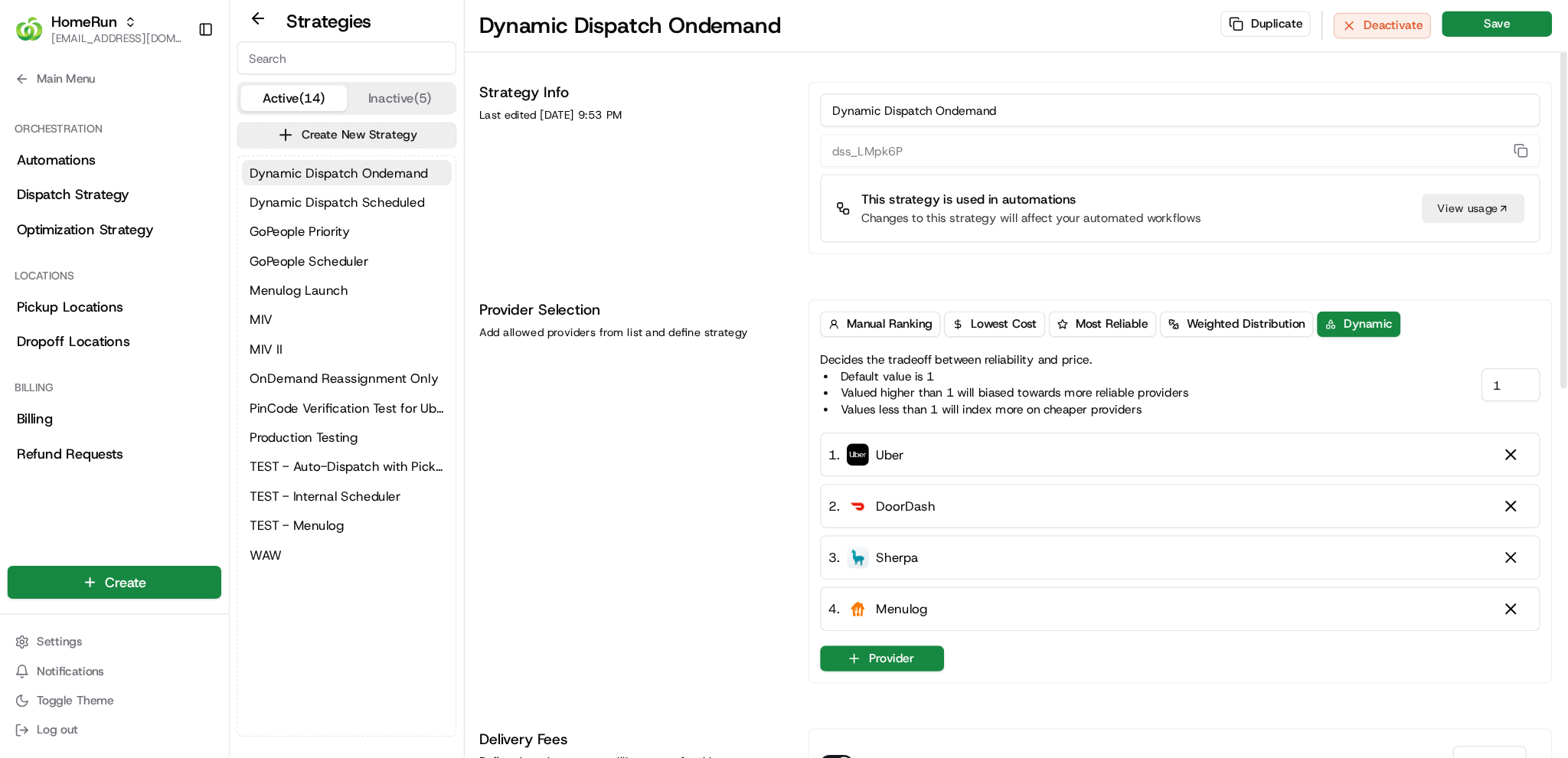 scroll, scrollTop: 204, scrollLeft: 0, axis: vertical 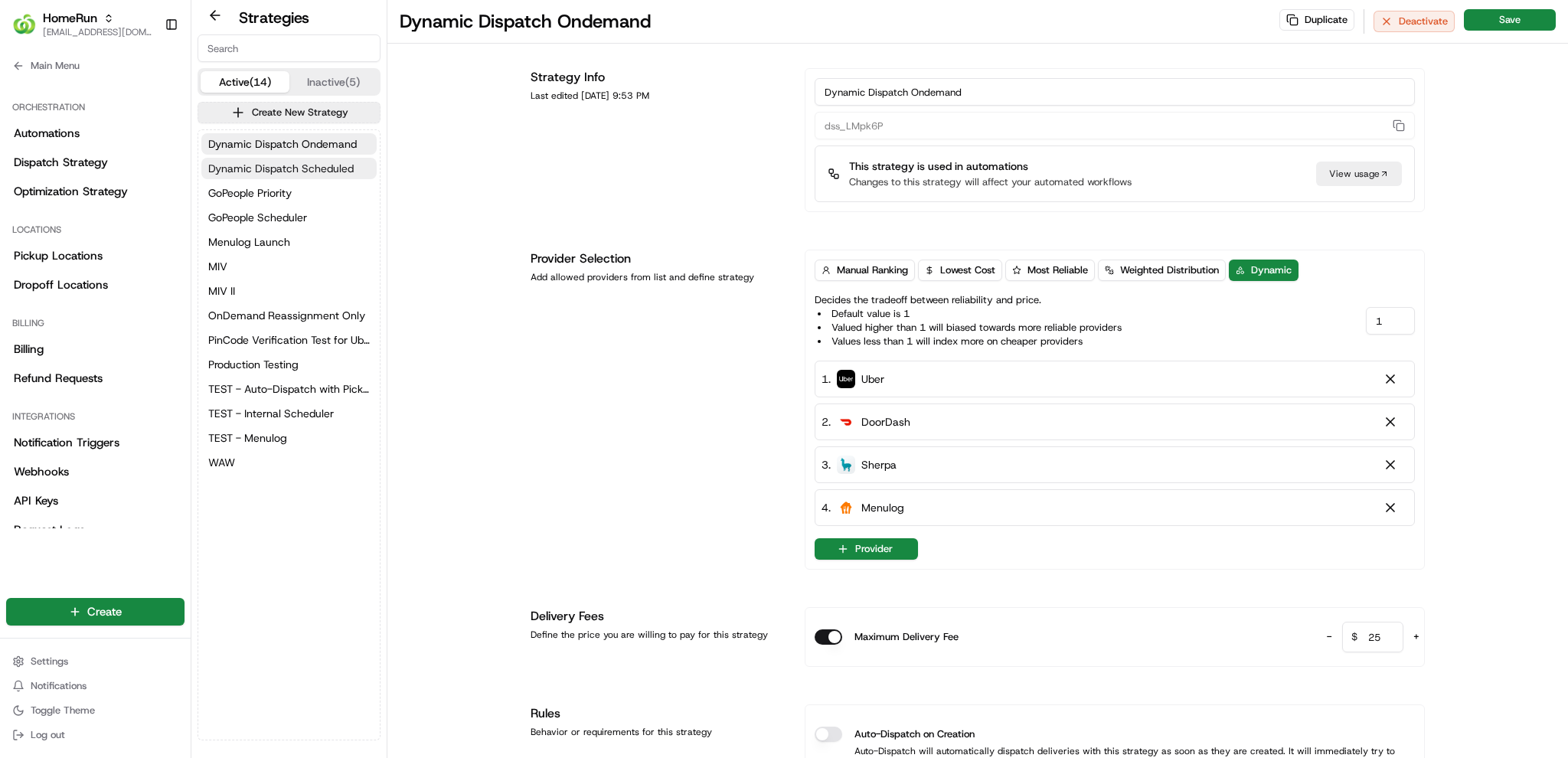 click on "Dynamic Dispatch Scheduled" at bounding box center [289, 168] 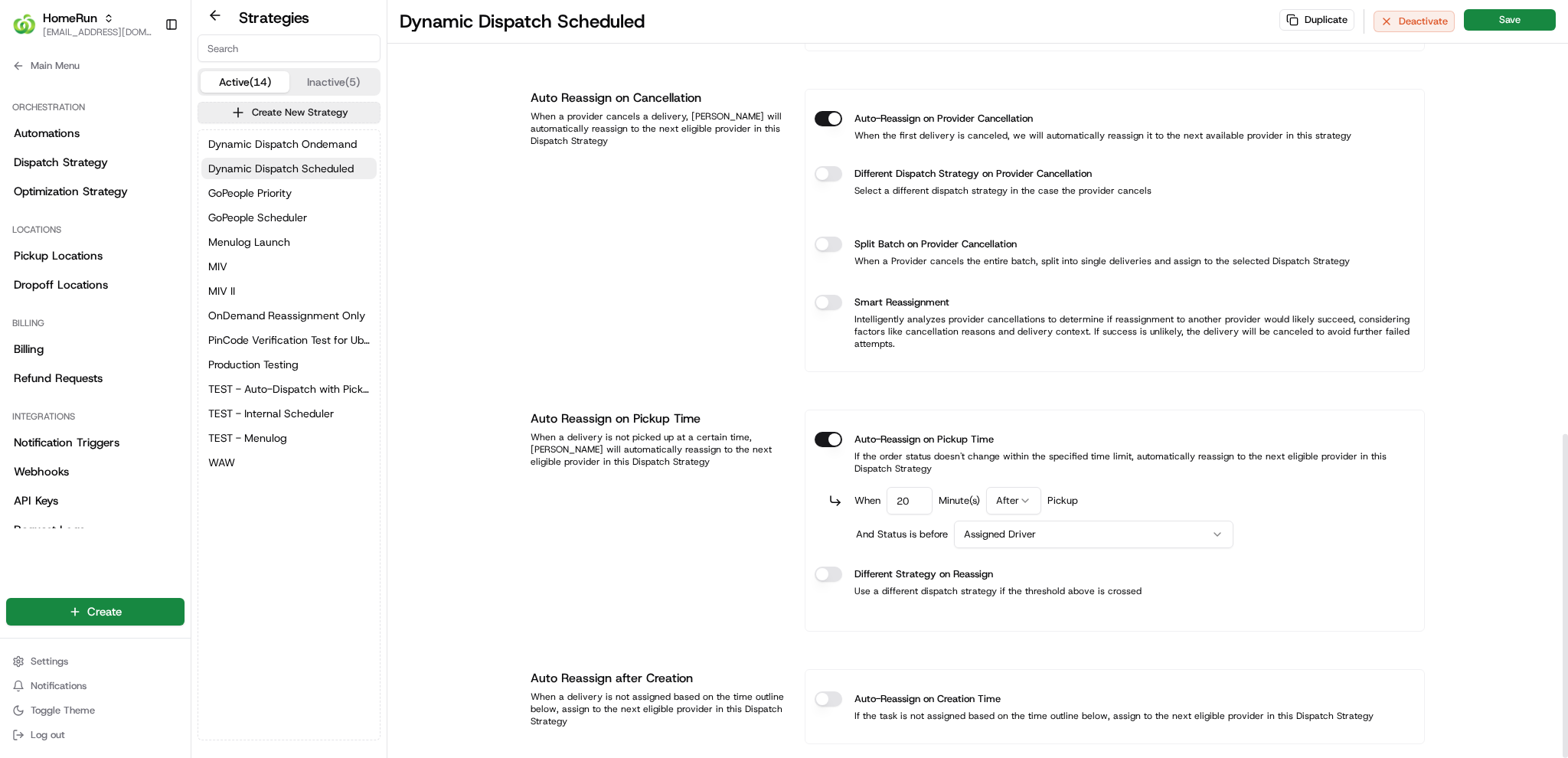 scroll, scrollTop: 1014, scrollLeft: 0, axis: vertical 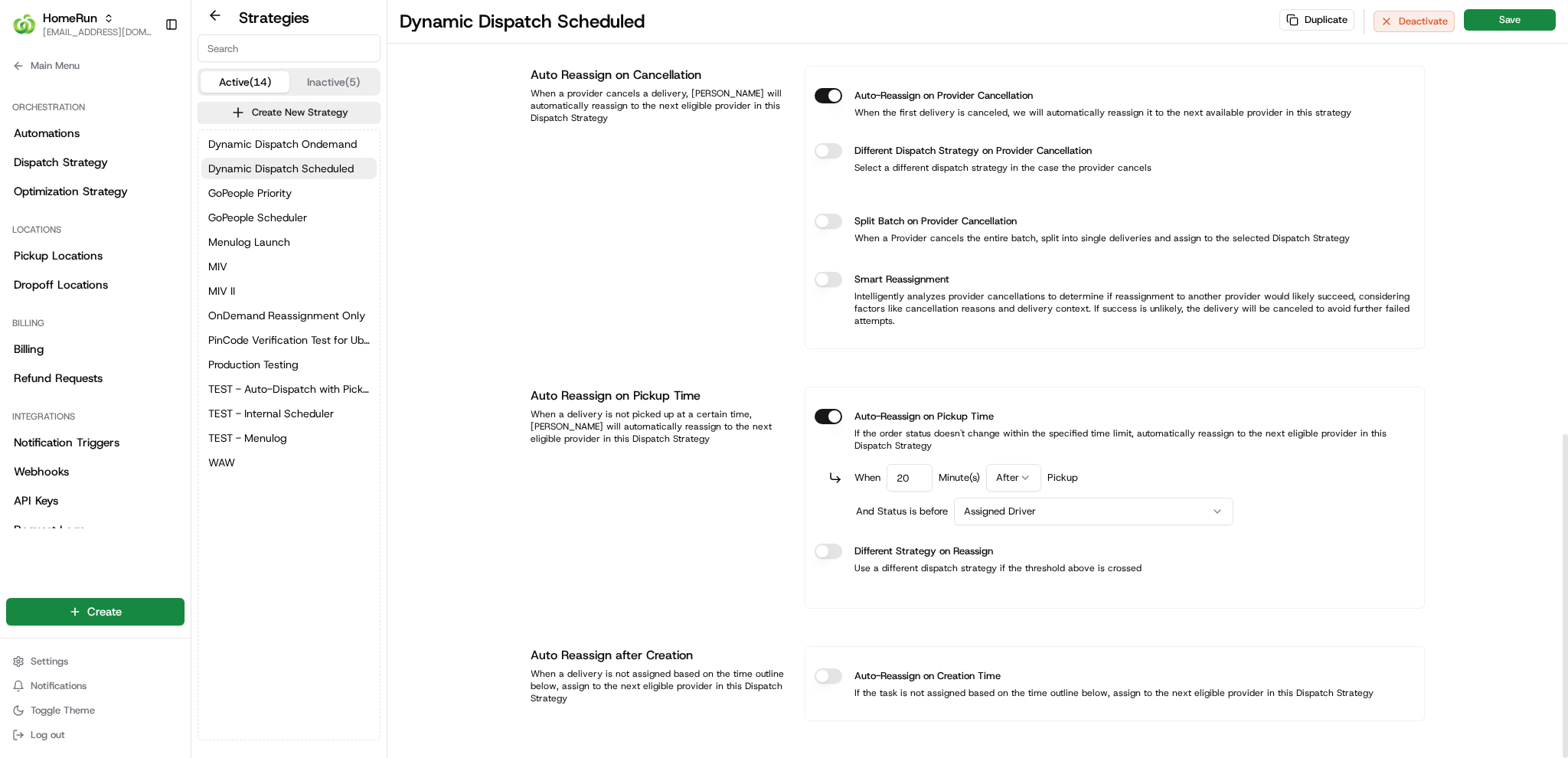 click on "Auto-Reassign on Creation Time" at bounding box center (828, 676) 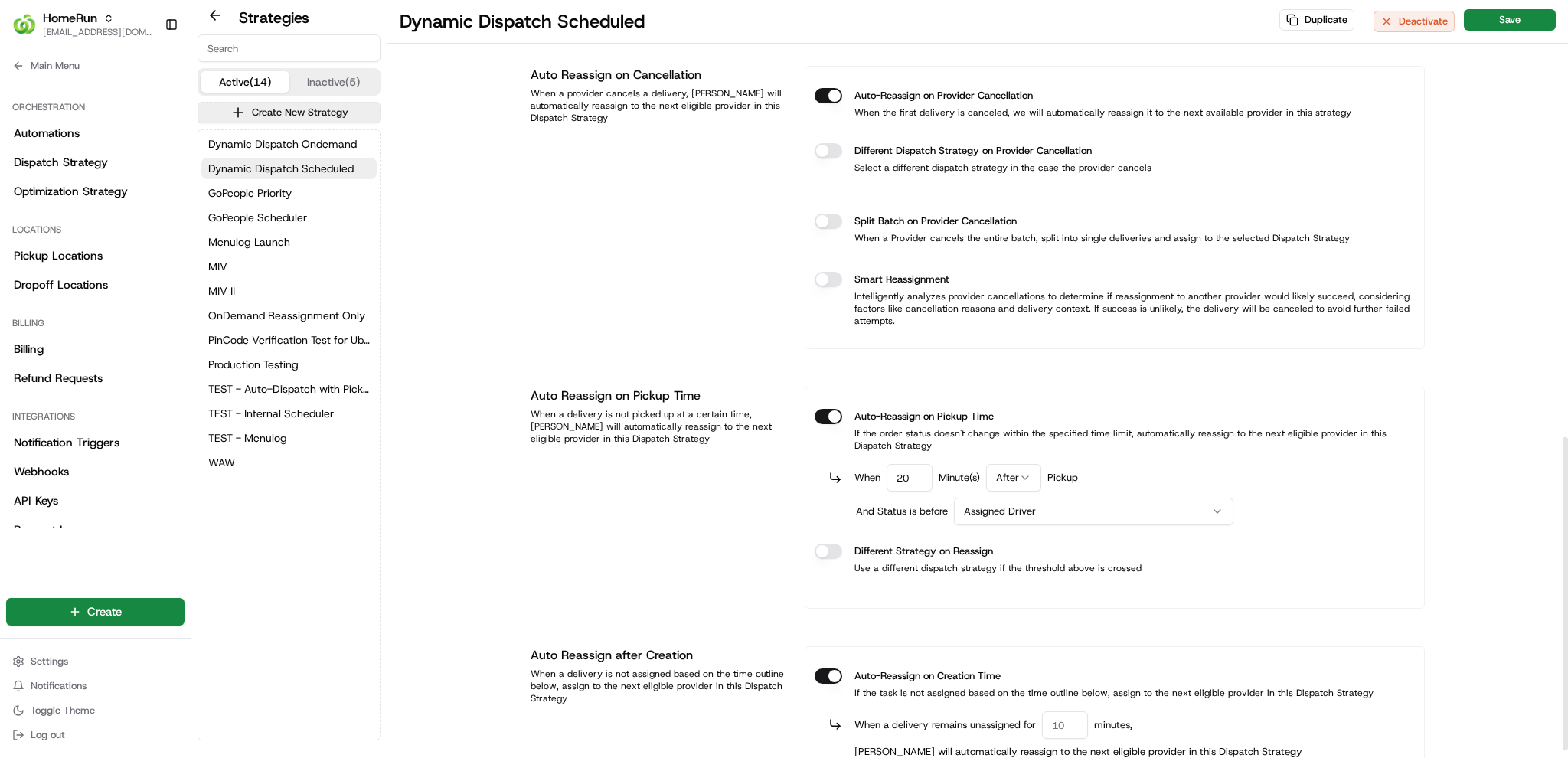 scroll, scrollTop: 1074, scrollLeft: 0, axis: vertical 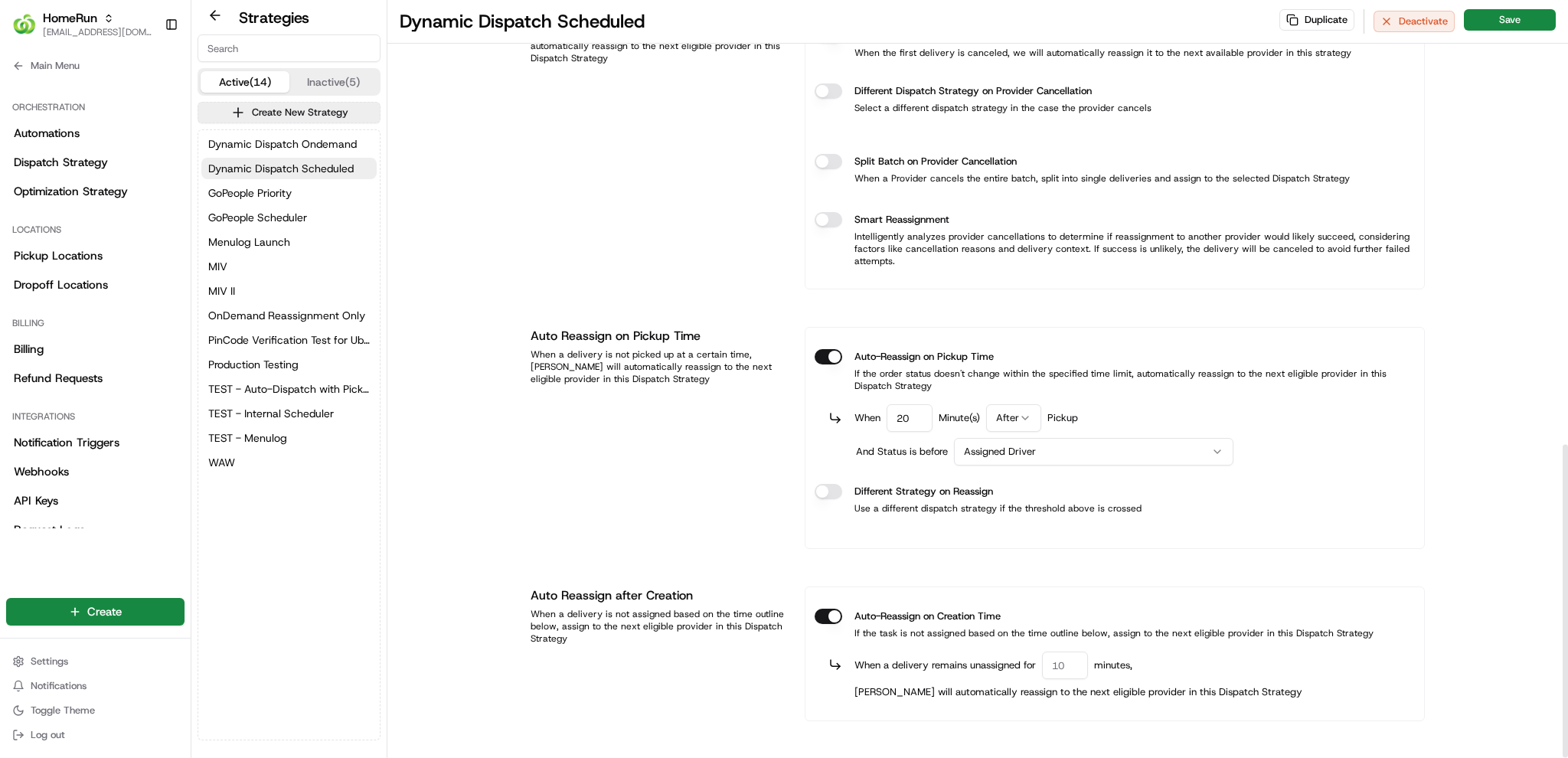 click on "Auto-Reassign on Creation Time" at bounding box center (828, 616) 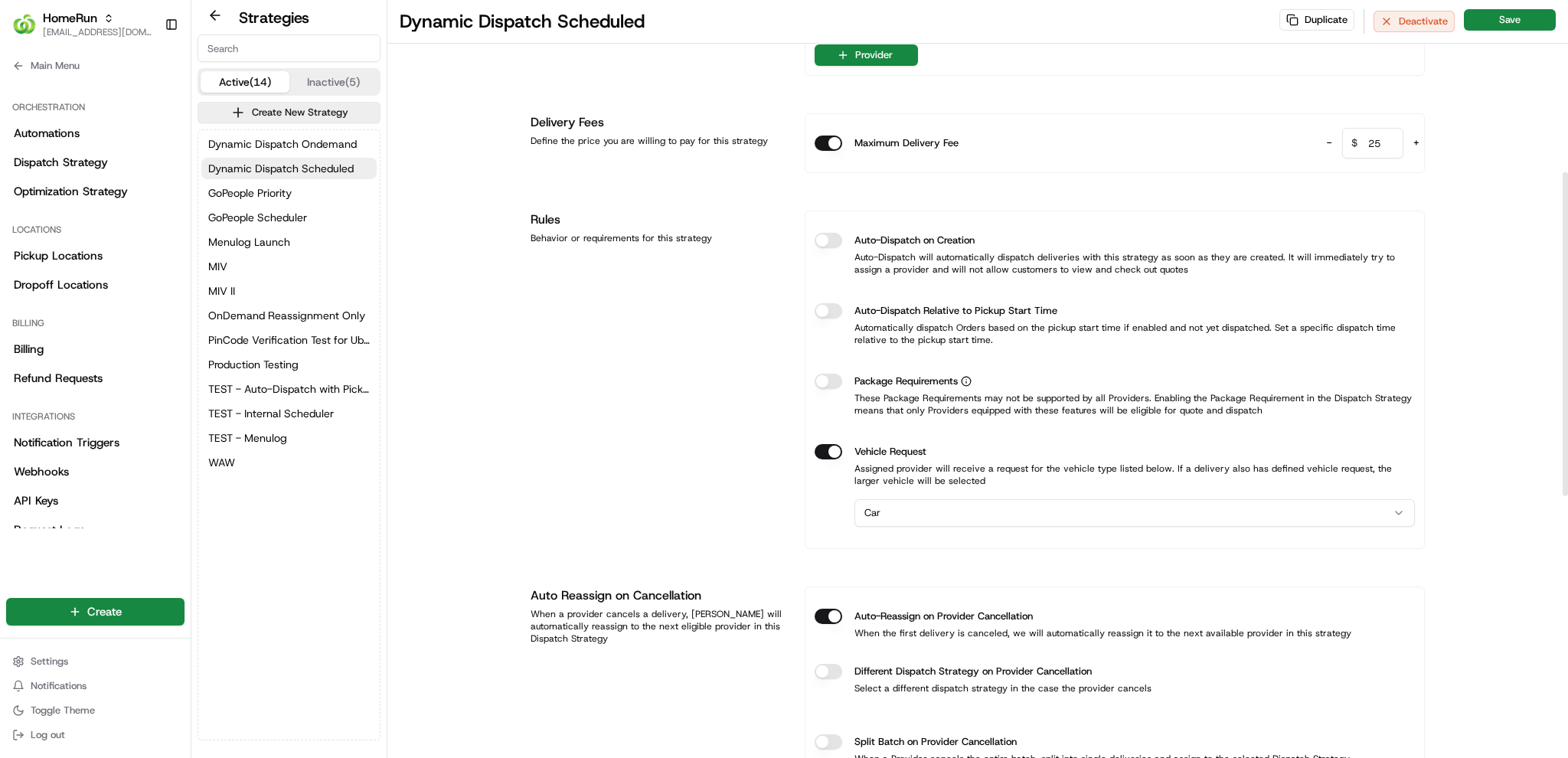scroll, scrollTop: 402, scrollLeft: 0, axis: vertical 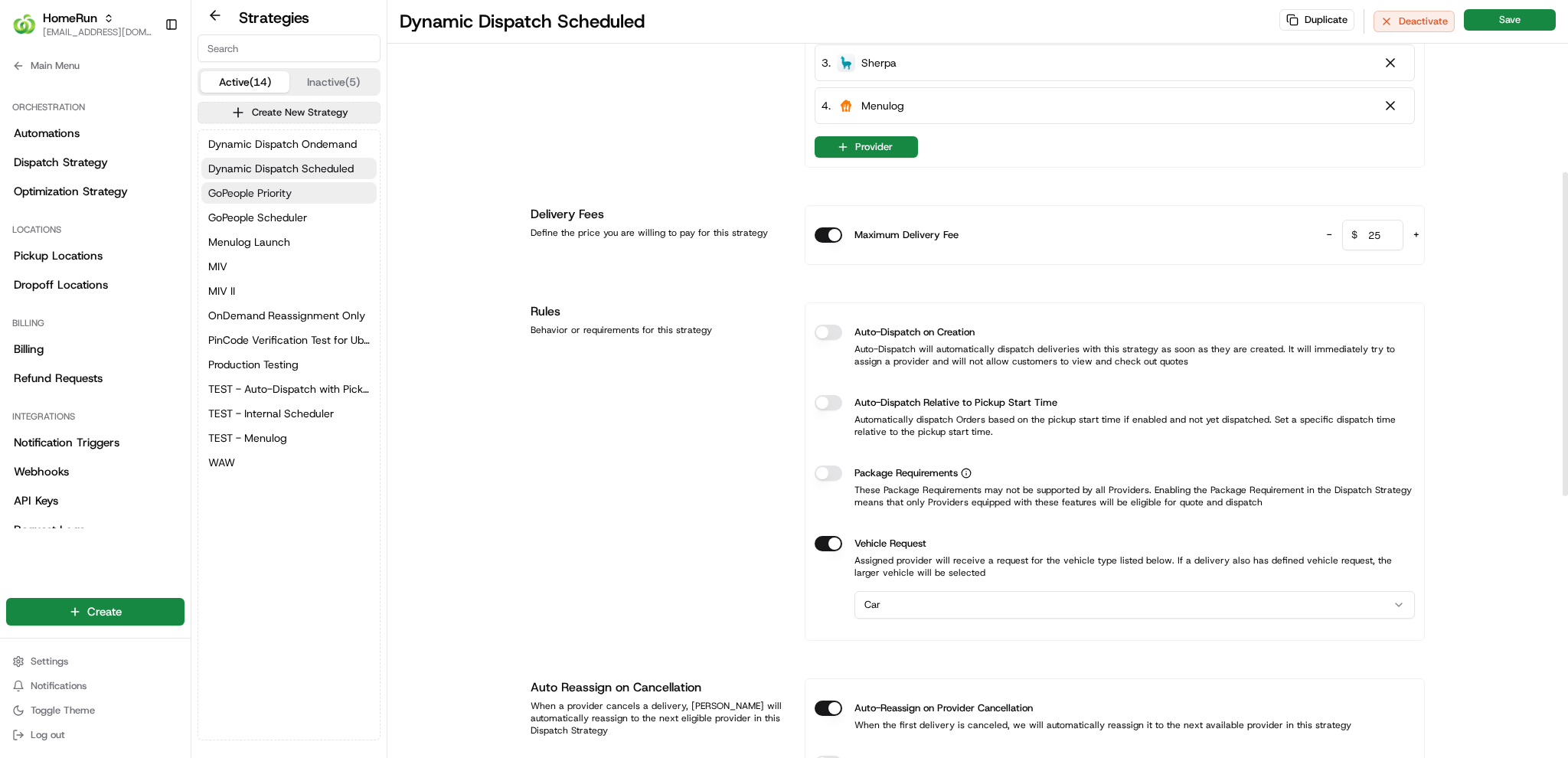 click on "GoPeople Priority" at bounding box center (289, 193) 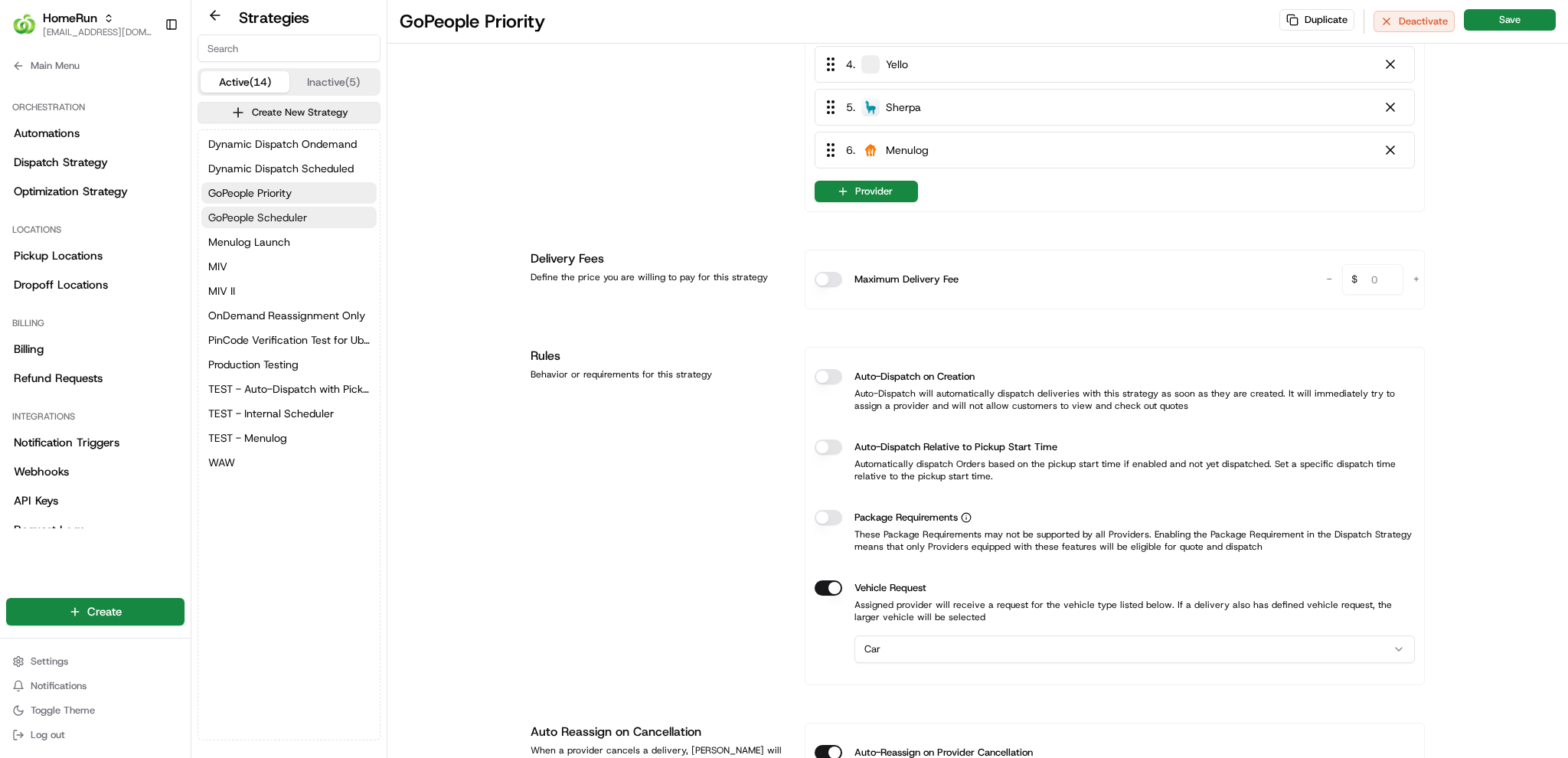 click on "GoPeople Scheduler" at bounding box center [257, 217] 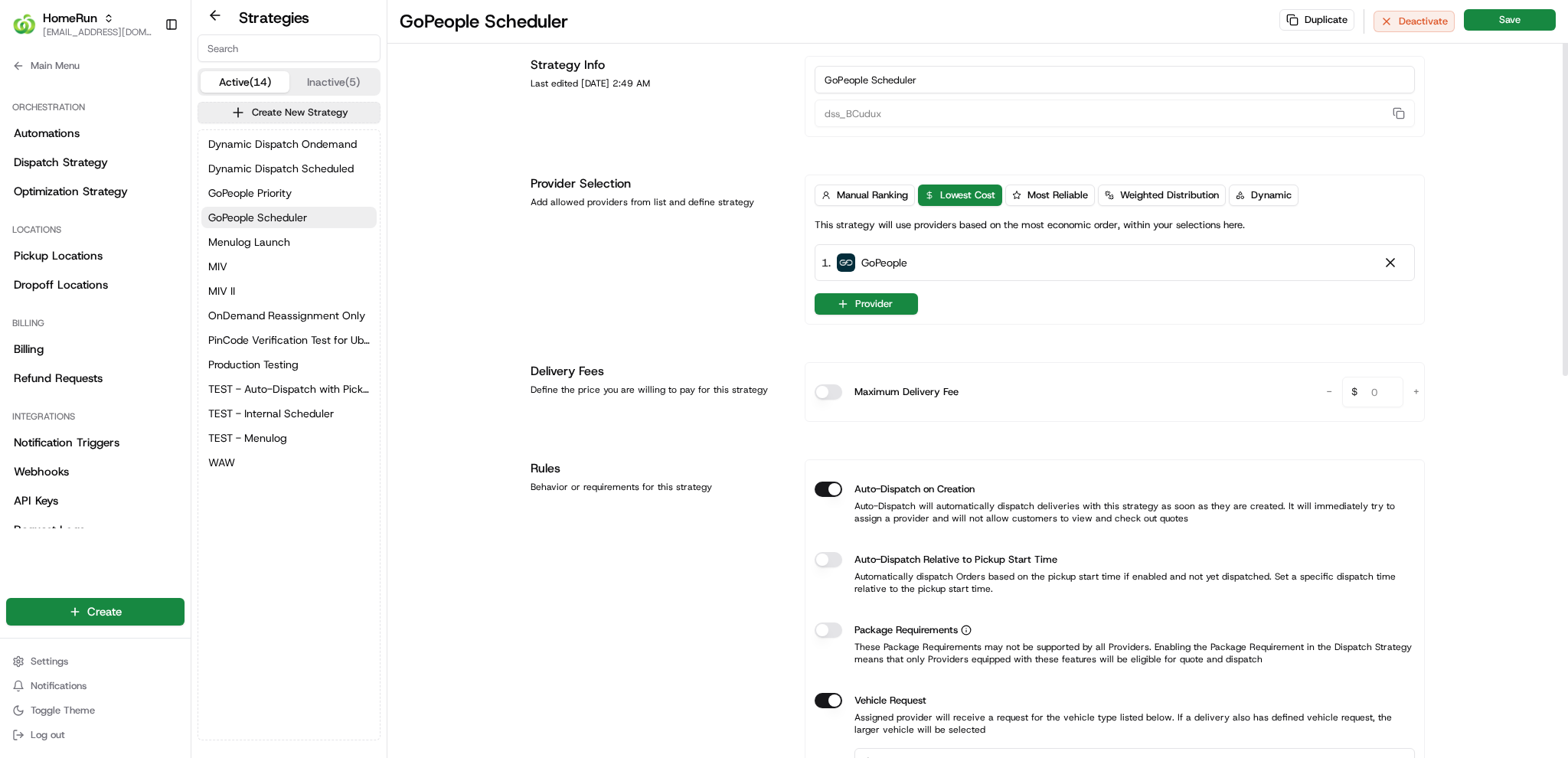 scroll, scrollTop: 0, scrollLeft: 0, axis: both 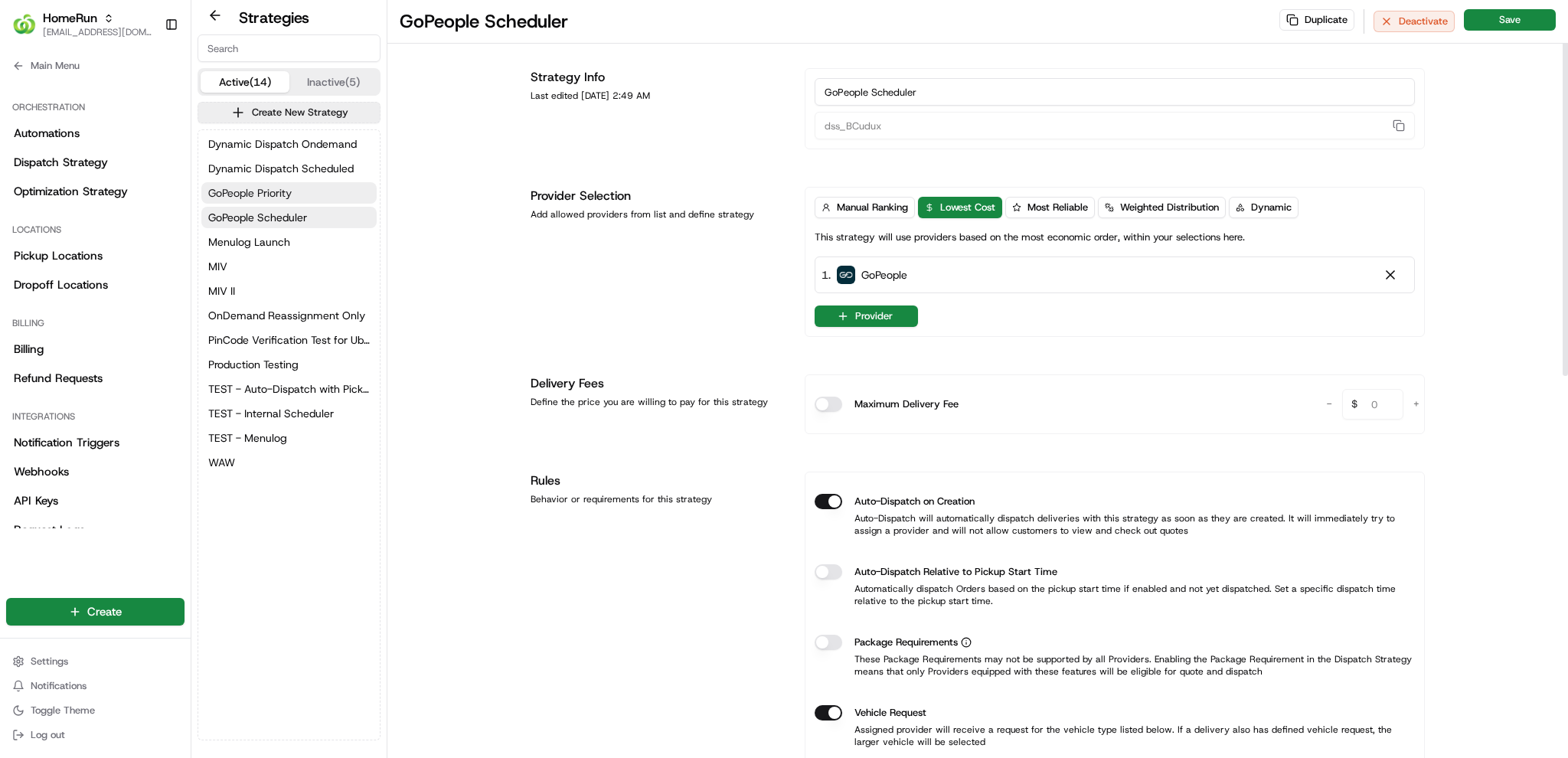click on "GoPeople Priority" at bounding box center (250, 193) 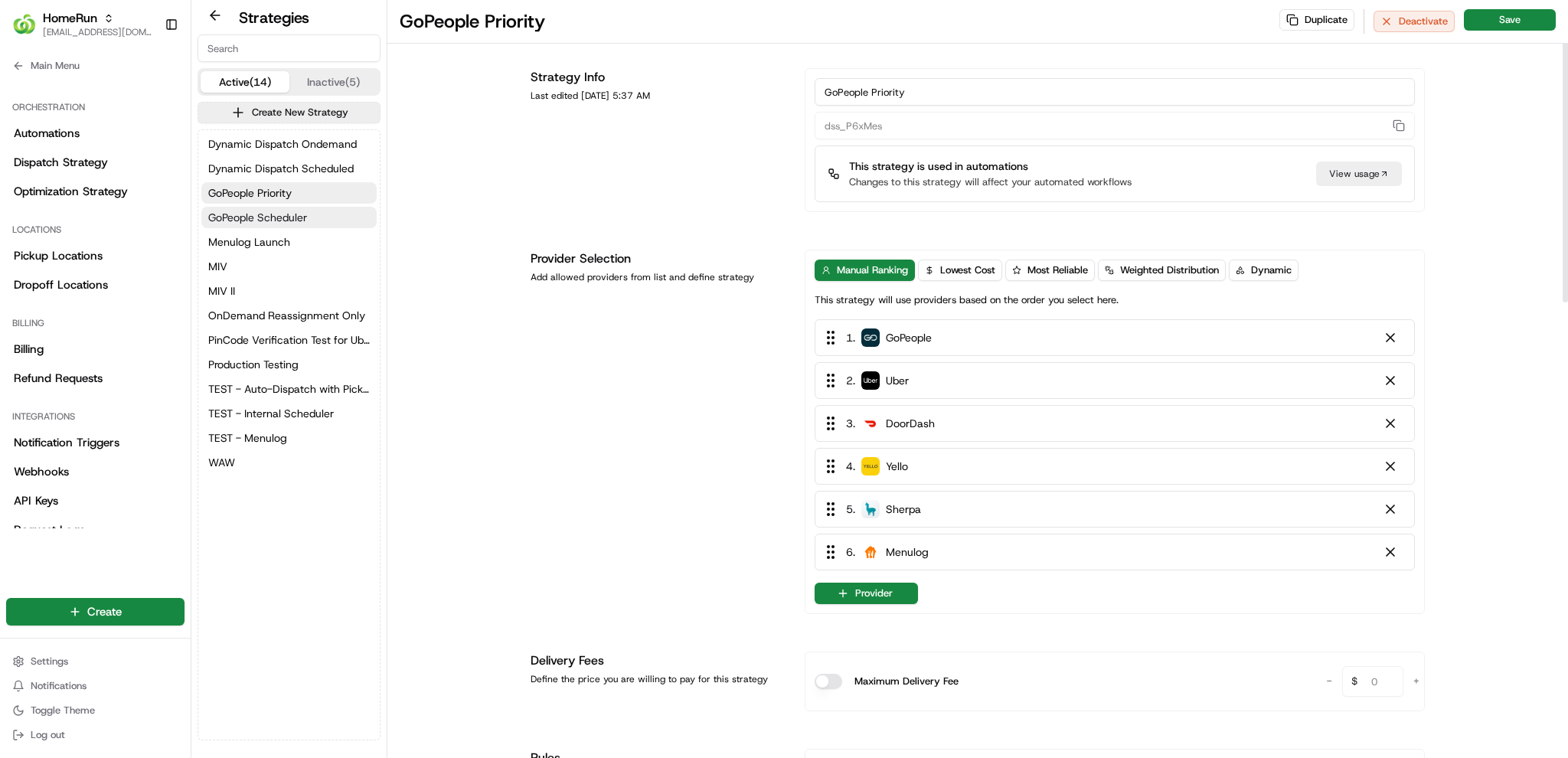 click on "GoPeople Scheduler" at bounding box center [257, 217] 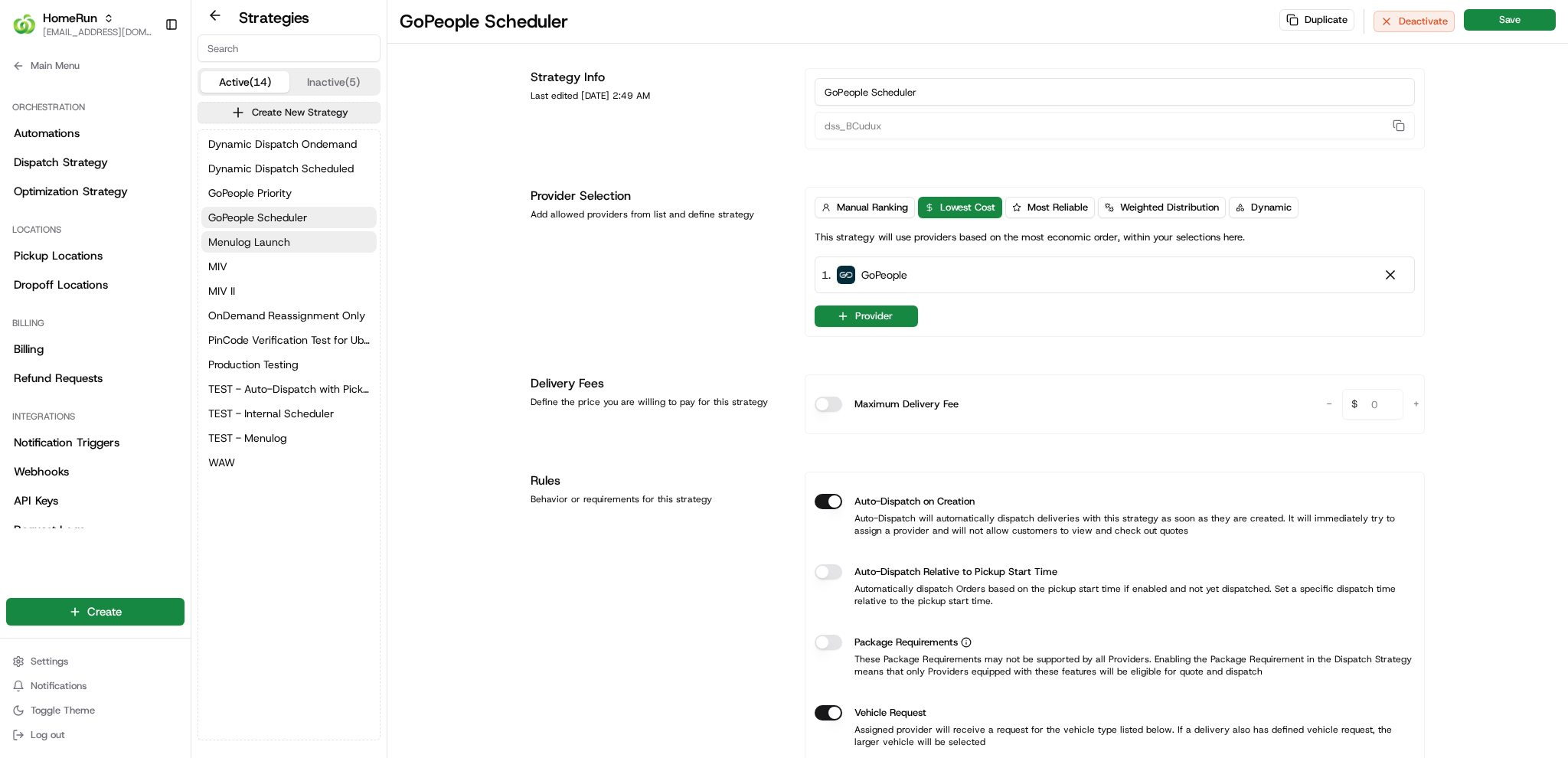 click on "Menulog Launch" at bounding box center [249, 242] 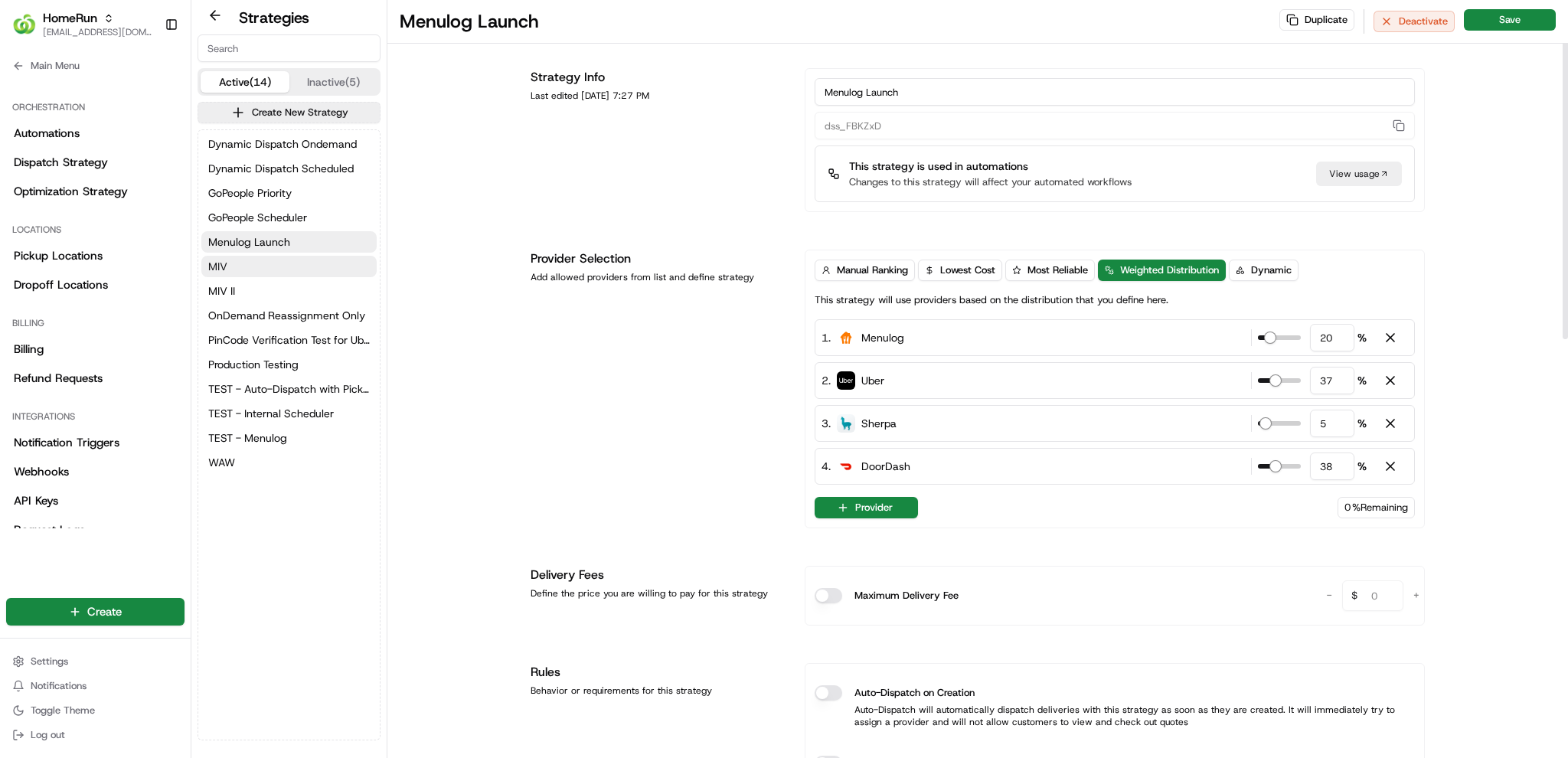 click on "MIV" at bounding box center [289, 266] 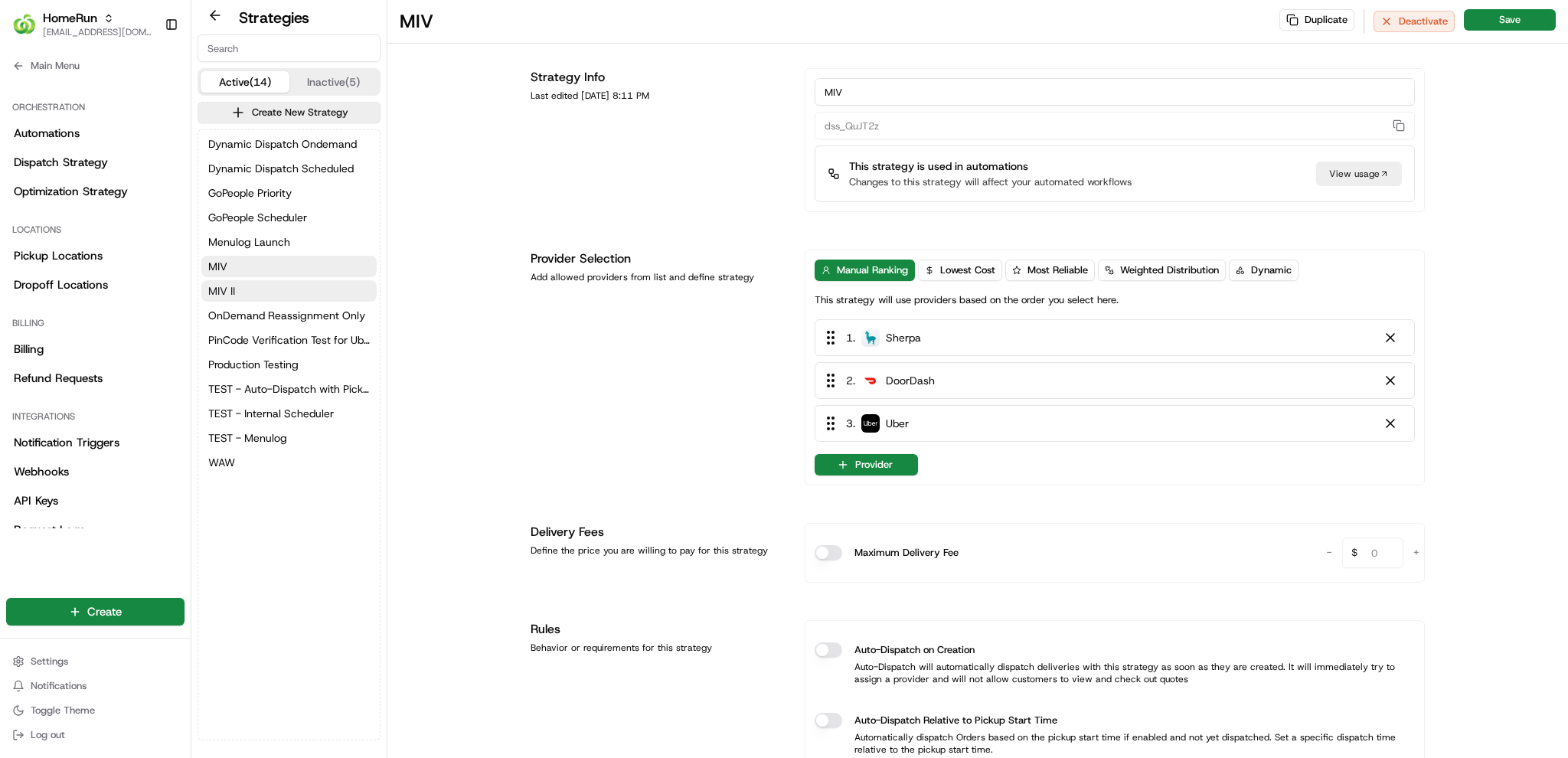 click on "MIV II" at bounding box center (289, 291) 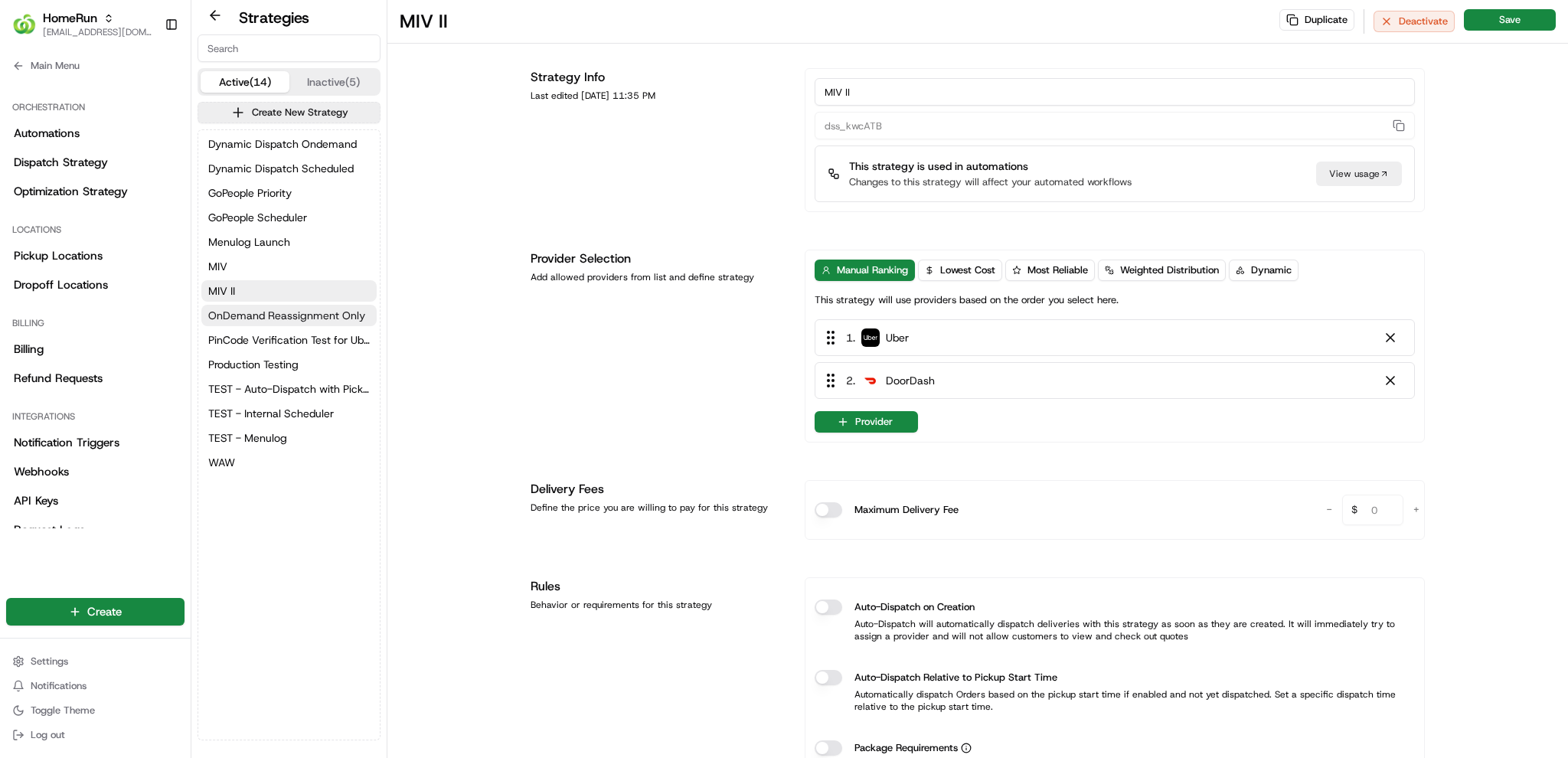 click on "OnDemand Reassignment Only" at bounding box center (289, 315) 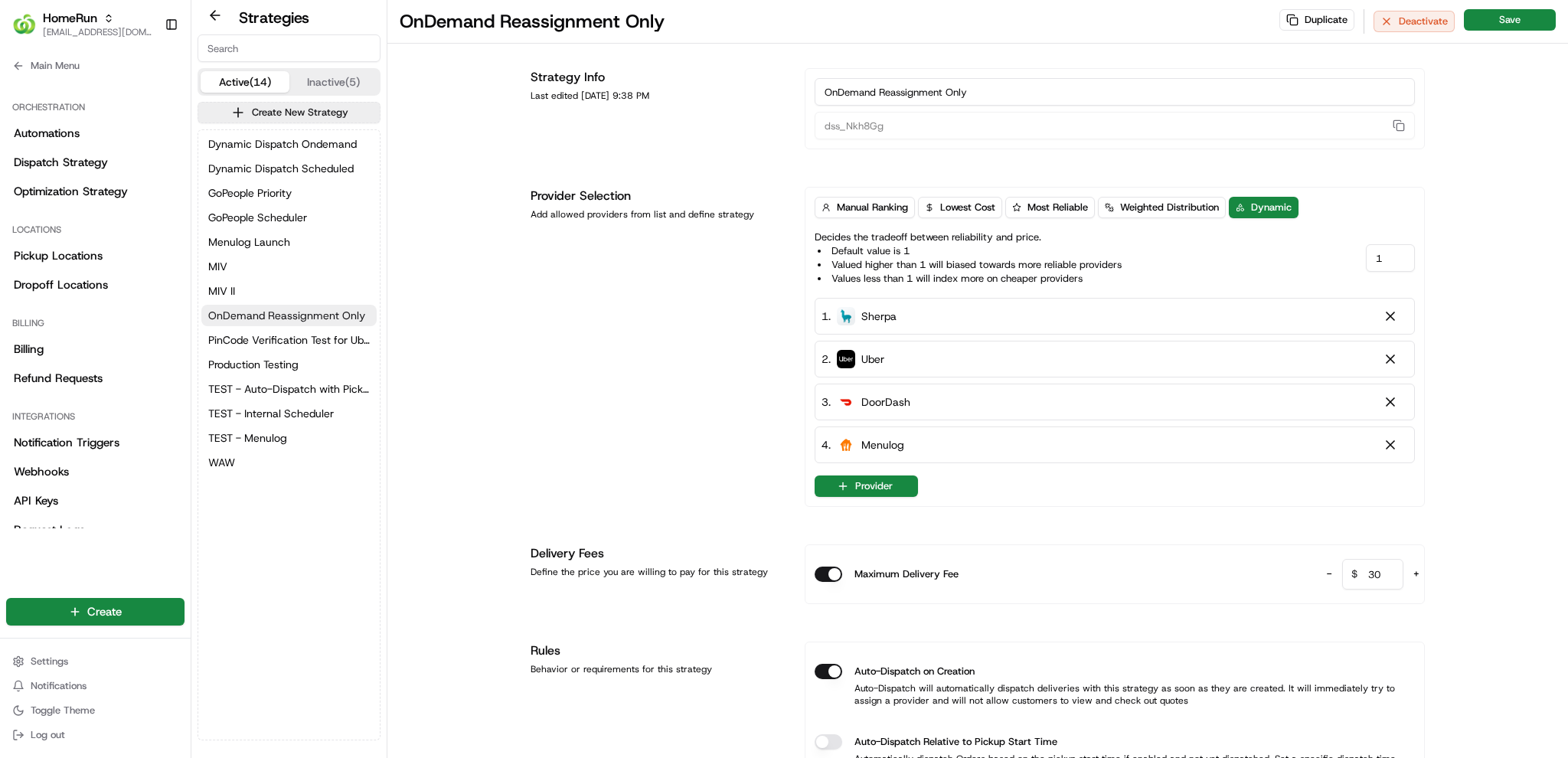click on "OnDemand Reassignment Only" at bounding box center (286, 315) 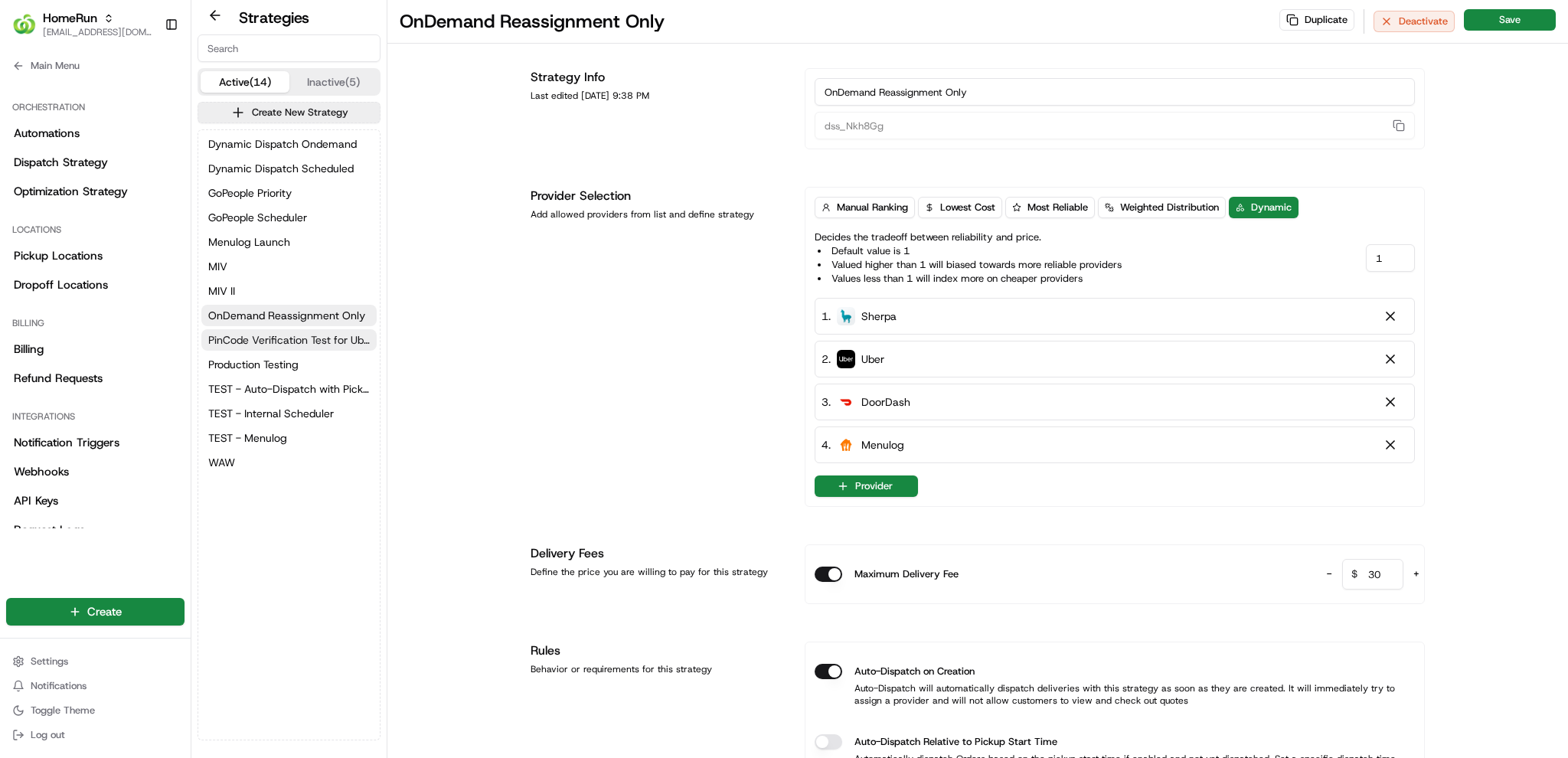 click on "PinCode Verification Test for Uber Preferred Vendor" at bounding box center (289, 340) 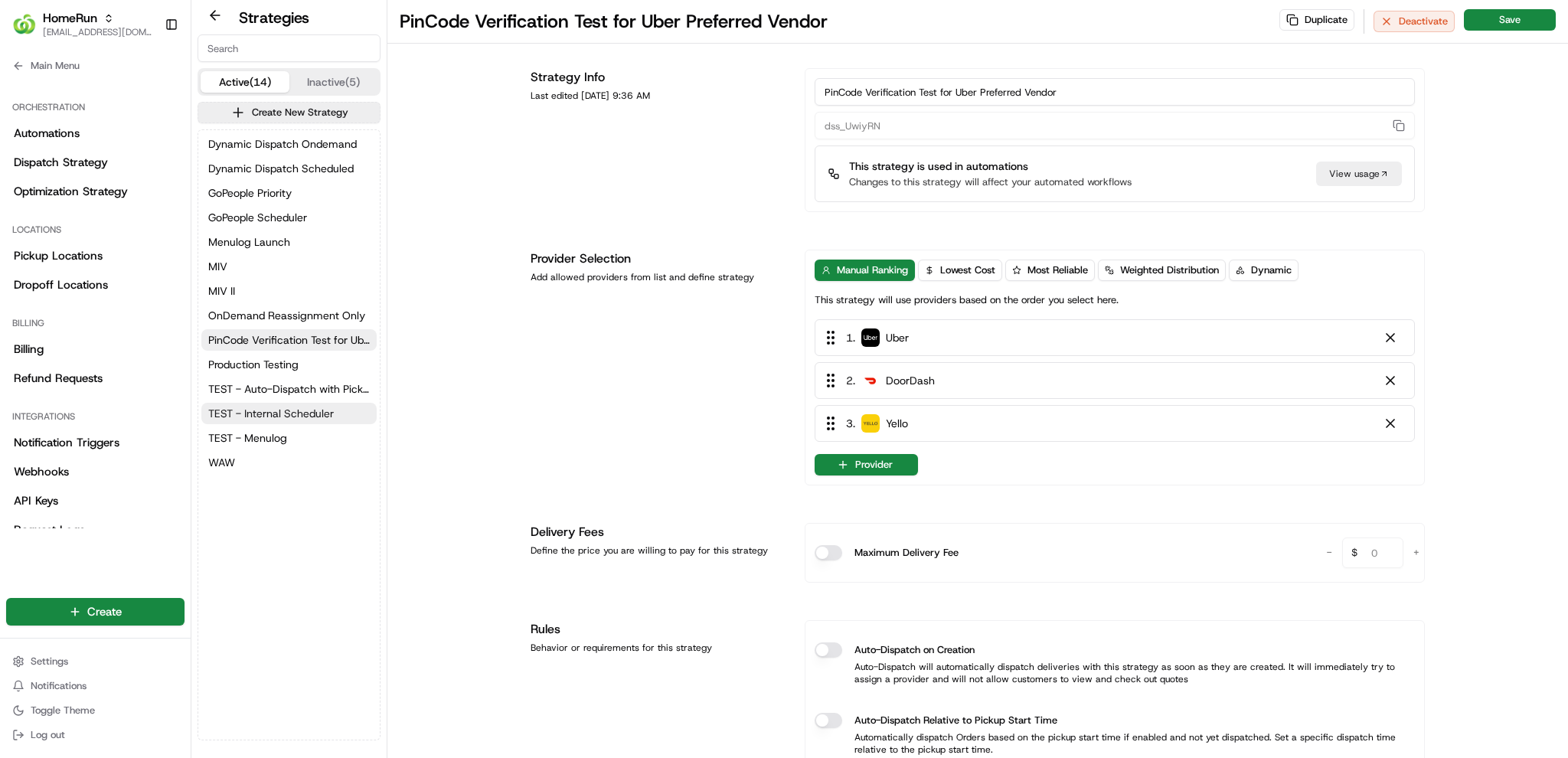 click on "TEST - Internal Scheduler" at bounding box center (289, 413) 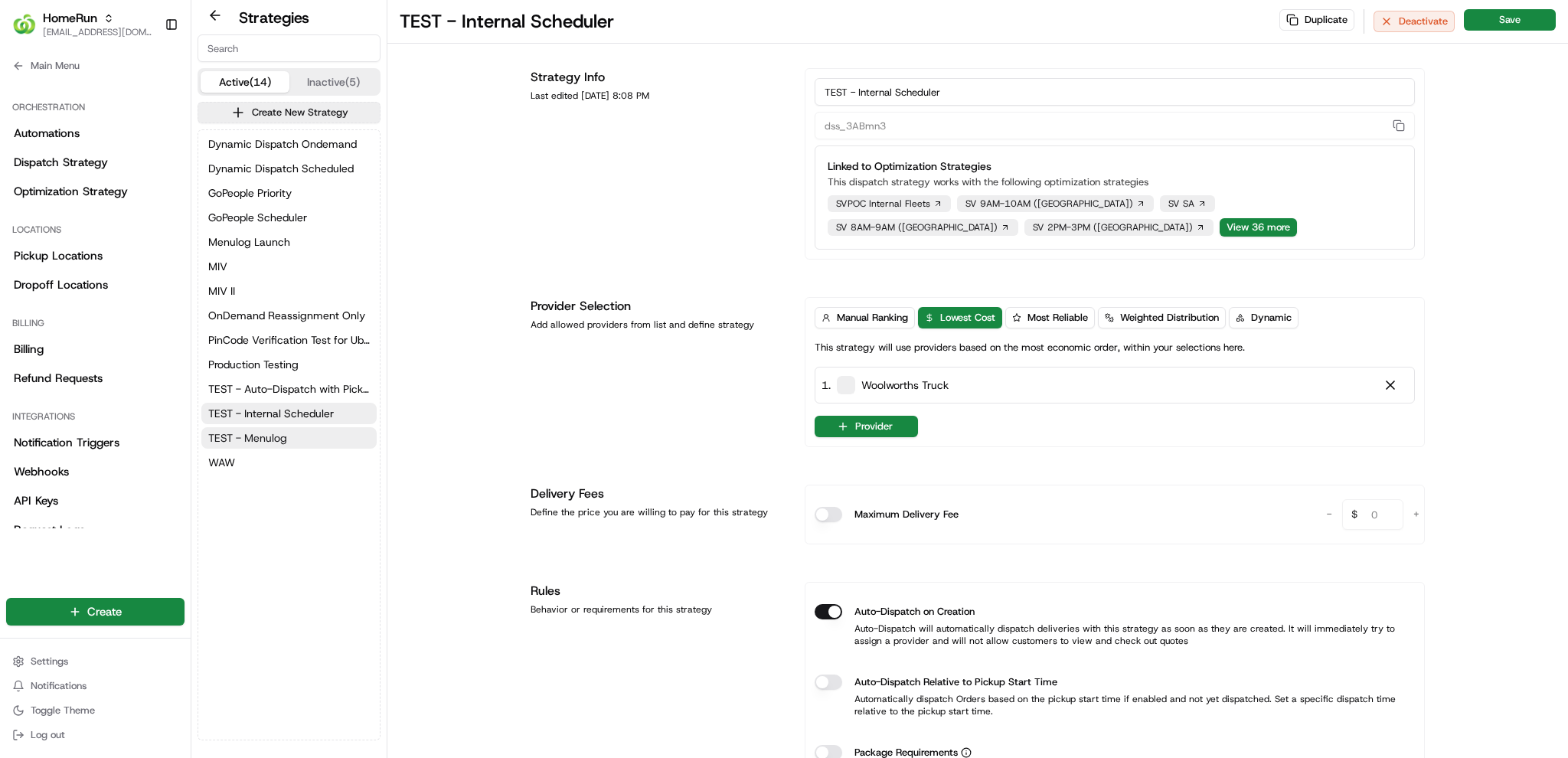 drag, startPoint x: 266, startPoint y: 445, endPoint x: 261, endPoint y: 430, distance: 15.811388 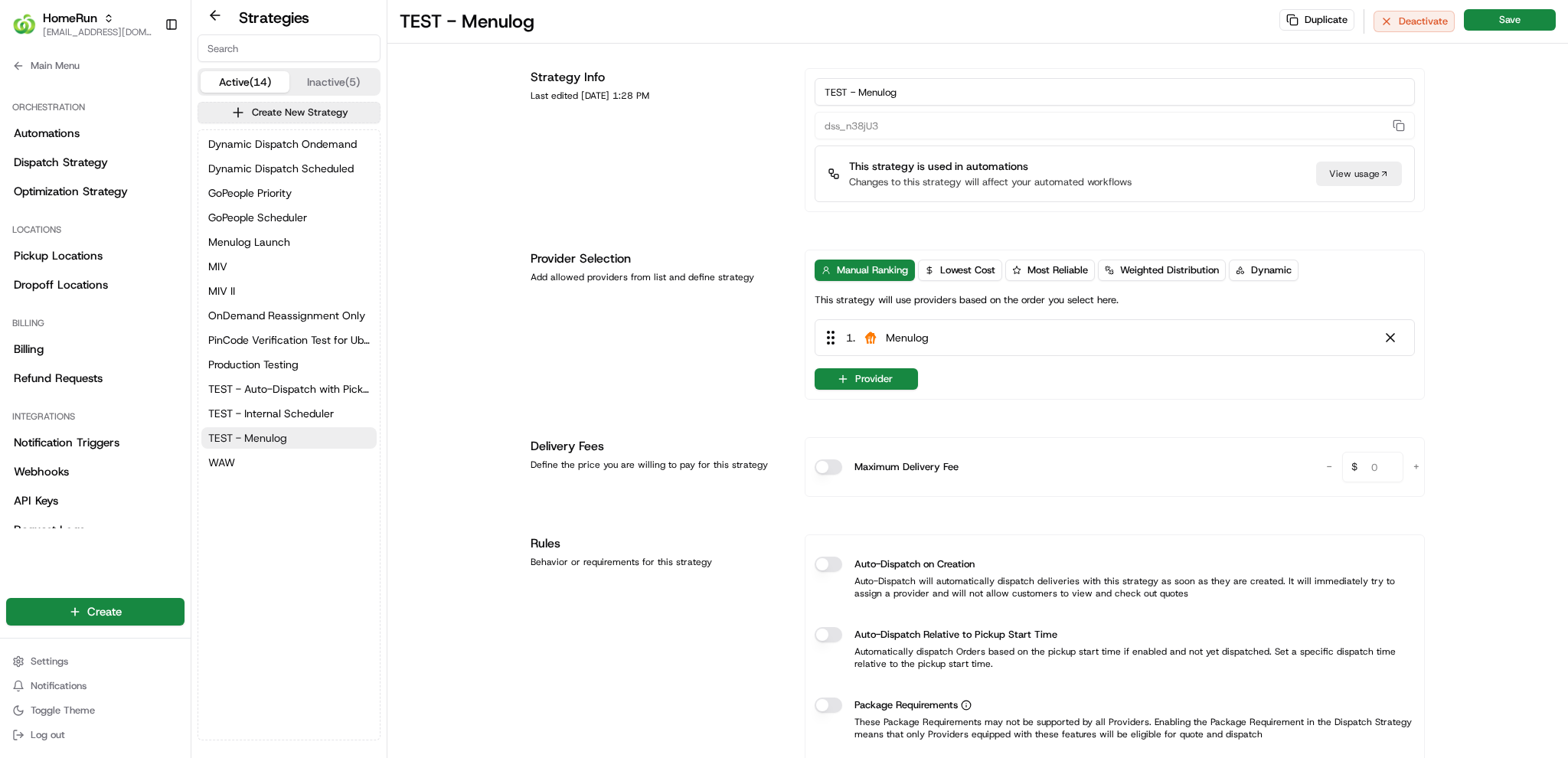 click on "TEST - Menulog" at bounding box center (289, 438) 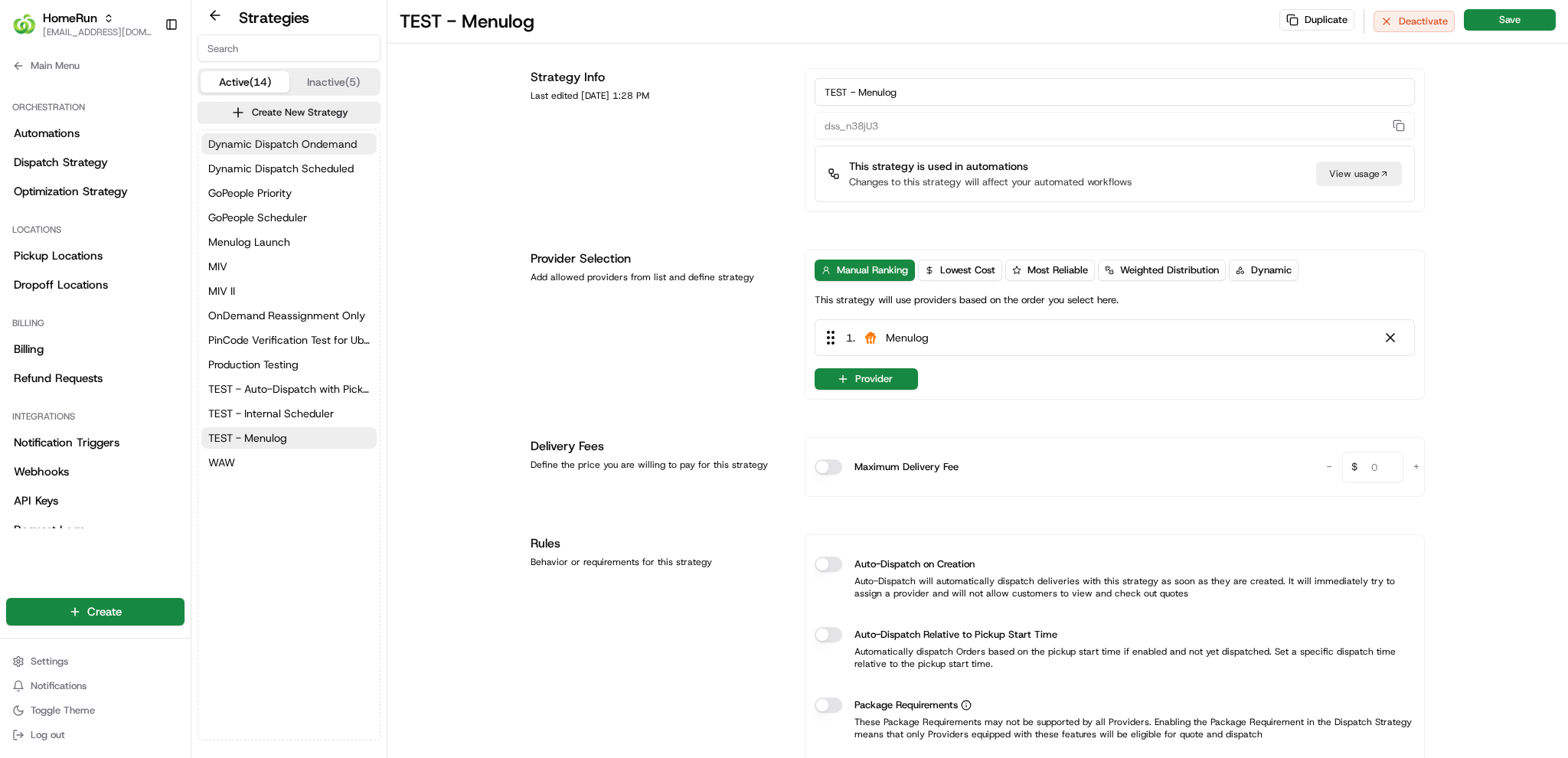 click on "Dynamic Dispatch Ondemand" at bounding box center [283, 144] 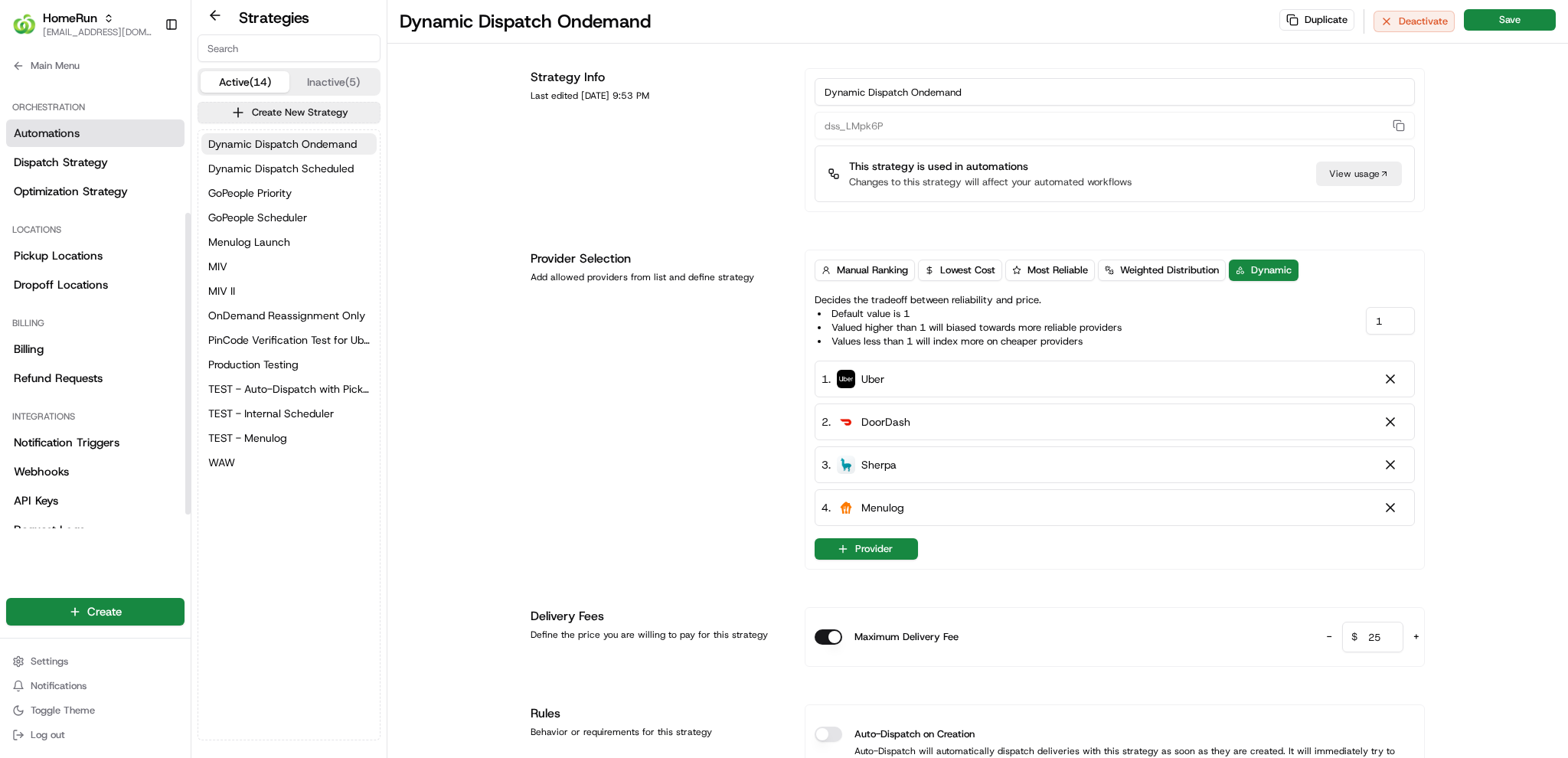 click on "Automations" at bounding box center (95, 133) 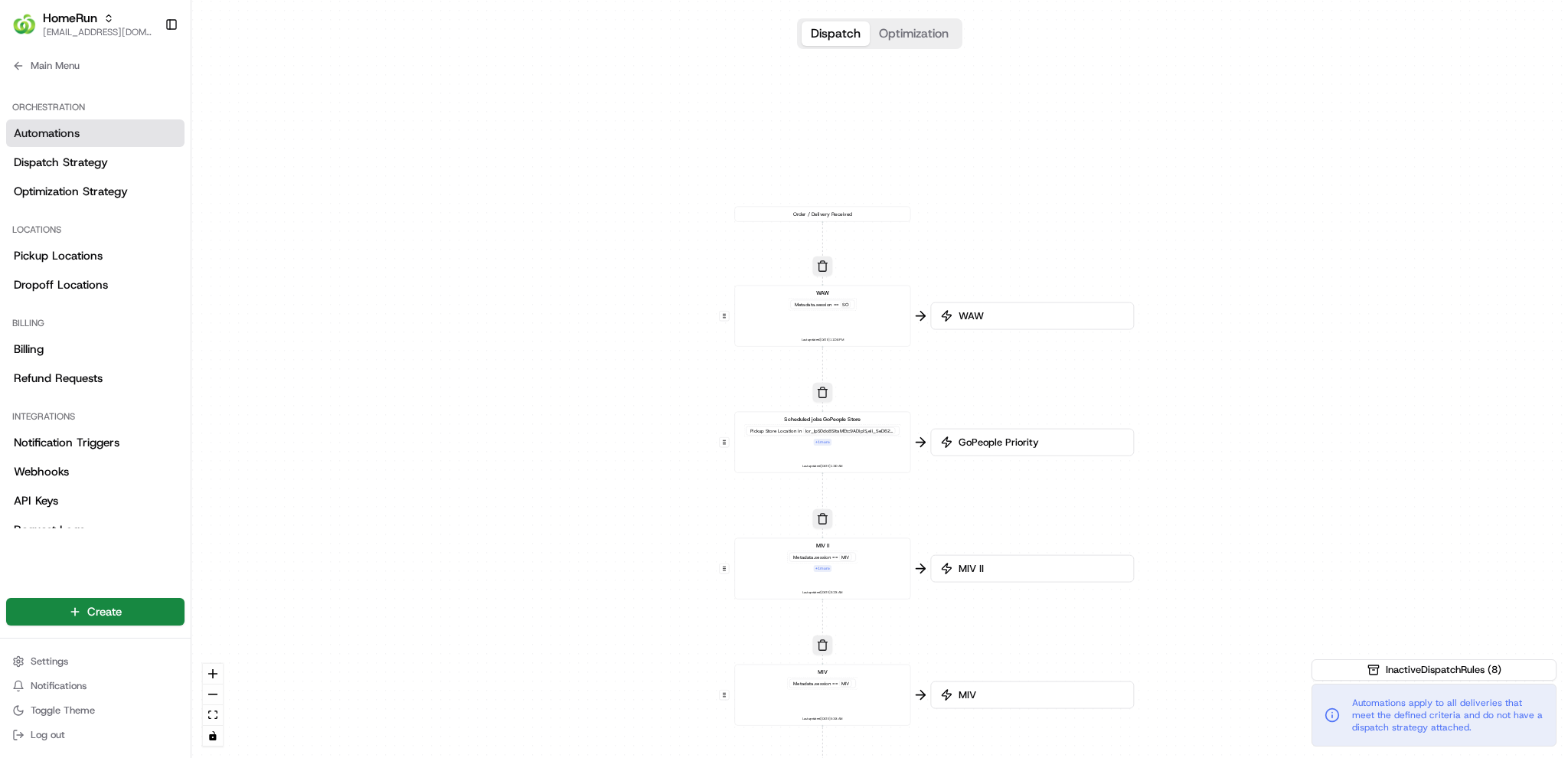 drag, startPoint x: 1271, startPoint y: 188, endPoint x: 1266, endPoint y: 400, distance: 212.059 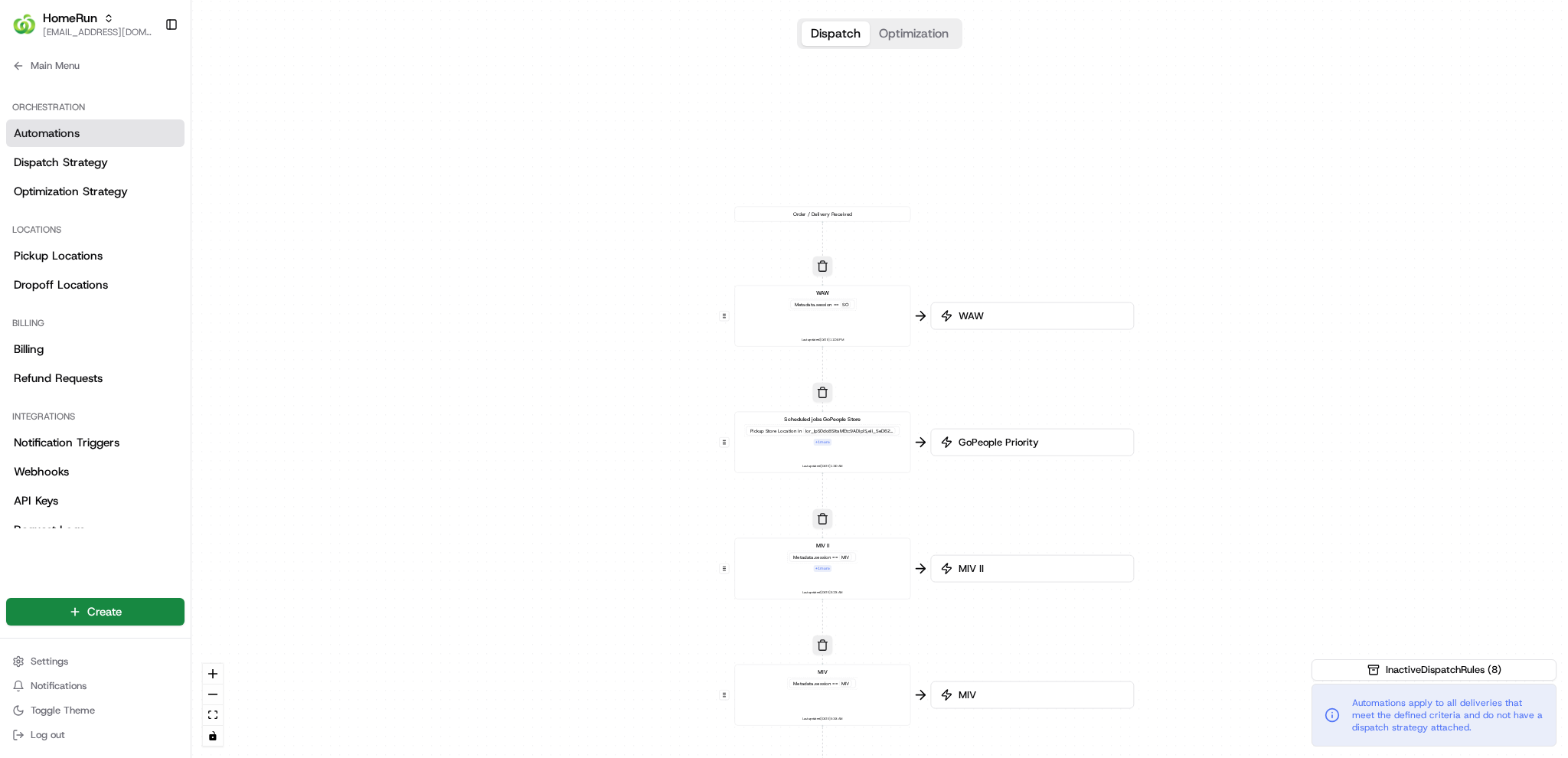 click on "0 0 0 0 0 0 0 Order / Delivery Received WAW Metadata .session == SO   Last updated:  26/05/2025 11:08 PM Scheduled jobs GoPeople Store Pickup Store Location in   + 1  more Last updated:  28/05/2025 1:30 AM MIV II Metadata .session == MIV   + 1  more Last updated:  07/12/2024 3:23 AM MIV Metadata .session == MIV   Last updated:  11/07/2024 5:53 AM PinCode Verification Test for Uber Preferred Vendor Package Requirements contains preferred:pincode_verification   + 1  more Last updated:  20/11/2024 11:40 AM Scheduled jobs Metadata .session != XP   Last updated:  02/10/2024 2:18 PM  Create new Rule" at bounding box center [880, 379] 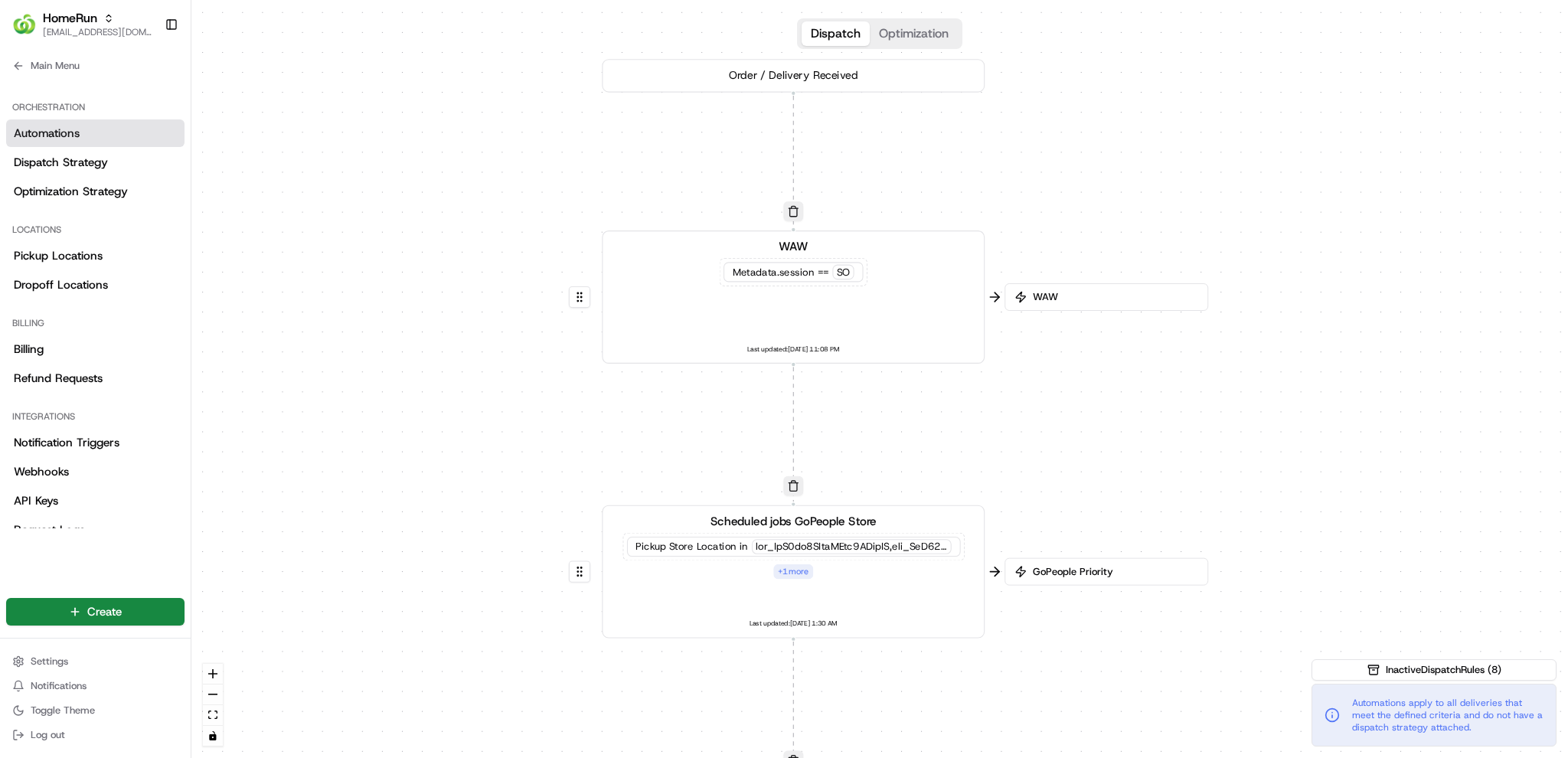drag, startPoint x: 926, startPoint y: 269, endPoint x: 1200, endPoint y: 210, distance: 280.28022 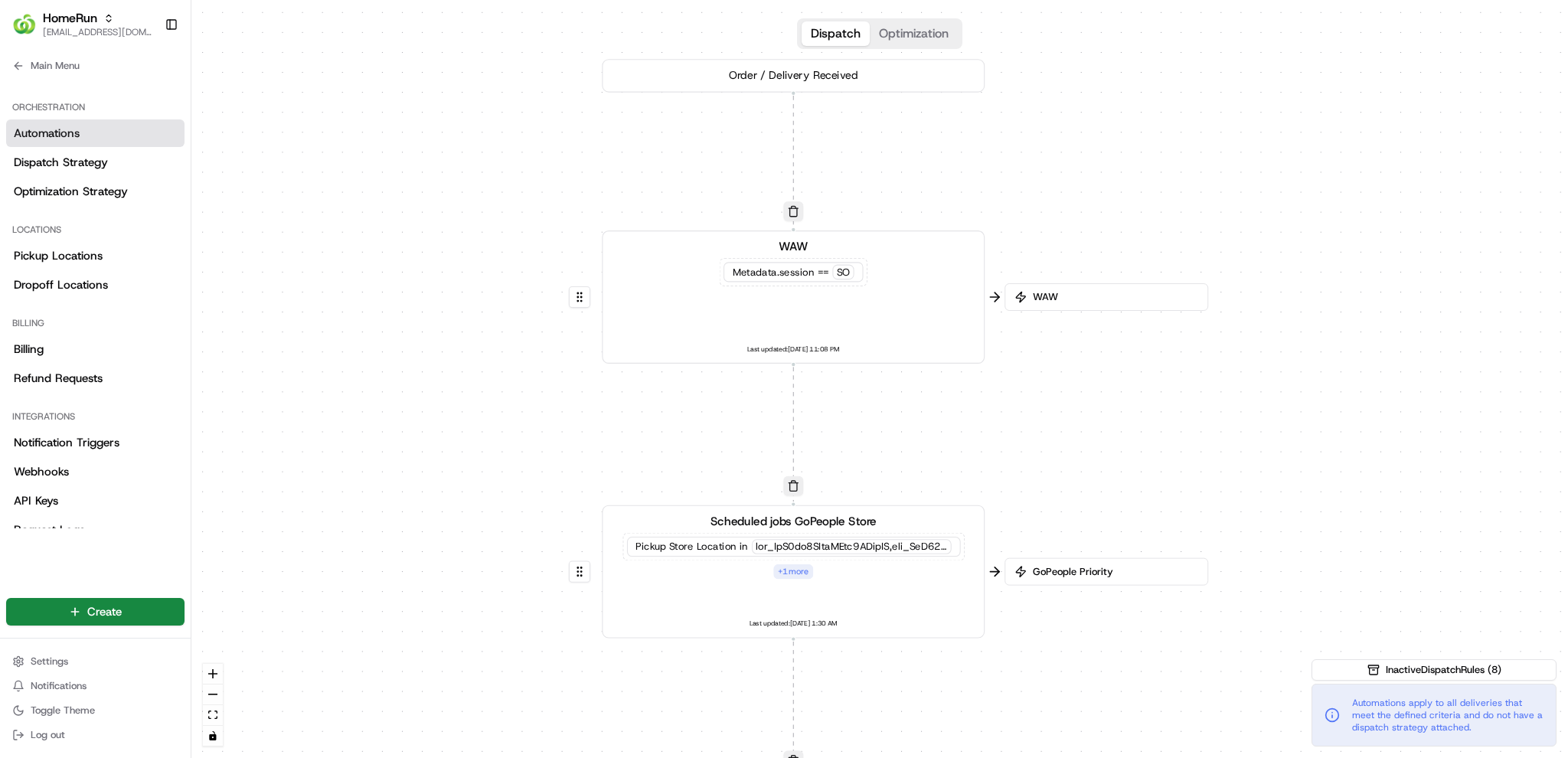 click on "0 0 0 0 0 0 0 Order / Delivery Received WAW Metadata .session == SO   Last updated:  26/05/2025 11:08 PM Scheduled jobs GoPeople Store Pickup Store Location in   + 1  more Last updated:  28/05/2025 1:30 AM MIV II Metadata .session == MIV   + 1  more Last updated:  07/12/2024 3:23 AM MIV Metadata .session == MIV   Last updated:  11/07/2024 5:53 AM PinCode Verification Test for Uber Preferred Vendor Package Requirements contains preferred:pincode_verification   + 1  more Last updated:  20/11/2024 11:40 AM Scheduled jobs Metadata .session != XP   Last updated:  02/10/2024 2:18 PM  Create new Rule" at bounding box center (880, 379) 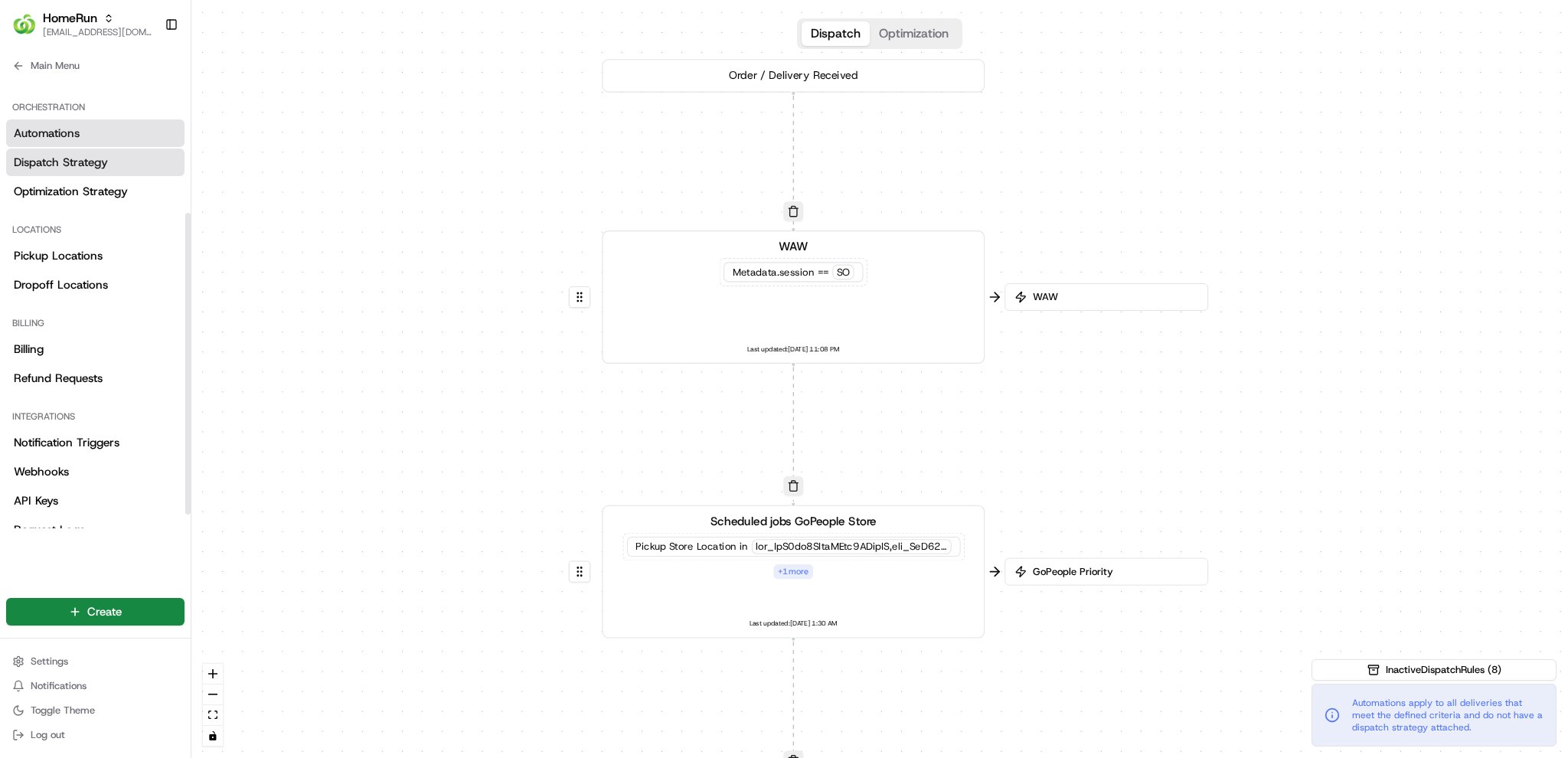 click on "Dispatch Strategy" at bounding box center [95, 162] 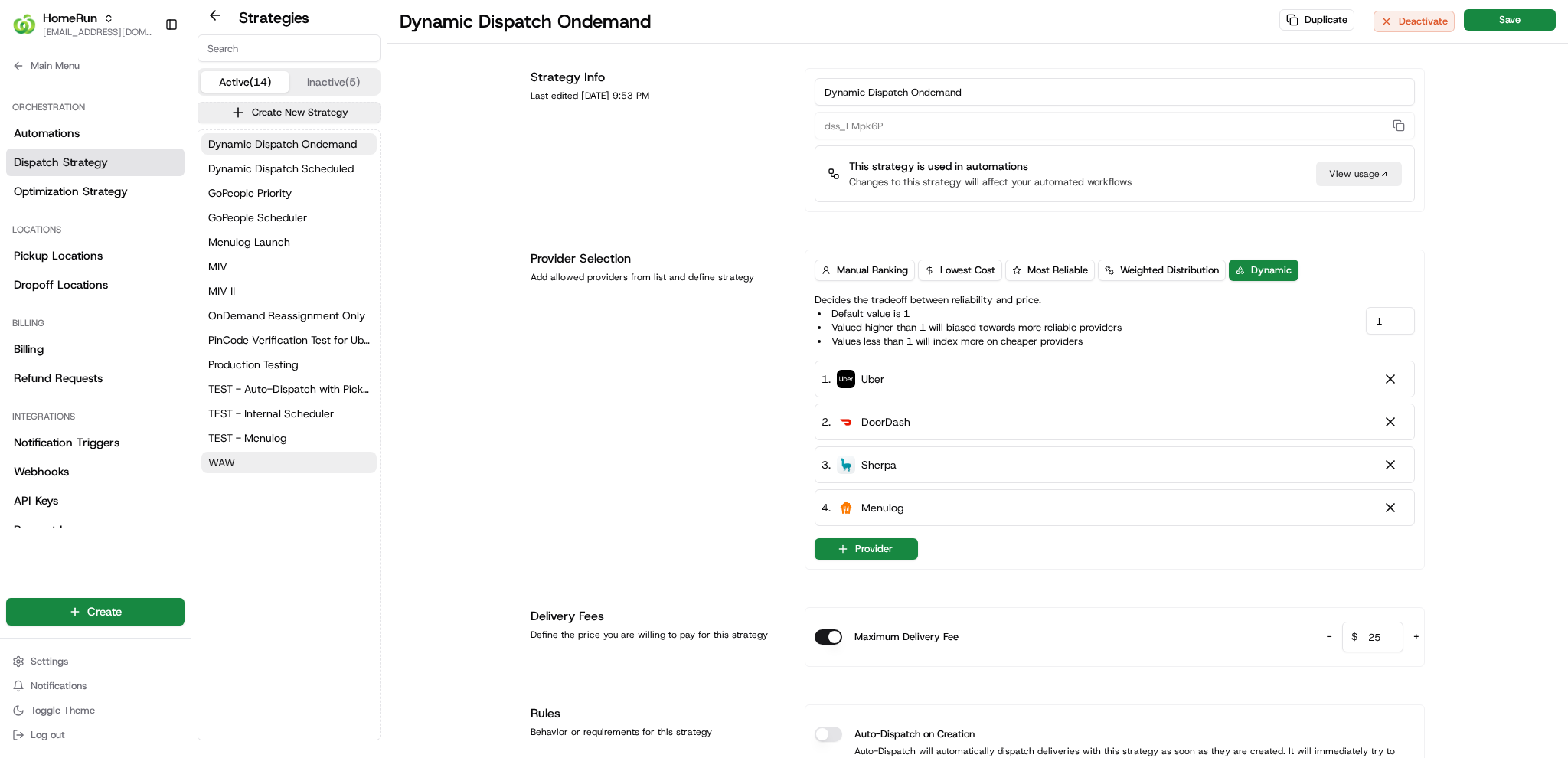 click on "WAW" at bounding box center (289, 462) 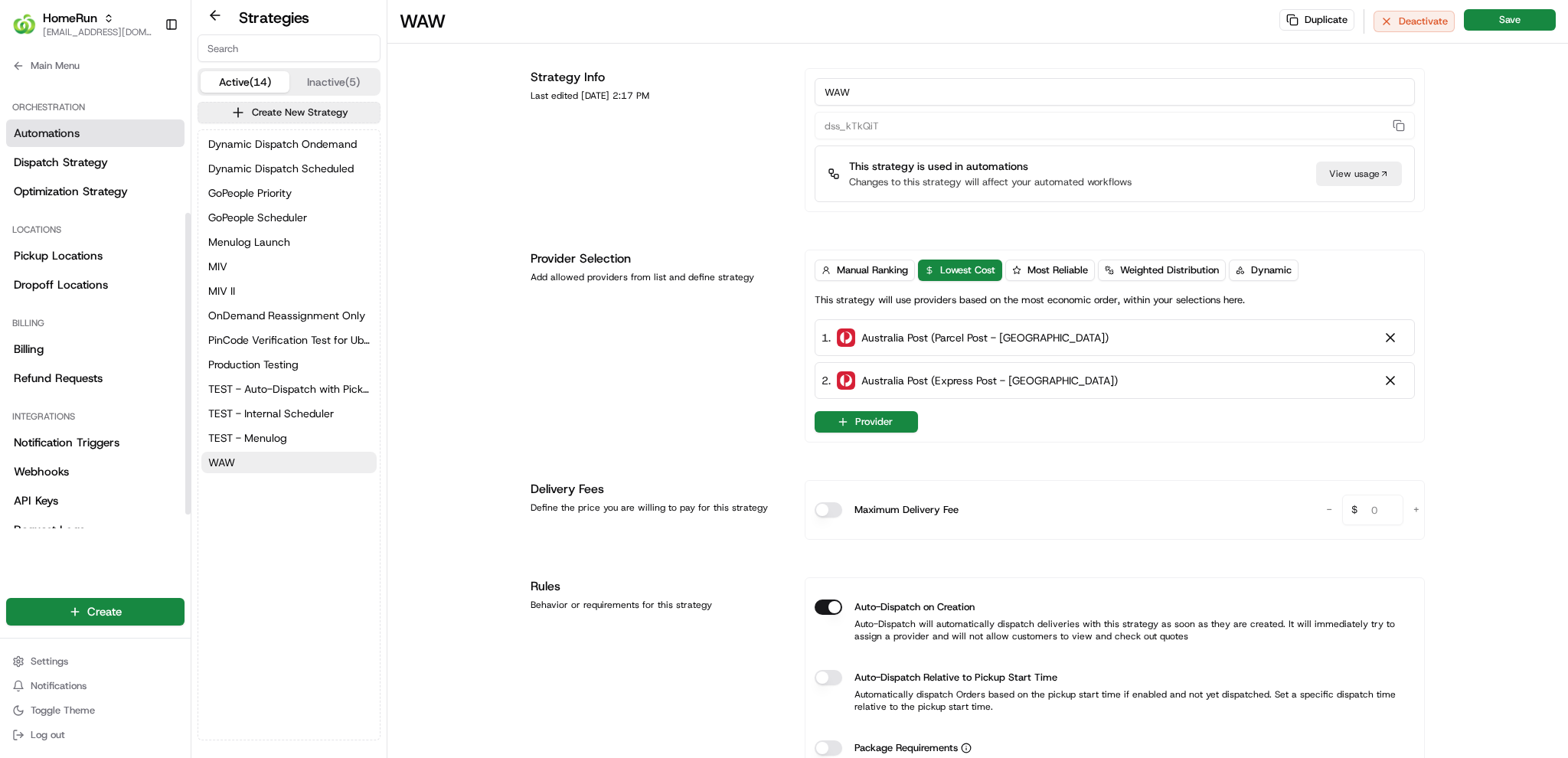 click on "Automations" at bounding box center (47, 133) 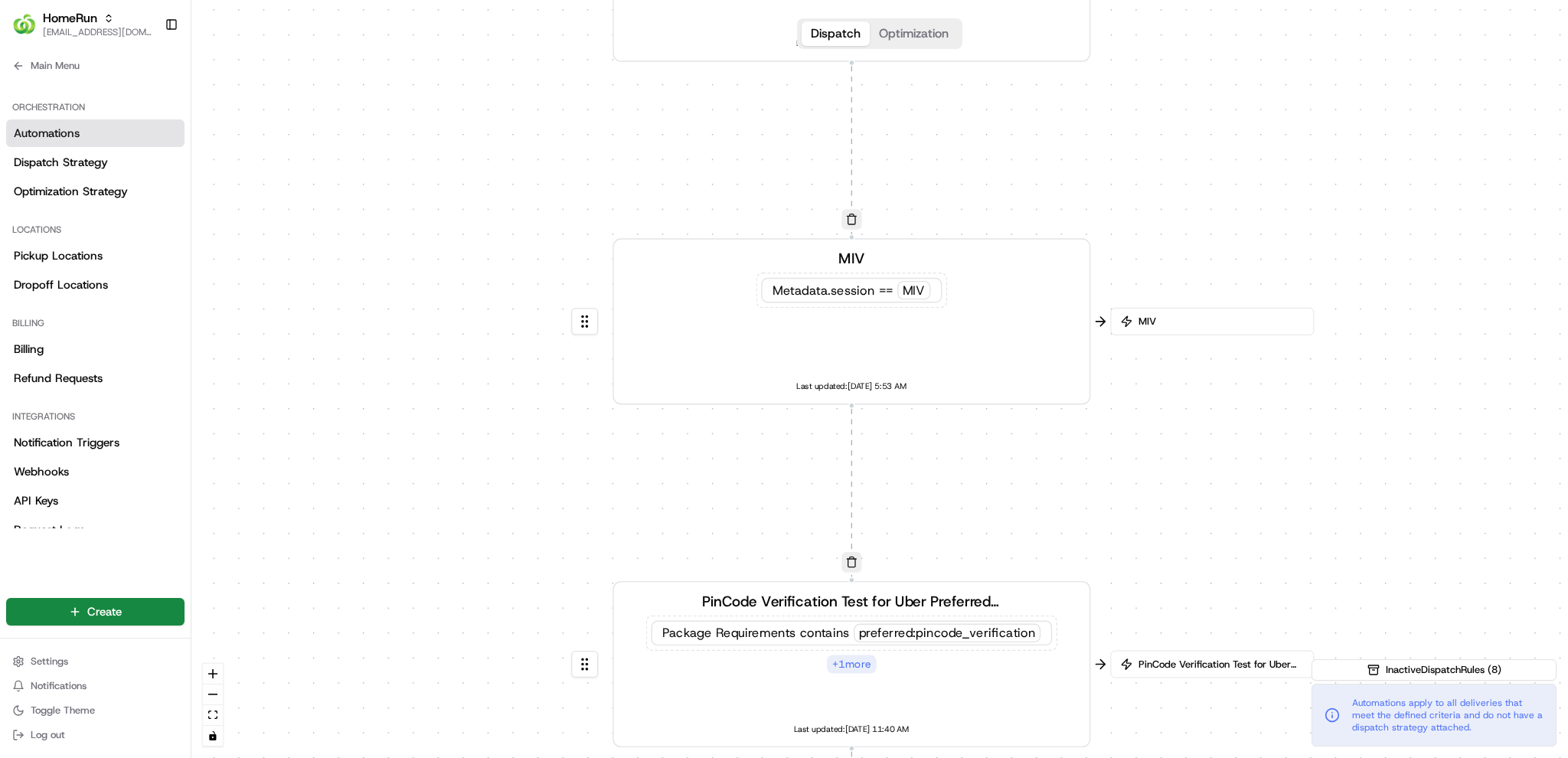 drag, startPoint x: 1108, startPoint y: 494, endPoint x: 1084, endPoint y: 151, distance: 343.83862 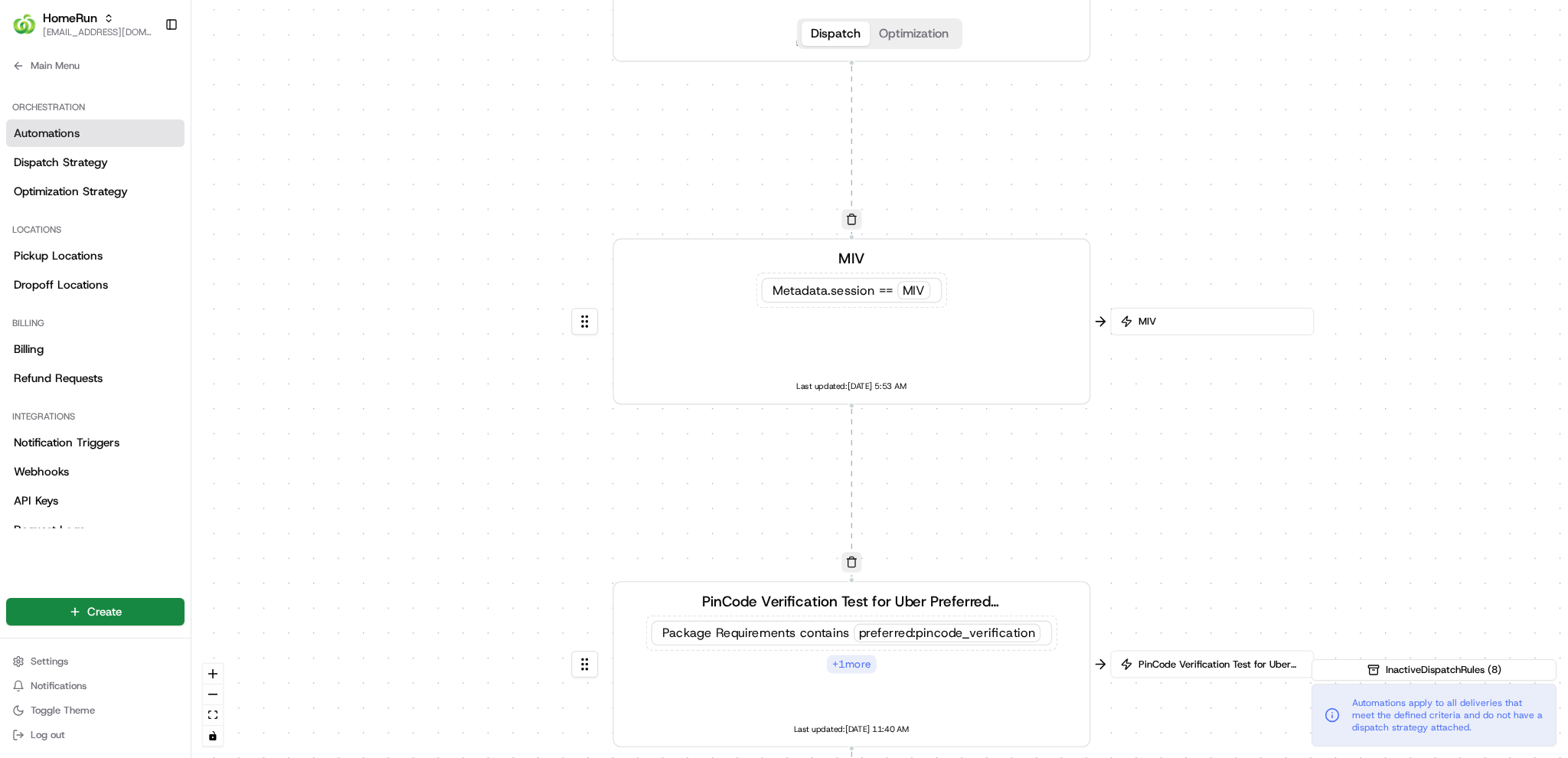 click on "0 0 0 0 0 0 0 Order / Delivery Received WAW Metadata .session == SO   Last updated:  26/05/2025 11:08 PM Scheduled jobs GoPeople Store Pickup Store Location in   + 1  more Last updated:  28/05/2025 1:30 AM MIV II Metadata .session == MIV   + 1  more Last updated:  07/12/2024 3:23 AM MIV Metadata .session == MIV   Last updated:  11/07/2024 5:53 AM PinCode Verification Test for Uber Preferred Vendor Package Requirements contains preferred:pincode_verification   + 1  more Last updated:  20/11/2024 11:40 AM Scheduled jobs Metadata .session != XP   Last updated:  02/10/2024 2:18 PM  Create new Rule" at bounding box center [880, 379] 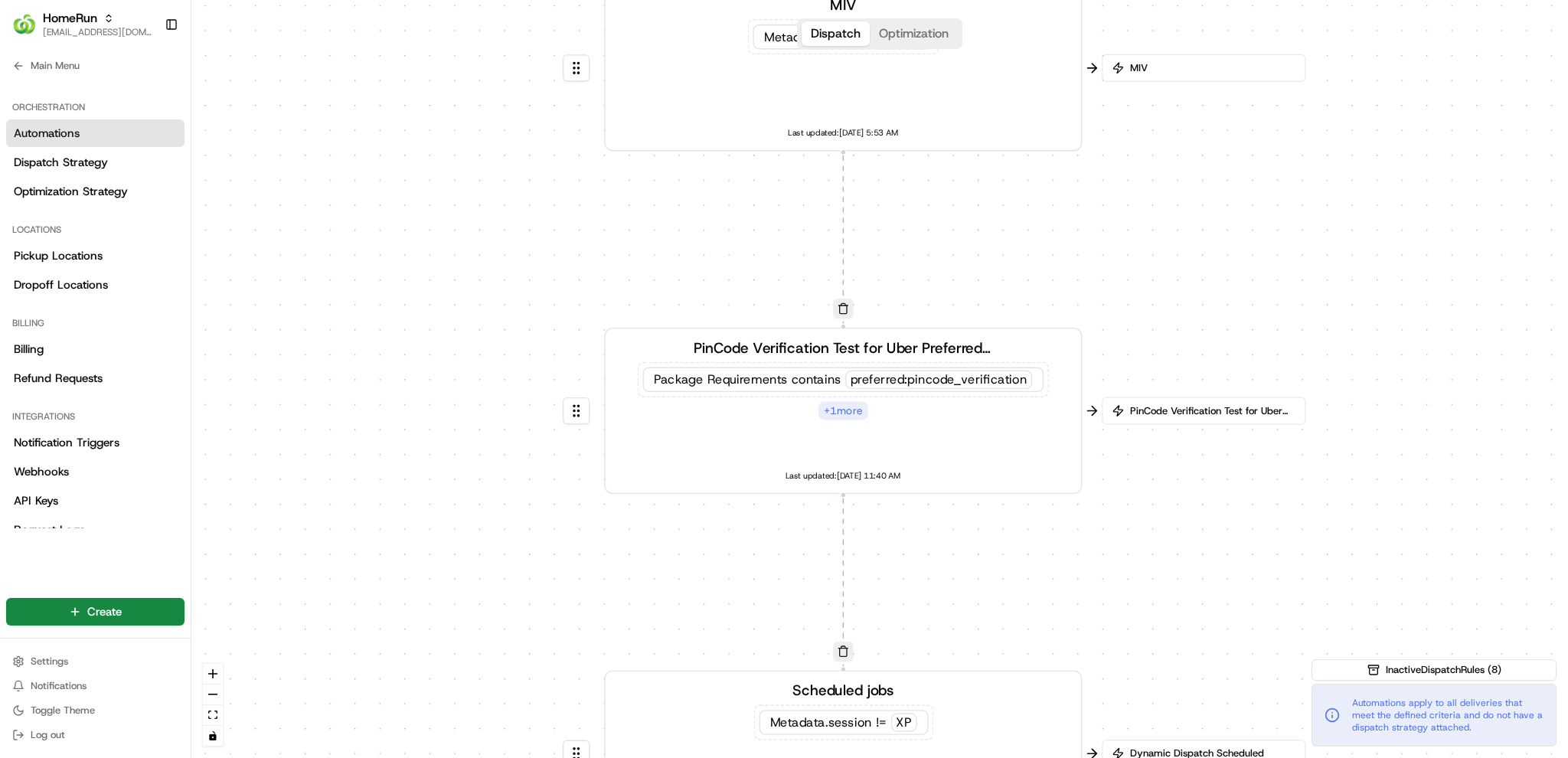 drag, startPoint x: 1195, startPoint y: 468, endPoint x: 1187, endPoint y: 207, distance: 261.1226 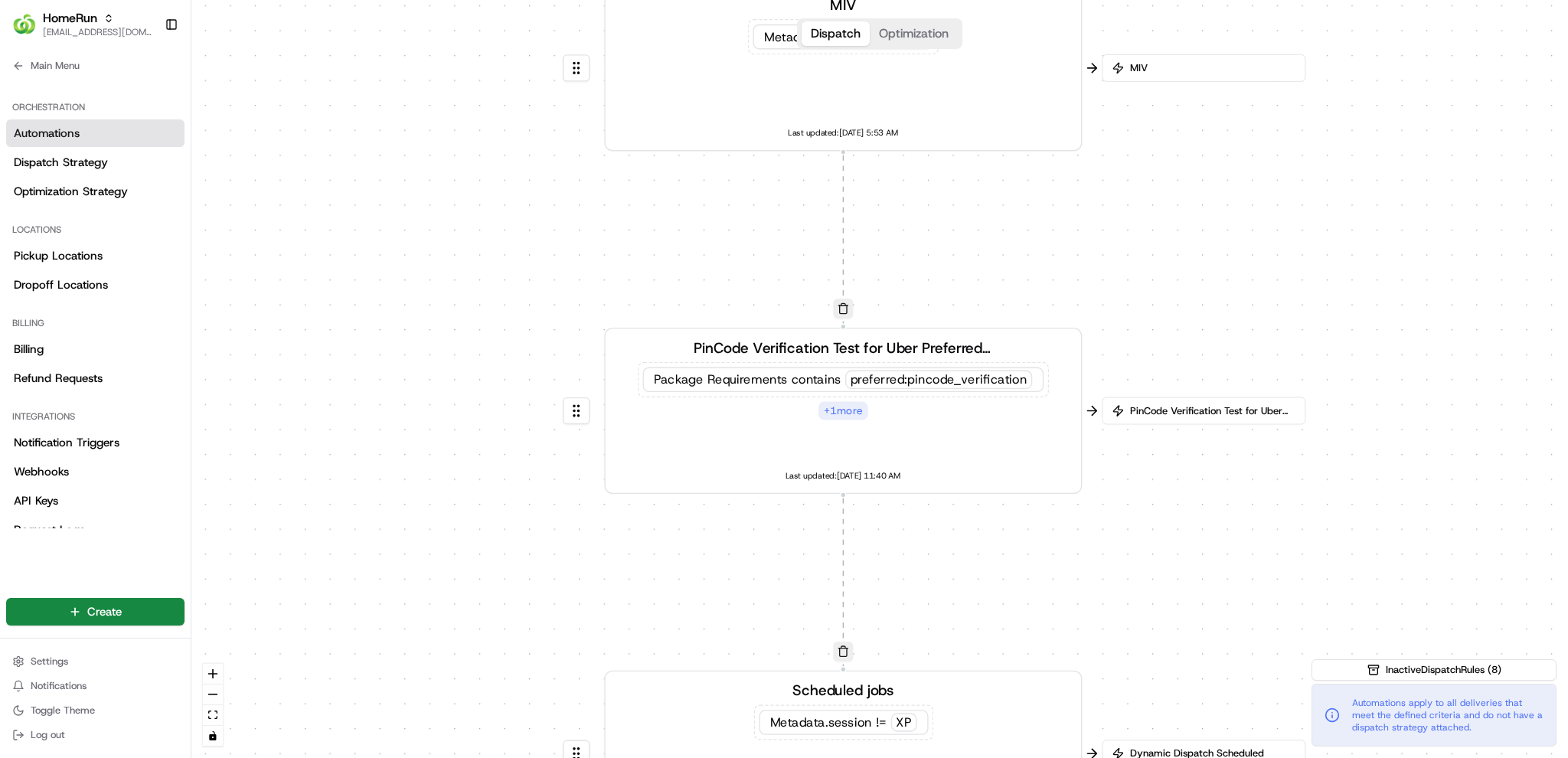 click on "0 0 0 0 0 0 0 Order / Delivery Received WAW Metadata .session == SO   Last updated:  26/05/2025 11:08 PM Scheduled jobs GoPeople Store Pickup Store Location in   + 1  more Last updated:  28/05/2025 1:30 AM MIV II Metadata .session == MIV   + 1  more Last updated:  07/12/2024 3:23 AM MIV Metadata .session == MIV   Last updated:  11/07/2024 5:53 AM PinCode Verification Test for Uber Preferred Vendor Package Requirements contains preferred:pincode_verification   + 1  more Last updated:  20/11/2024 11:40 AM Scheduled jobs Metadata .session != XP   Last updated:  02/10/2024 2:18 PM  Create new Rule" at bounding box center (880, 379) 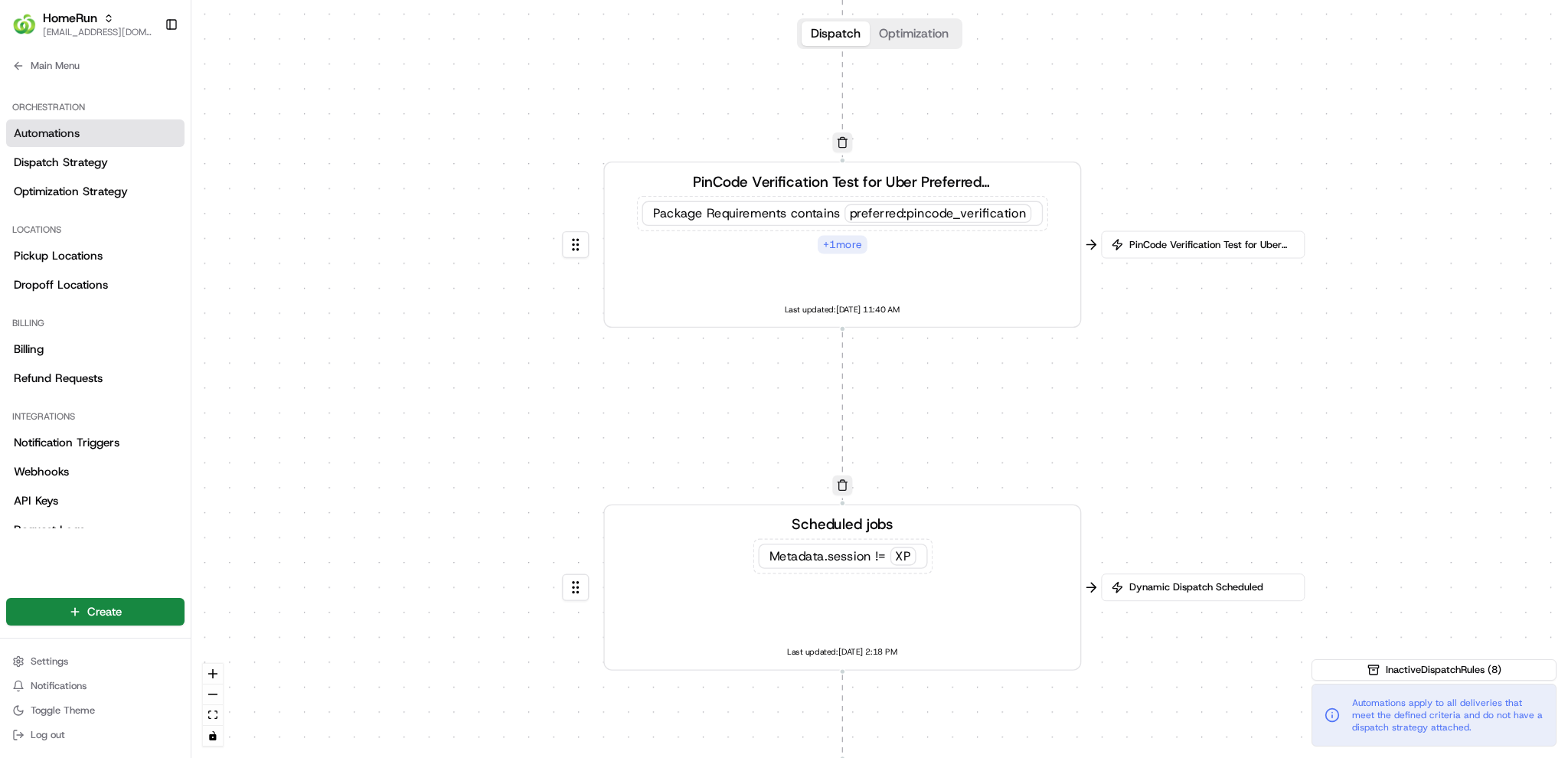 drag, startPoint x: 1263, startPoint y: 573, endPoint x: 1262, endPoint y: 417, distance: 156.00321 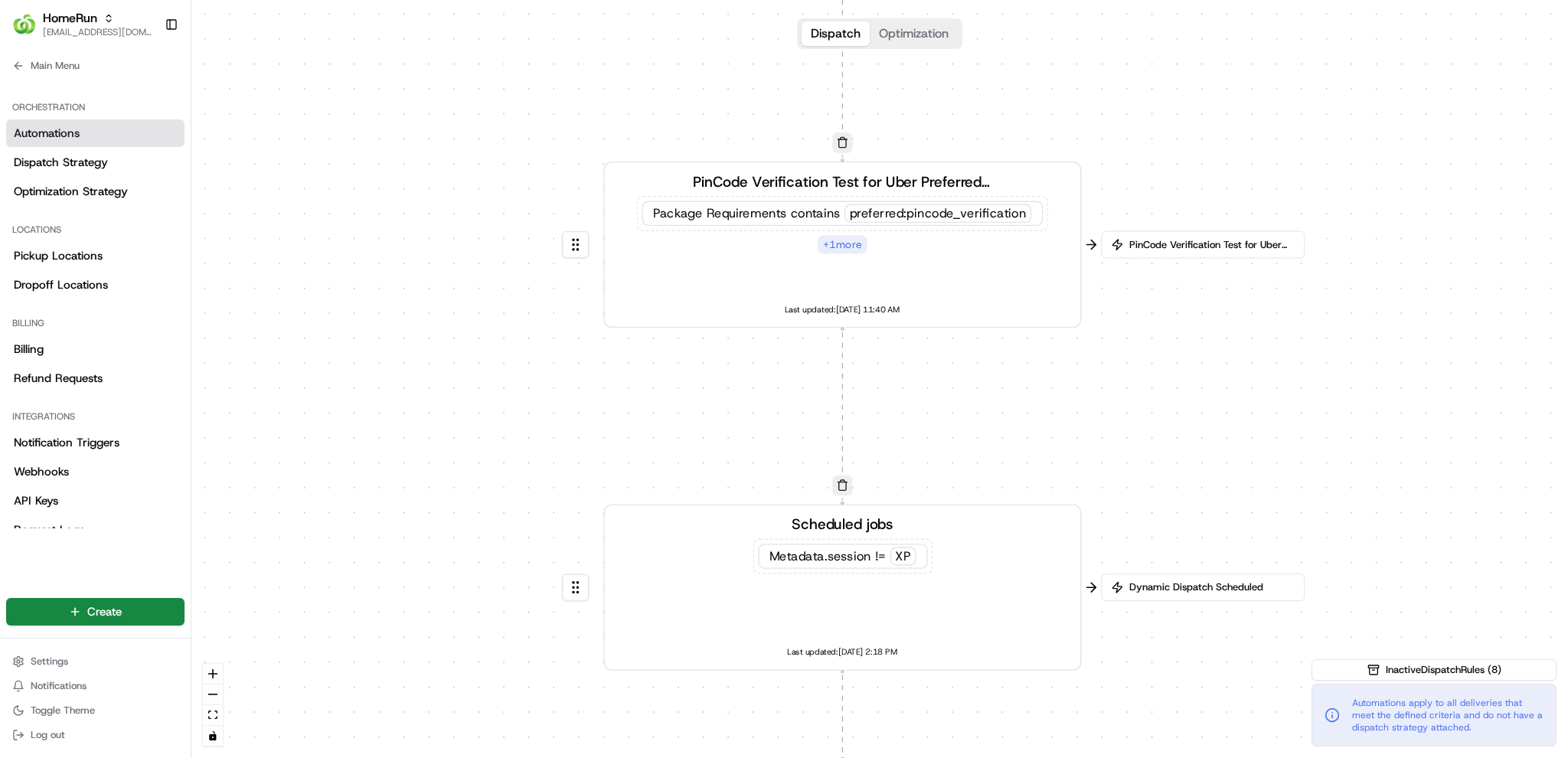 click on "0 0 0 0 0 0 0 Order / Delivery Received WAW Metadata .session == SO   Last updated:  26/05/2025 11:08 PM Scheduled jobs GoPeople Store Pickup Store Location in   + 1  more Last updated:  28/05/2025 1:30 AM MIV II Metadata .session == MIV   + 1  more Last updated:  07/12/2024 3:23 AM MIV Metadata .session == MIV   Last updated:  11/07/2024 5:53 AM PinCode Verification Test for Uber Preferred Vendor Package Requirements contains preferred:pincode_verification   + 1  more Last updated:  20/11/2024 11:40 AM Scheduled jobs Metadata .session != XP   Last updated:  02/10/2024 2:18 PM  Create new Rule" at bounding box center (880, 379) 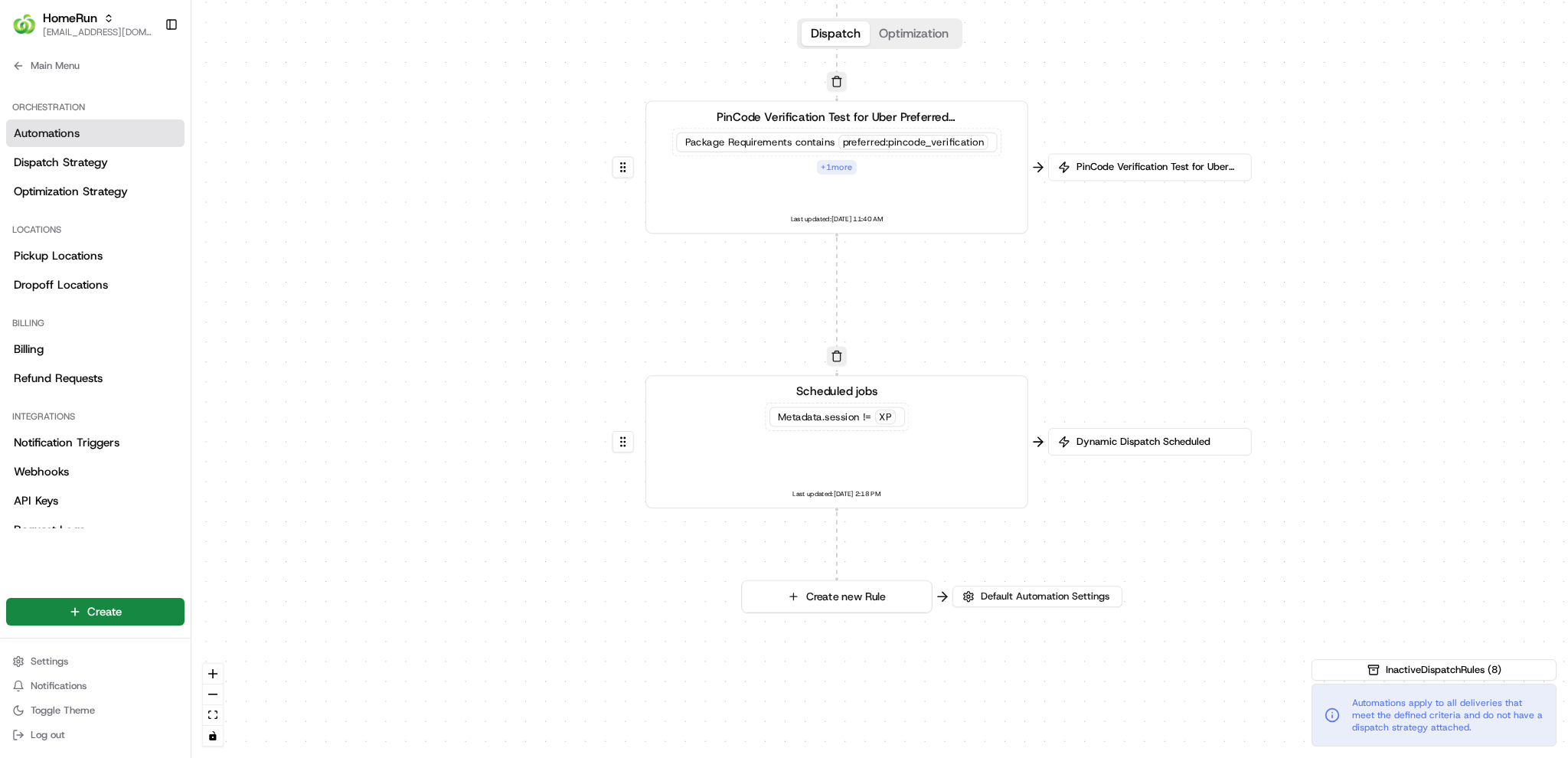 drag, startPoint x: 1063, startPoint y: 418, endPoint x: 1009, endPoint y: 320, distance: 111.89281 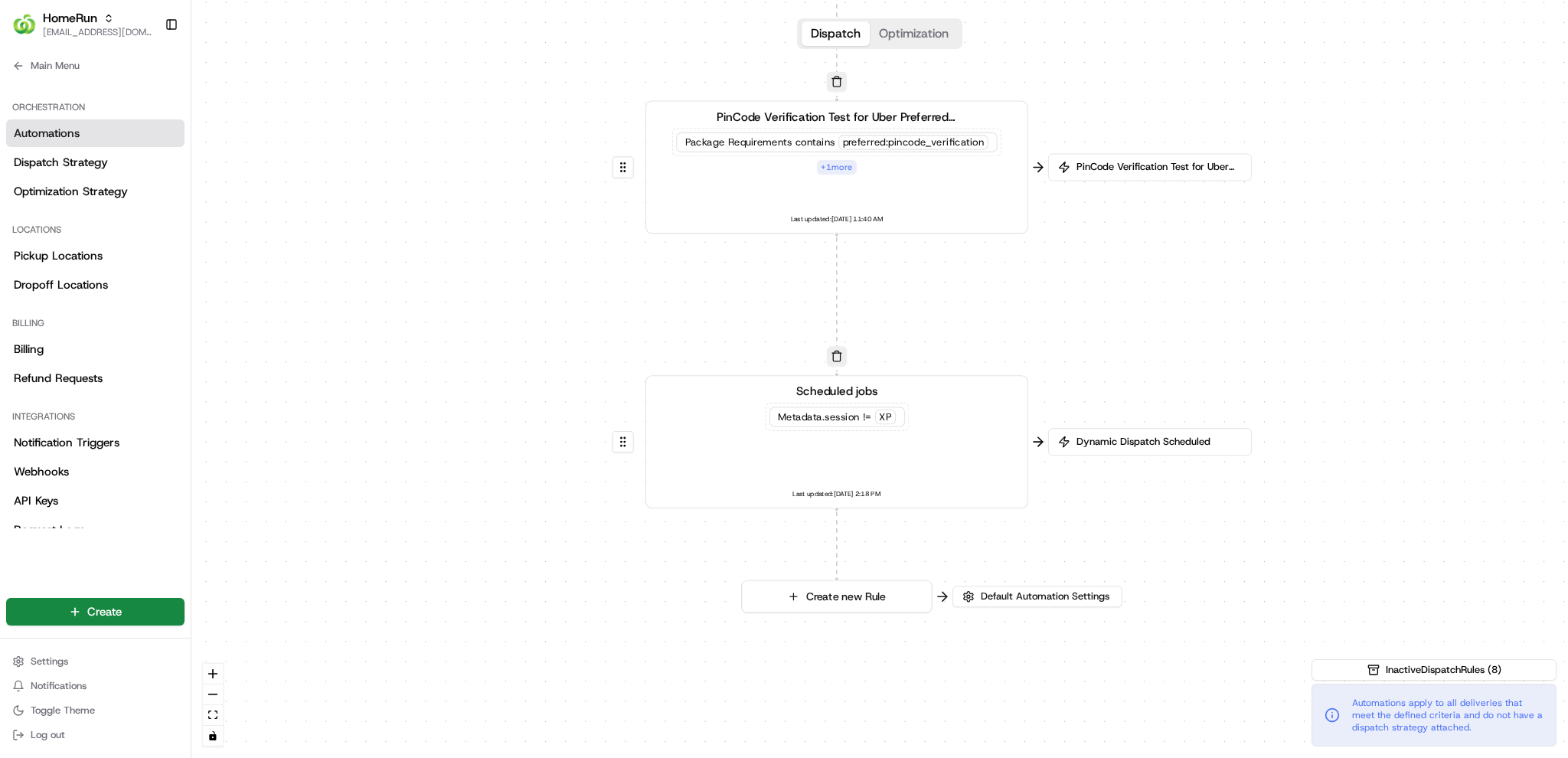 click on "0 0 0 0 0 0 0 Order / Delivery Received WAW Metadata .session == SO   Last updated:  26/05/2025 11:08 PM Scheduled jobs GoPeople Store Pickup Store Location in   + 1  more Last updated:  28/05/2025 1:30 AM MIV II Metadata .session == MIV   + 1  more Last updated:  07/12/2024 3:23 AM MIV Metadata .session == MIV   Last updated:  11/07/2024 5:53 AM PinCode Verification Test for Uber Preferred Vendor Package Requirements contains preferred:pincode_verification   + 1  more Last updated:  20/11/2024 11:40 AM Scheduled jobs Metadata .session != XP   Last updated:  02/10/2024 2:18 PM  Create new Rule" at bounding box center (880, 379) 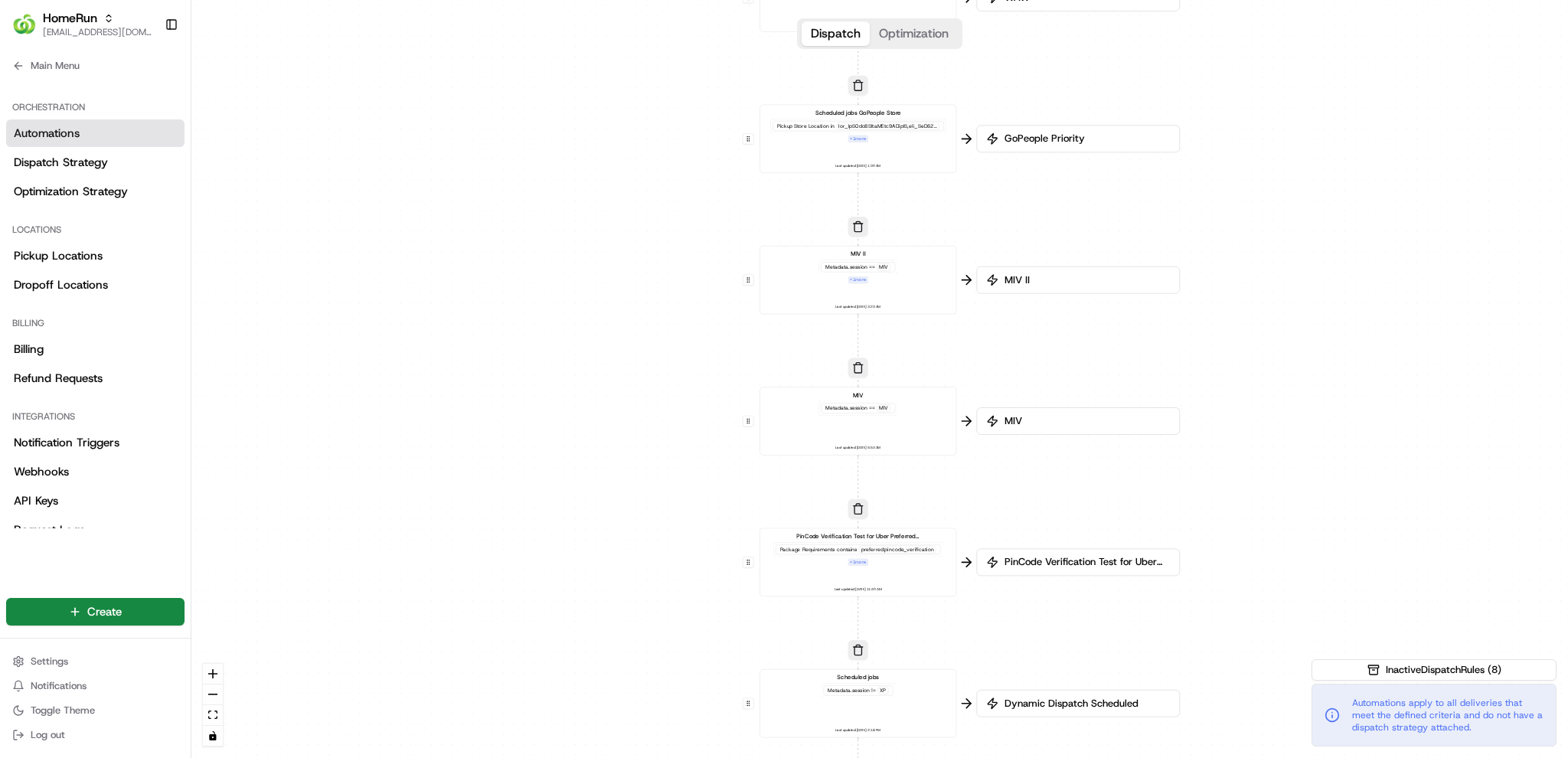 drag, startPoint x: 1328, startPoint y: 237, endPoint x: 1198, endPoint y: 582, distance: 368.68008 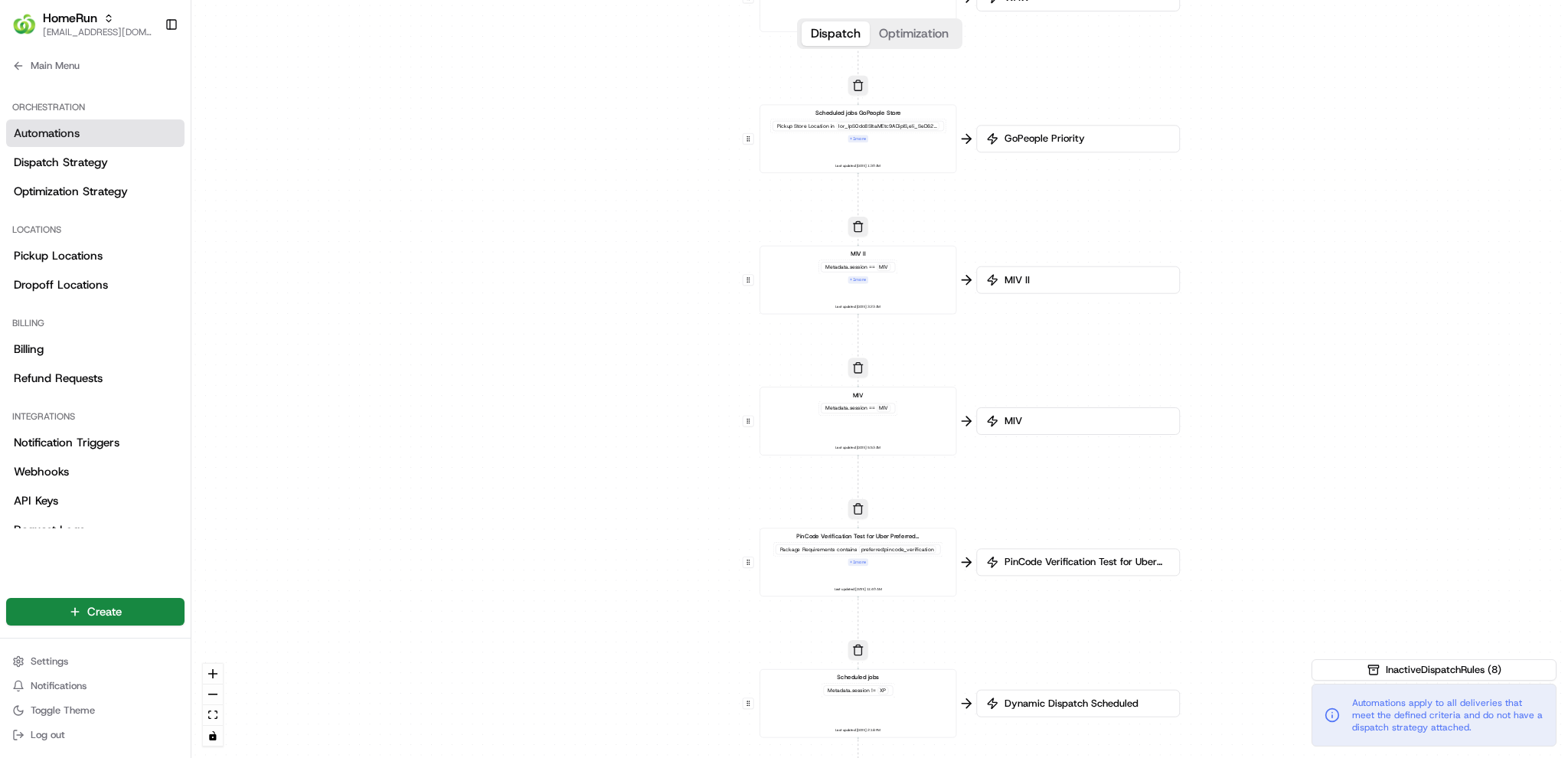 click on "0 0 0 0 0 0 0 Order / Delivery Received WAW Metadata .session == SO   Last updated:  26/05/2025 11:08 PM Scheduled jobs GoPeople Store Pickup Store Location in   + 1  more Last updated:  28/05/2025 1:30 AM MIV II Metadata .session == MIV   + 1  more Last updated:  07/12/2024 3:23 AM MIV Metadata .session == MIV   Last updated:  11/07/2024 5:53 AM PinCode Verification Test for Uber Preferred Vendor Package Requirements contains preferred:pincode_verification   + 1  more Last updated:  20/11/2024 11:40 AM Scheduled jobs Metadata .session != XP   Last updated:  02/10/2024 2:18 PM  Create new Rule" at bounding box center [880, 379] 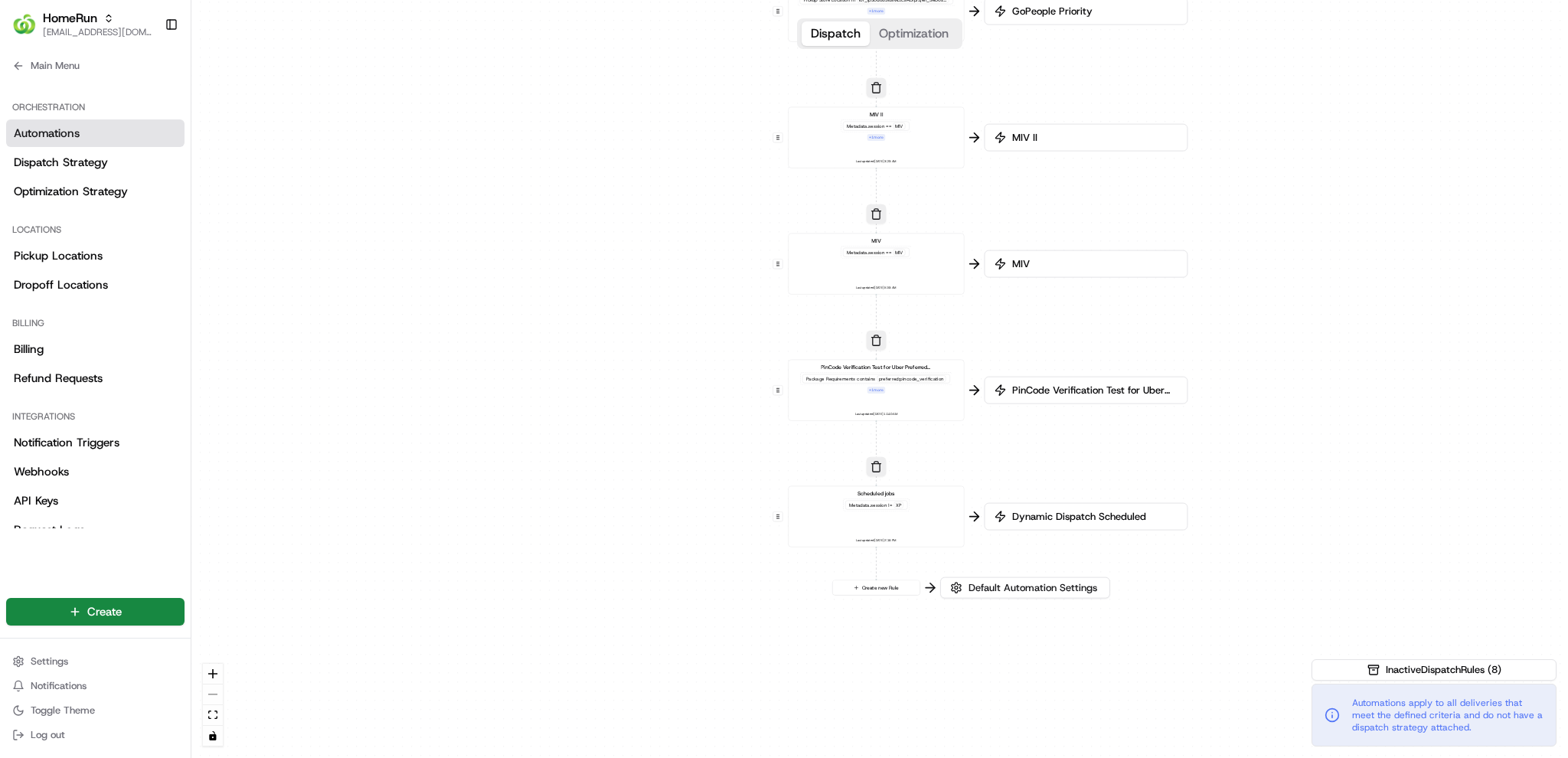 drag, startPoint x: 1298, startPoint y: 333, endPoint x: 1301, endPoint y: 100, distance: 233.0193 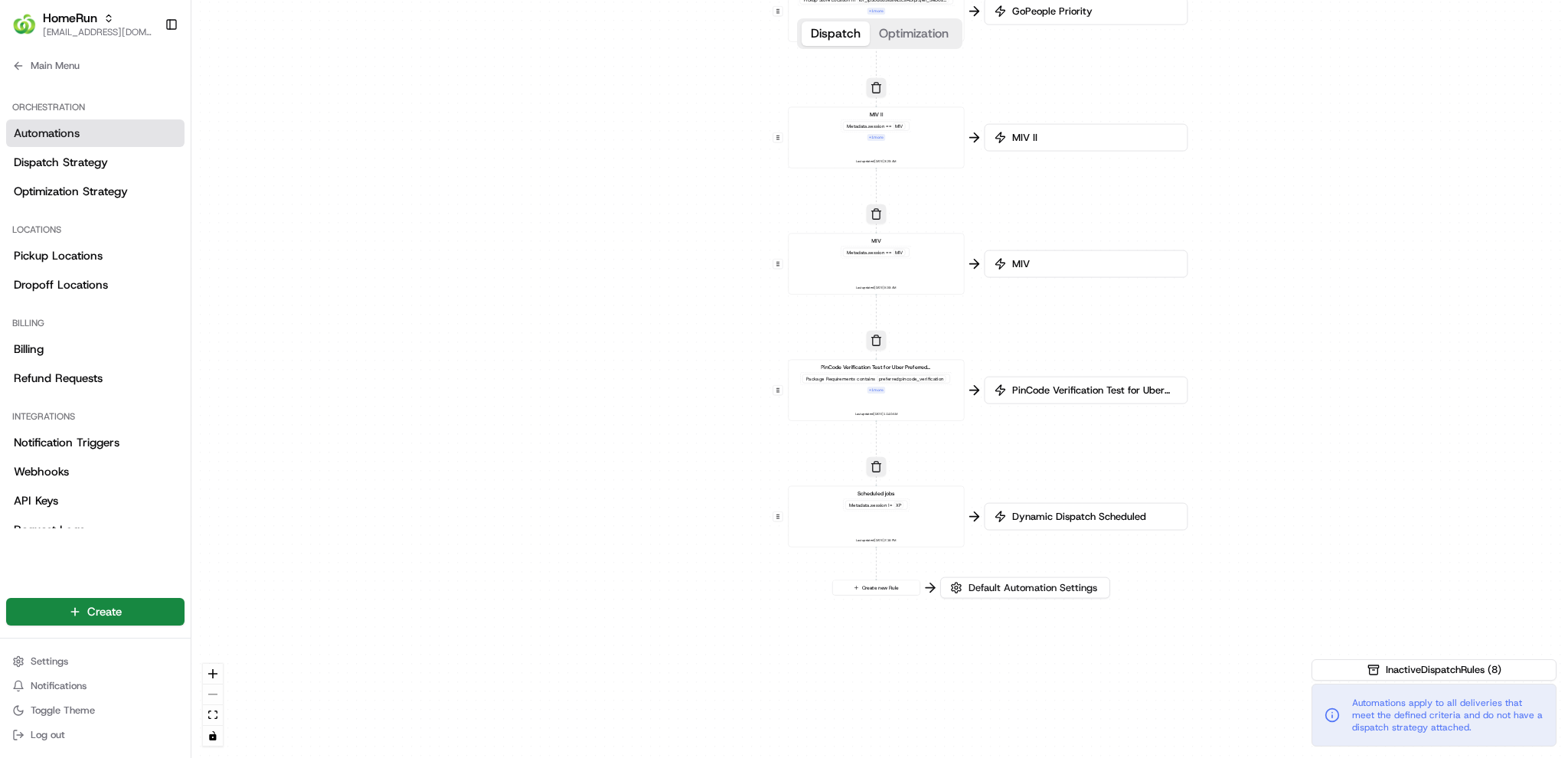 click on "0 0 0 0 0 0 0 Order / Delivery Received WAW Metadata .session == SO   Last updated:  26/05/2025 11:08 PM Scheduled jobs GoPeople Store Pickup Store Location in   + 1  more Last updated:  28/05/2025 1:30 AM MIV II Metadata .session == MIV   + 1  more Last updated:  07/12/2024 3:23 AM MIV Metadata .session == MIV   Last updated:  11/07/2024 5:53 AM PinCode Verification Test for Uber Preferred Vendor Package Requirements contains preferred:pincode_verification   + 1  more Last updated:  20/11/2024 11:40 AM Scheduled jobs Metadata .session != XP   Last updated:  02/10/2024 2:18 PM  Create new Rule" at bounding box center [880, 379] 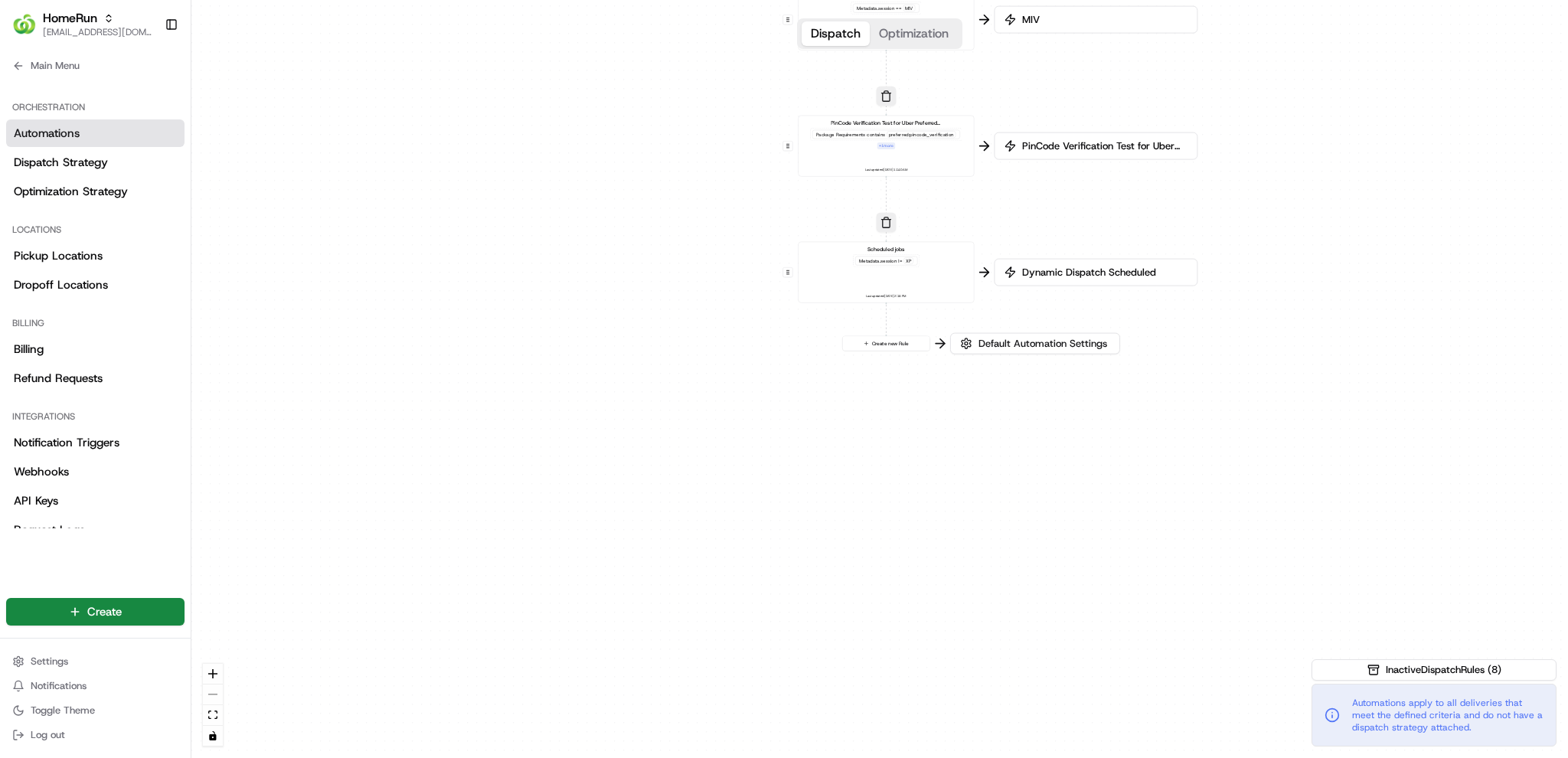 drag, startPoint x: 1315, startPoint y: 567, endPoint x: 1325, endPoint y: 323, distance: 244.20483 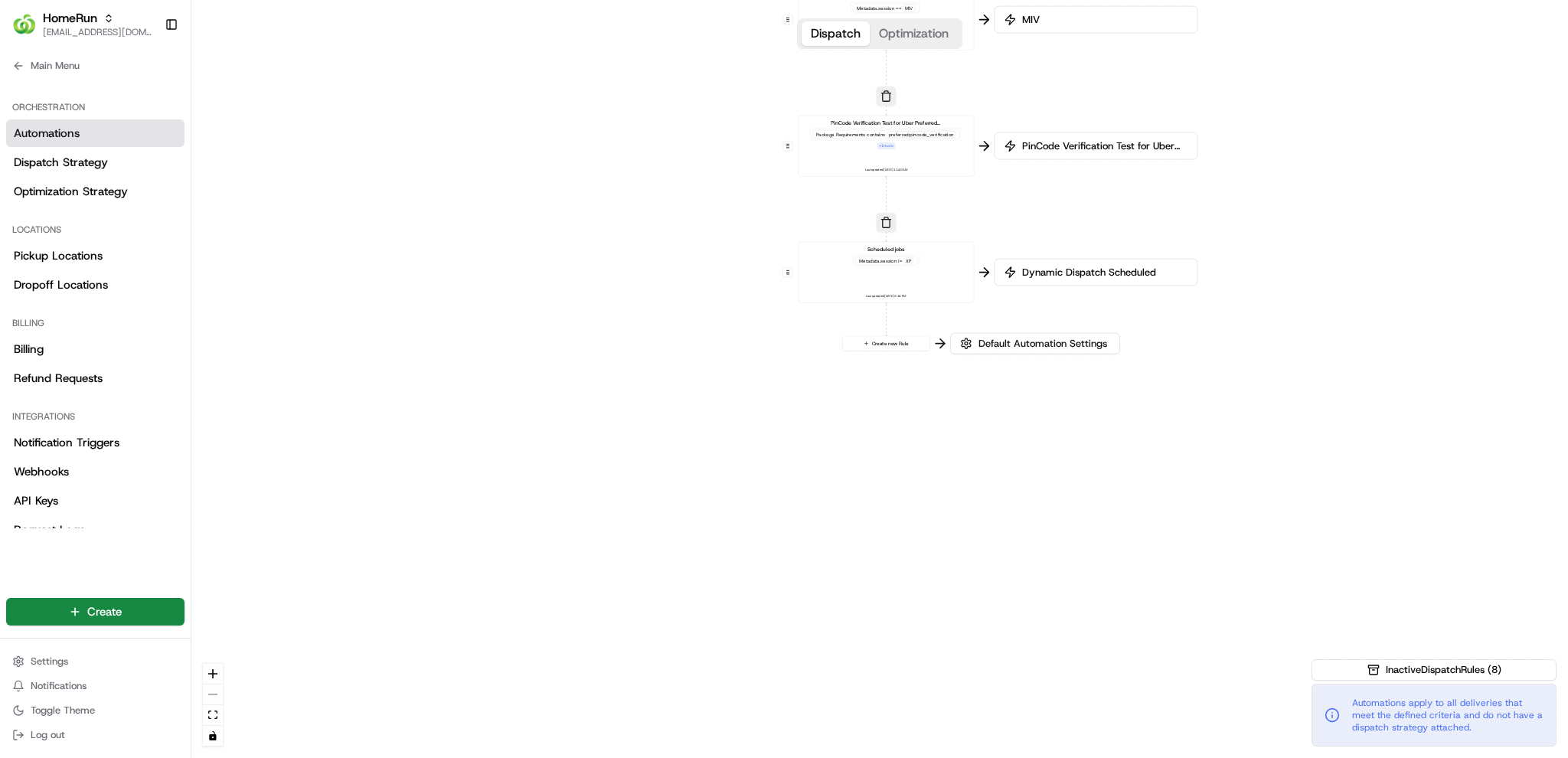 click on "0 0 0 0 0 0 0 Order / Delivery Received WAW Metadata .session == SO   Last updated:  26/05/2025 11:08 PM Scheduled jobs GoPeople Store Pickup Store Location in   + 1  more Last updated:  28/05/2025 1:30 AM MIV II Metadata .session == MIV   + 1  more Last updated:  07/12/2024 3:23 AM MIV Metadata .session == MIV   Last updated:  11/07/2024 5:53 AM PinCode Verification Test for Uber Preferred Vendor Package Requirements contains preferred:pincode_verification   + 1  more Last updated:  20/11/2024 11:40 AM Scheduled jobs Metadata .session != XP   Last updated:  02/10/2024 2:18 PM  Create new Rule" at bounding box center [880, 379] 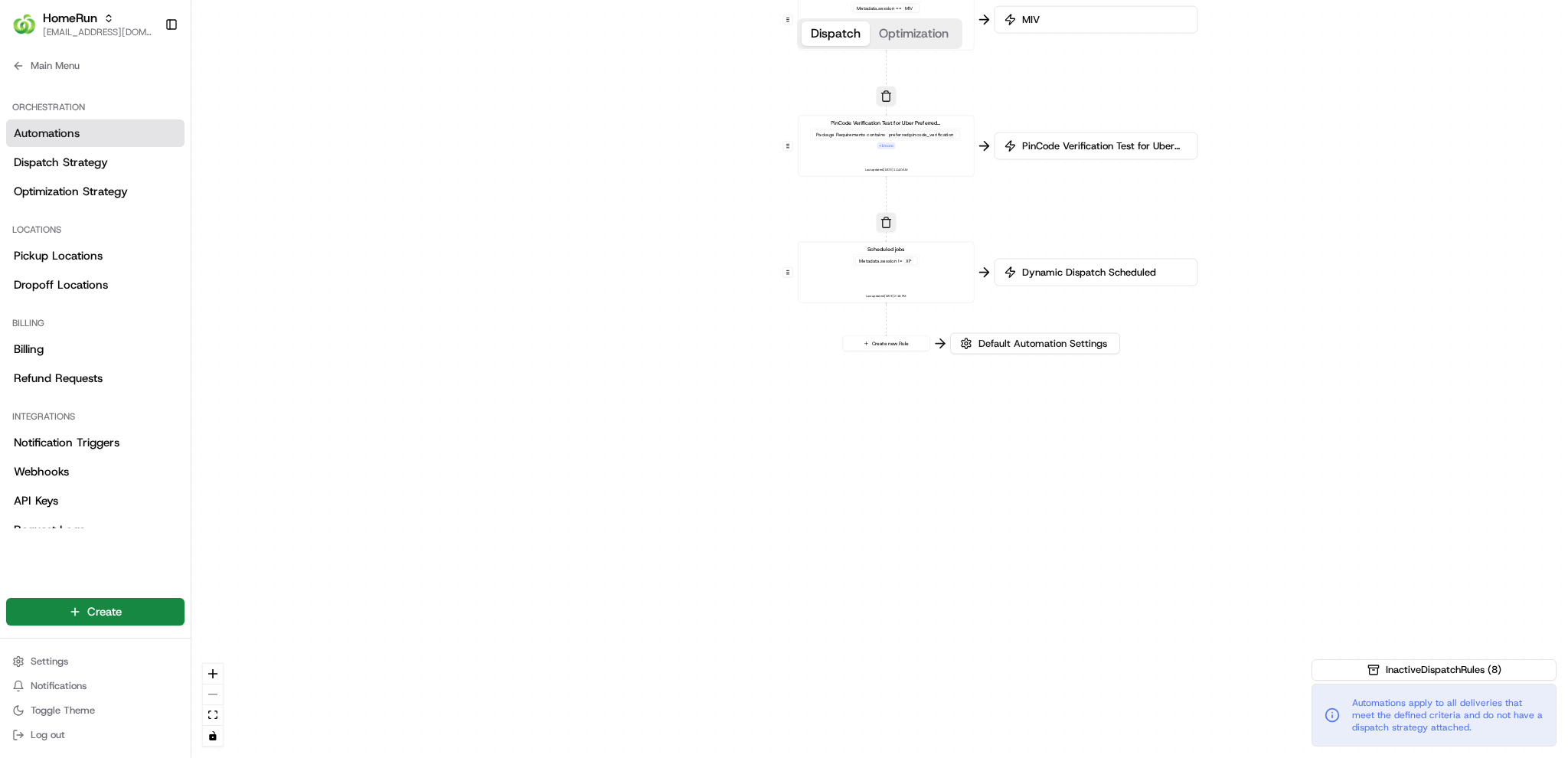 click on "0 0 0 0 0 0 0 Order / Delivery Received WAW Metadata .session == SO   Last updated:  26/05/2025 11:08 PM Scheduled jobs GoPeople Store Pickup Store Location in   + 1  more Last updated:  28/05/2025 1:30 AM MIV II Metadata .session == MIV   + 1  more Last updated:  07/12/2024 3:23 AM MIV Metadata .session == MIV   Last updated:  11/07/2024 5:53 AM PinCode Verification Test for Uber Preferred Vendor Package Requirements contains preferred:pincode_verification   + 1  more Last updated:  20/11/2024 11:40 AM Scheduled jobs Metadata .session != XP   Last updated:  02/10/2024 2:18 PM  Create new Rule" at bounding box center [880, 379] 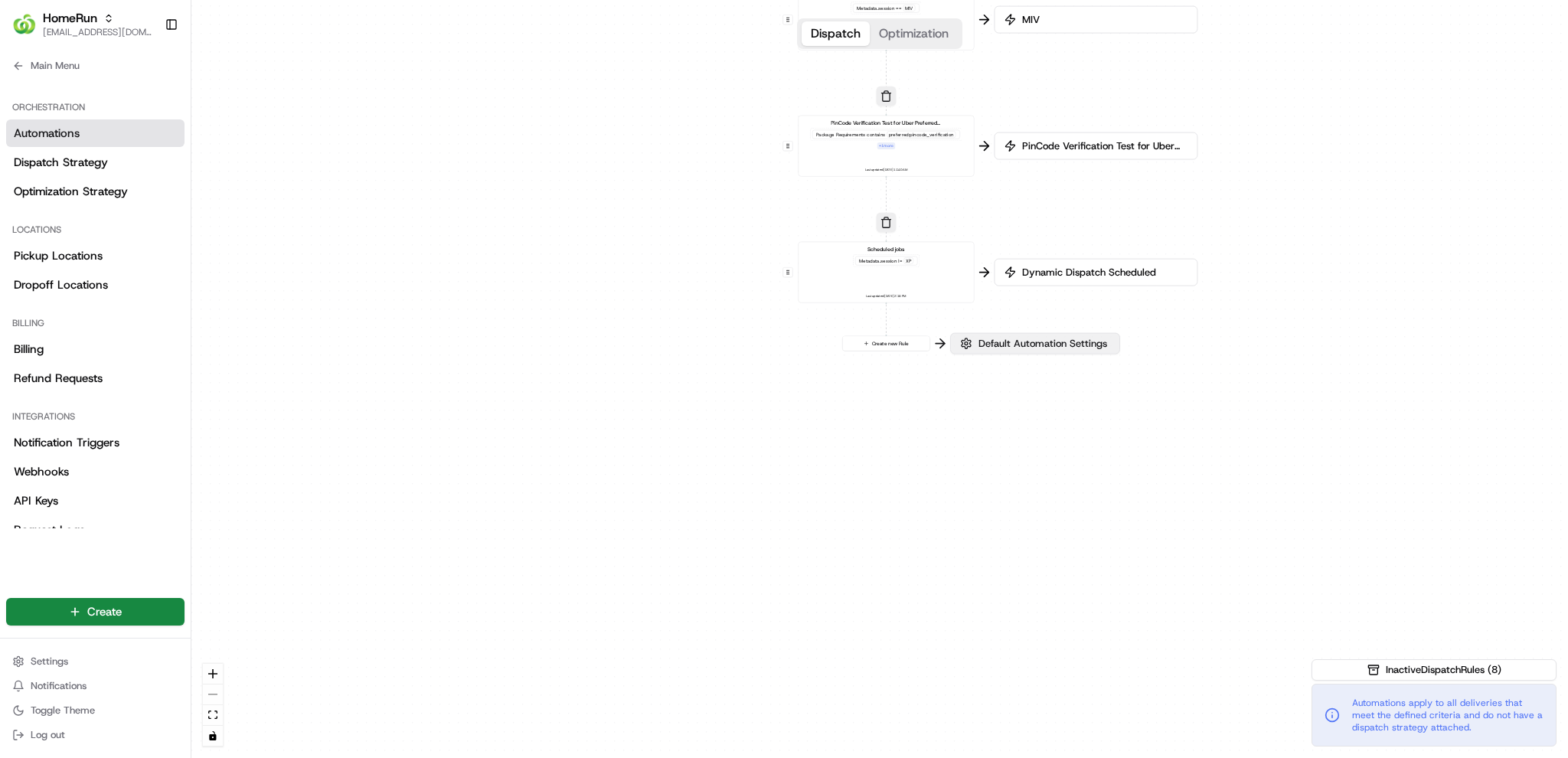 click on "Default Automation Settings" at bounding box center [1043, 344] 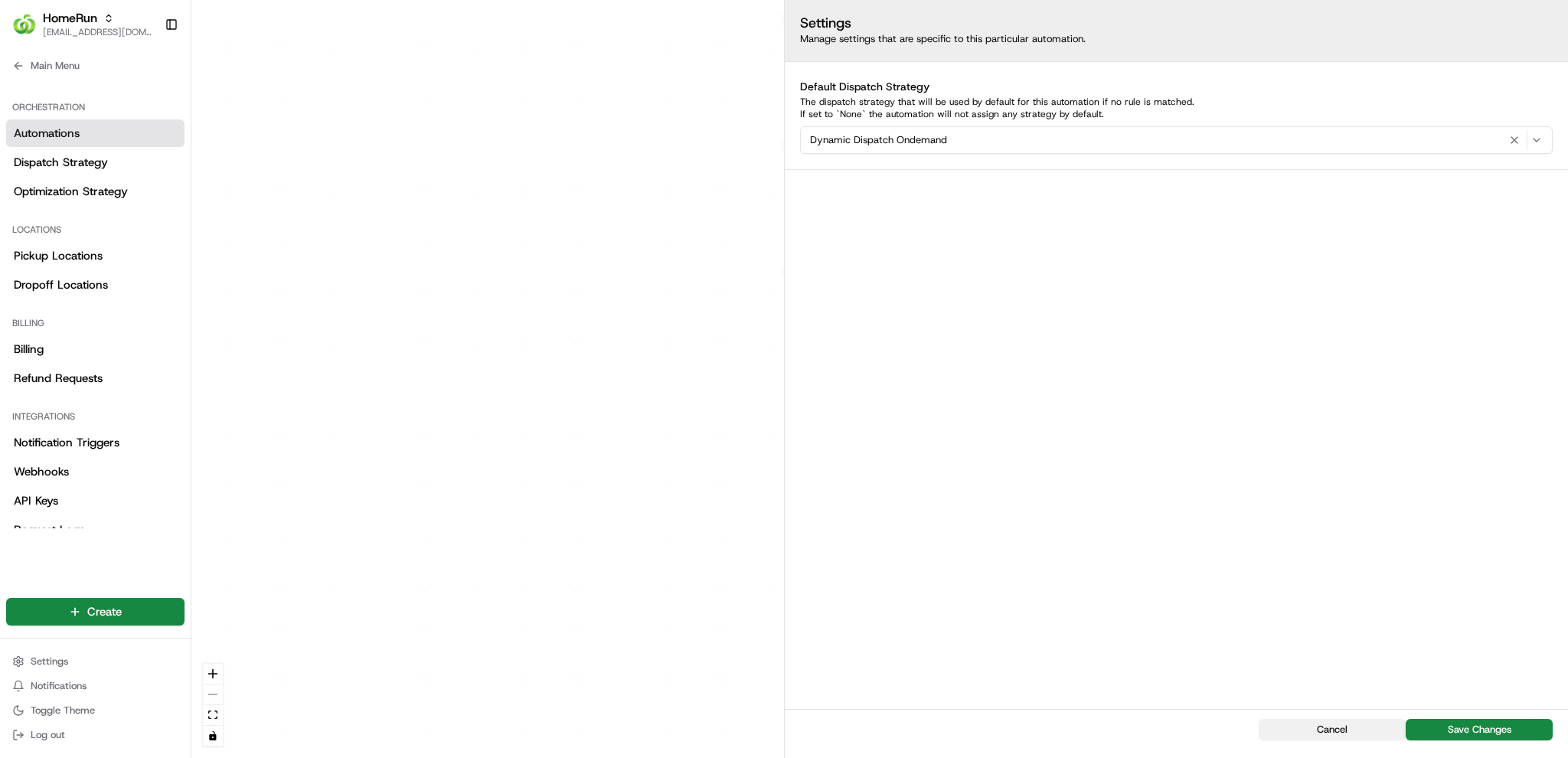 click on "Cancel" at bounding box center [1332, 730] 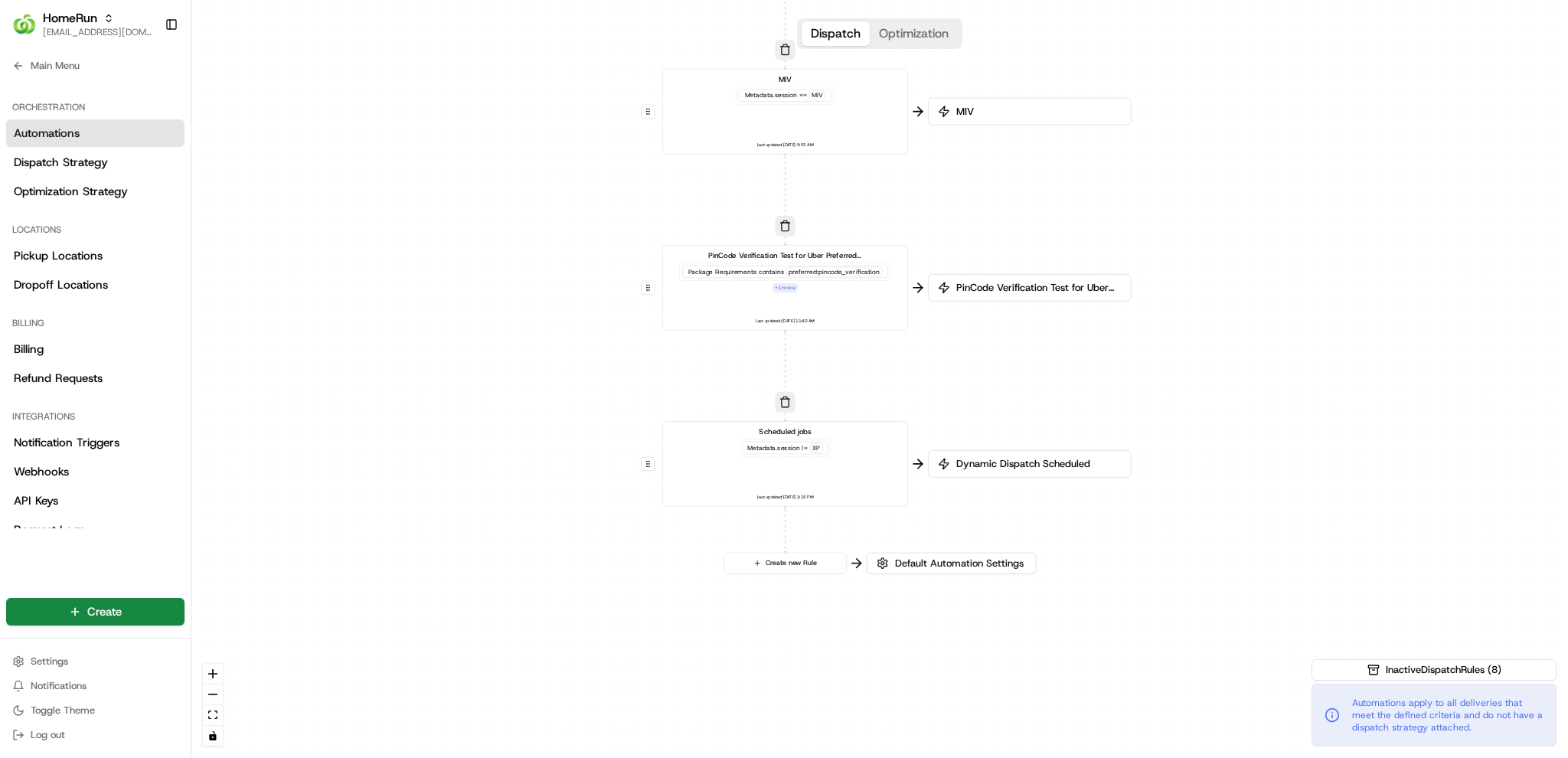drag, startPoint x: 641, startPoint y: 308, endPoint x: 251, endPoint y: 148, distance: 421.54478 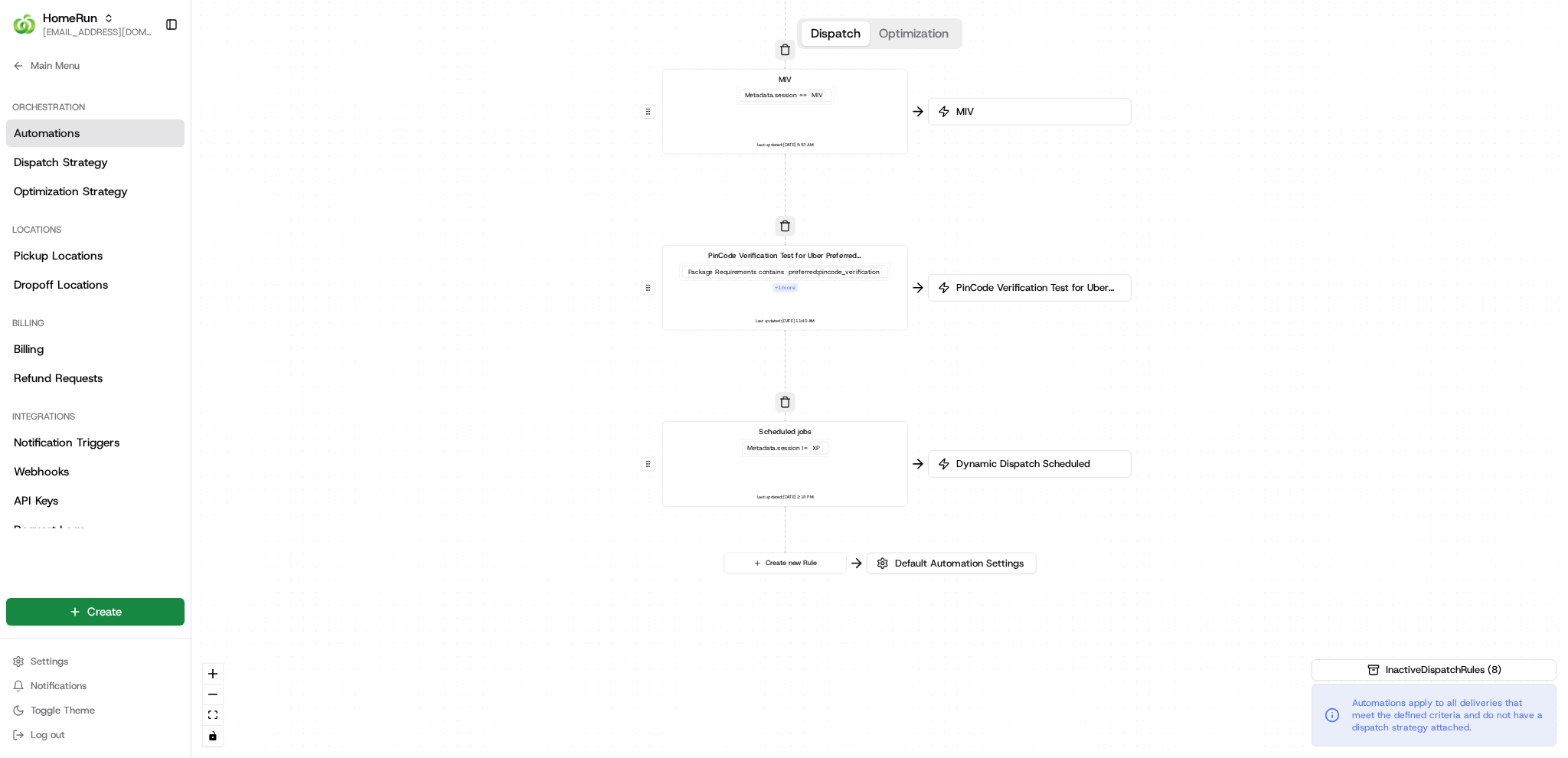click on "0 0 0 0 0 0 0 Order / Delivery Received WAW Metadata .session == SO   Last updated:  26/05/2025 11:08 PM Scheduled jobs GoPeople Store Pickup Store Location in   + 1  more Last updated:  28/05/2025 1:30 AM MIV II Metadata .session == MIV   + 1  more Last updated:  07/12/2024 3:23 AM MIV Metadata .session == MIV   Last updated:  11/07/2024 5:53 AM PinCode Verification Test for Uber Preferred Vendor Package Requirements contains preferred:pincode_verification   + 1  more Last updated:  20/11/2024 11:40 AM Scheduled jobs Metadata .session != XP   Last updated:  02/10/2024 2:18 PM  Create new Rule" at bounding box center [880, 379] 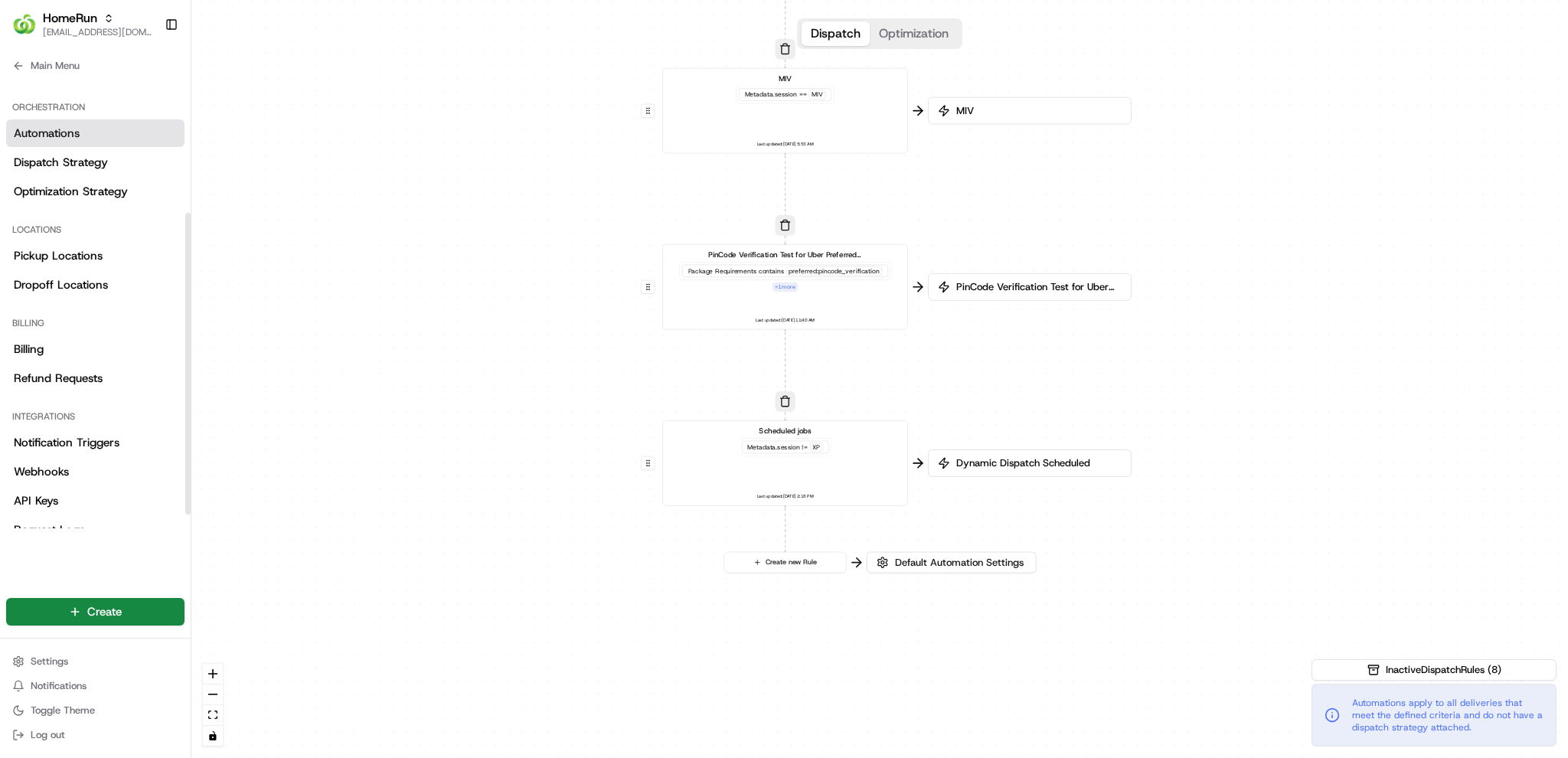 click on "Automations" at bounding box center (95, 133) 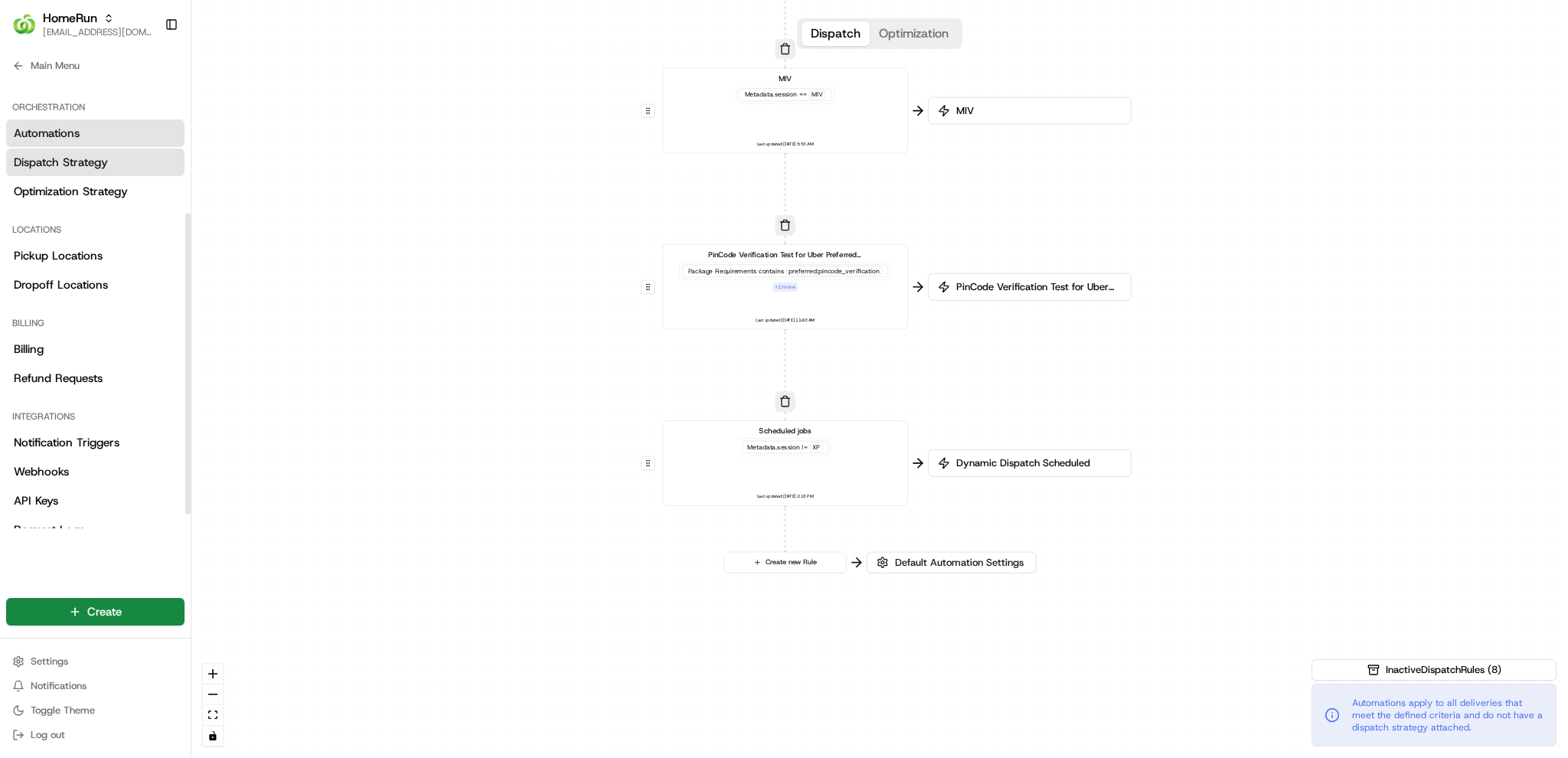 click on "Dispatch Strategy" at bounding box center (60, 162) 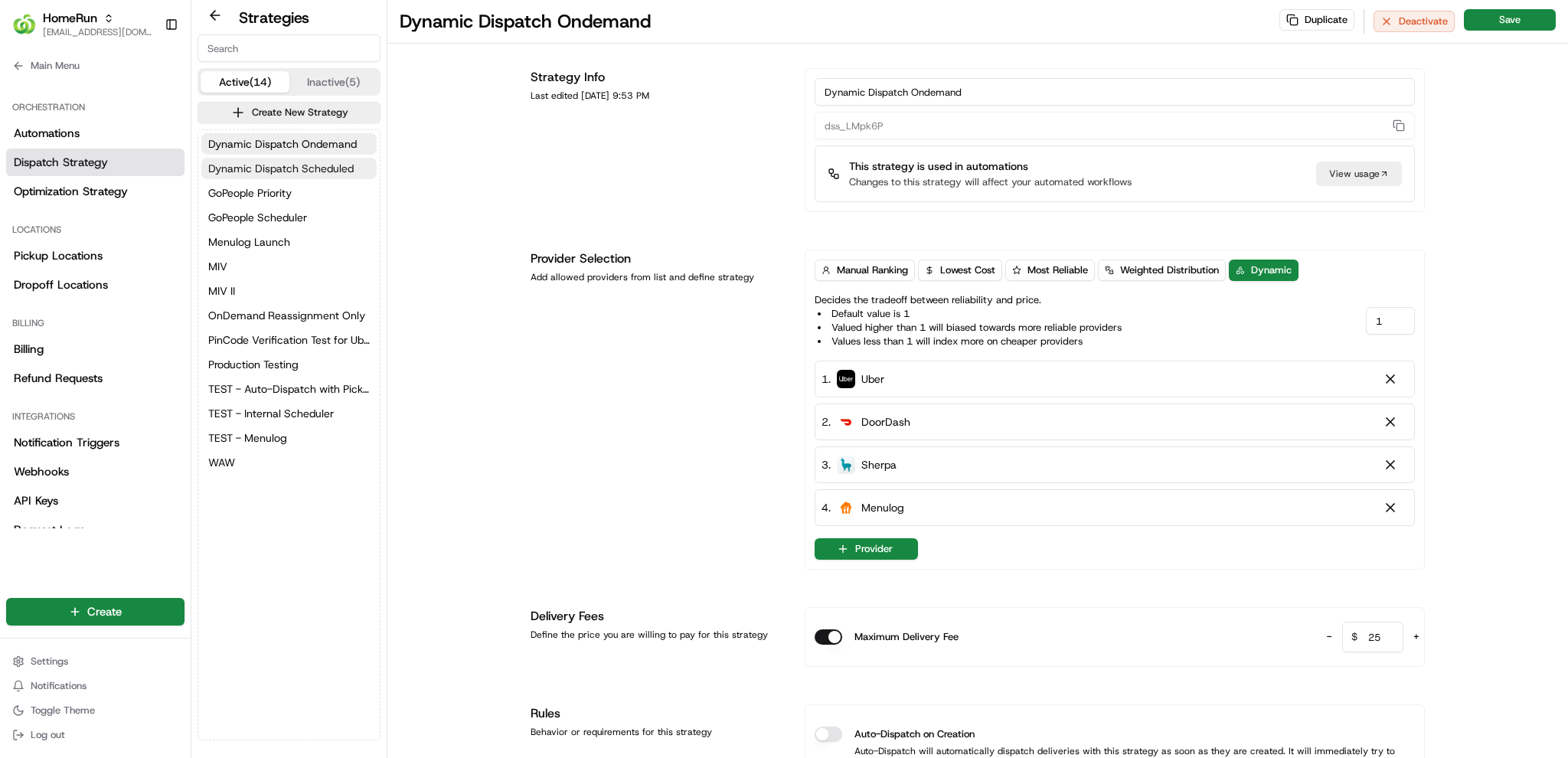 click on "Dynamic Dispatch Scheduled" at bounding box center (281, 168) 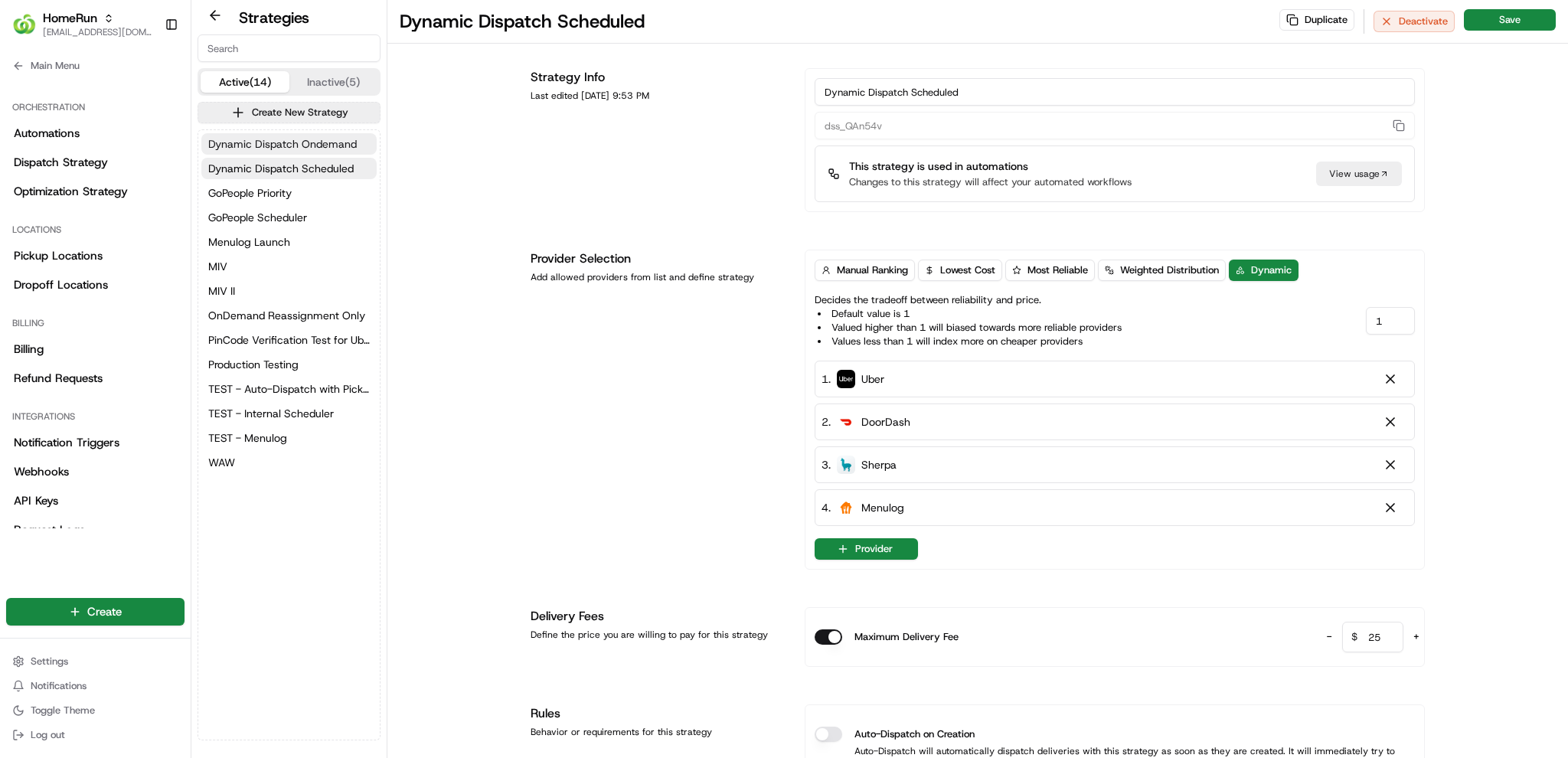 click on "Dynamic Dispatch Ondemand" at bounding box center (283, 144) 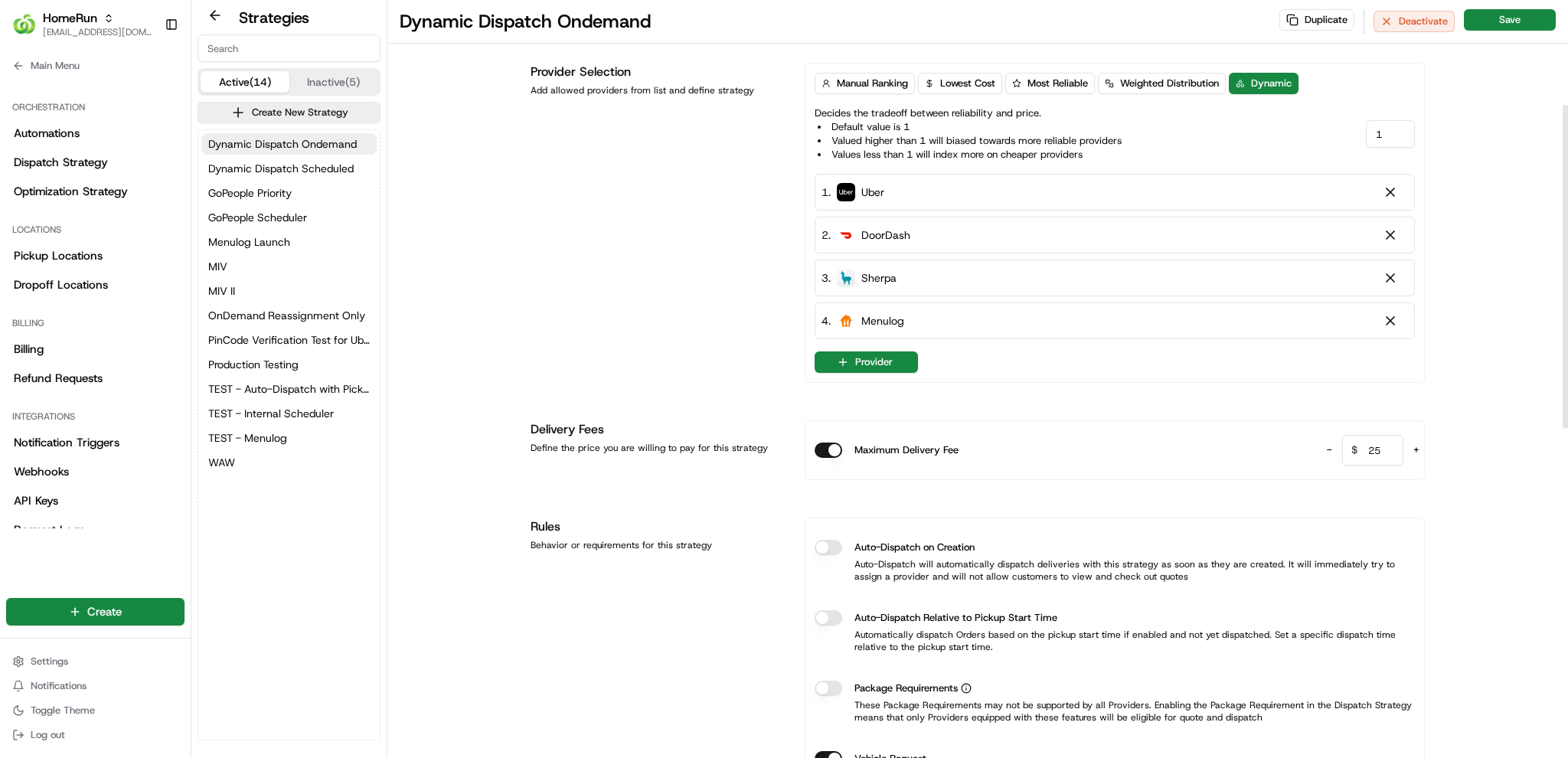 scroll, scrollTop: 245, scrollLeft: 0, axis: vertical 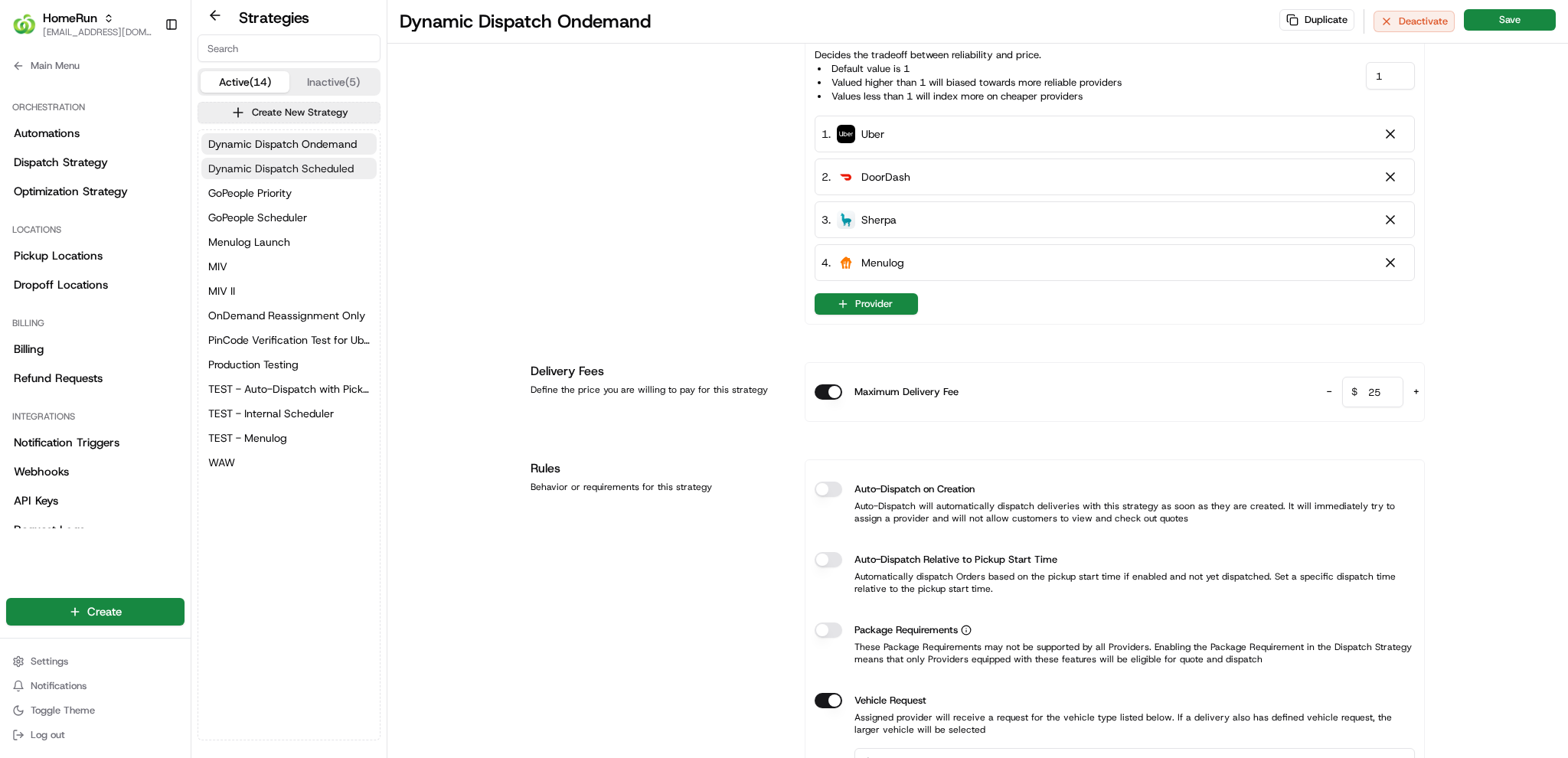 click on "Dynamic Dispatch Scheduled" at bounding box center [281, 168] 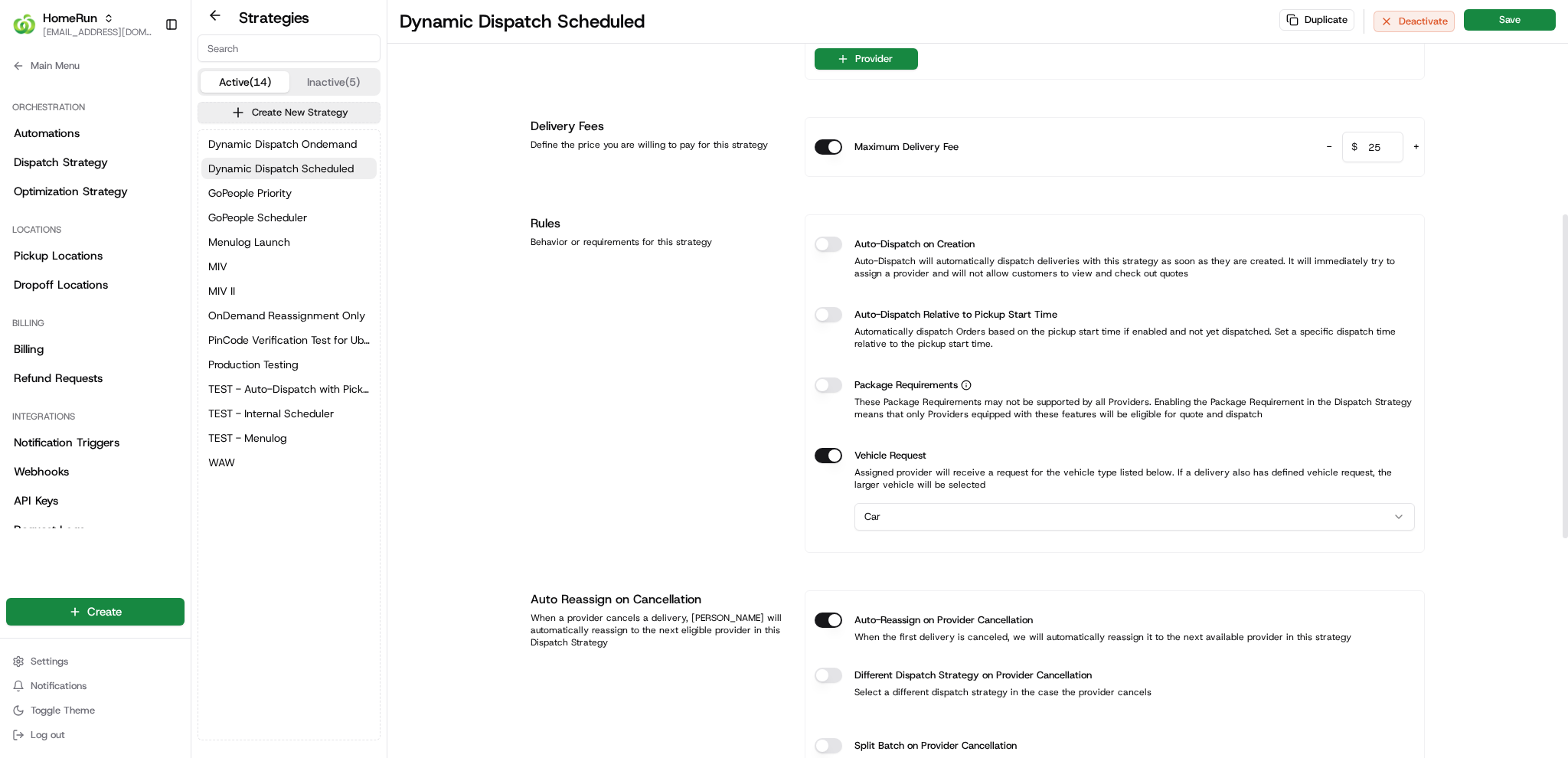 scroll, scrollTop: 735, scrollLeft: 0, axis: vertical 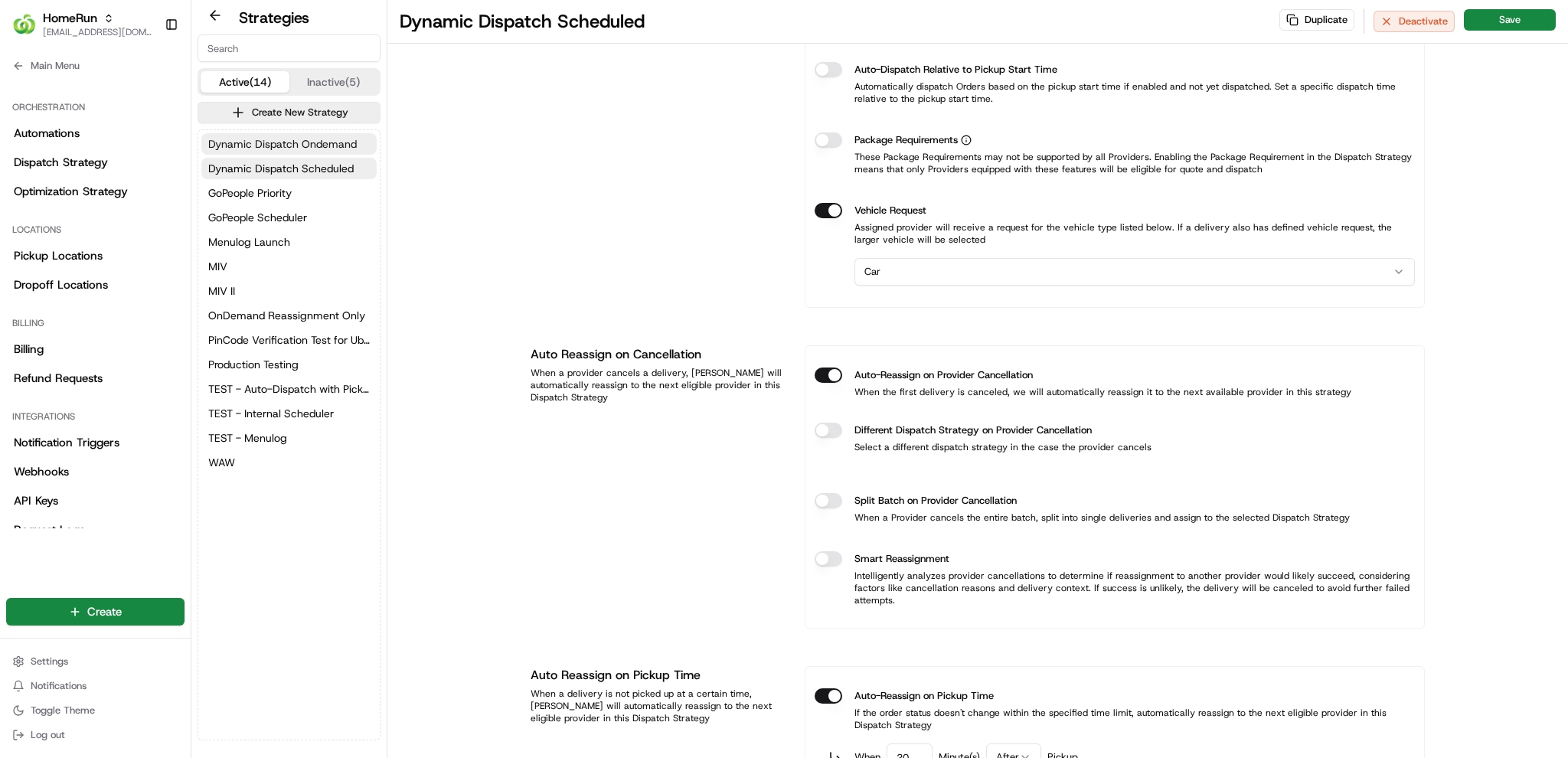 click on "Dynamic Dispatch Ondemand" at bounding box center (283, 144) 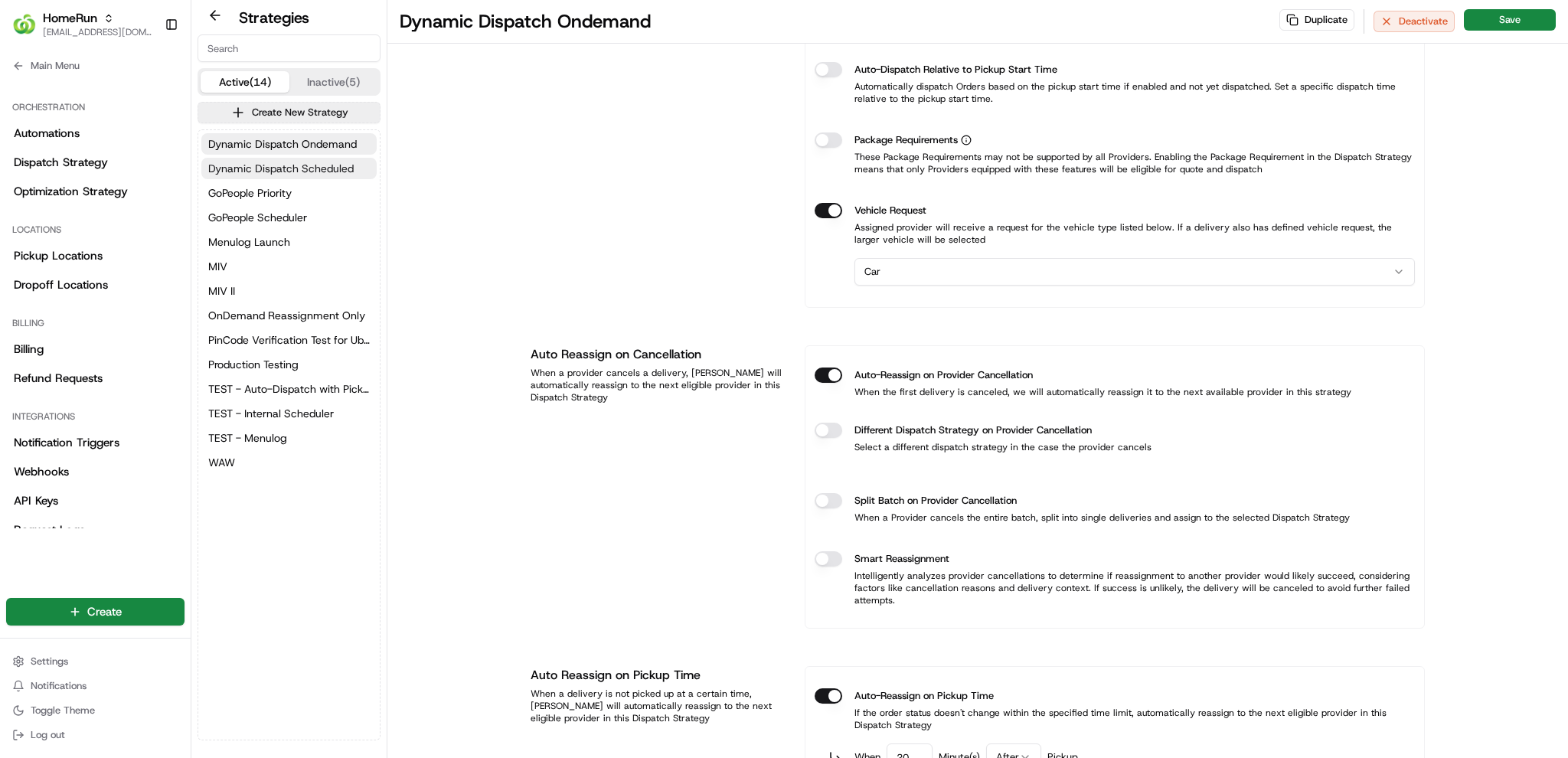 click on "Dynamic Dispatch Scheduled" at bounding box center [281, 168] 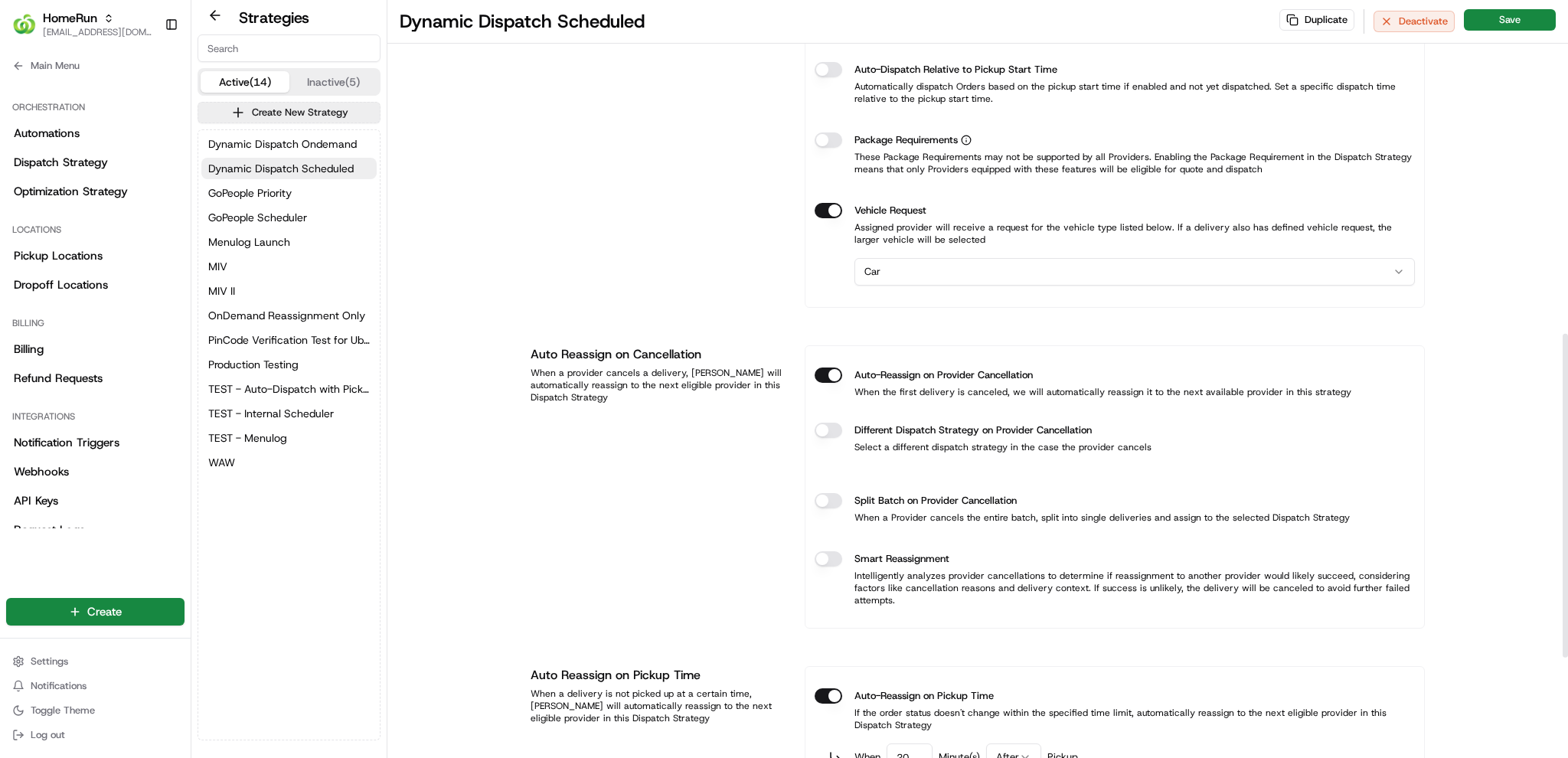 scroll, scrollTop: 1014, scrollLeft: 0, axis: vertical 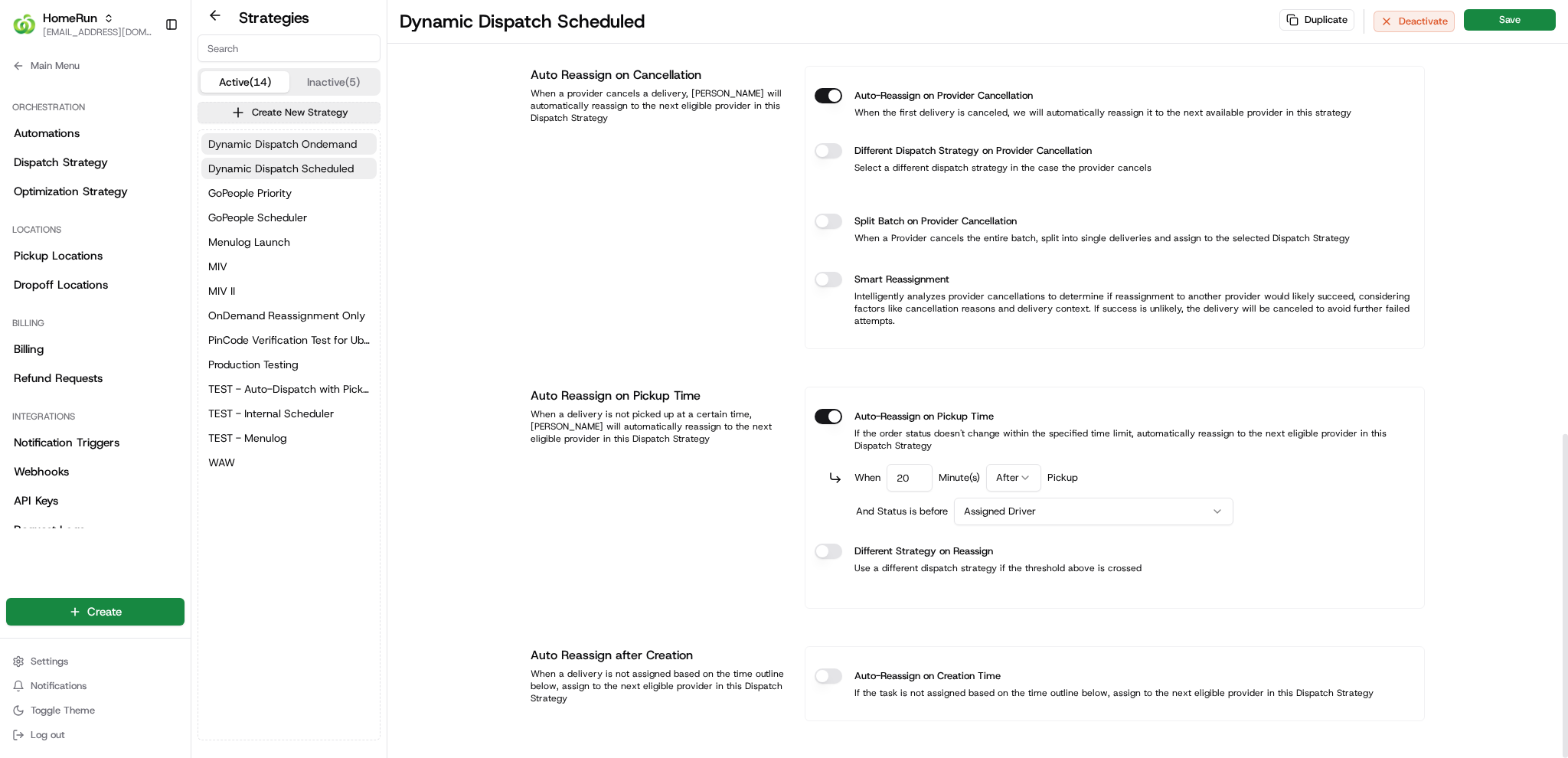 click on "Dynamic Dispatch Ondemand" at bounding box center [283, 144] 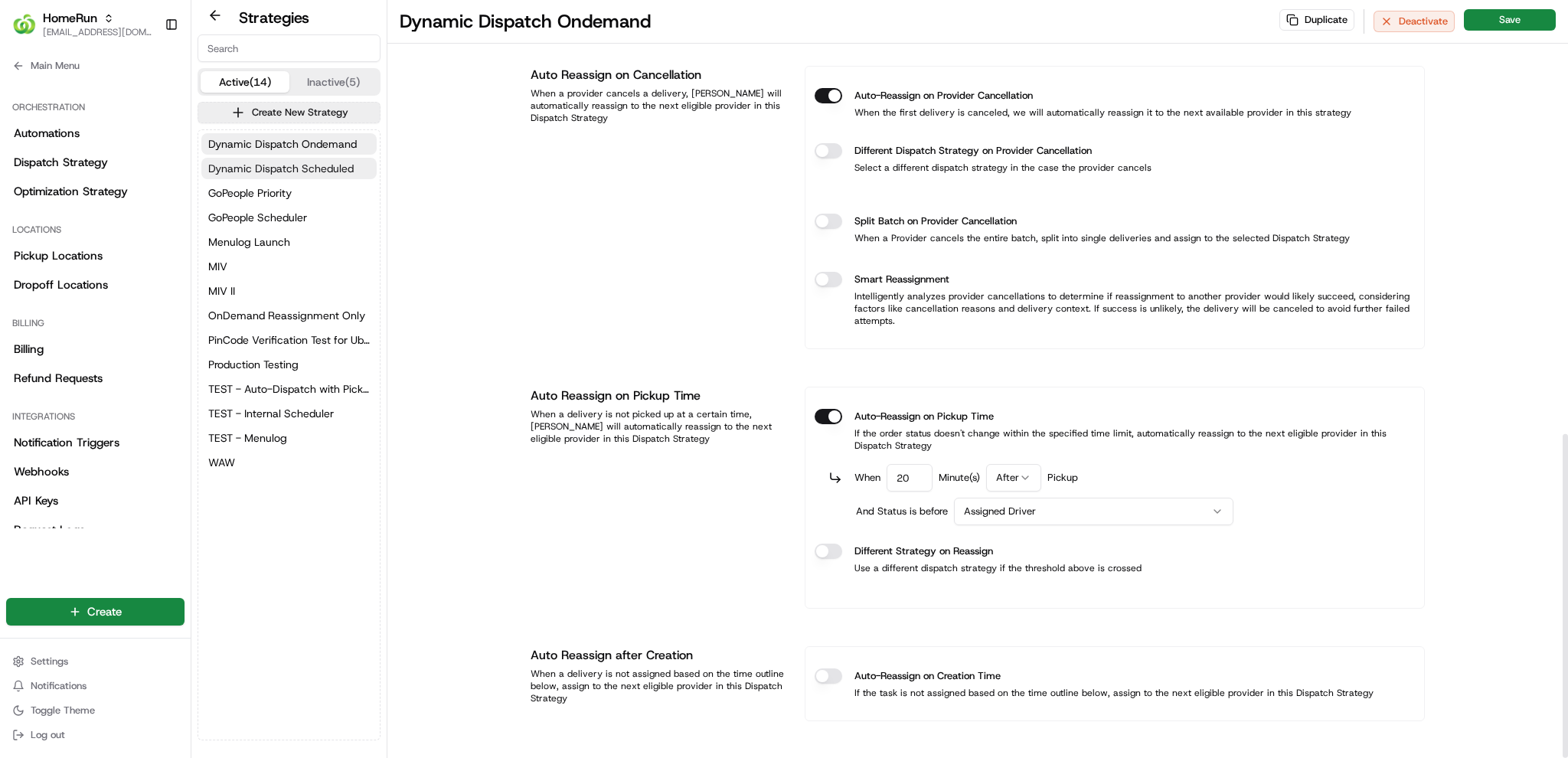 click on "Dynamic Dispatch Scheduled" at bounding box center [281, 168] 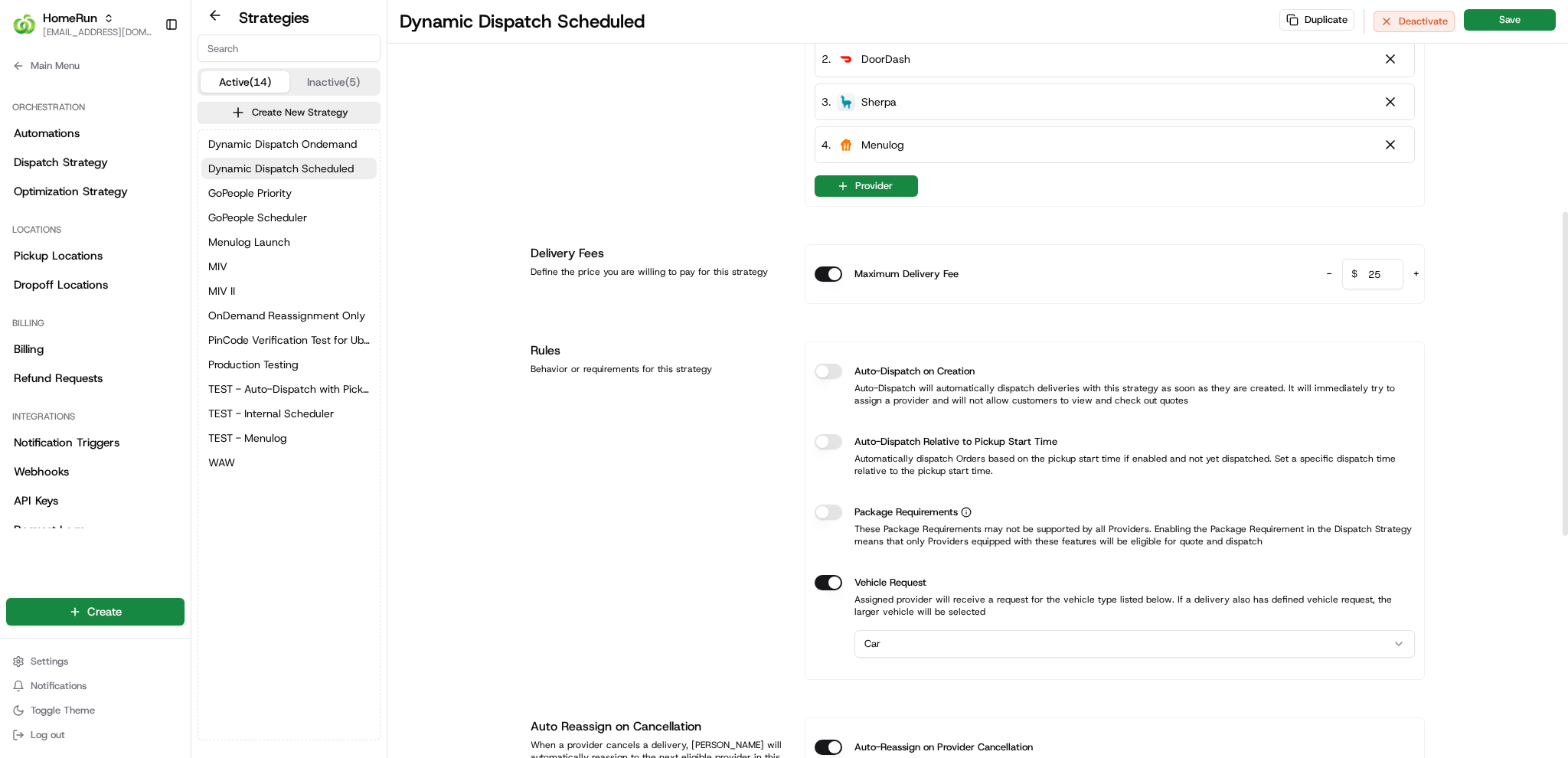 scroll, scrollTop: 157, scrollLeft: 0, axis: vertical 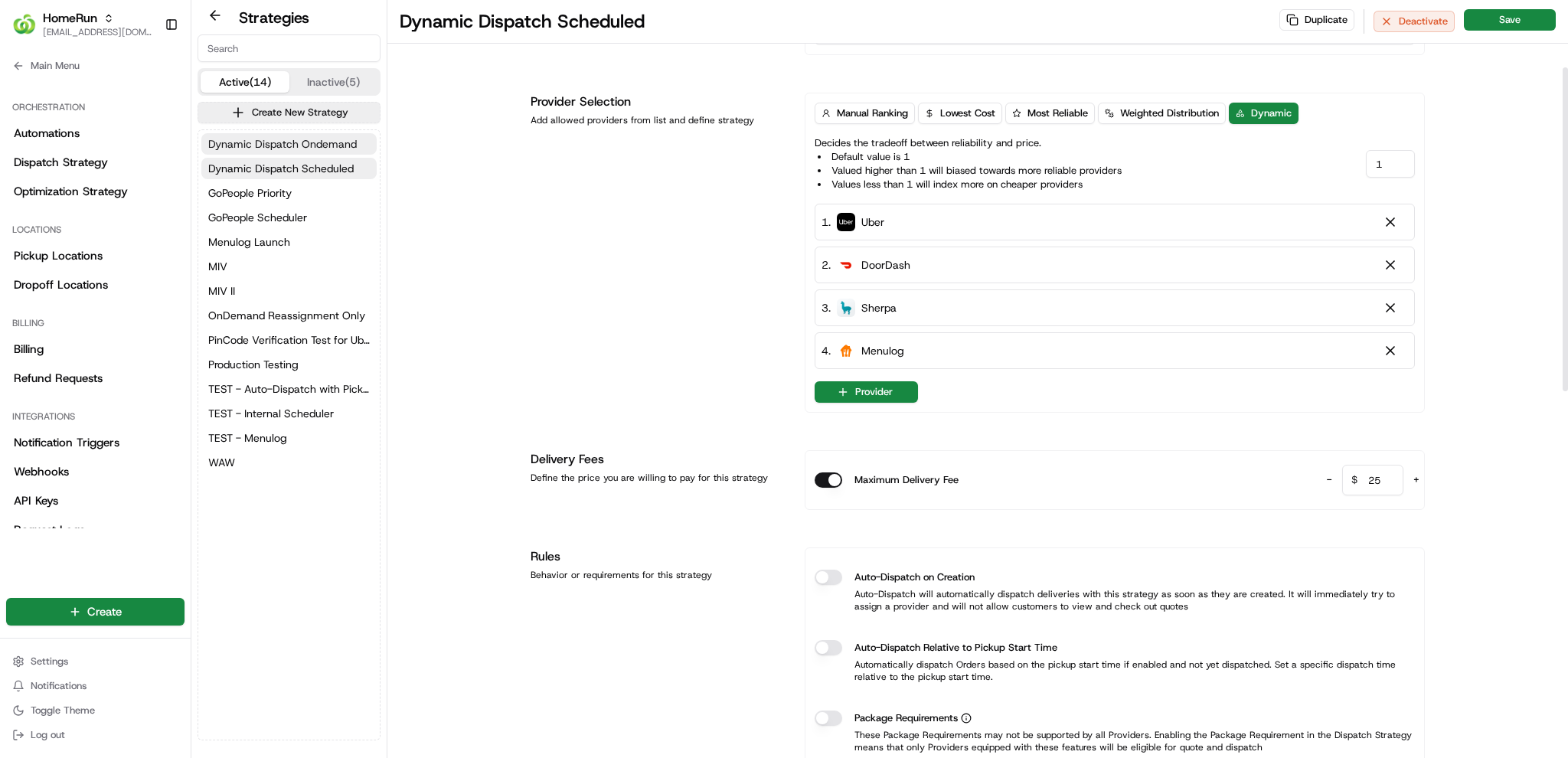 click on "Dynamic Dispatch Ondemand" at bounding box center (283, 144) 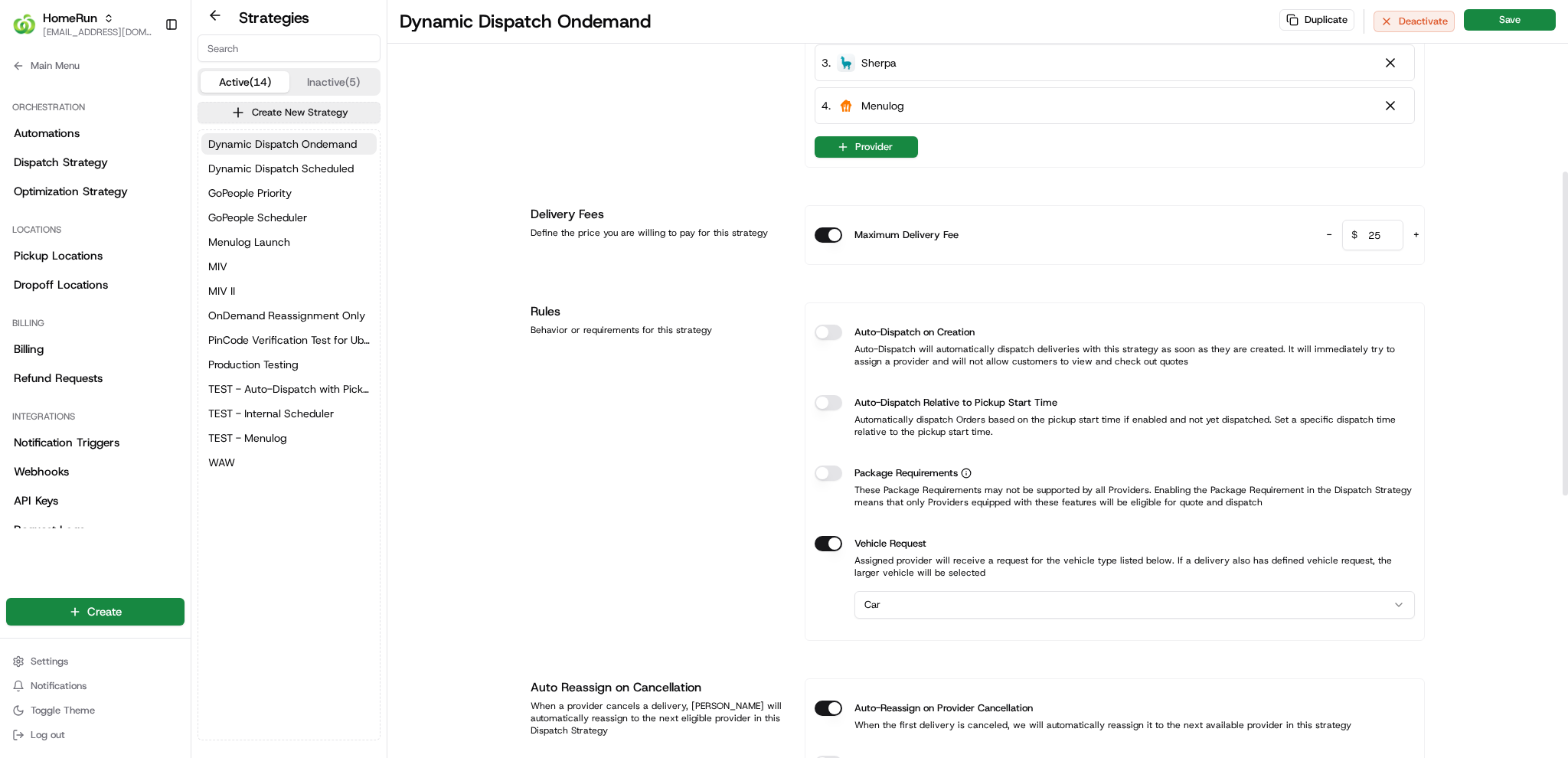 scroll, scrollTop: 0, scrollLeft: 0, axis: both 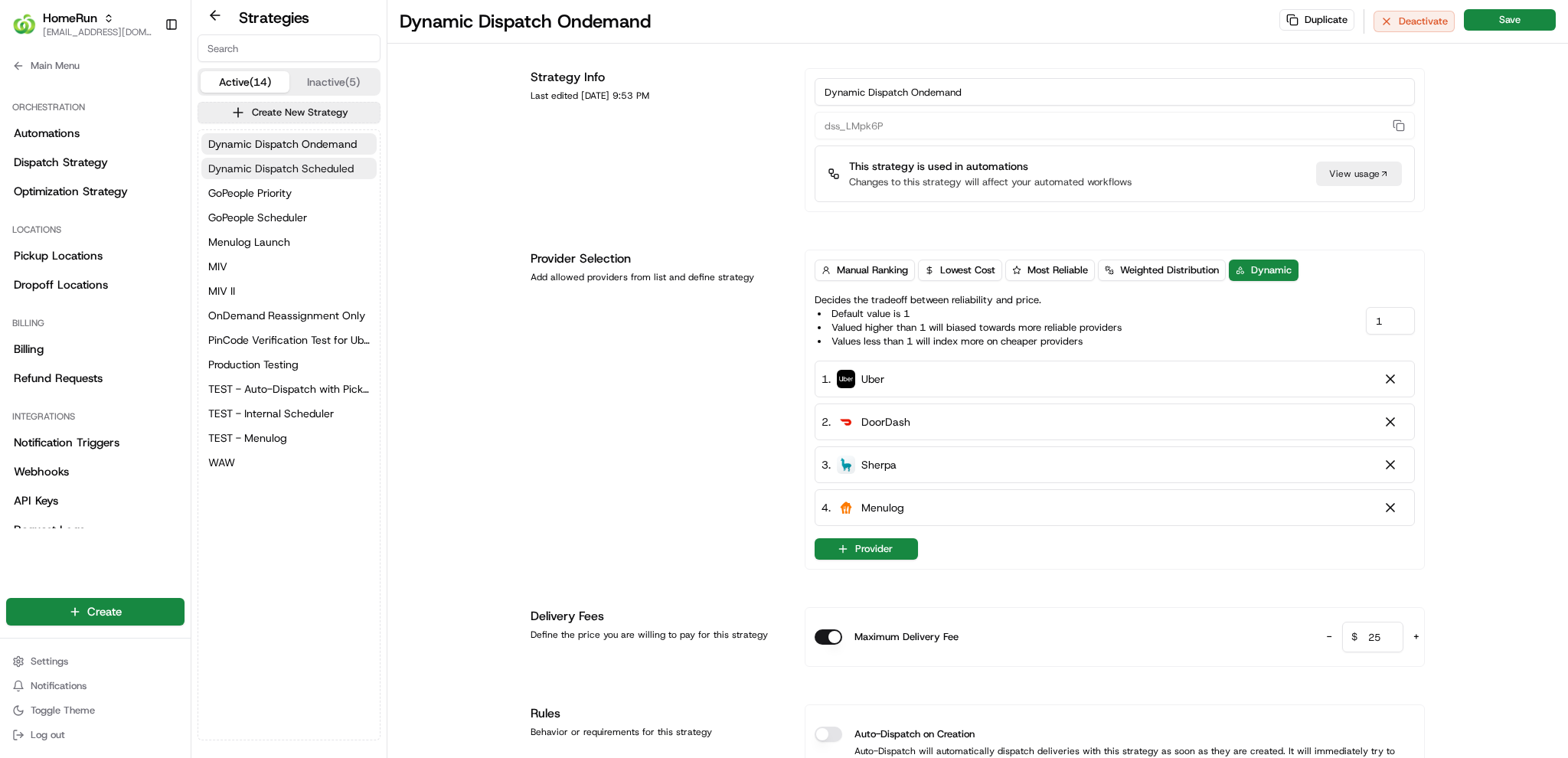 click on "Dynamic Dispatch Scheduled" at bounding box center [281, 168] 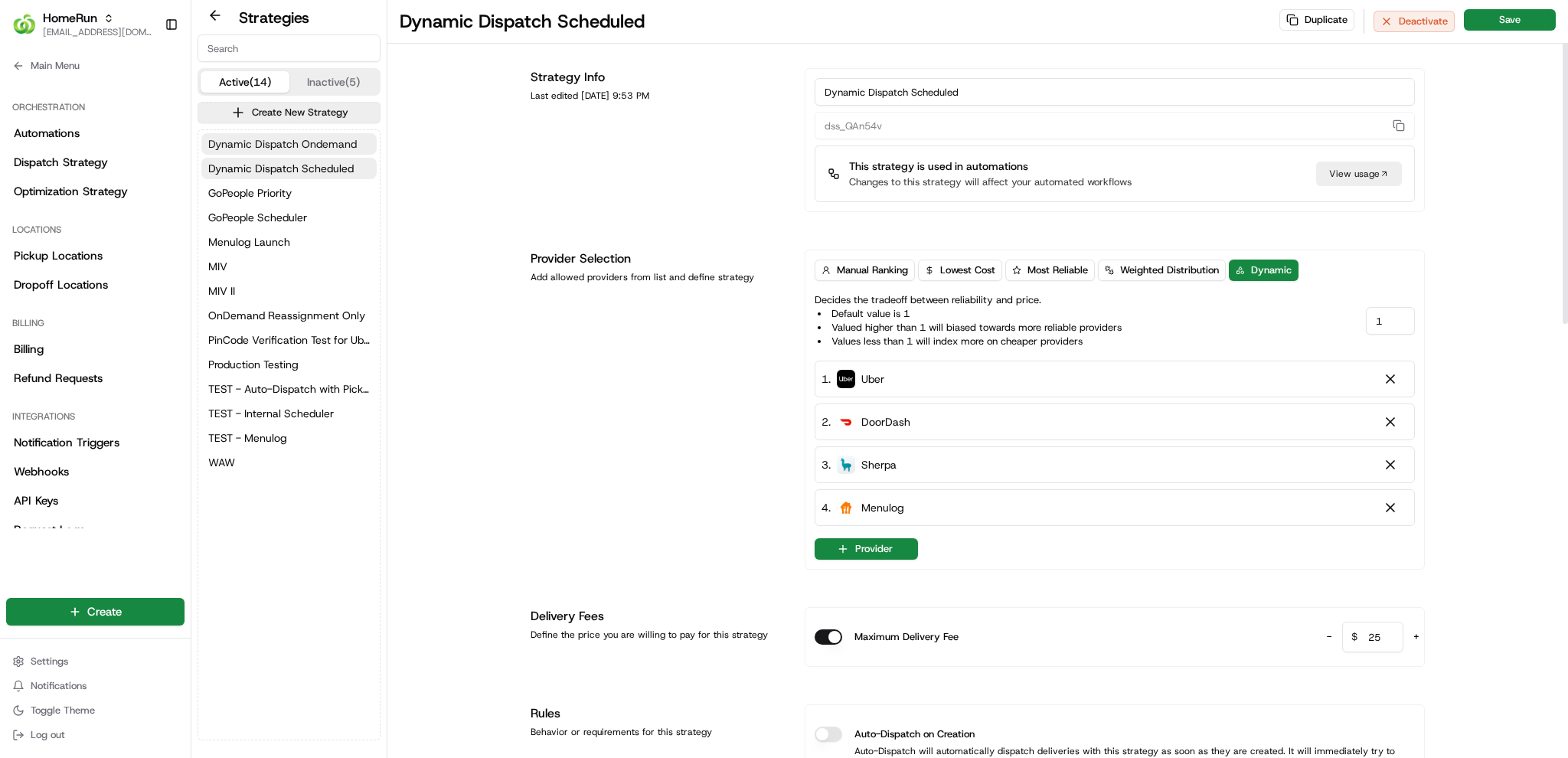 click on "Dynamic Dispatch Ondemand" at bounding box center (289, 144) 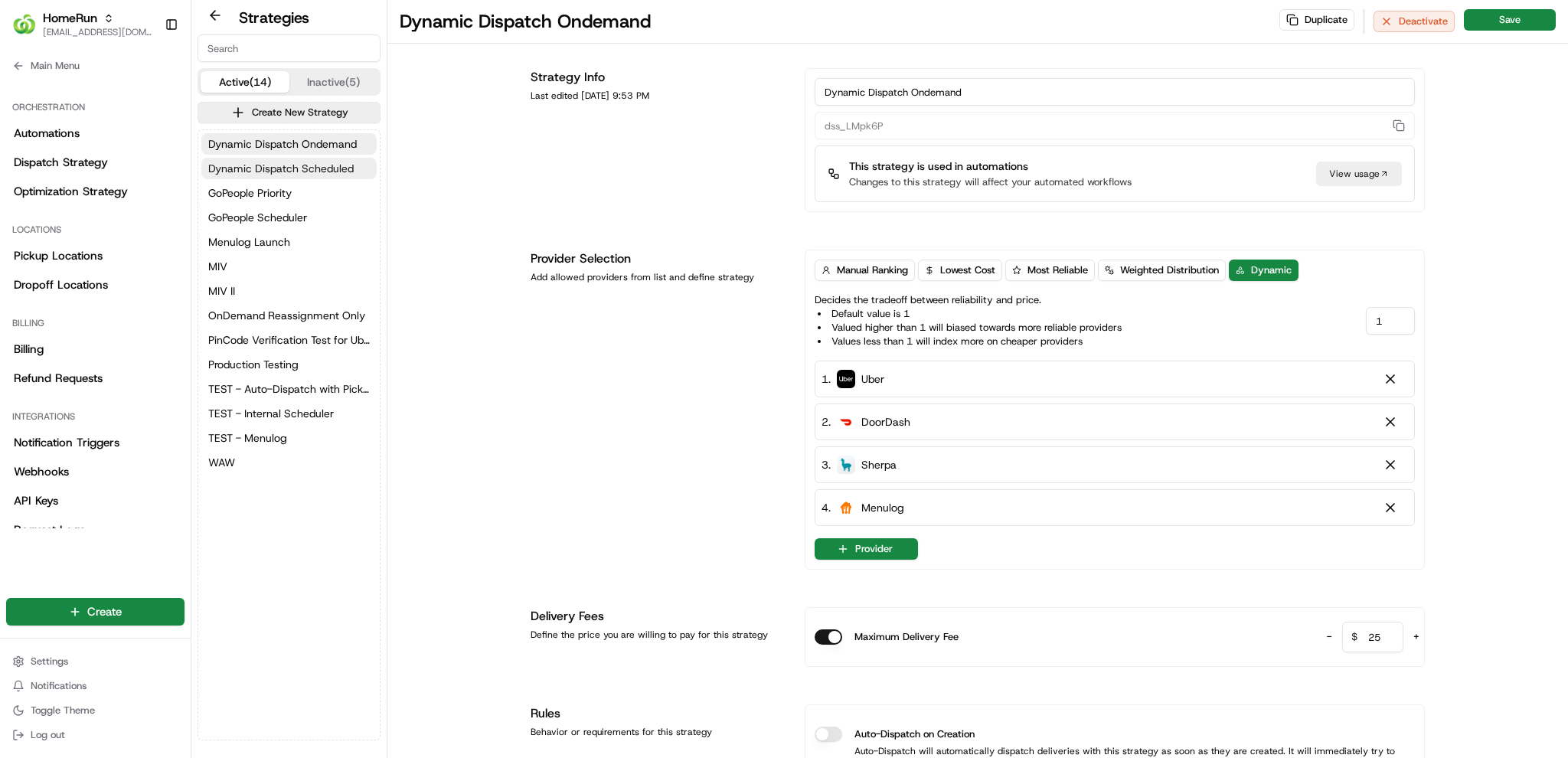 click on "Dynamic Dispatch Scheduled" at bounding box center (281, 168) 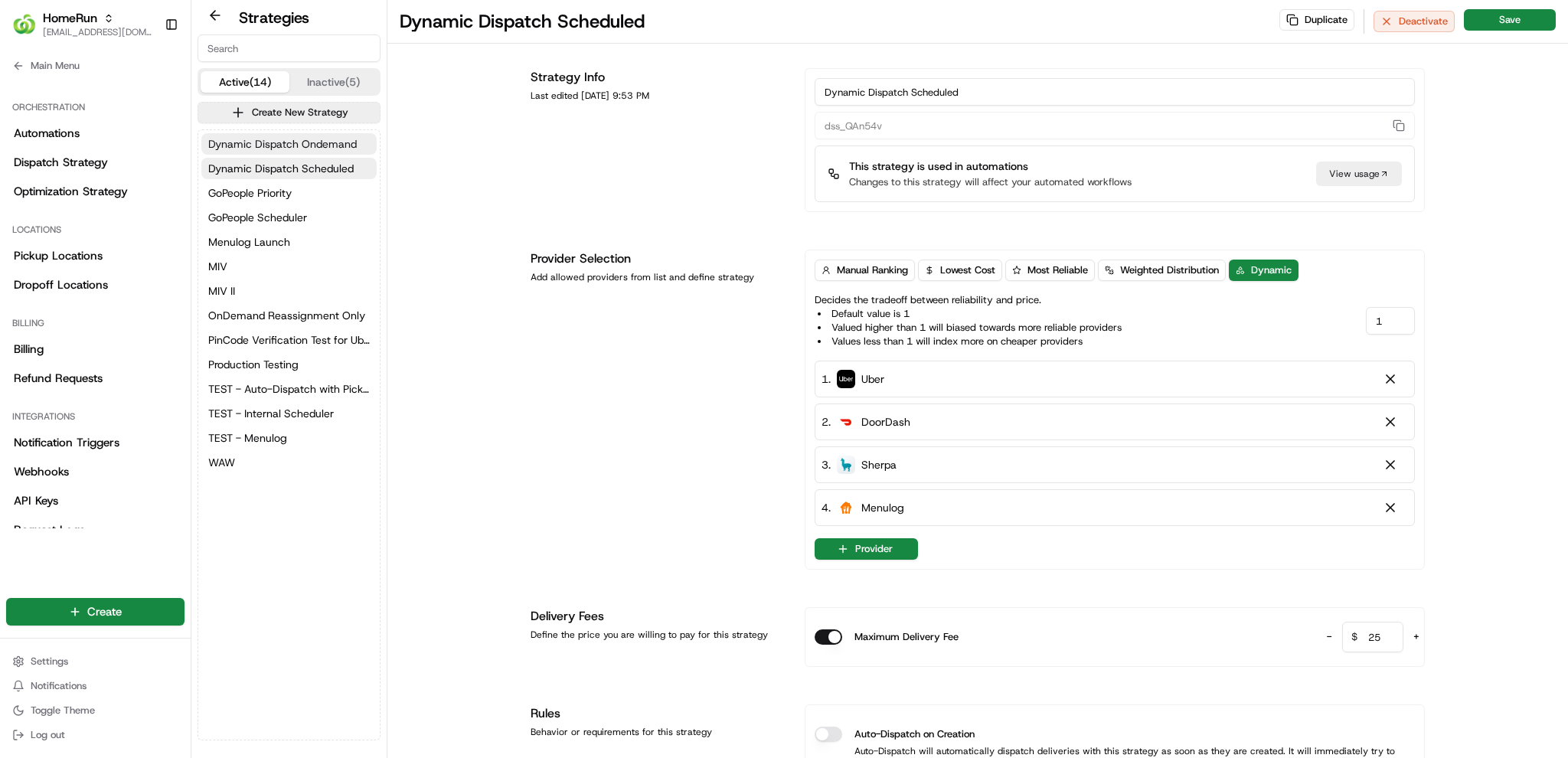 click on "Dynamic Dispatch Ondemand" at bounding box center (283, 144) 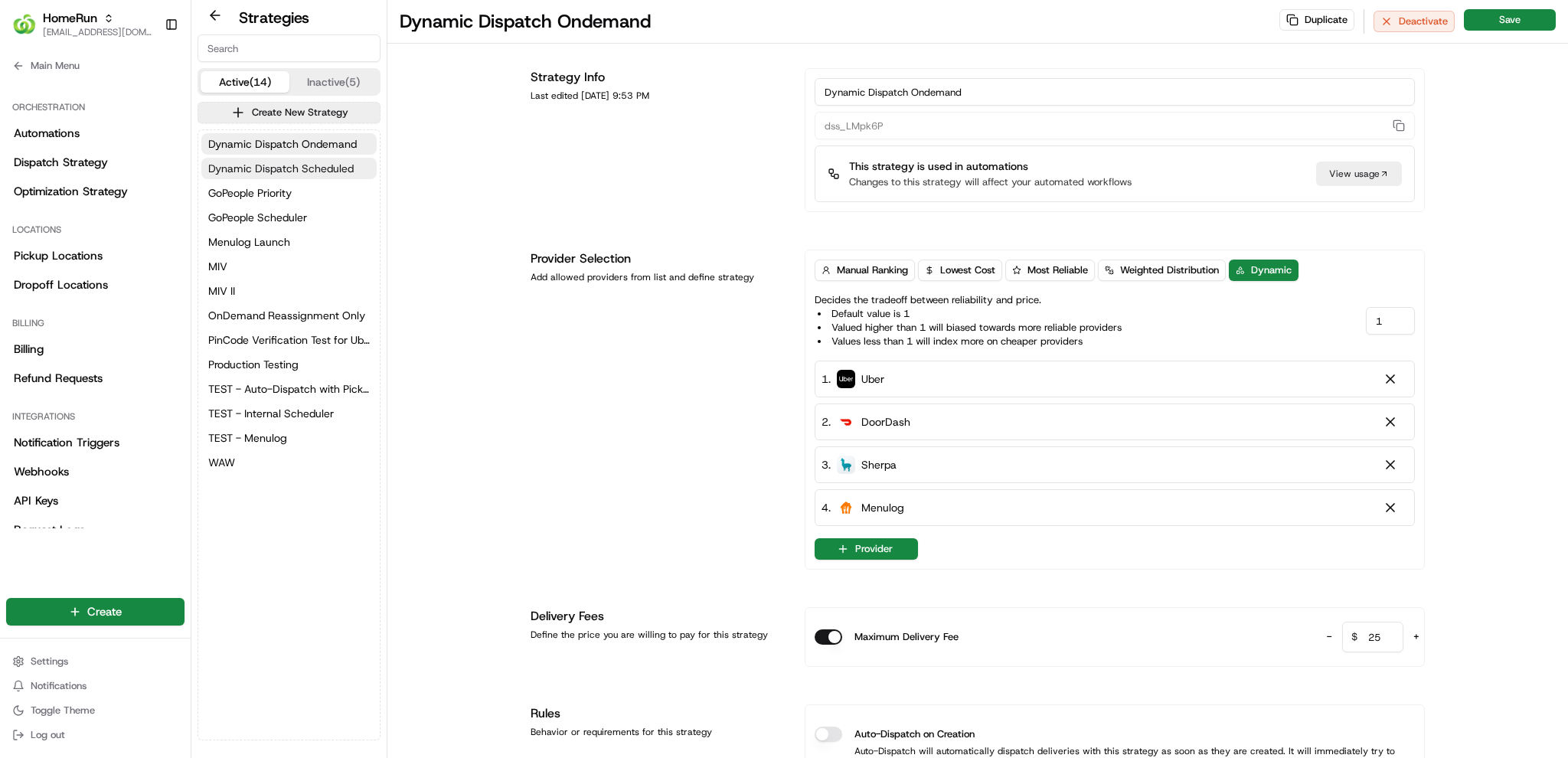 click on "Dynamic Dispatch Scheduled" at bounding box center [281, 168] 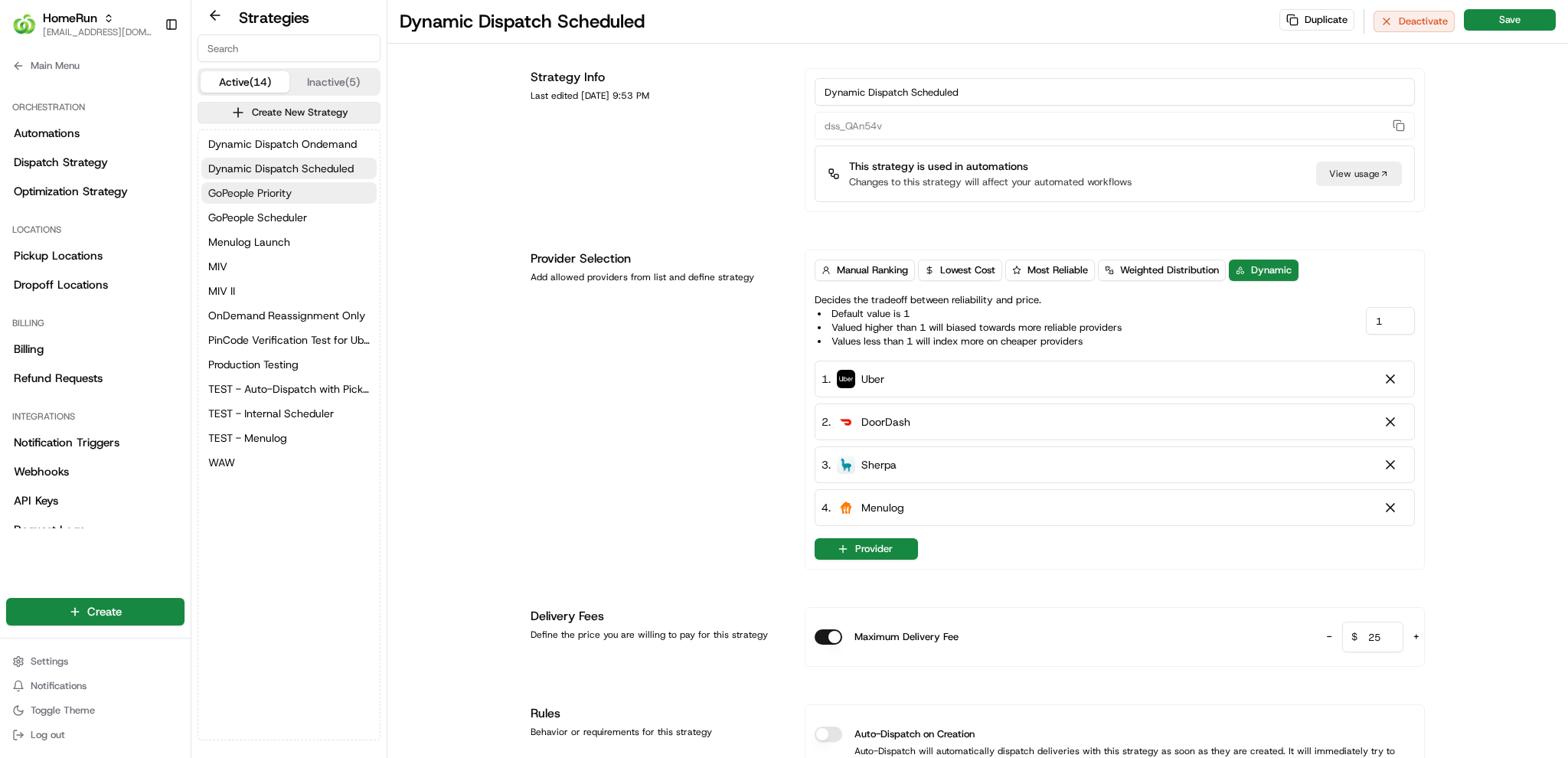 click on "GoPeople Priority" at bounding box center (250, 193) 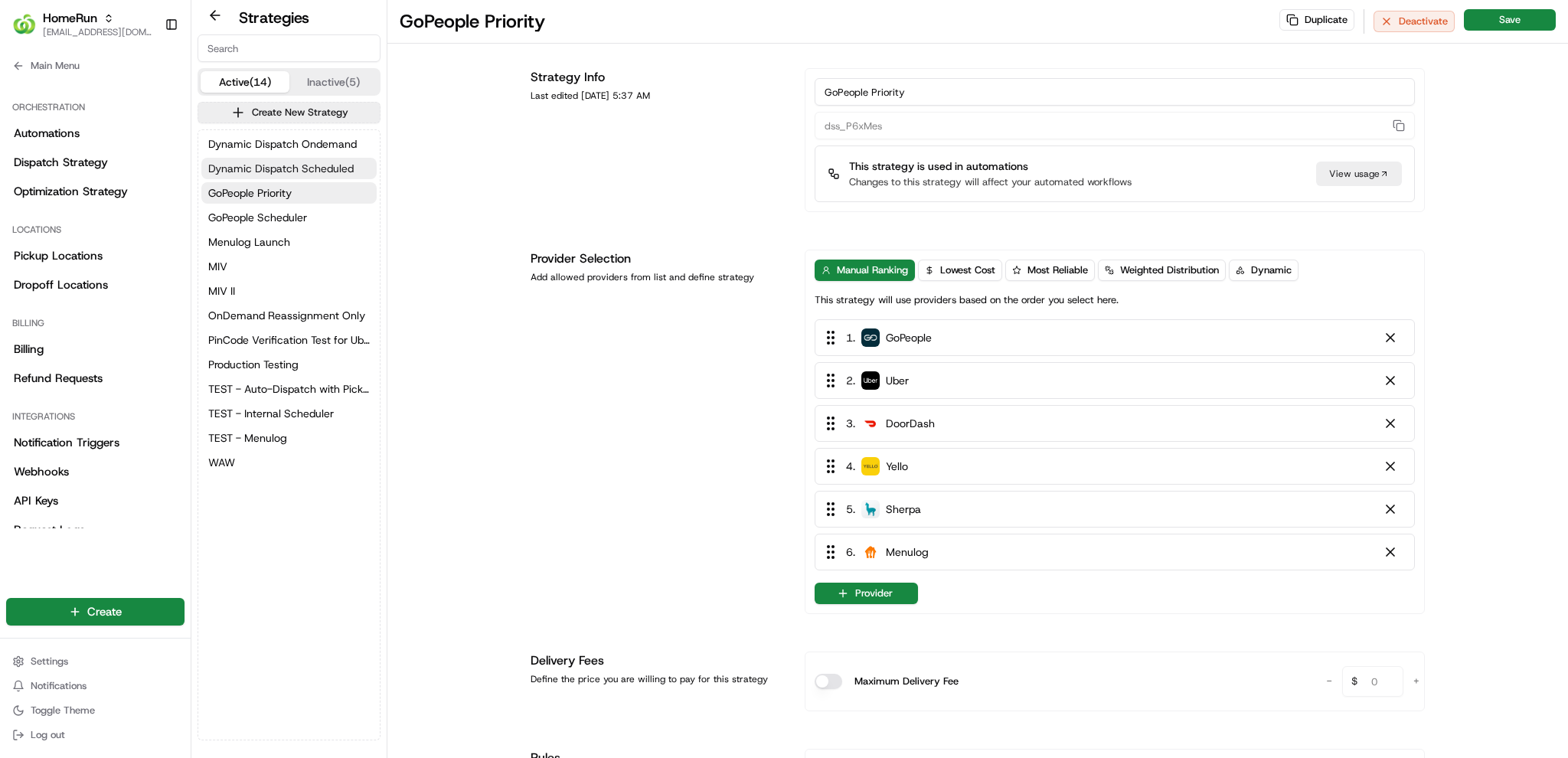 click on "Dynamic Dispatch Scheduled" at bounding box center [281, 168] 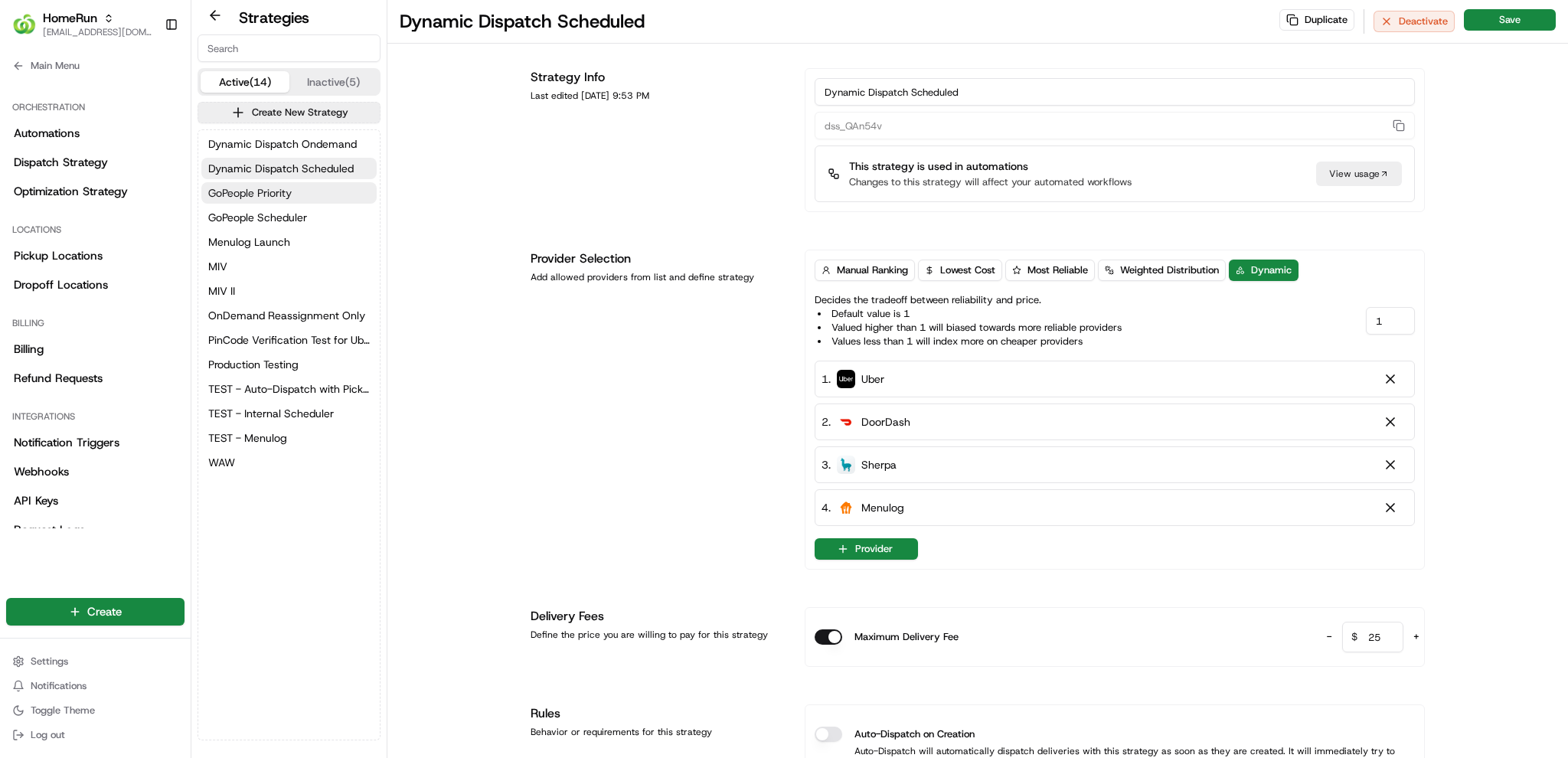 click on "GoPeople Priority" at bounding box center (289, 193) 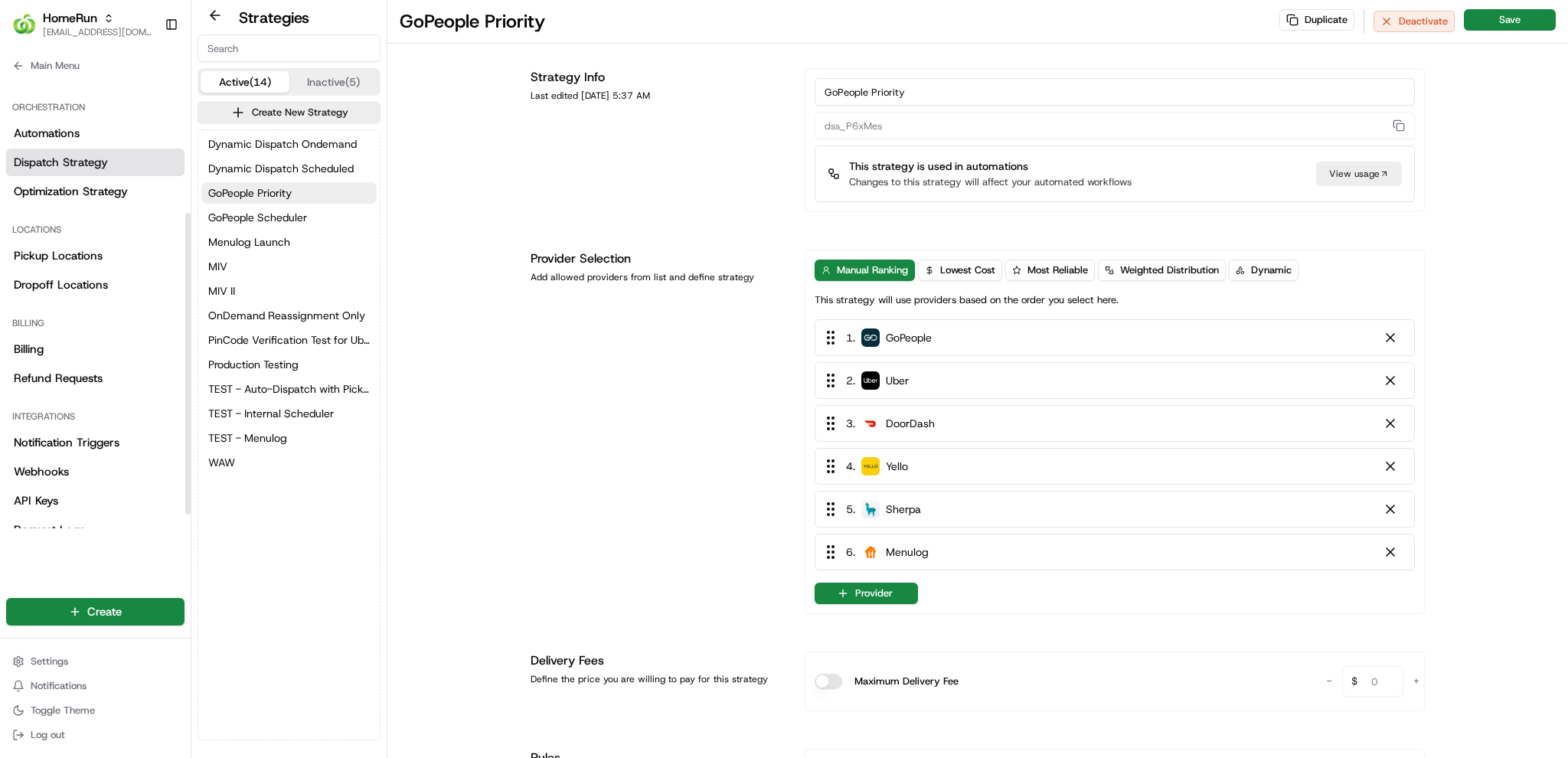 click on "Dispatch Strategy" at bounding box center (95, 162) 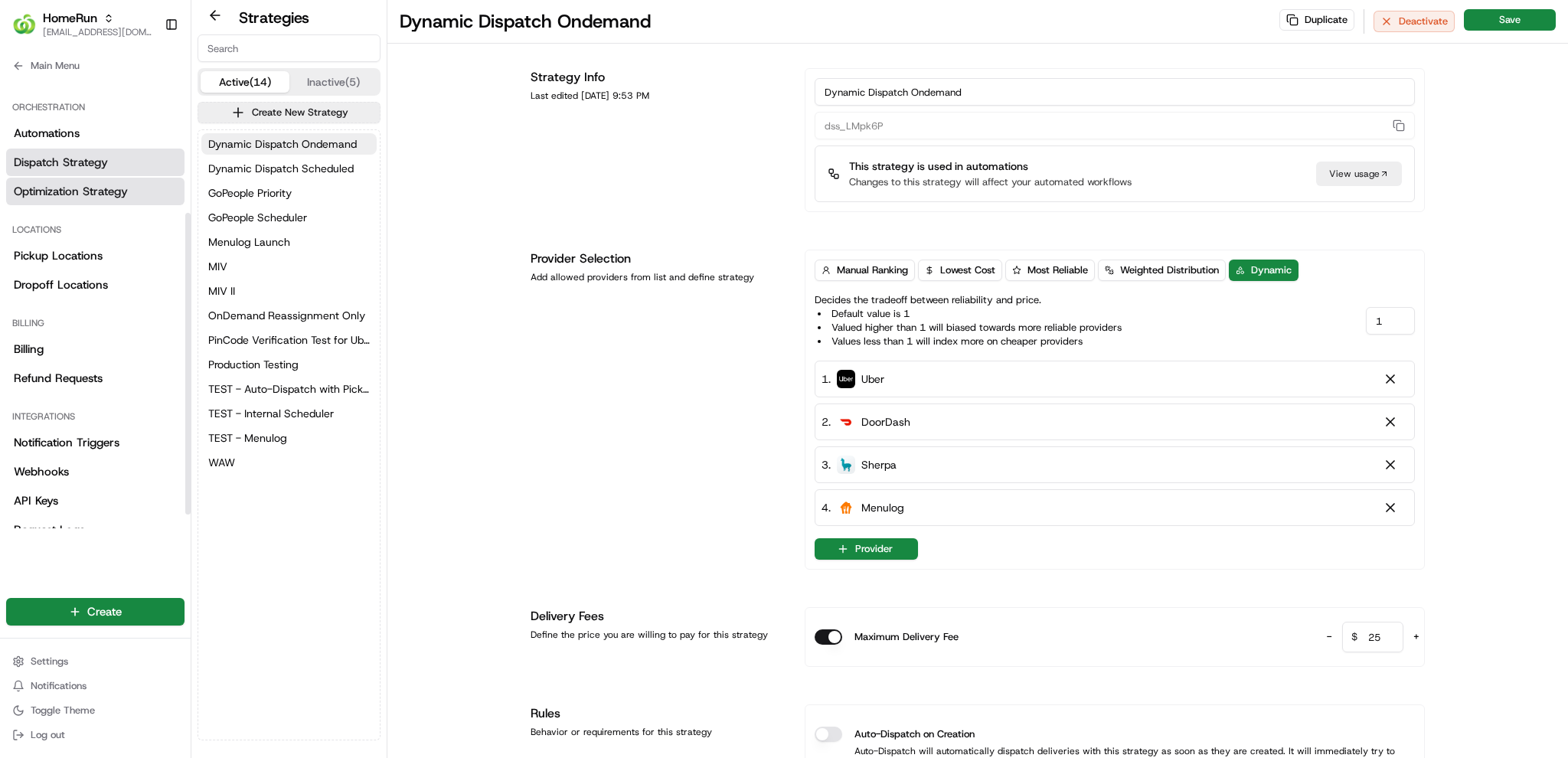 click on "Optimization Strategy" at bounding box center (70, 191) 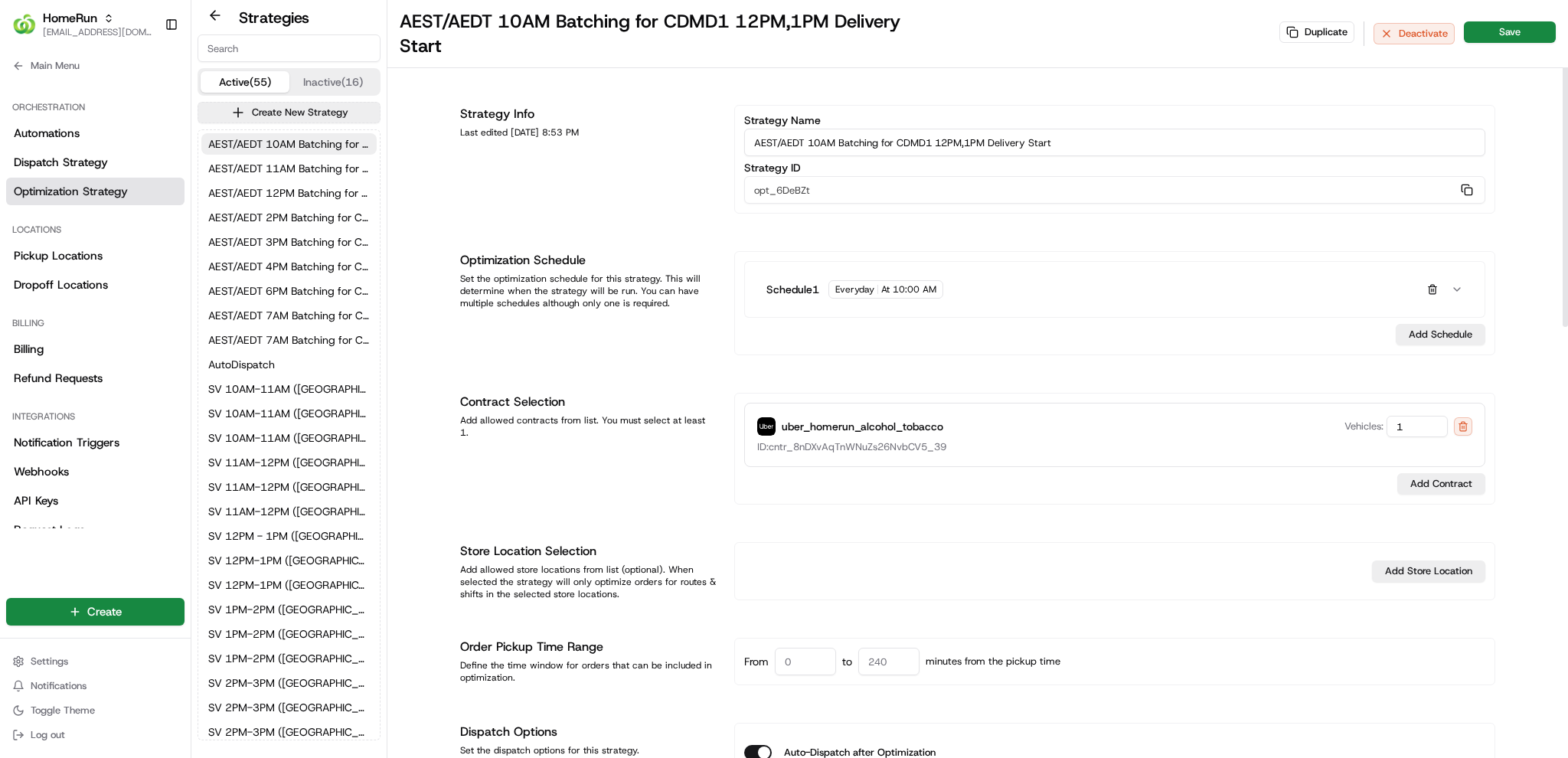 click on "Strategy Info Last edited 03/02/2025 8:53 PM" at bounding box center [588, 159] 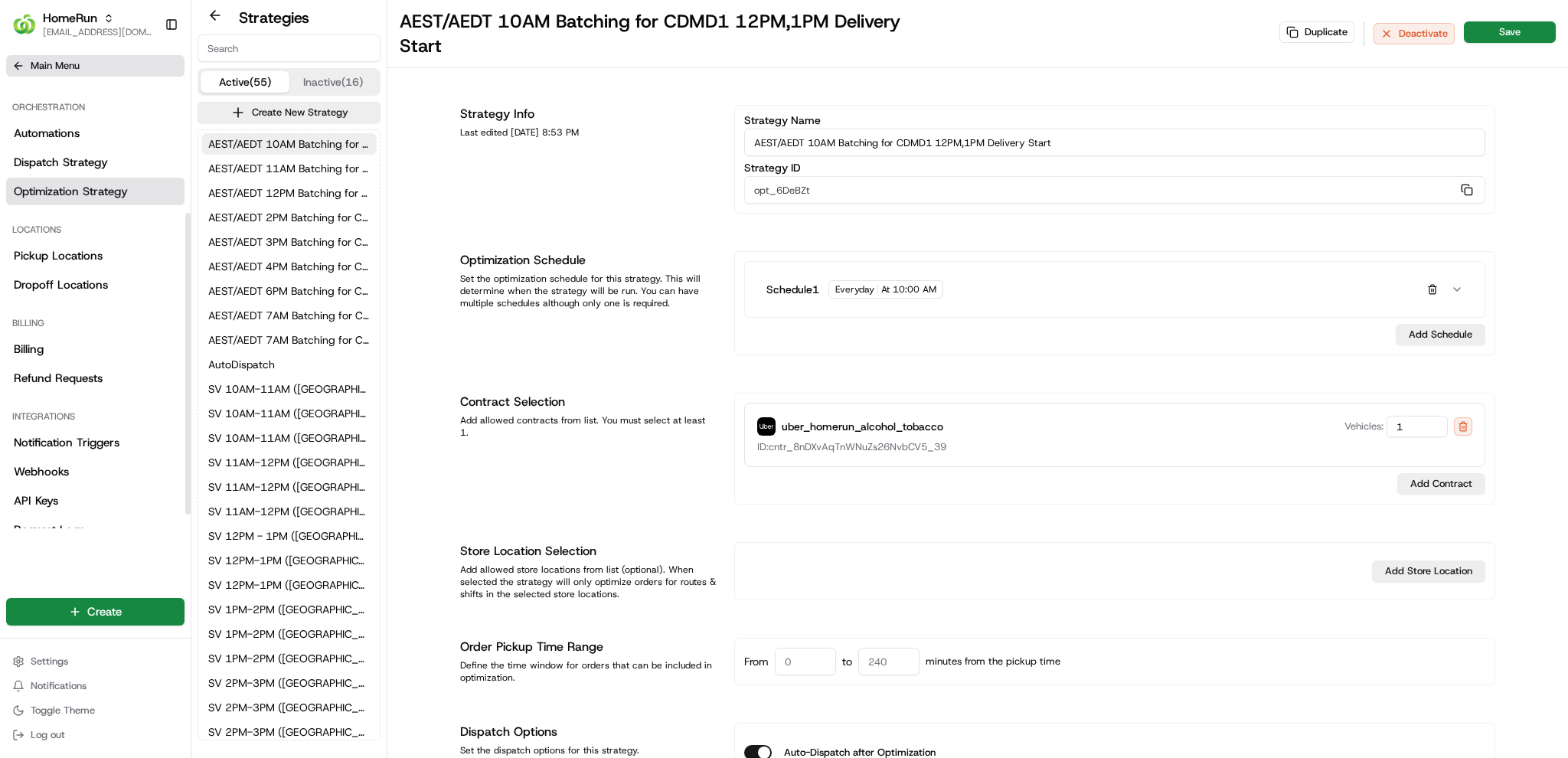 click on "Main Menu" at bounding box center [95, 66] 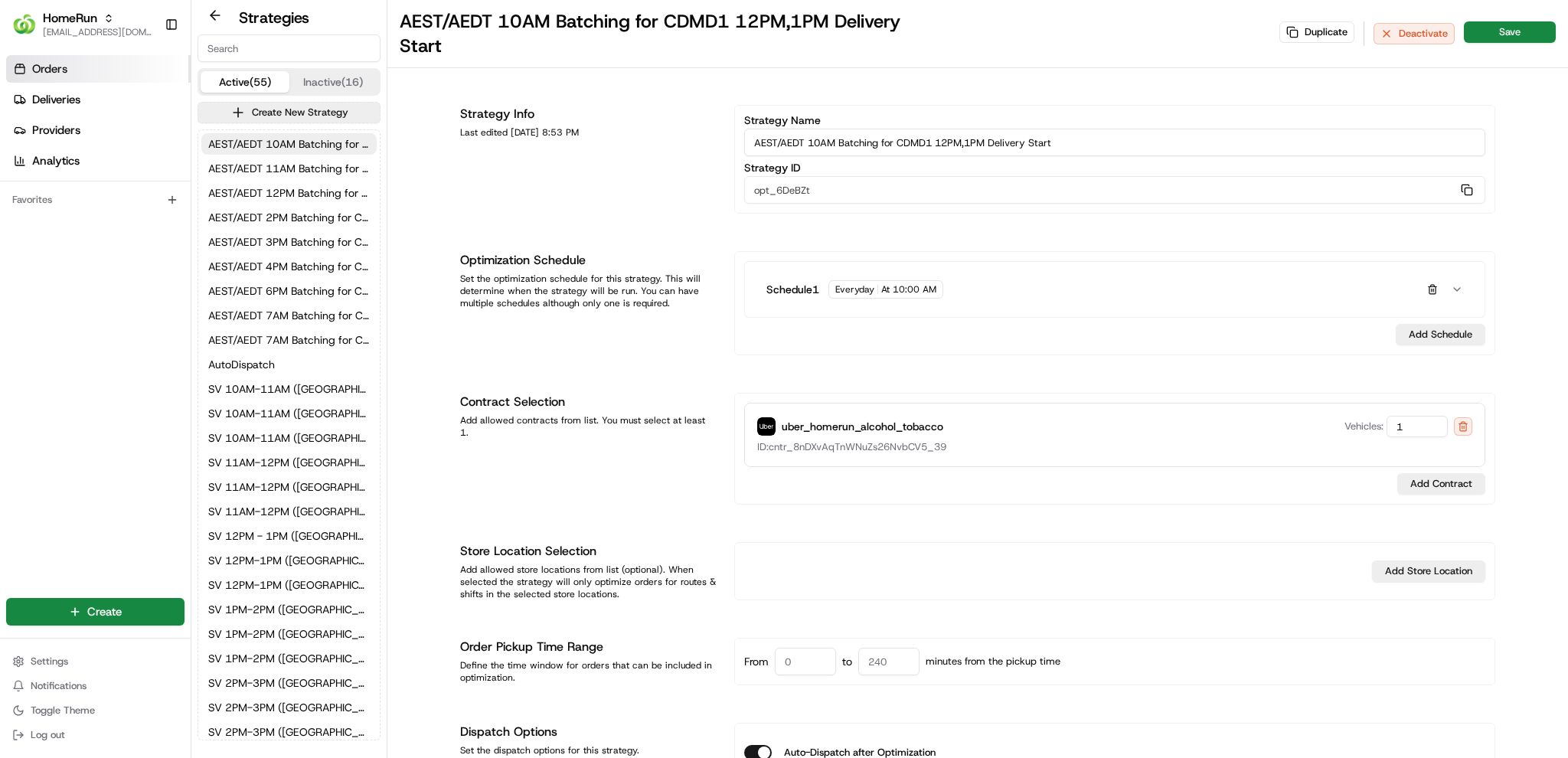 click on "Orders" at bounding box center [50, 69] 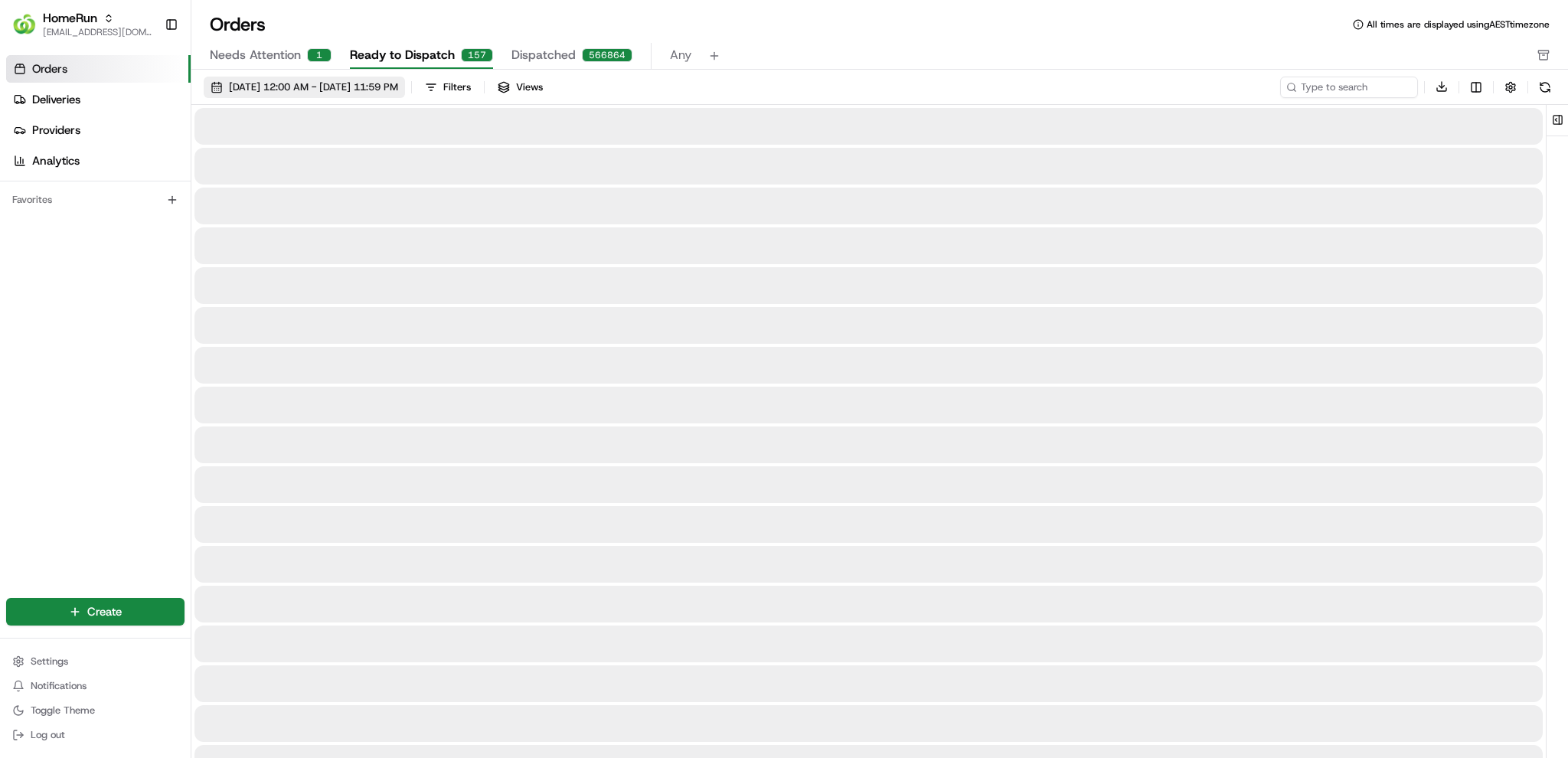 click on "01/07/2025 12:00 AM - 31/07/2025 11:59 PM" at bounding box center [313, 87] 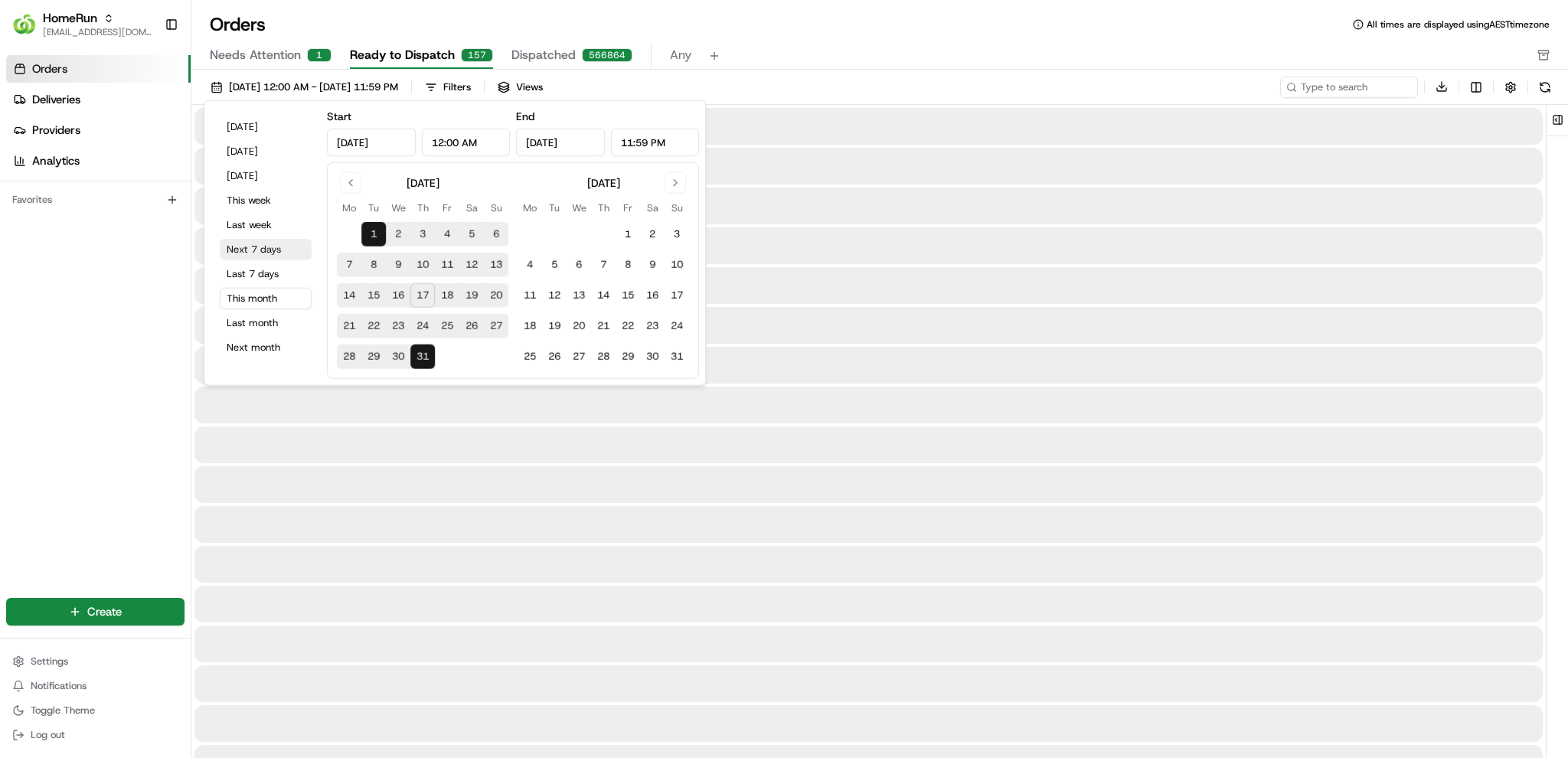 click on "Next 7 days" at bounding box center [266, 250] 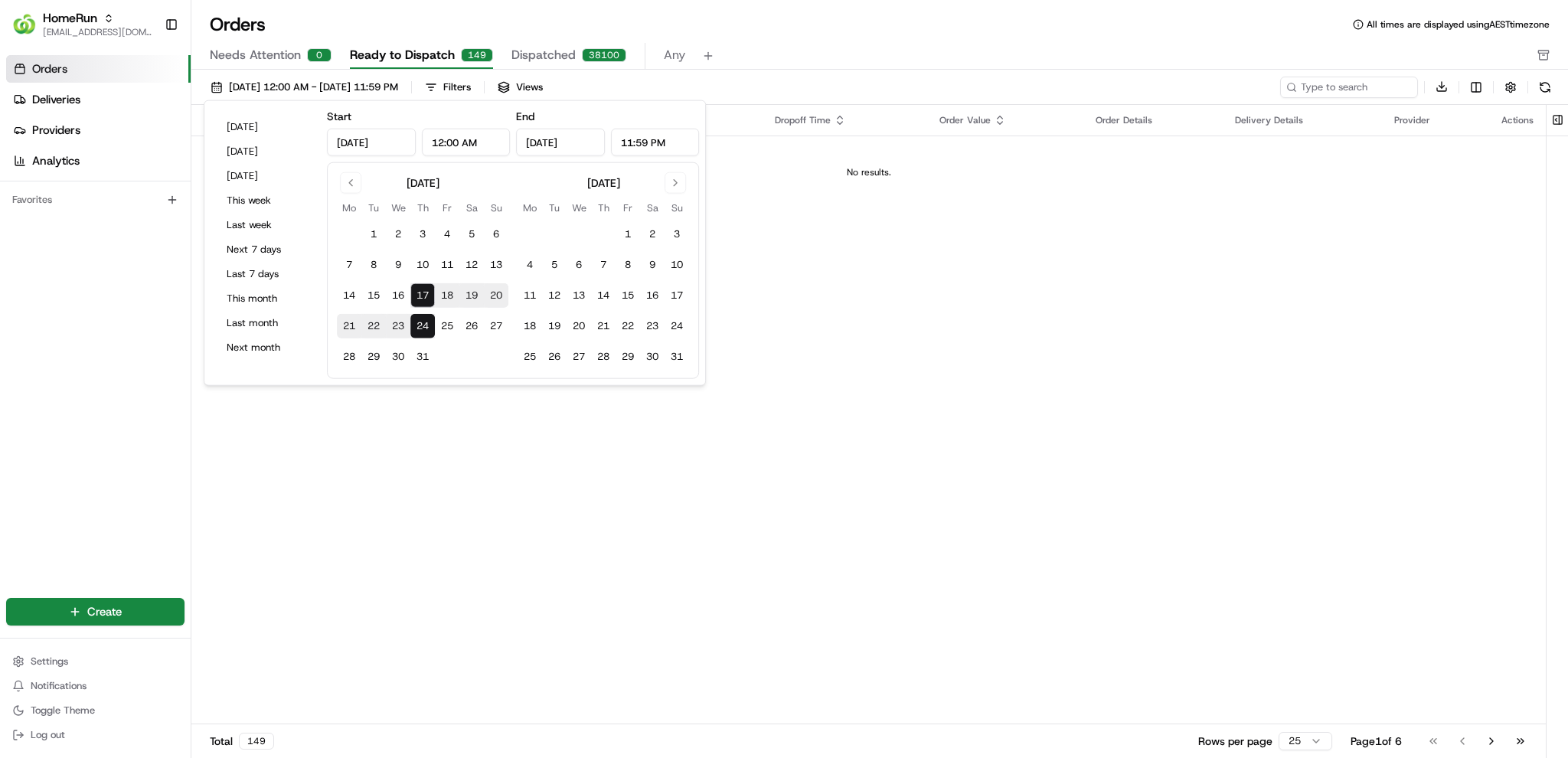 click on "Needs Attention 0 Ready to Dispatch 149 Dispatched 38100 Any" at bounding box center (869, 56) 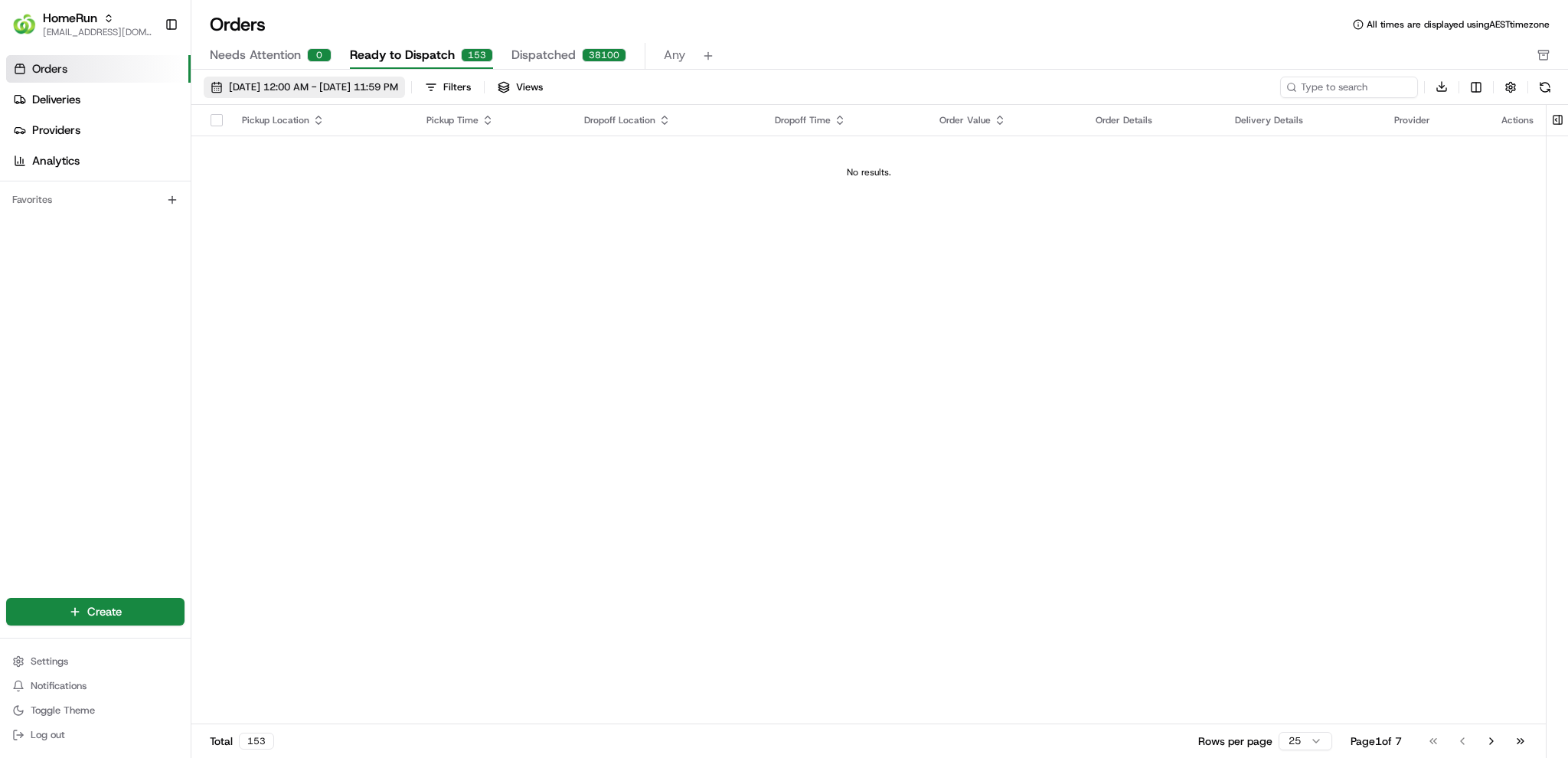 click on "17/07/2025 12:00 AM - 24/07/2025 11:59 PM" at bounding box center (313, 87) 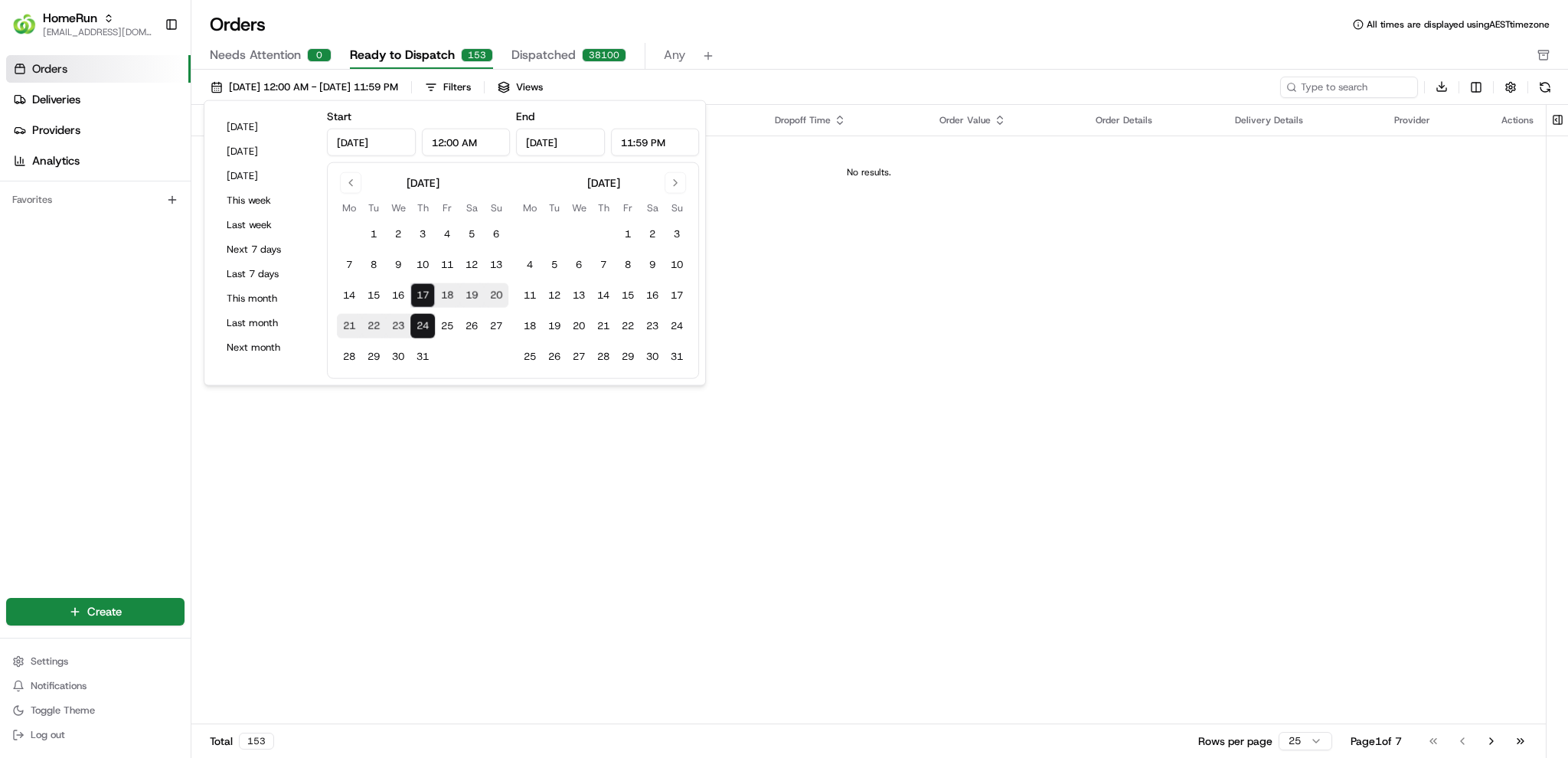 click on "Needs Attention 0 Ready to Dispatch 153 Dispatched 38100 Any" at bounding box center (869, 56) 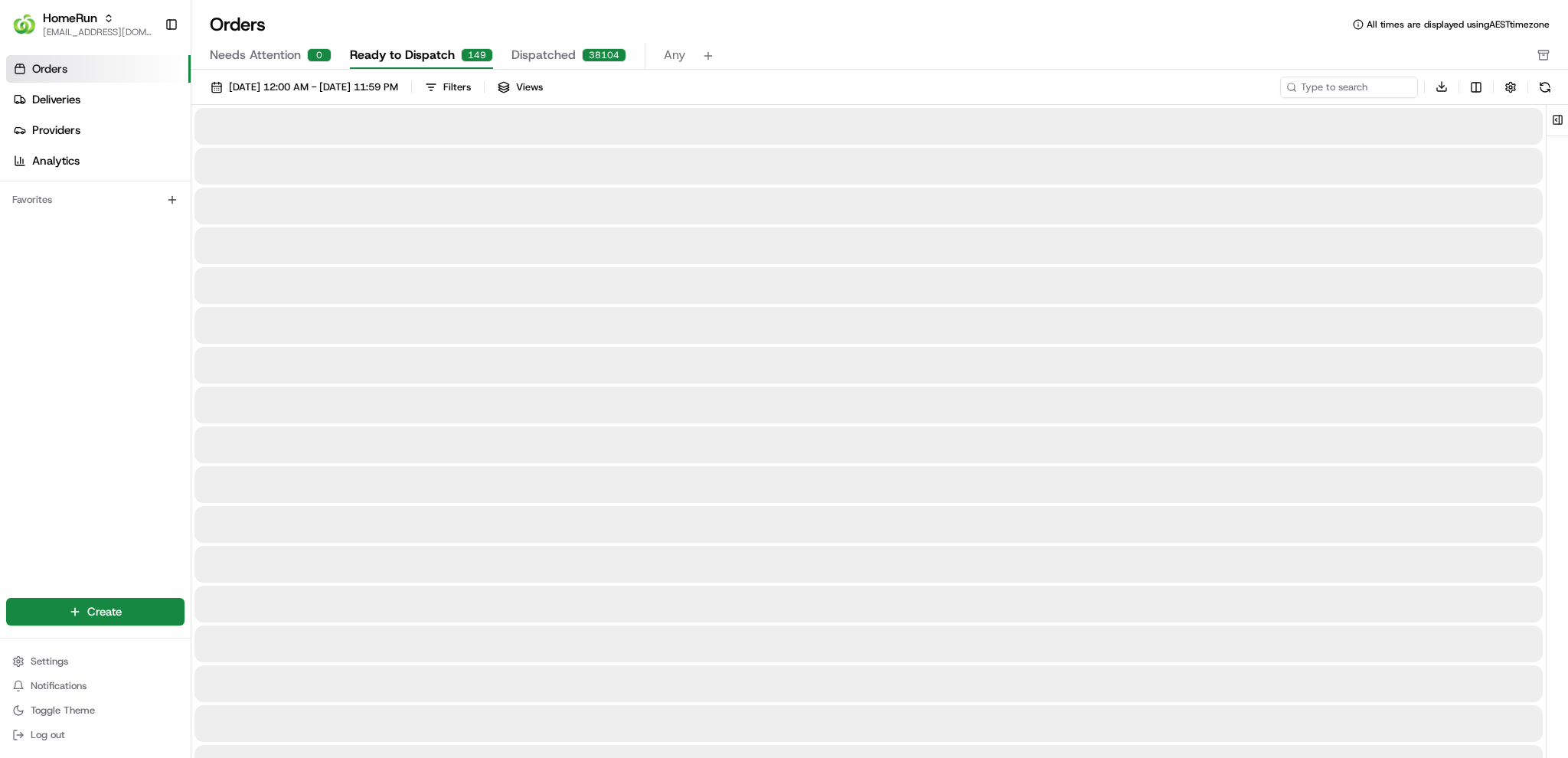 scroll, scrollTop: 0, scrollLeft: 0, axis: both 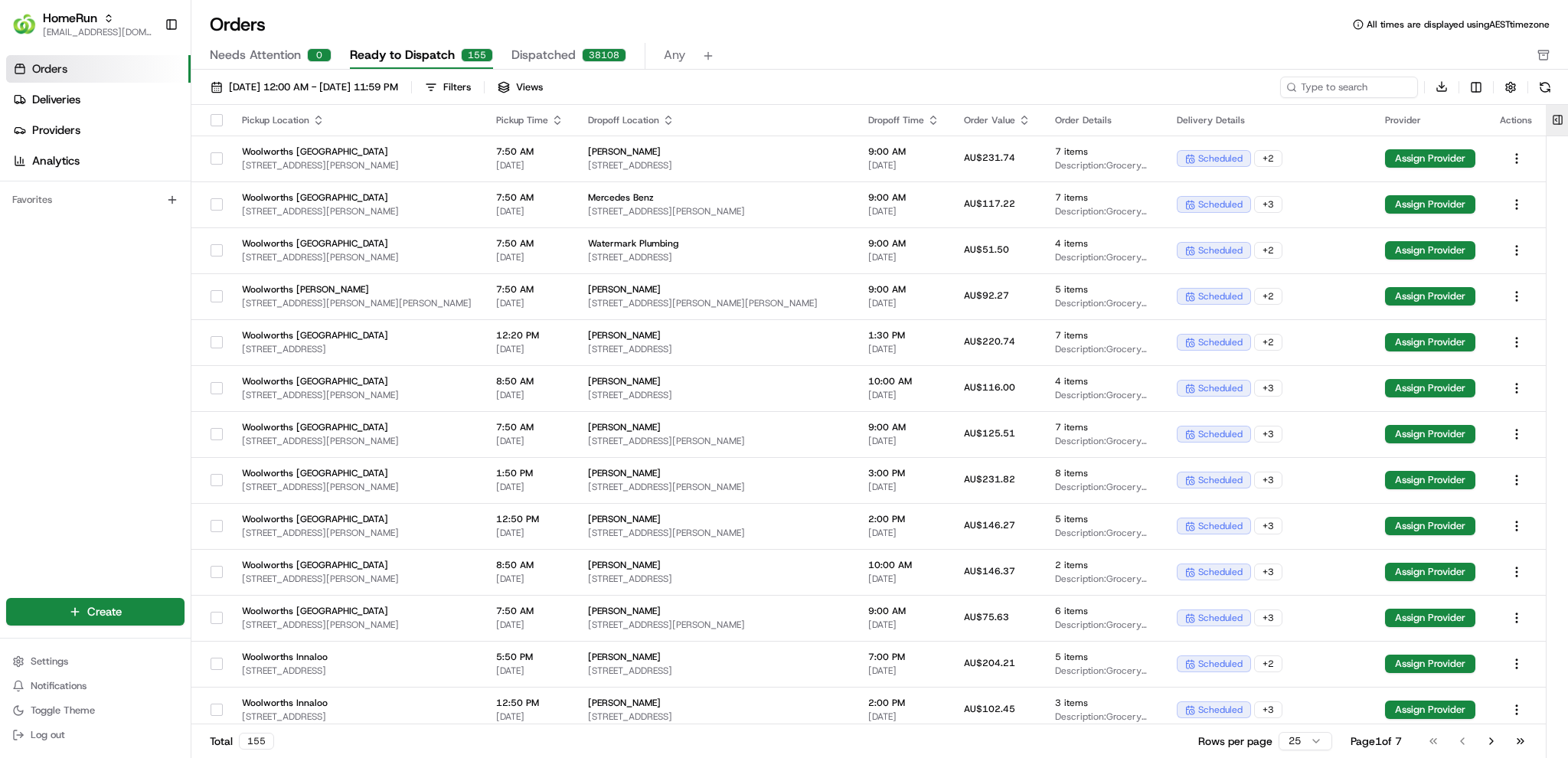 click at bounding box center (1557, 120) 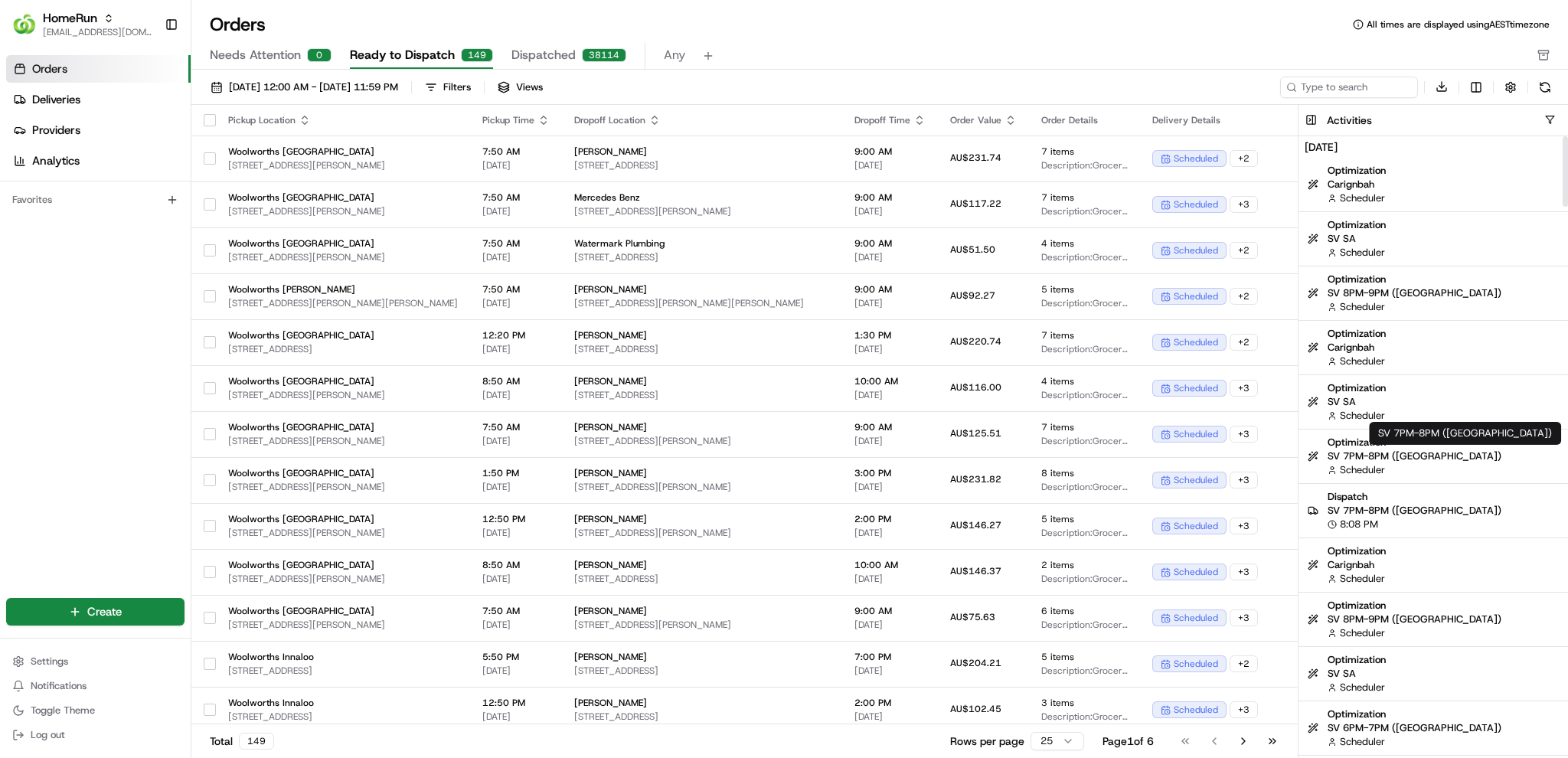 click on "SV 7PM-8PM ([GEOGRAPHIC_DATA])" at bounding box center (1488, 456) 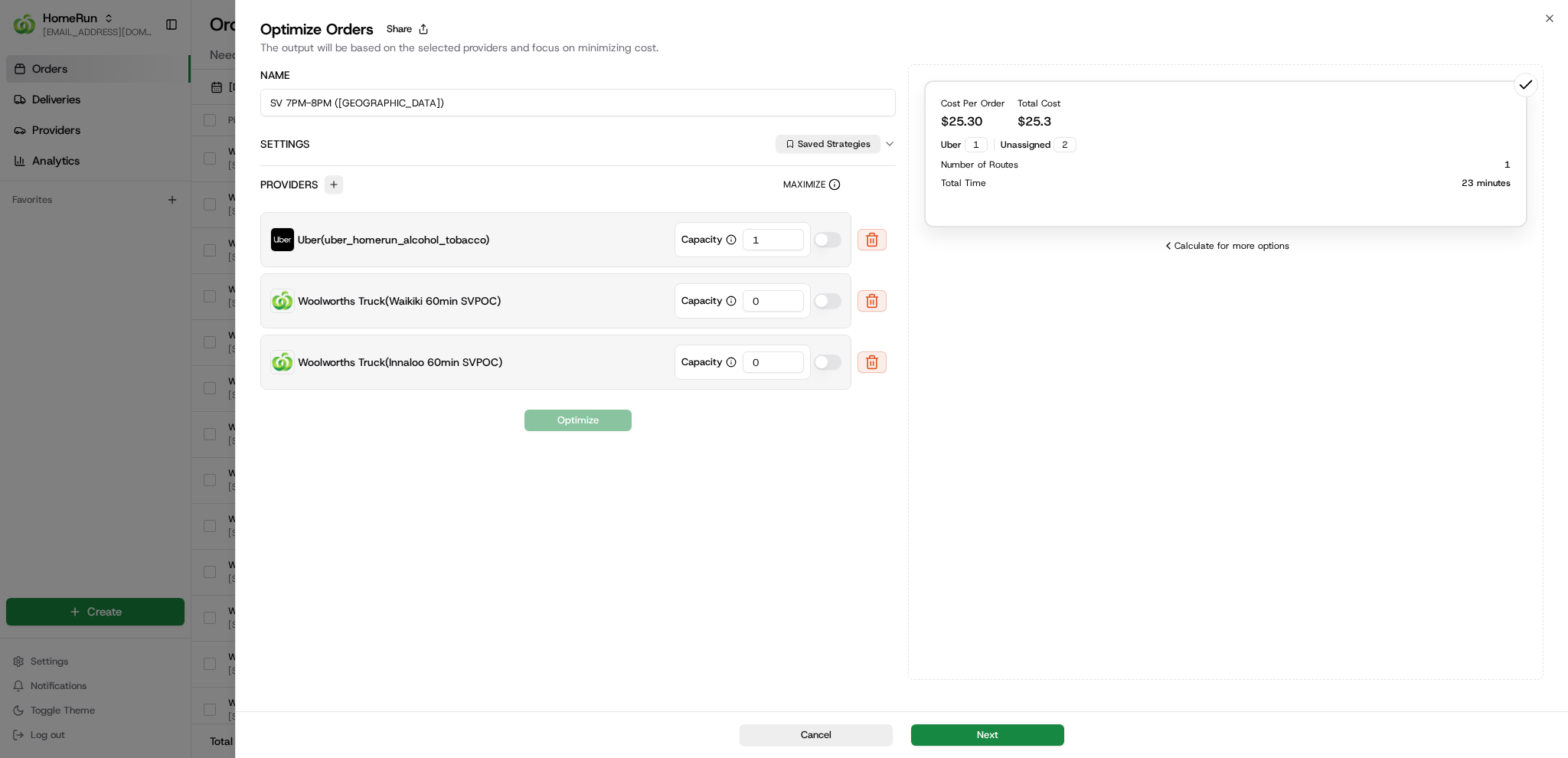 click on "Close Optimize Orders Share The output will be based on the selected providers and focus on minimizing cost. Name SV 7PM-8PM ([GEOGRAPHIC_DATA]) Settings  Saved Strategies Providers Maximize Uber  ( uber_homerun_alcohol_tobacco ) Capacity 1 Woolworths Truck  ( Waikiki 60min SVPOC ) Capacity 0 Woolworths Truck  ( Innaloo 60min SVPOC ) Capacity 0 Optimize Cost Per Order $ 25.30 Total Cost $ 25.3 Uber   1 Unassigned   2 Number of Routes 1 Total Time 23 minutes Calculate for more options Cancel Next" at bounding box center [901, 379] 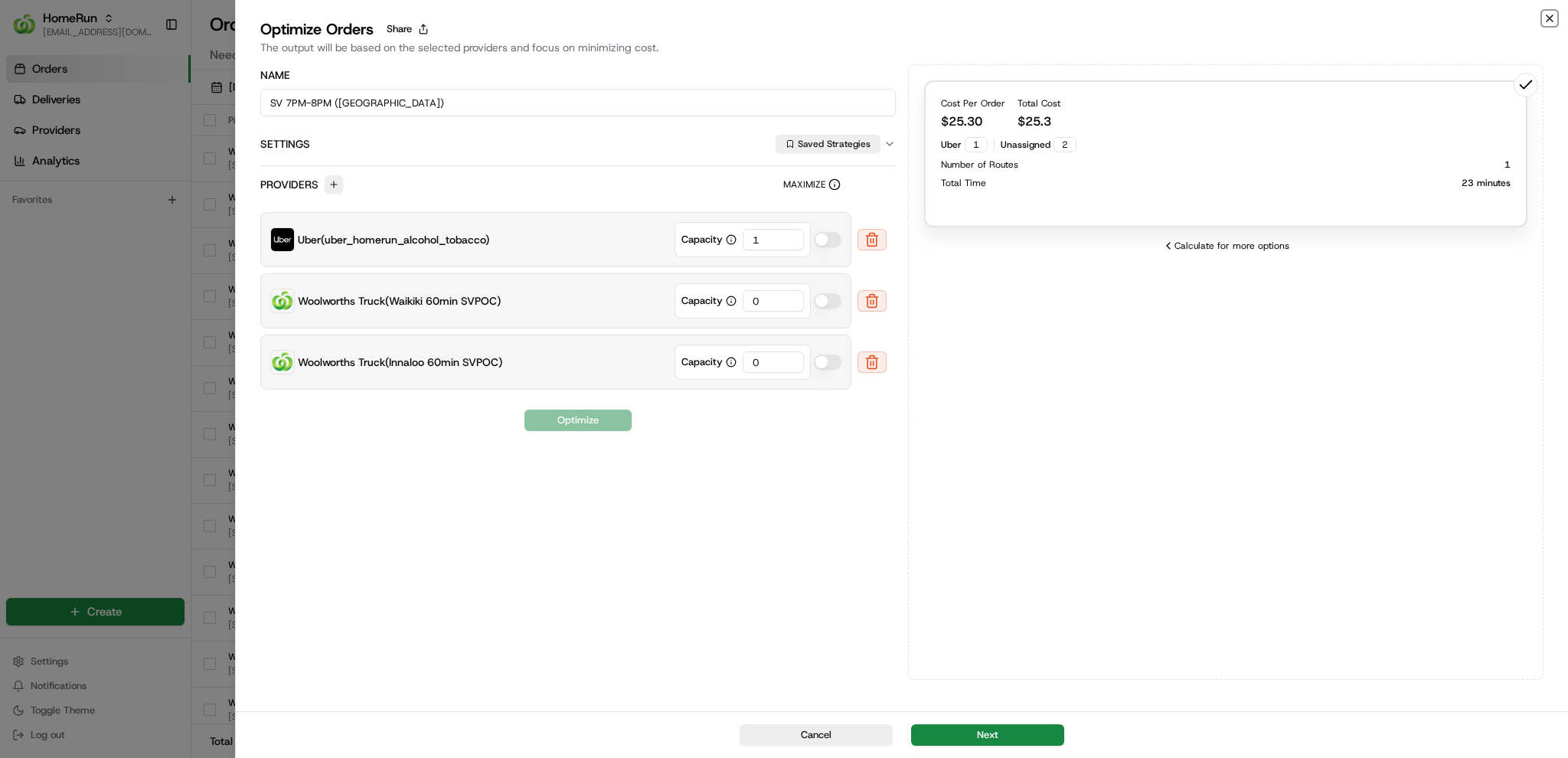 click 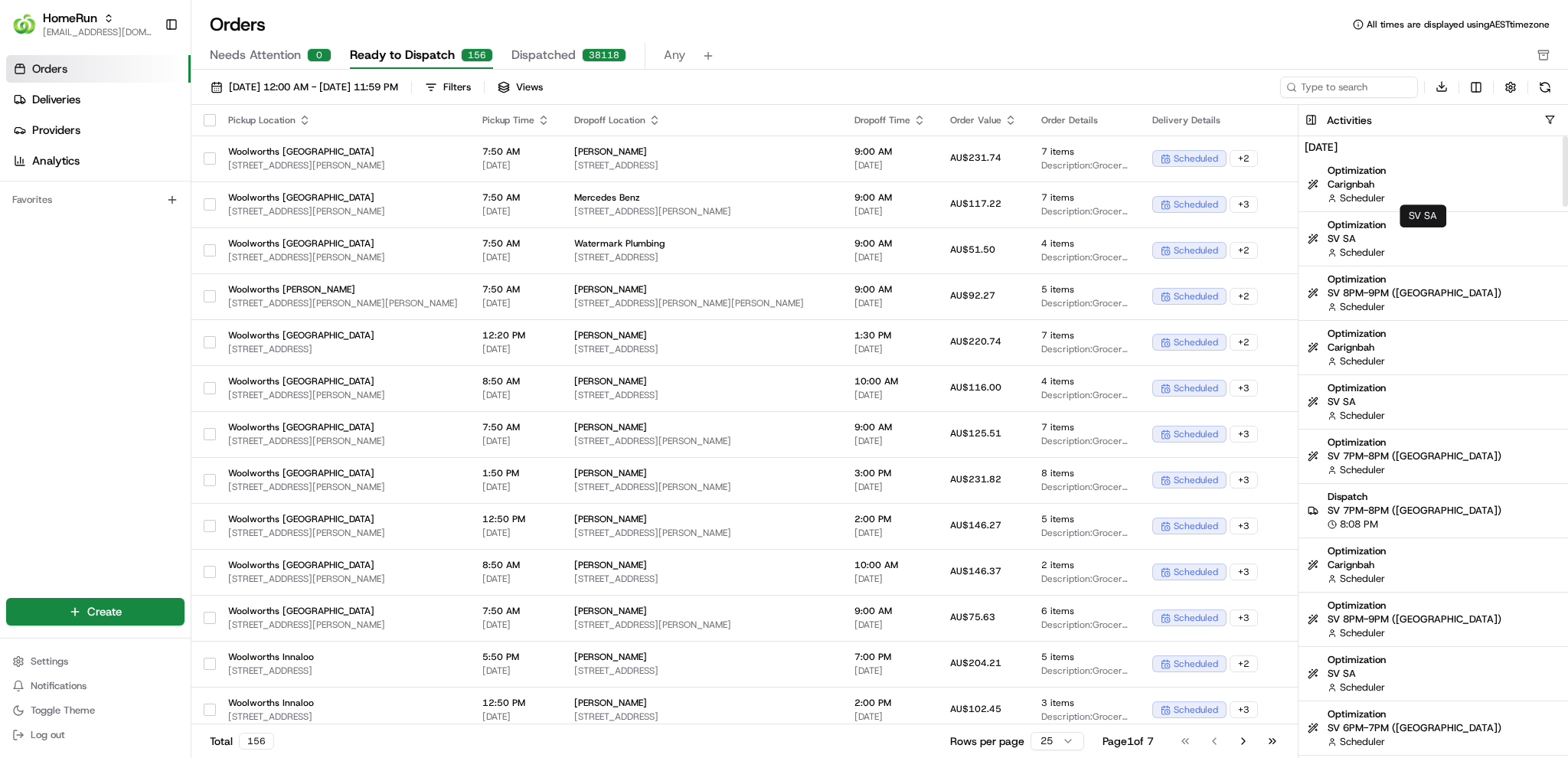 scroll, scrollTop: 306, scrollLeft: 0, axis: vertical 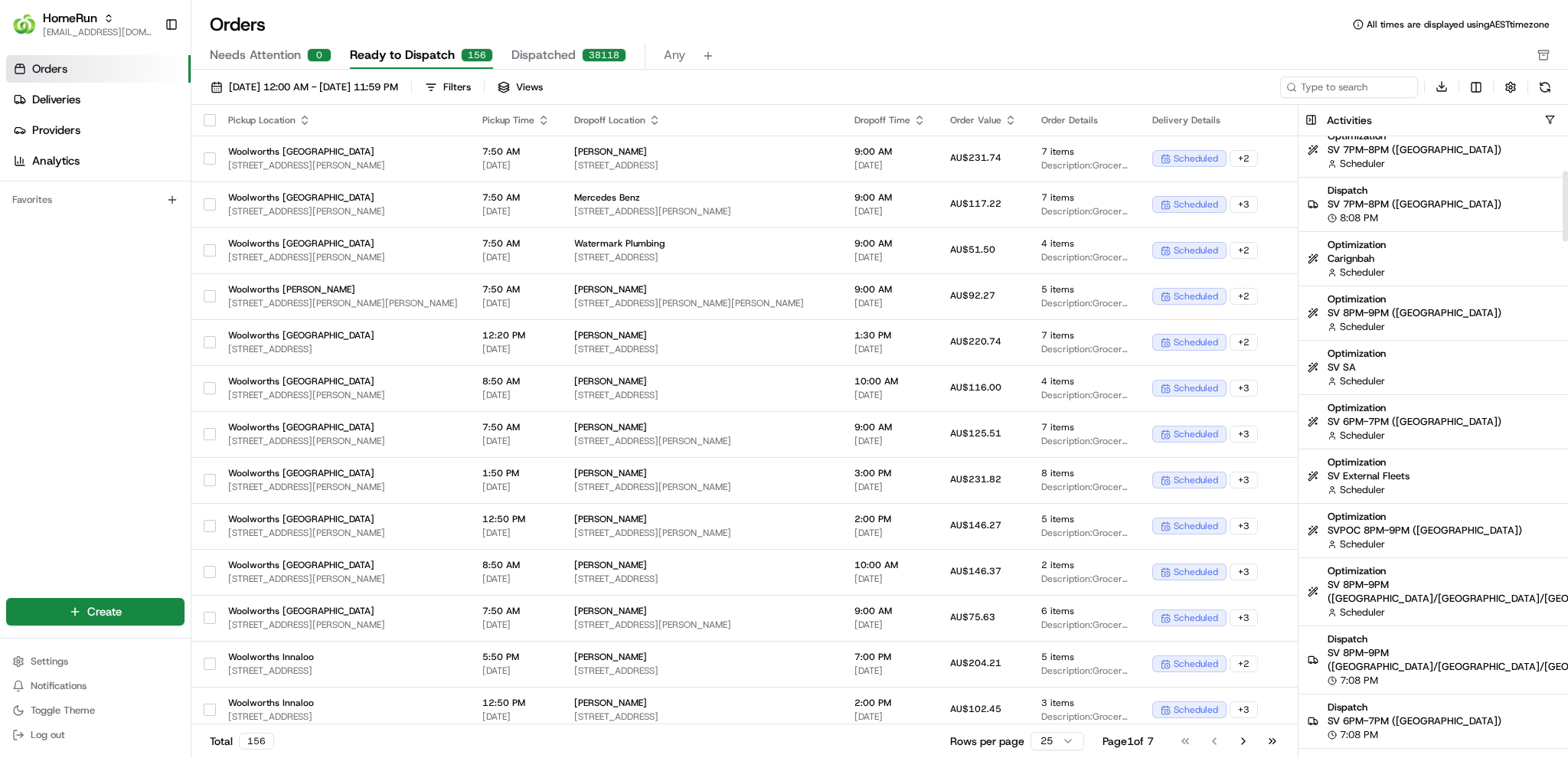 click on "Needs Attention 0 Ready to Dispatch 156 Dispatched 38118 Any" at bounding box center [869, 56] 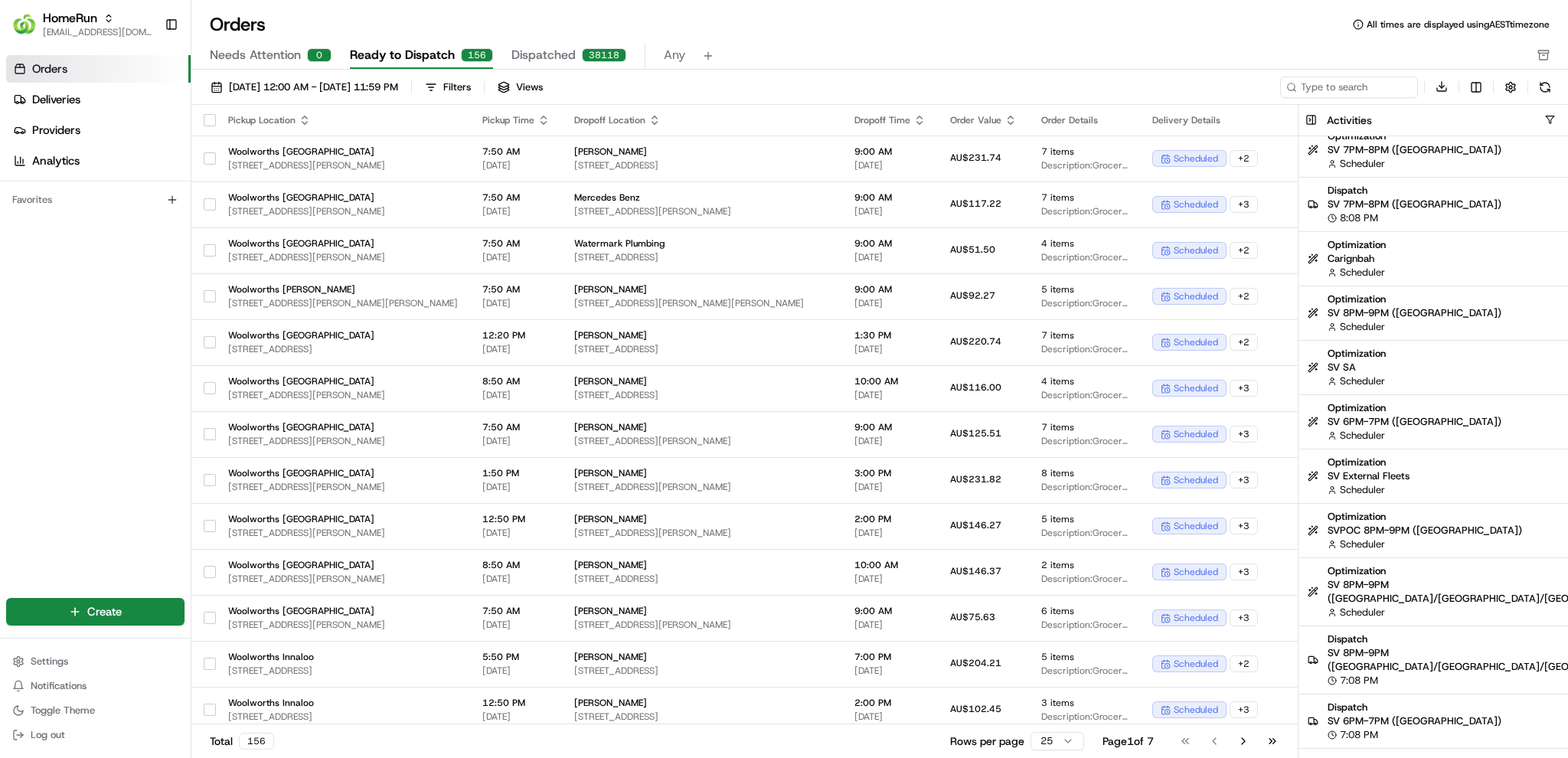 click on "Needs Attention 0 Ready to Dispatch 156 Dispatched 38118 Any" at bounding box center [869, 56] 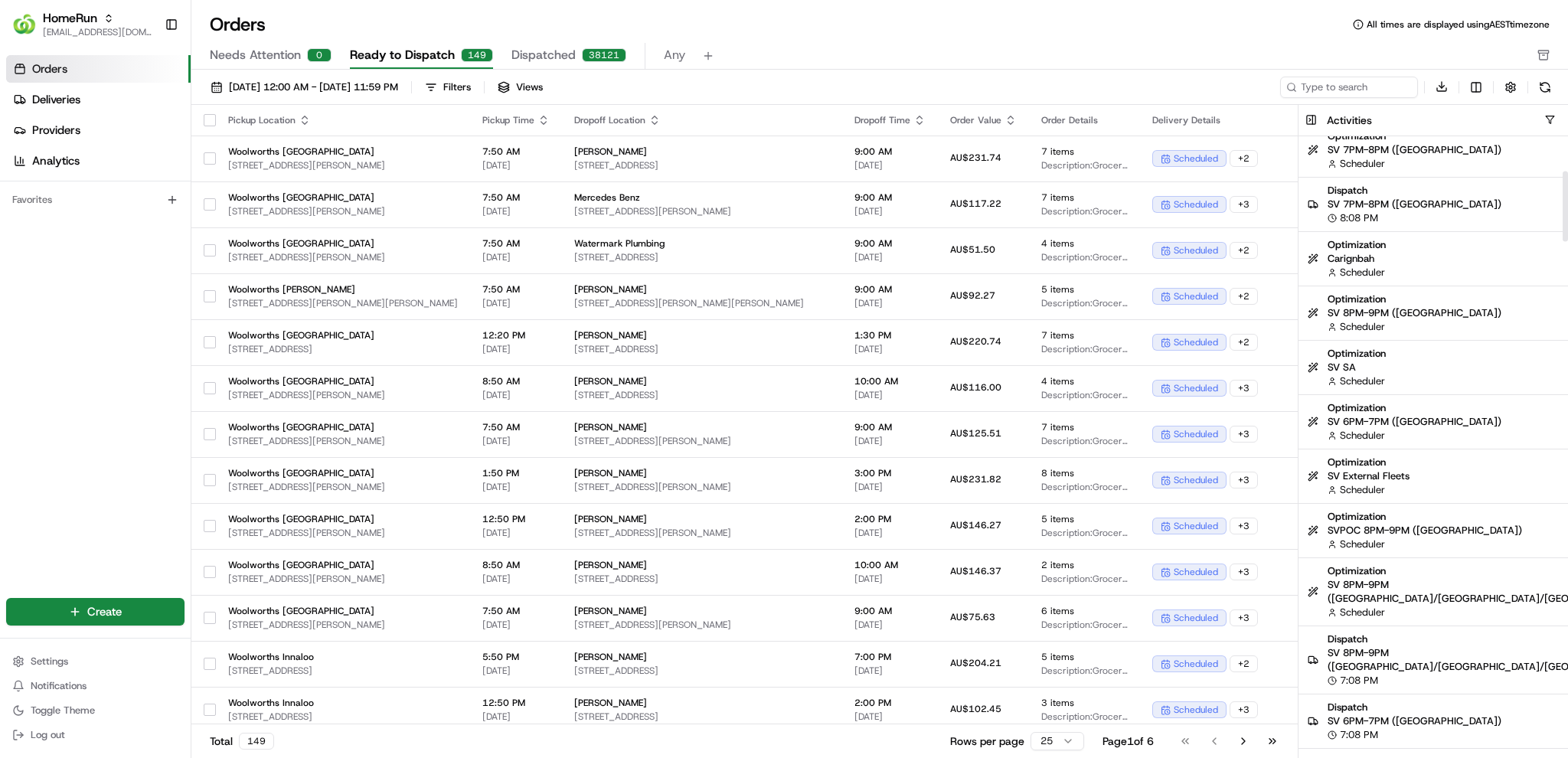 click on "Scheduler 7:10 PM" at bounding box center [1488, 613] 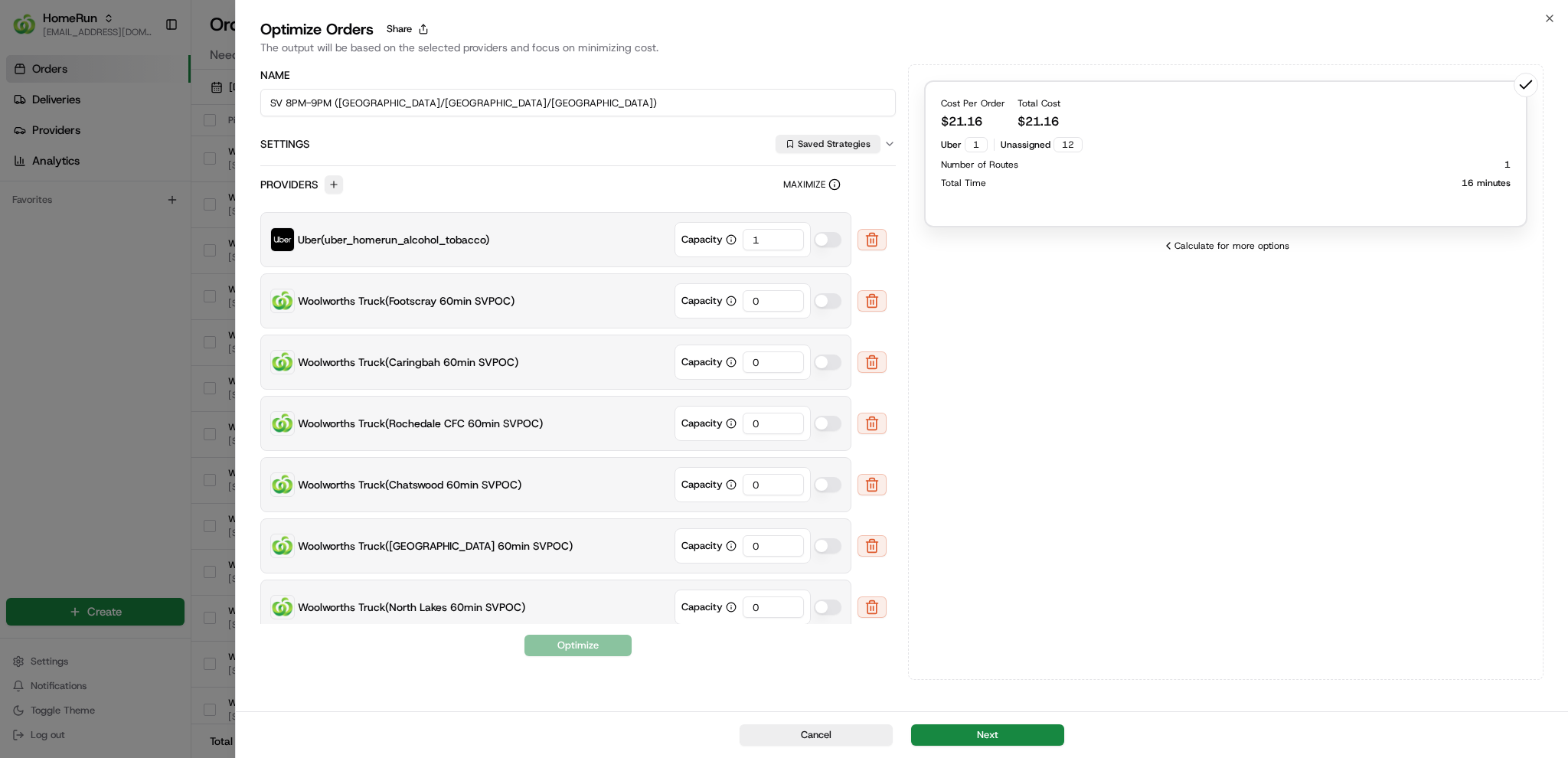 click on "Close Optimize Orders Share The output will be based on the selected providers and focus on minimizing cost. Name SV 8PM-9PM ([GEOGRAPHIC_DATA]/[GEOGRAPHIC_DATA]/QLD) Settings  Saved Strategies Providers Maximize Uber  ( uber_homerun_alcohol_tobacco ) Capacity 1 Woolworths Truck  ( Footscray 60min SVPOC ) Capacity 0 Woolworths Truck  ( Caringbah 60min SVPOC ) Capacity 0 Woolworths Truck  ( Rochedale CFC 60min SVPOC ) Capacity 0 Woolworths Truck  ( Chatswood 60min SVPOC ) Capacity 0 Woolworths Truck  ( [GEOGRAPHIC_DATA] 60min SVPOC ) Capacity 0 Woolworths Truck  ( North Lakes 60min SVPOC ) Capacity 0 Woolworths Truck  ( [PERSON_NAME] 60min SVPOC ) Capacity 0 Optimize Cost Per Order $ 21.16 Total Cost $ 21.16 Uber   1 Unassigned   12 Number of Routes 1 Total Time 16 minutes Calculate for more options Cancel Next" at bounding box center (901, 379) 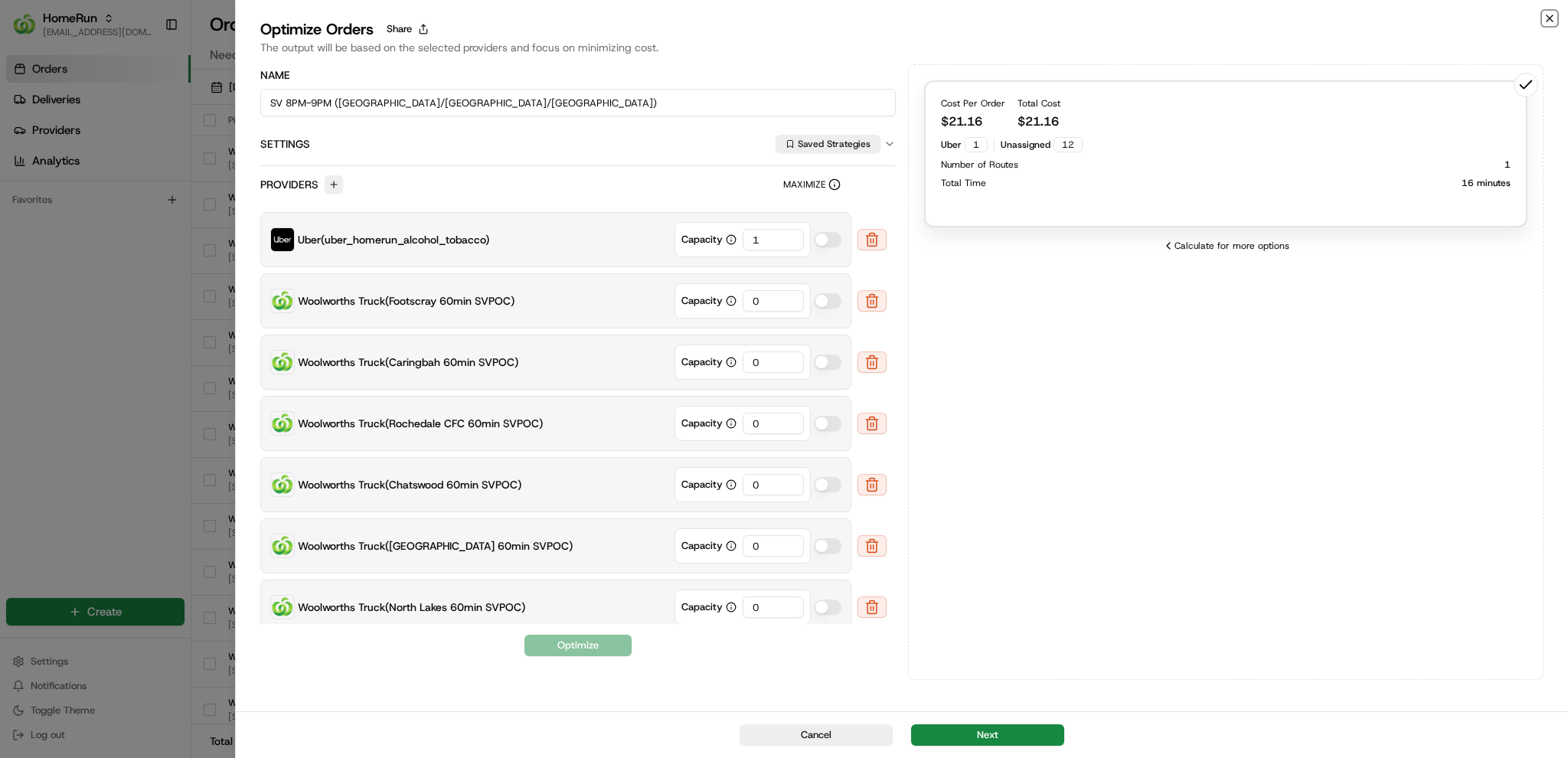click 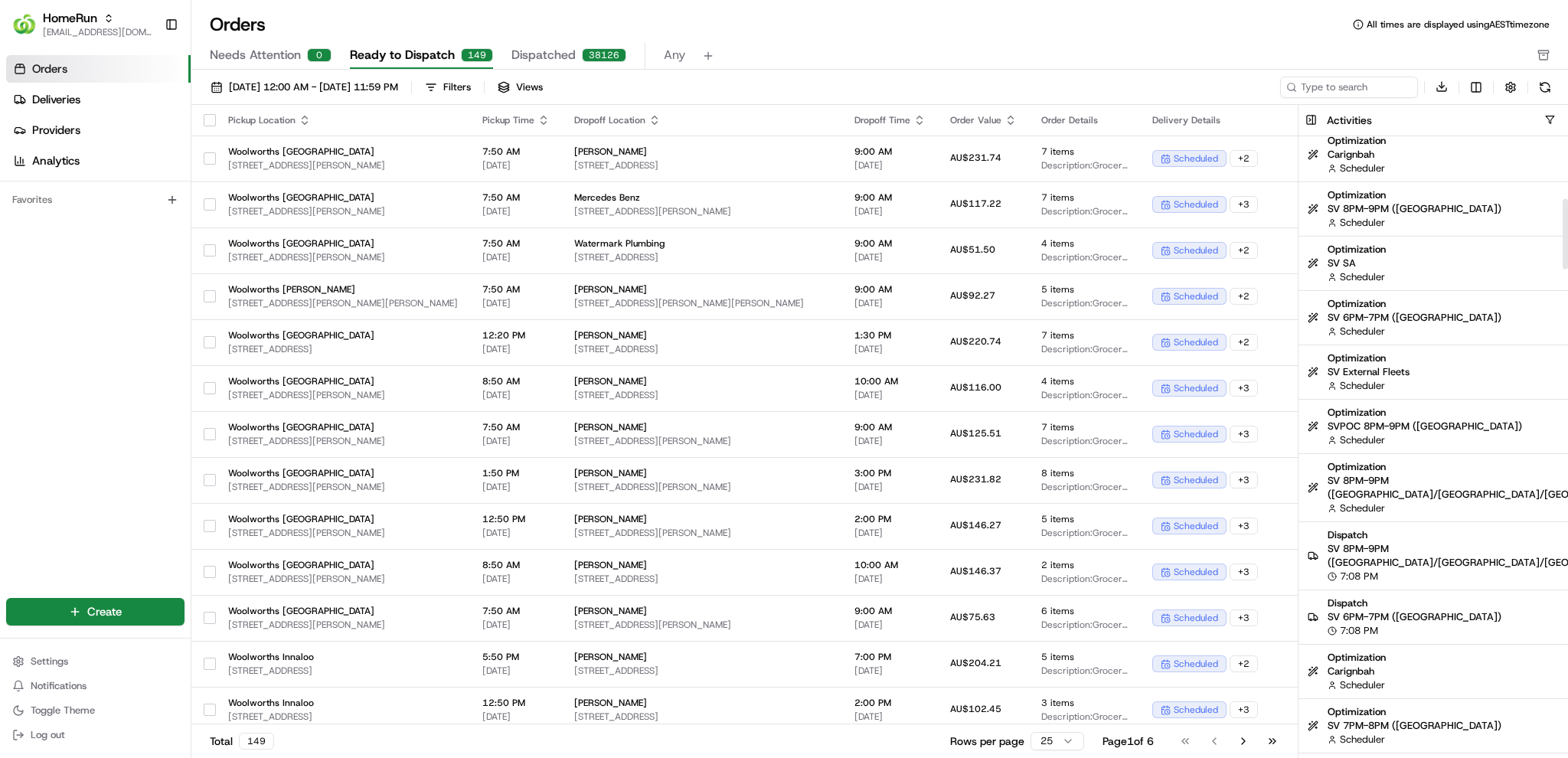 scroll, scrollTop: 551, scrollLeft: 0, axis: vertical 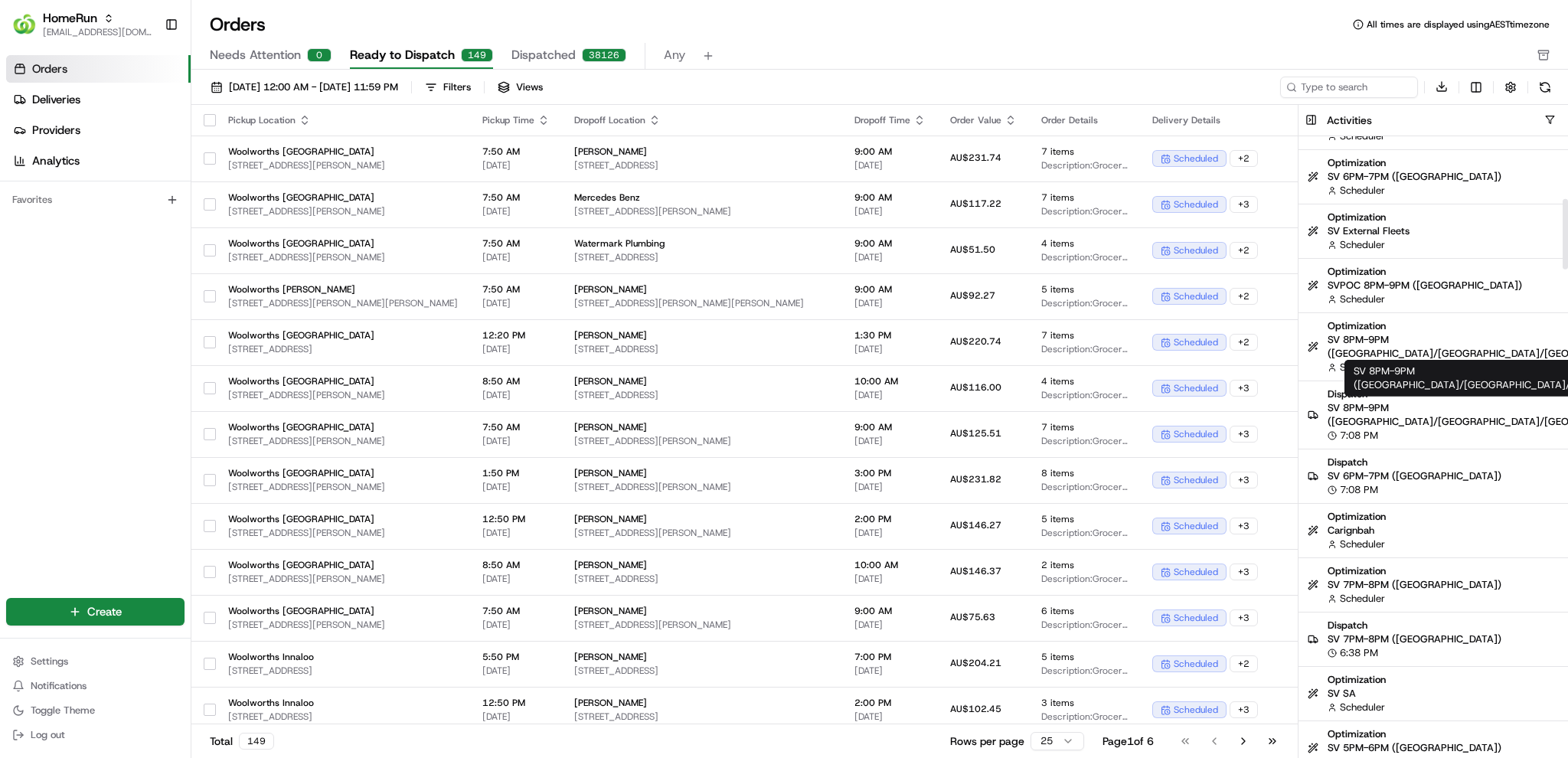 click on "Dispatch" at bounding box center [1488, 394] 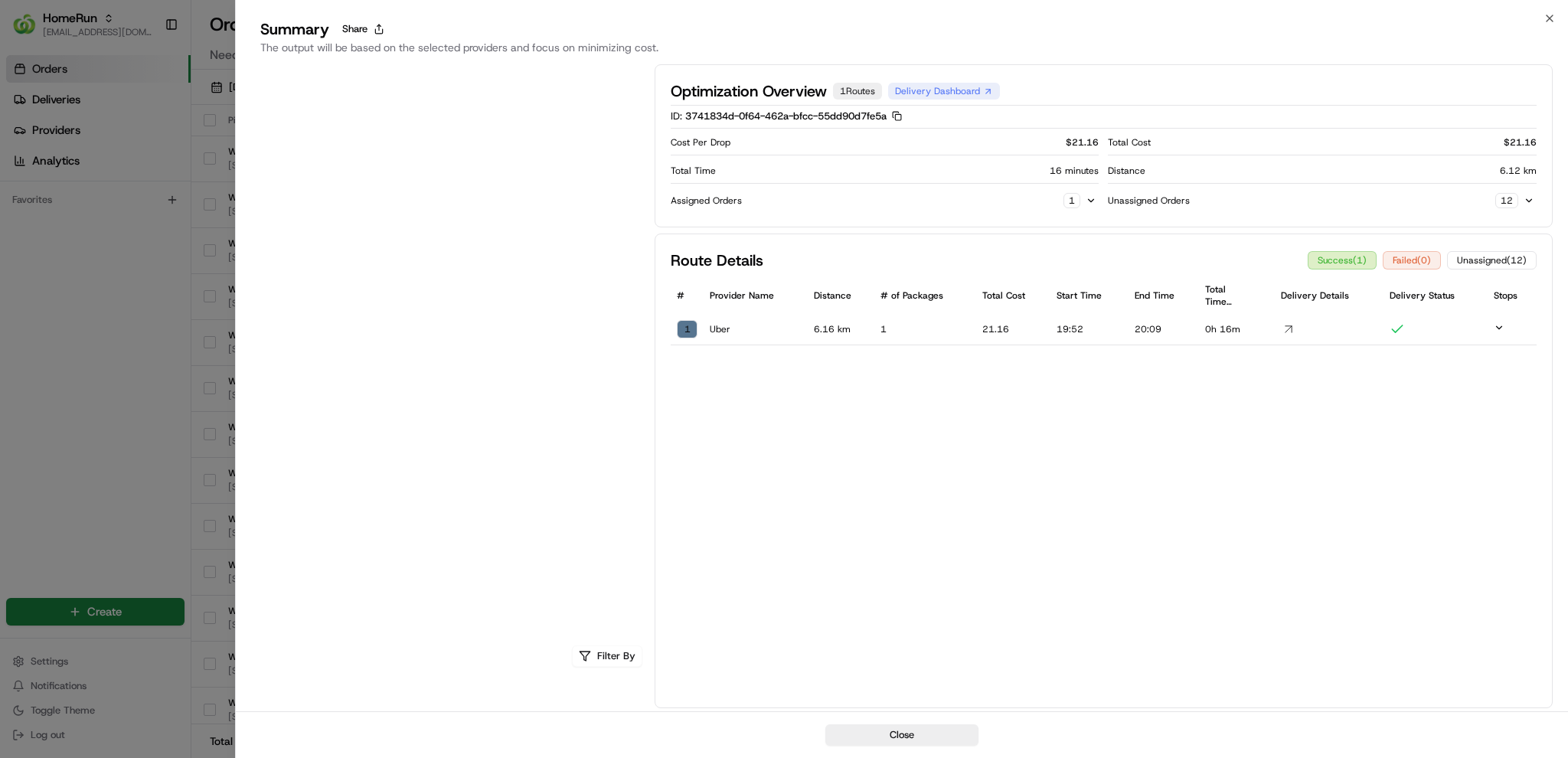 scroll, scrollTop: 0, scrollLeft: 0, axis: both 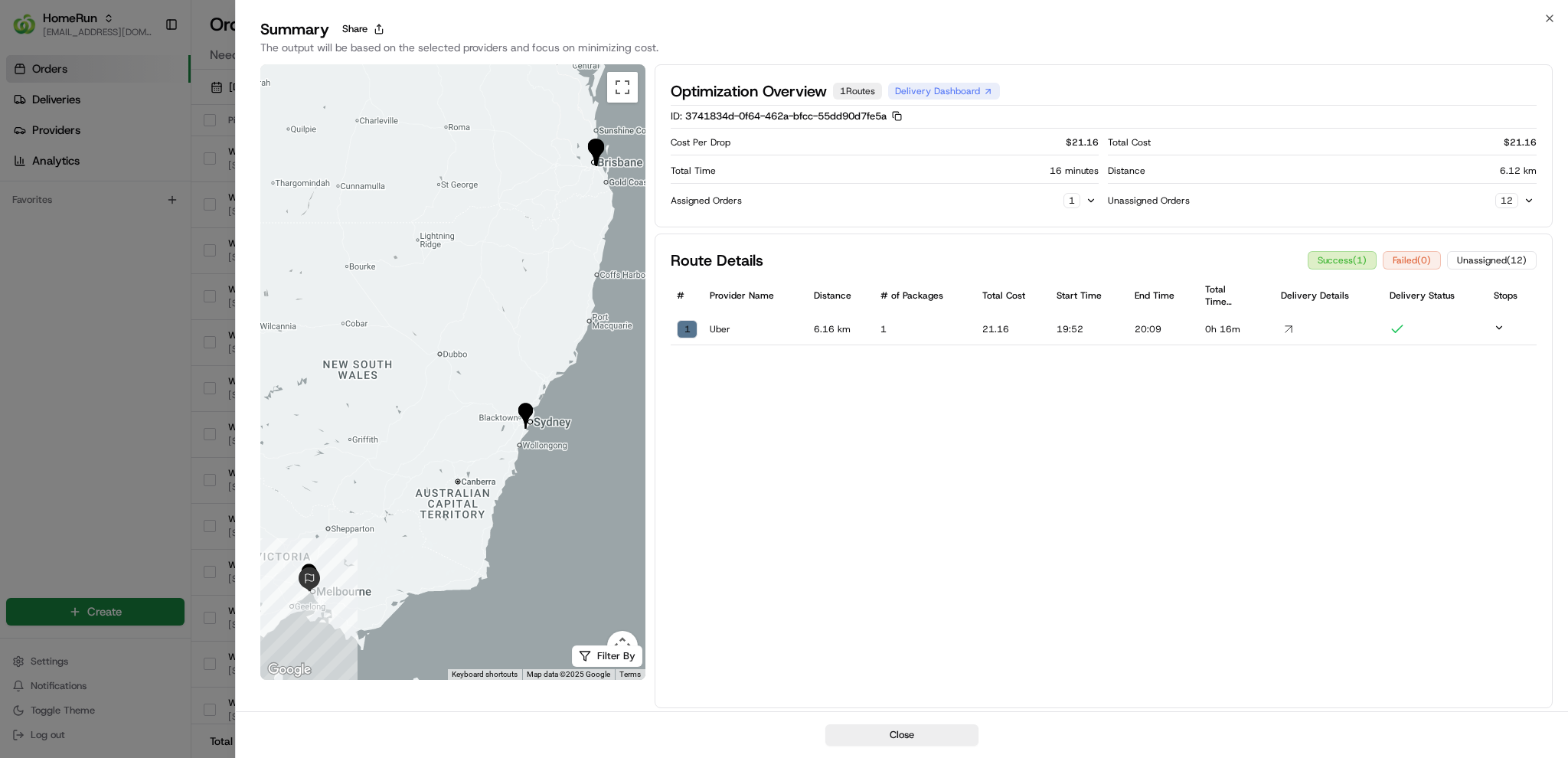 click 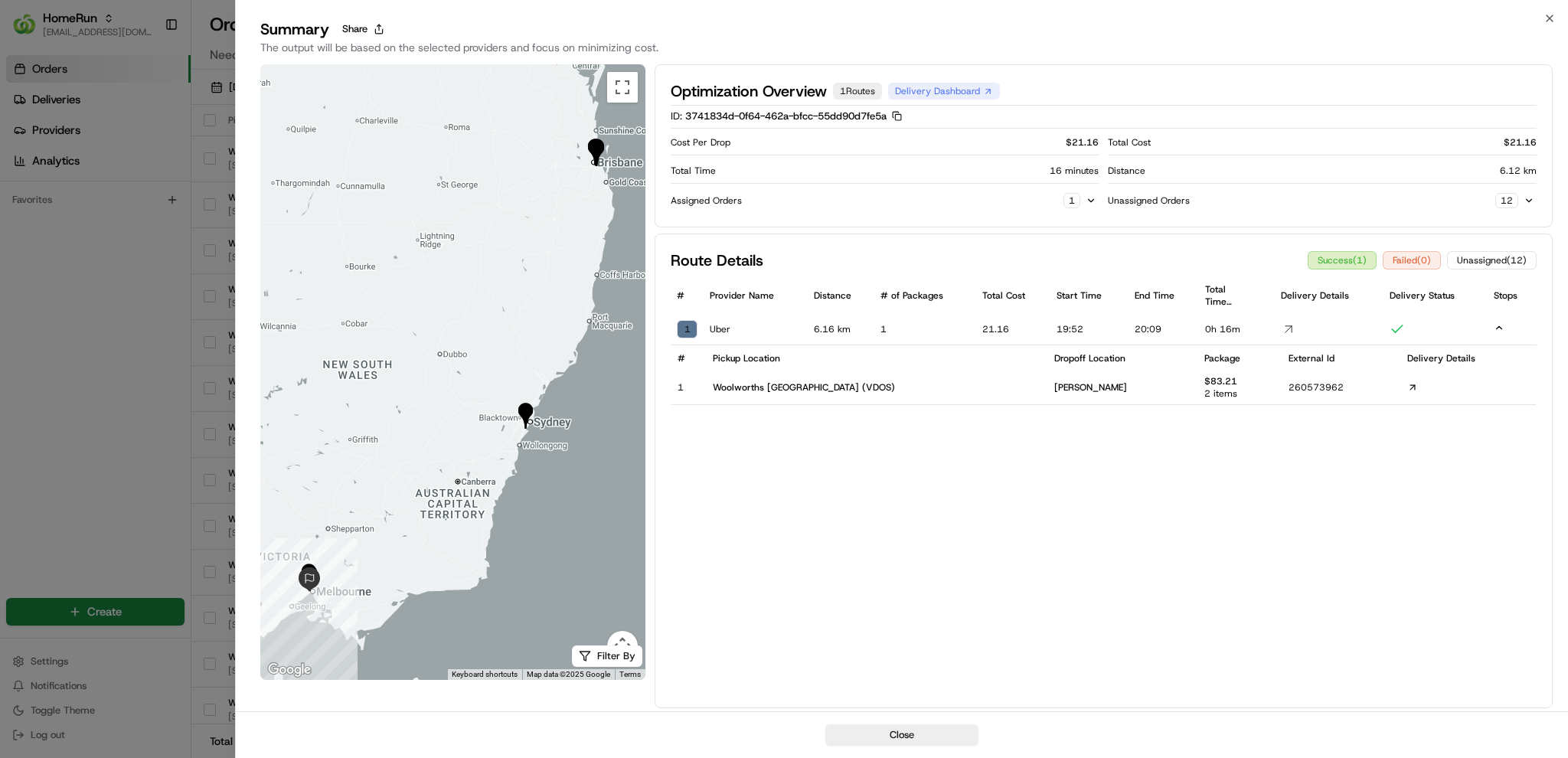 click on "Woolworths [GEOGRAPHIC_DATA] (VDOS)" at bounding box center (804, 387) 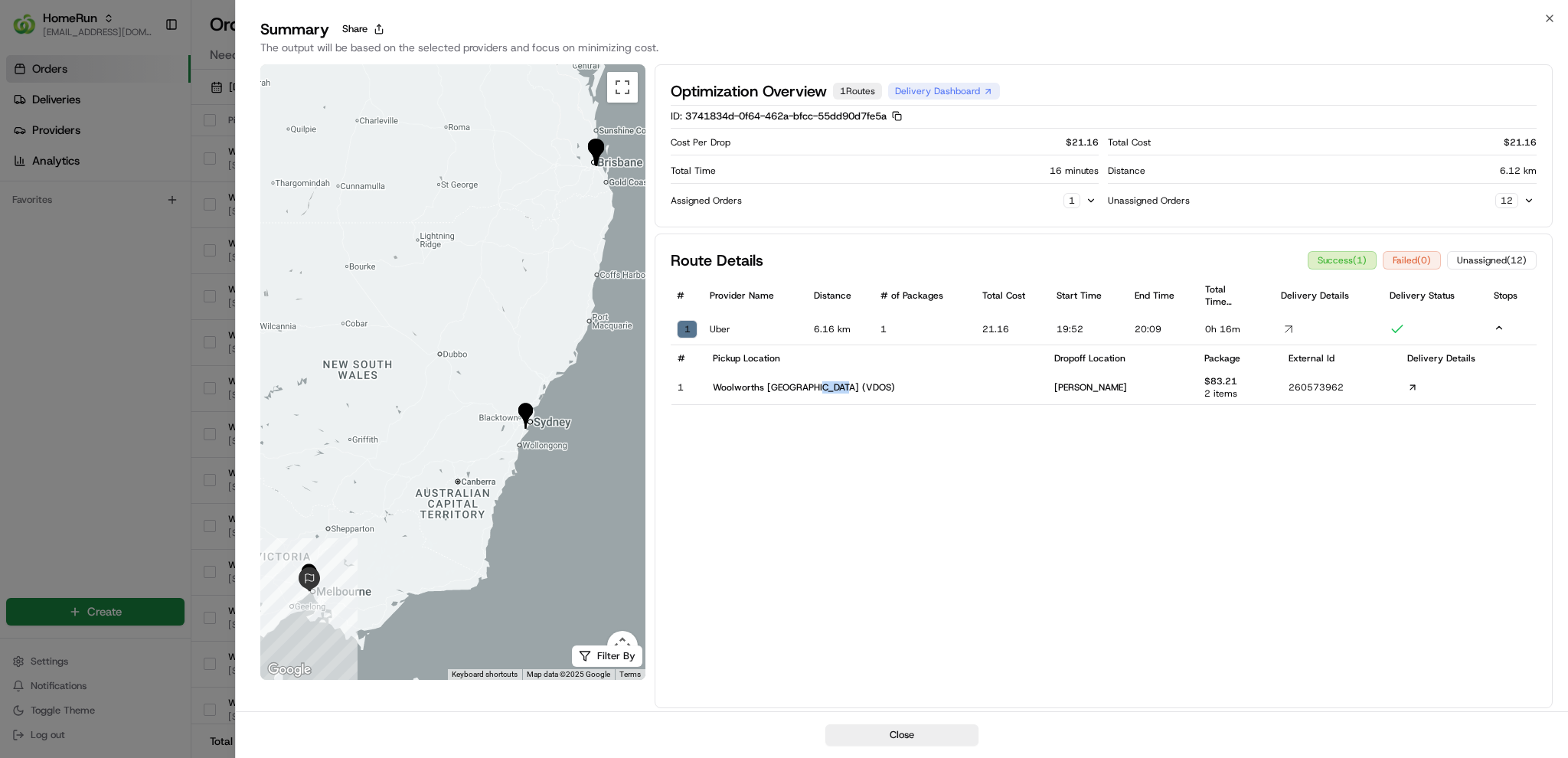 click on "Woolworths [GEOGRAPHIC_DATA] (VDOS)" at bounding box center [804, 387] 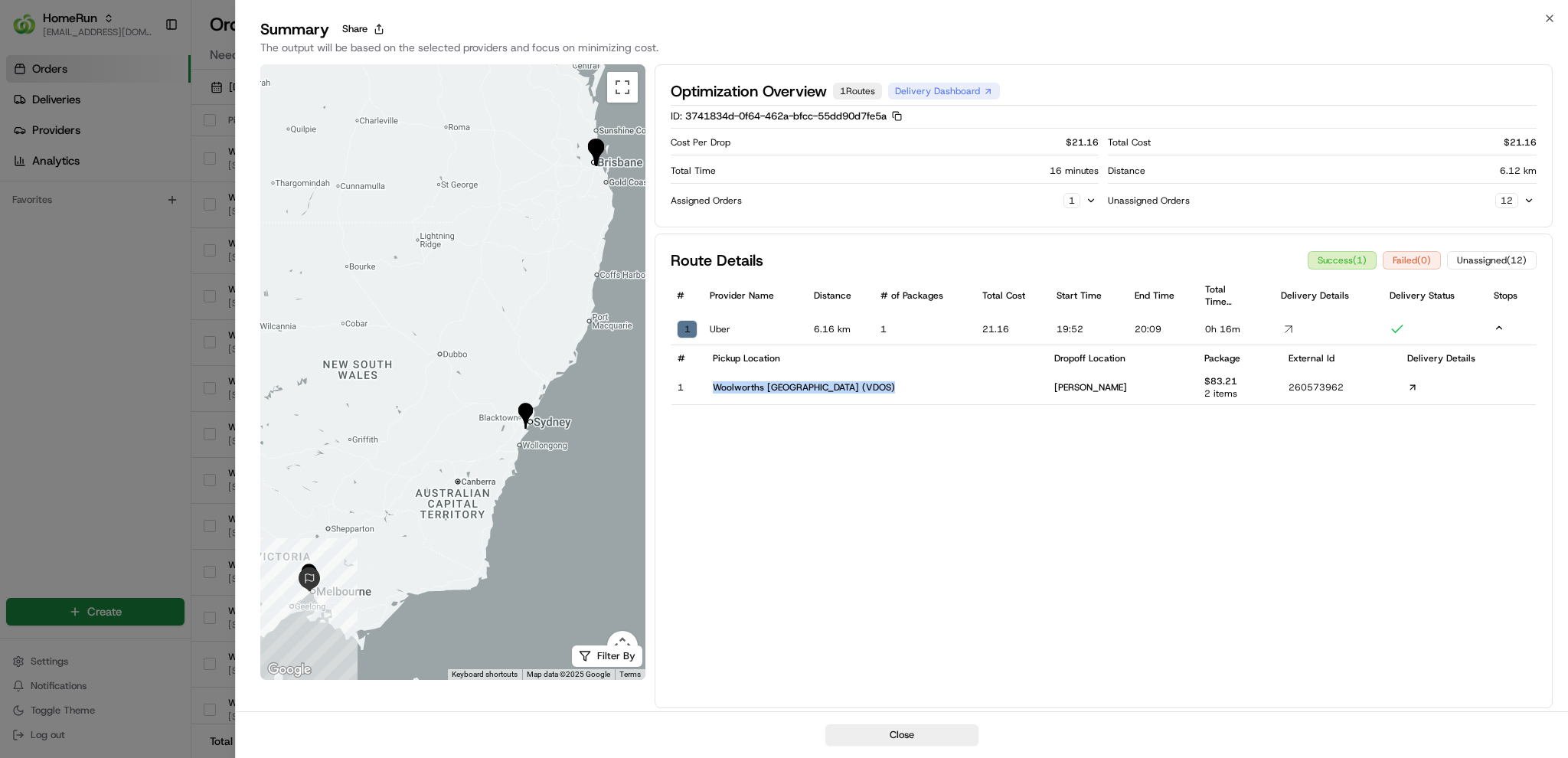click on "Woolworths [GEOGRAPHIC_DATA] (VDOS)" at bounding box center [804, 387] 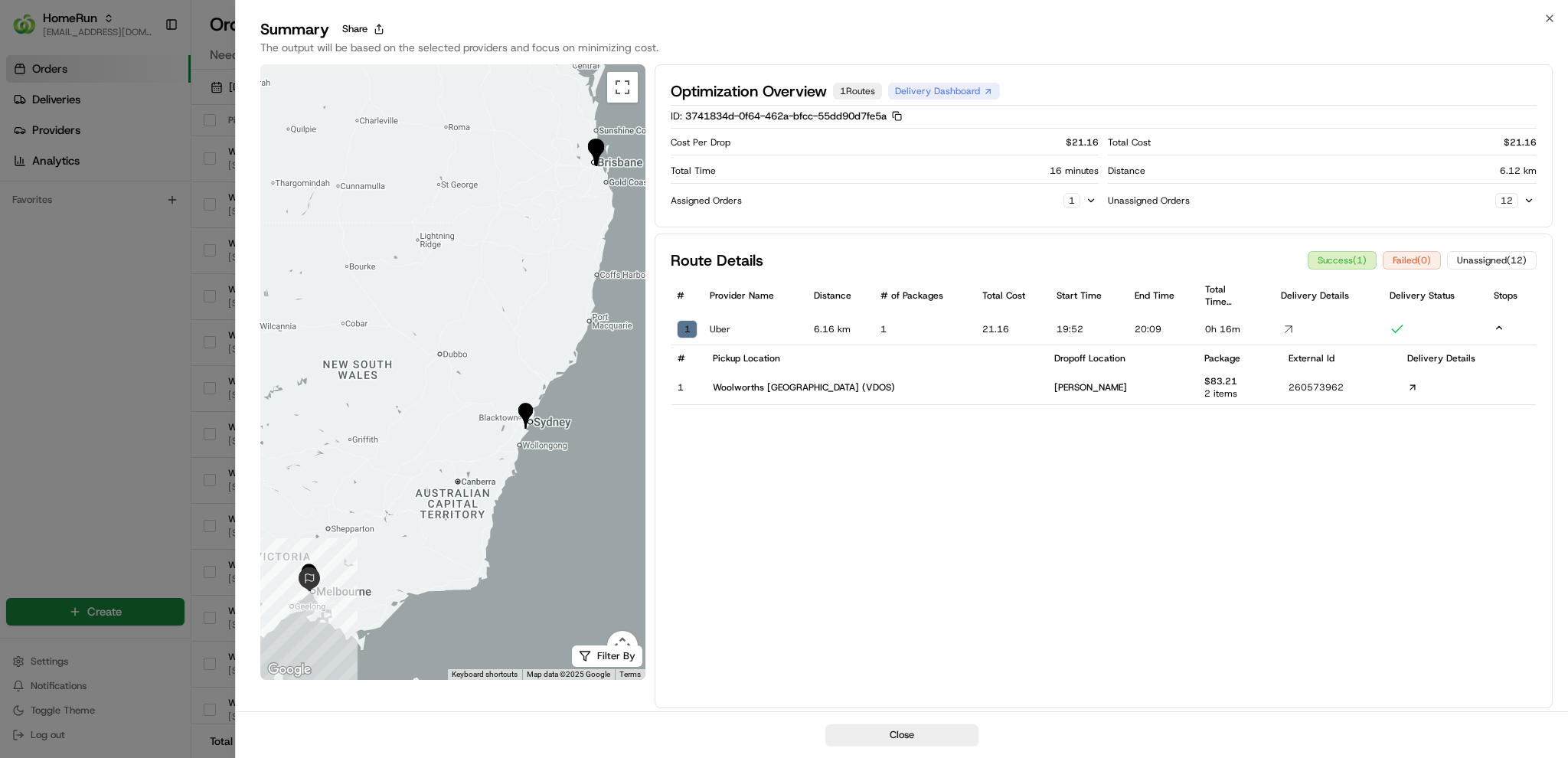 click on "1" at bounding box center (1072, 201) 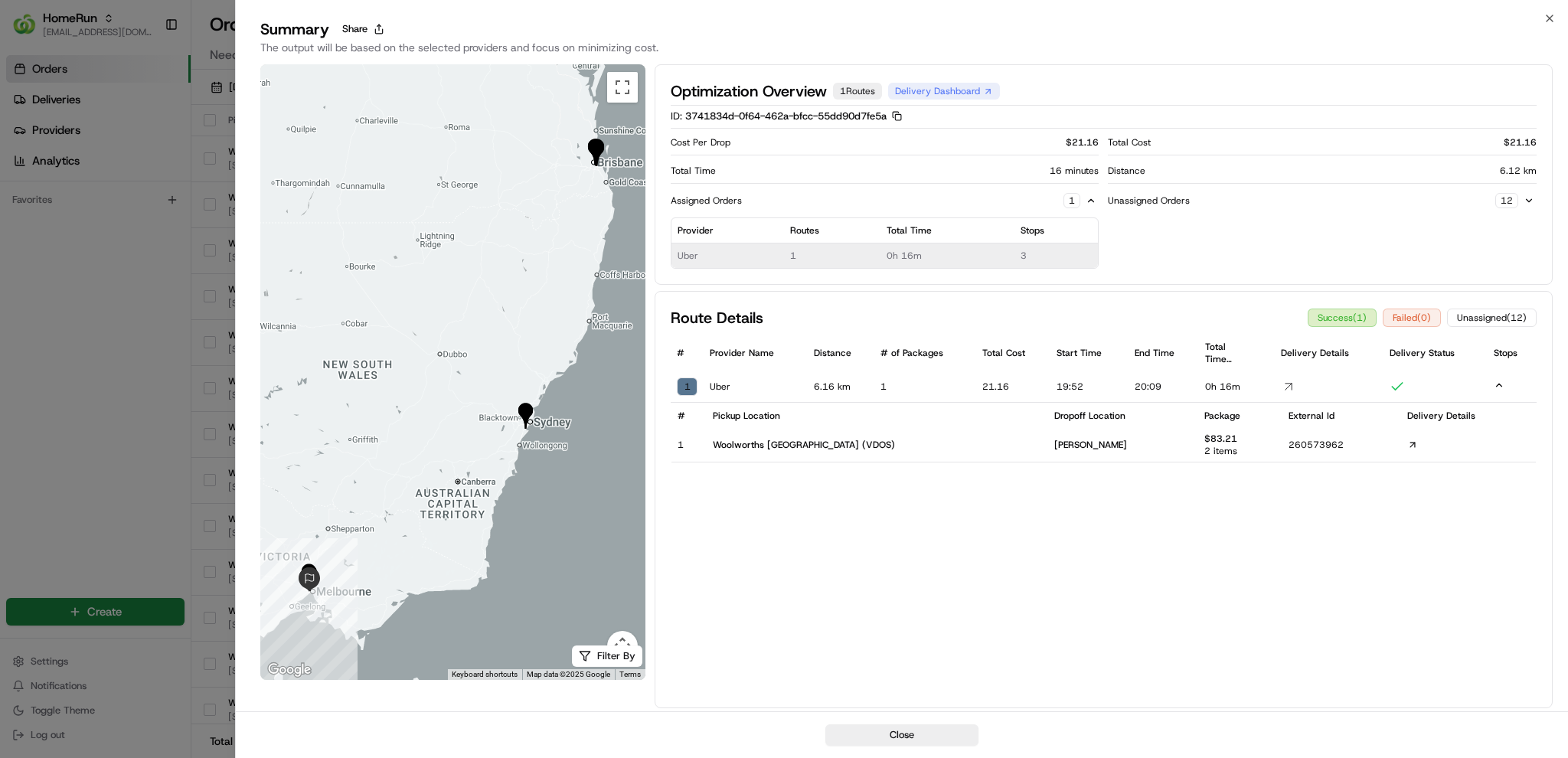 click at bounding box center (525, 416) 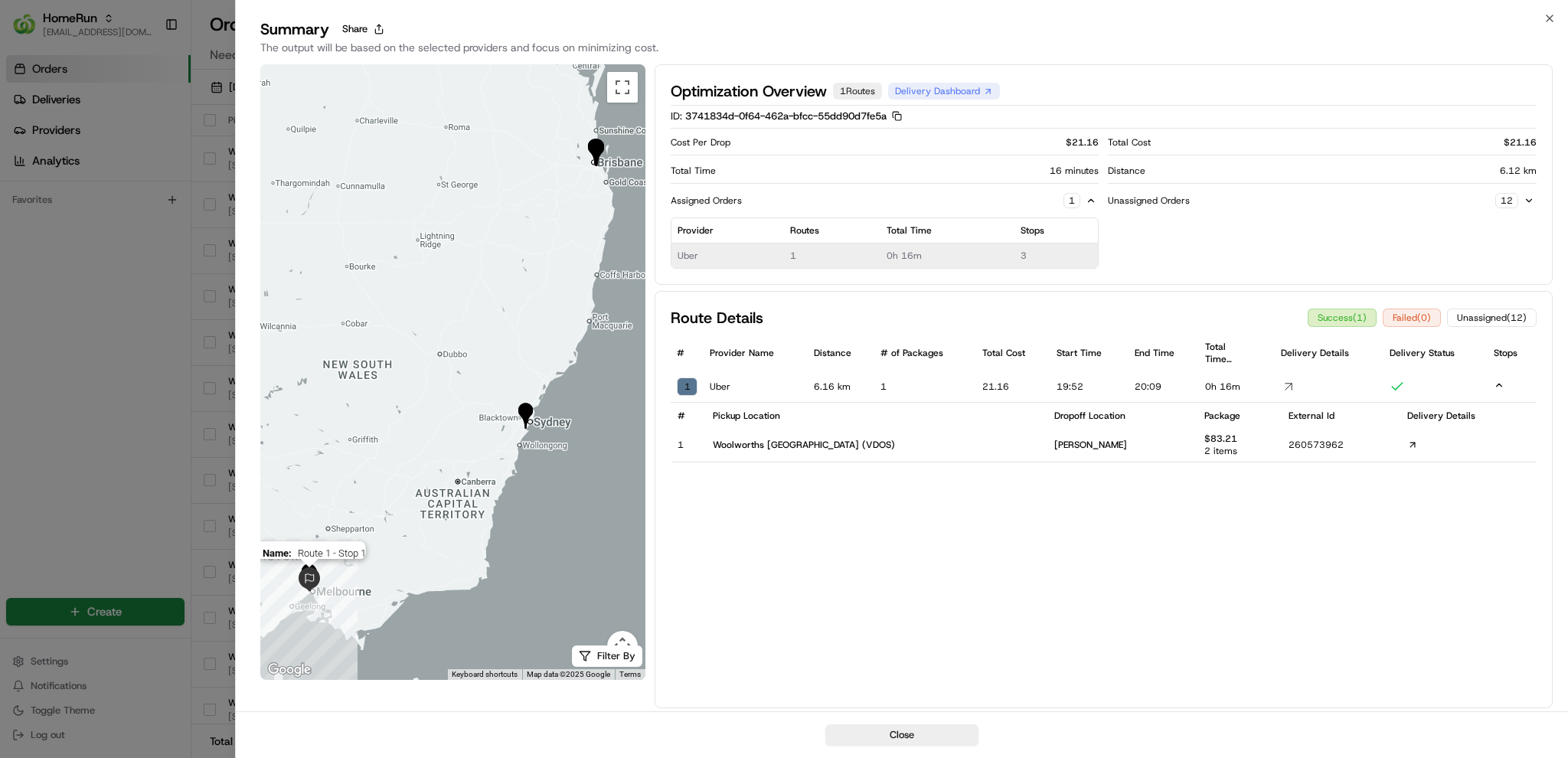click at bounding box center [309, 580] 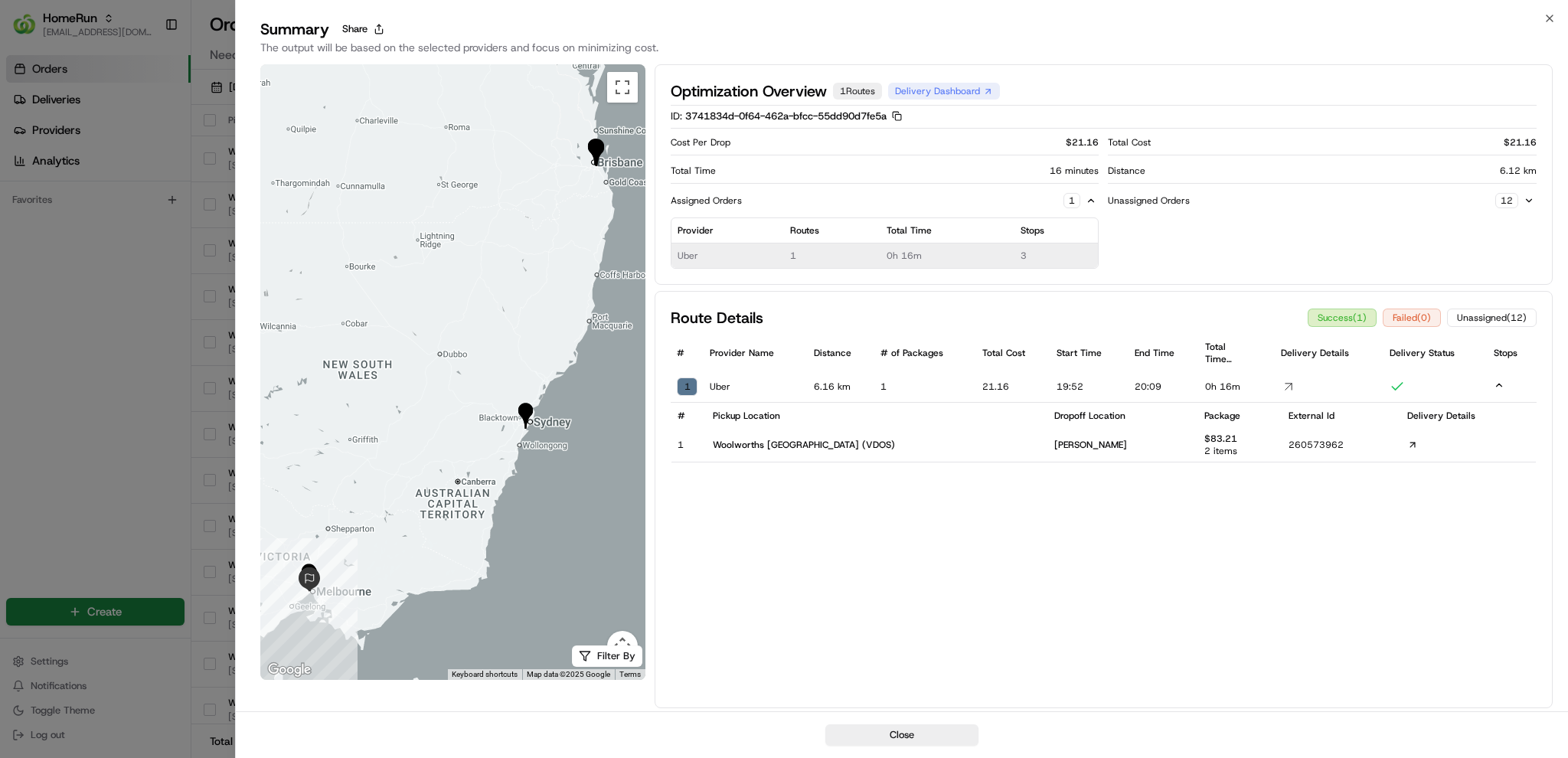 click at bounding box center (525, 416) 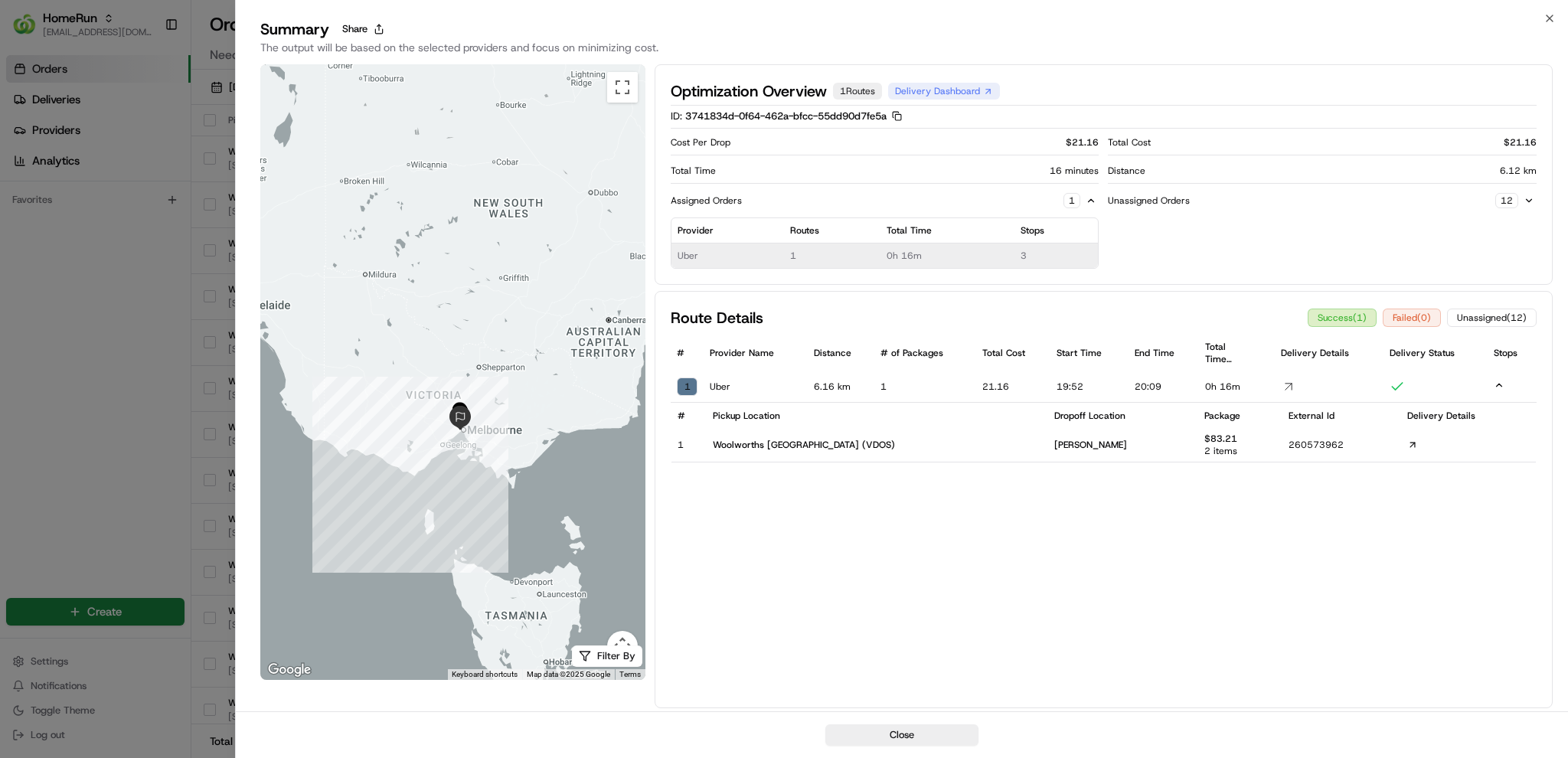 drag, startPoint x: 423, startPoint y: 561, endPoint x: 576, endPoint y: 396, distance: 225.02 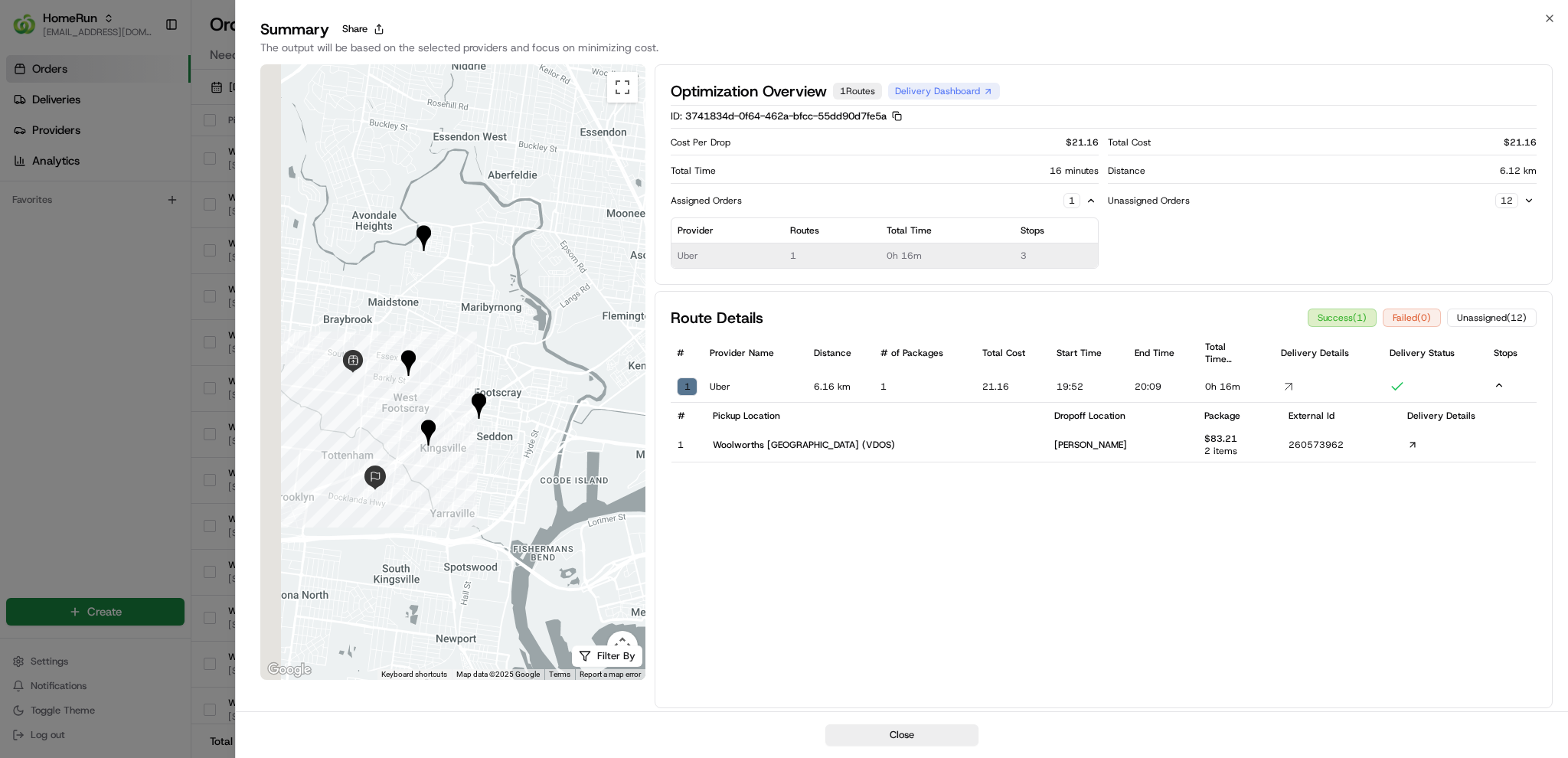 drag, startPoint x: 446, startPoint y: 413, endPoint x: 479, endPoint y: 374, distance: 51.08816 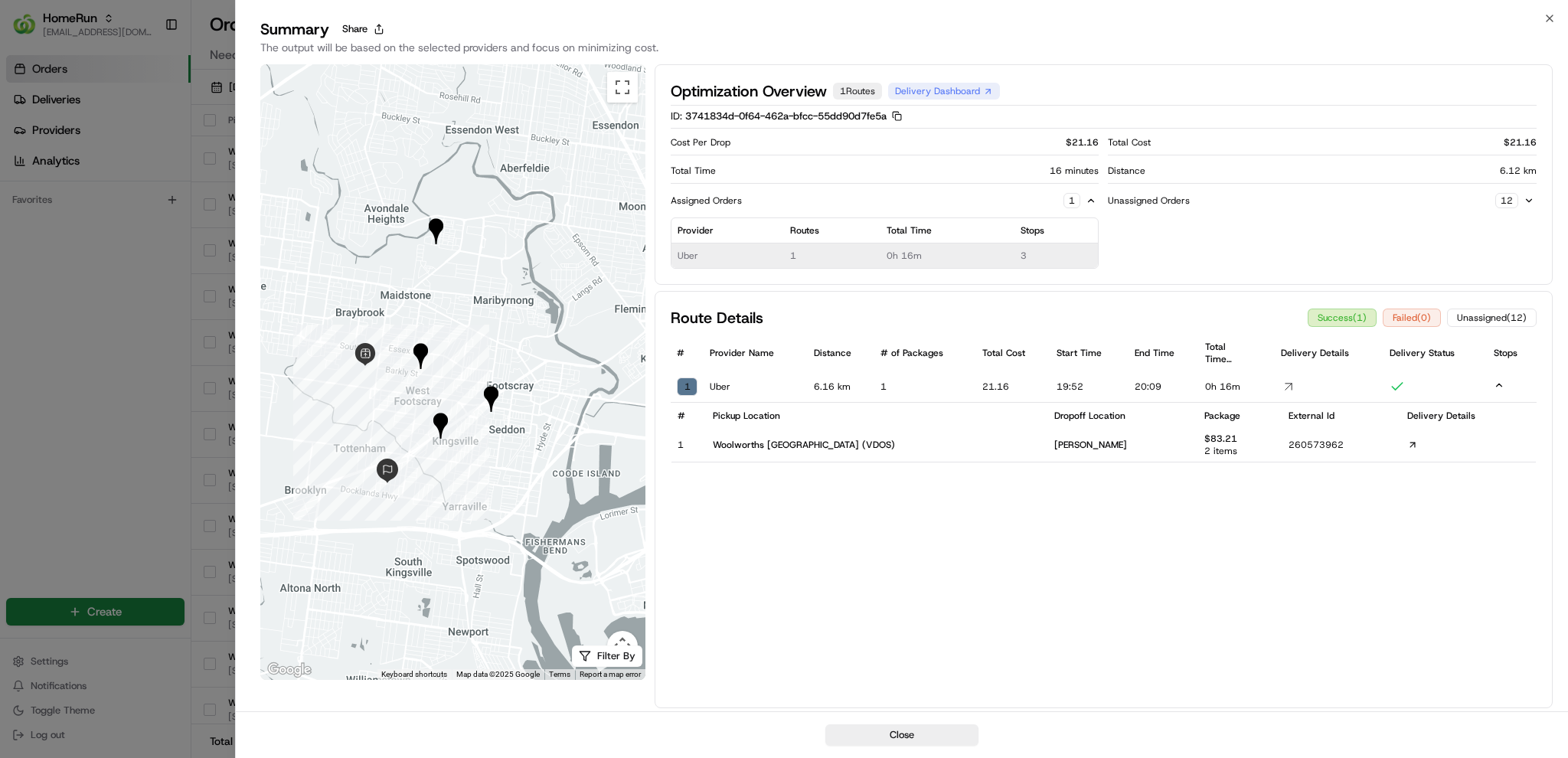 click at bounding box center (420, 356) 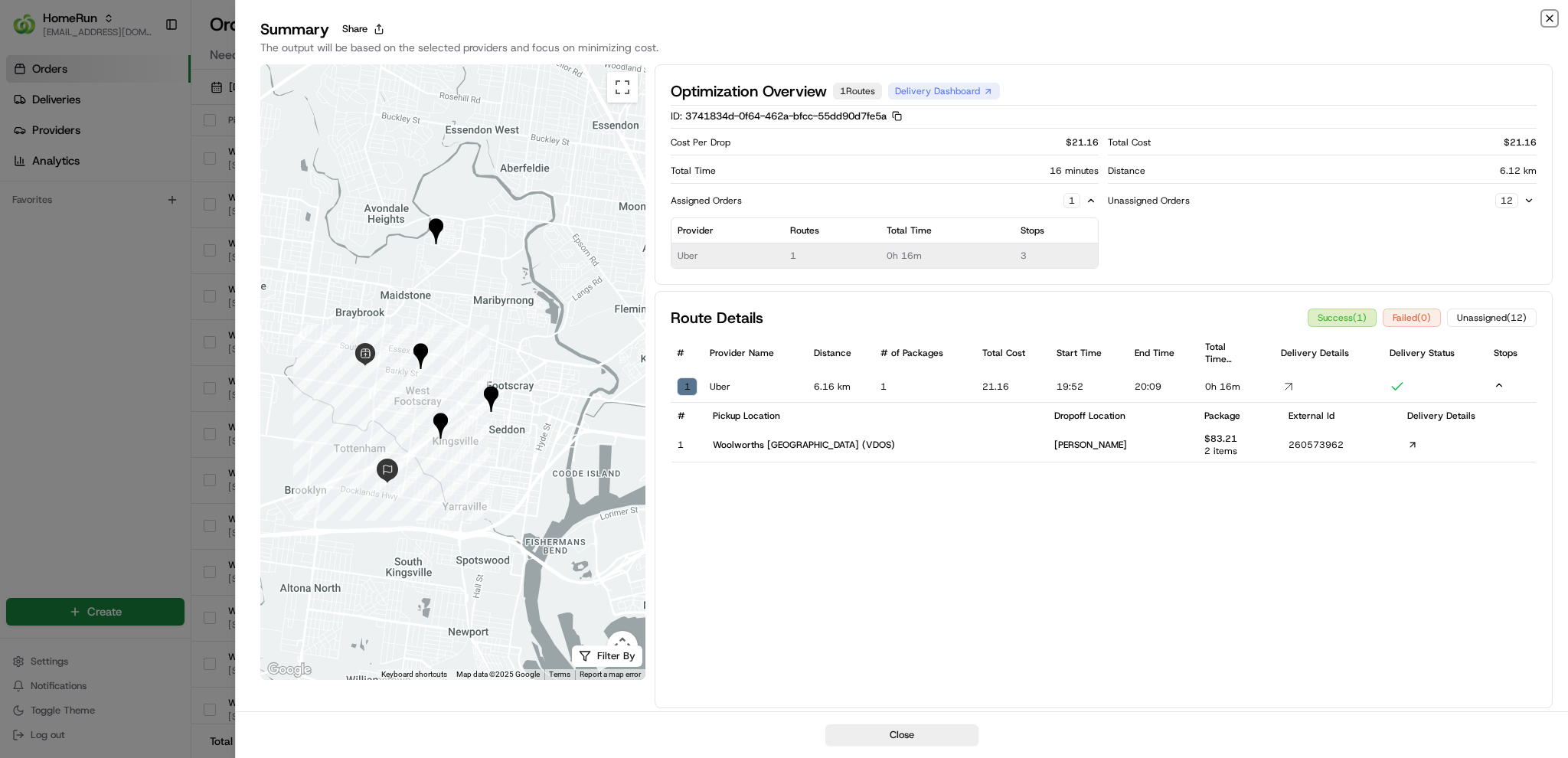 click 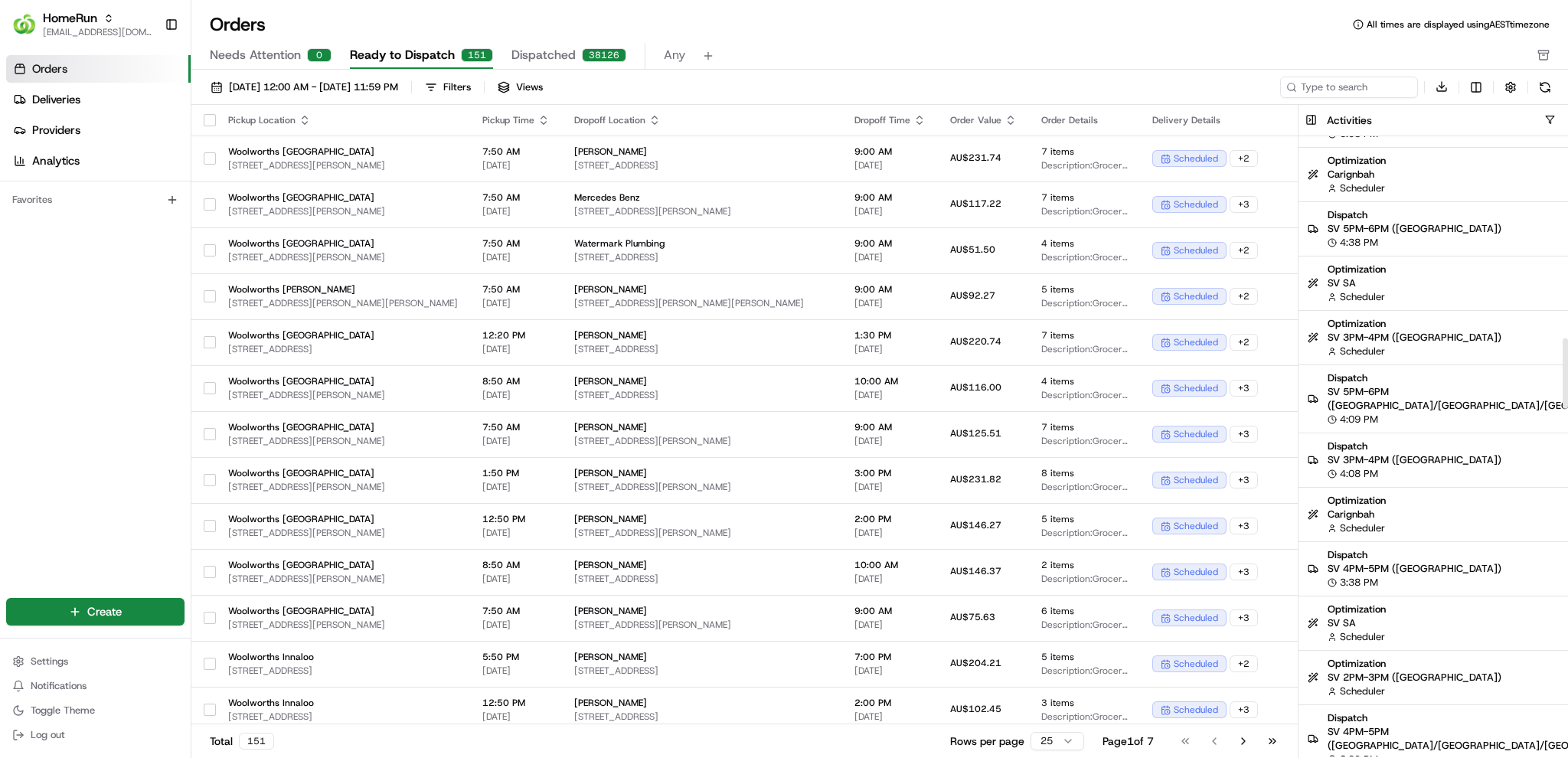 scroll, scrollTop: 1776, scrollLeft: 0, axis: vertical 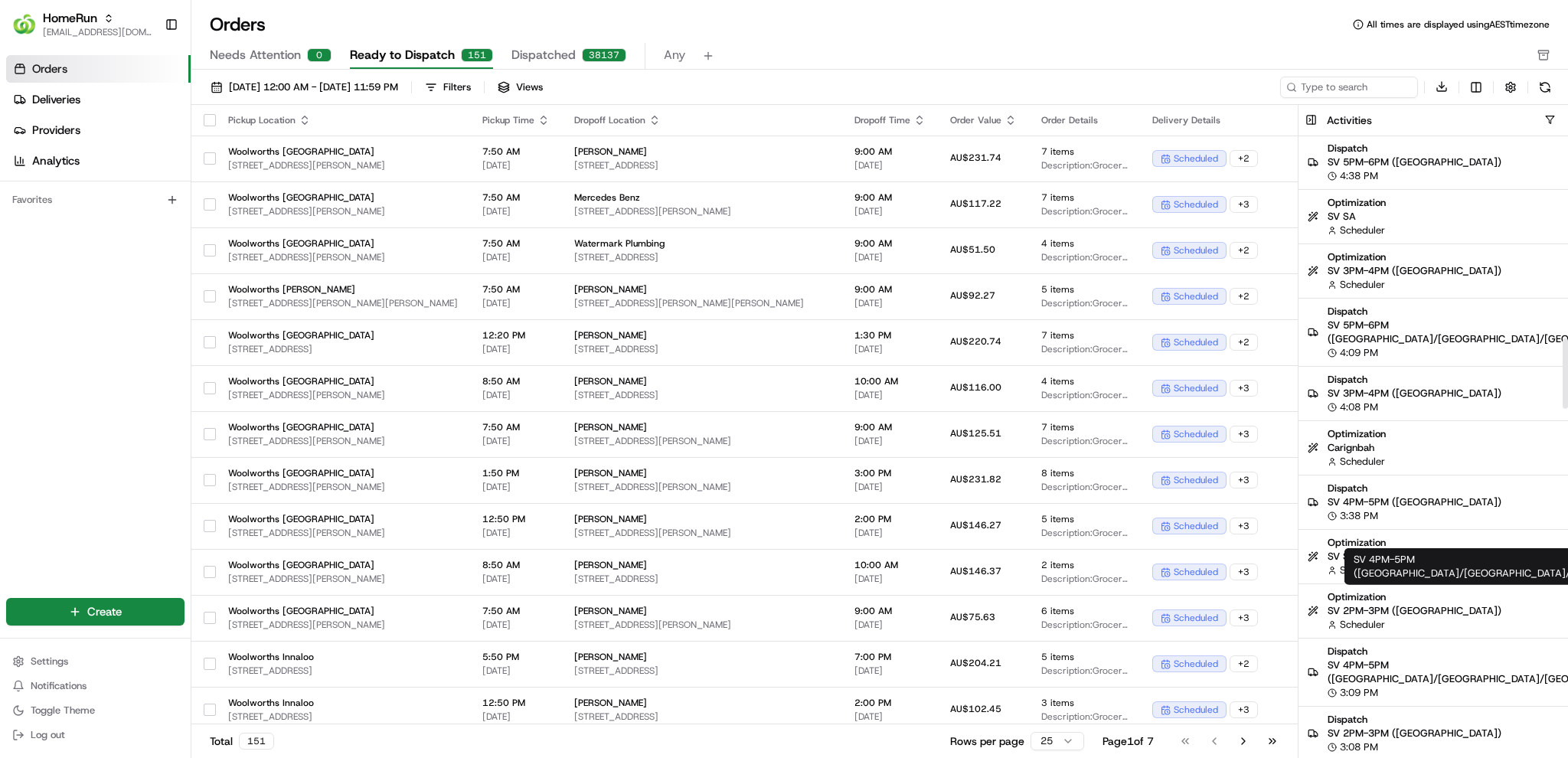 click on "SV 4PM-5PM (NSW/VIC/QLD)" at bounding box center (1488, 672) 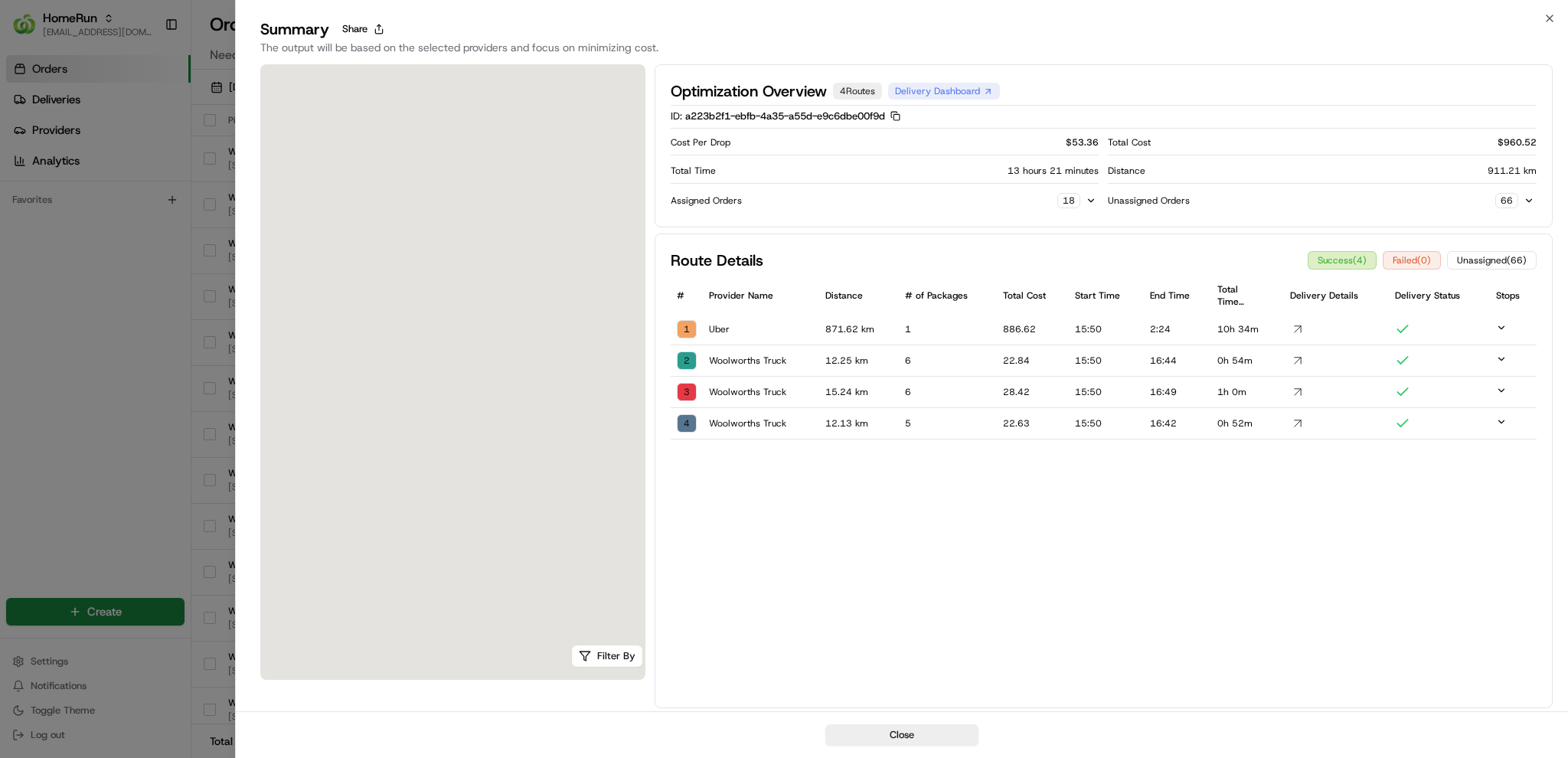 scroll, scrollTop: 0, scrollLeft: 0, axis: both 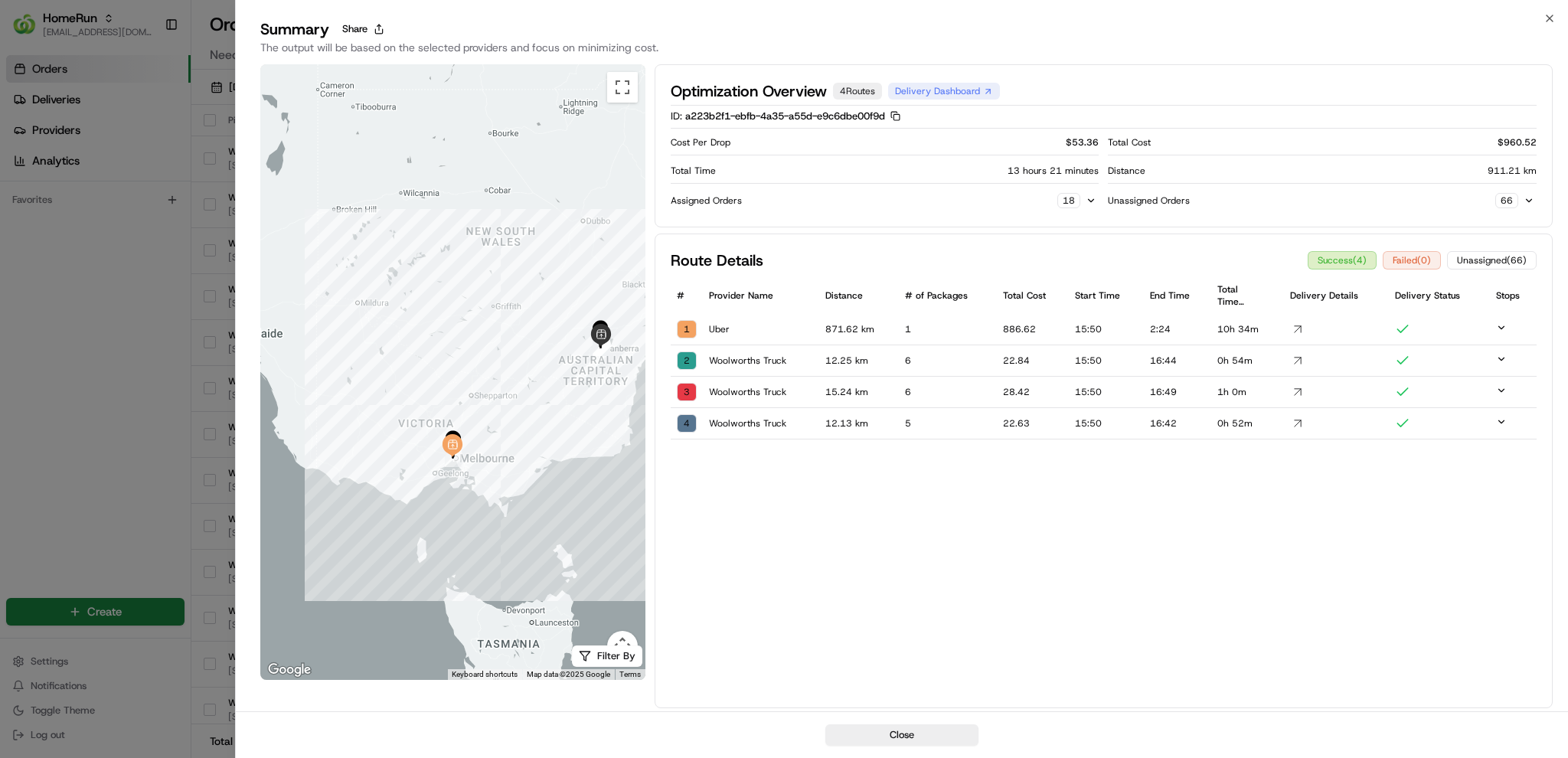 drag, startPoint x: 377, startPoint y: 553, endPoint x: 524, endPoint y: 408, distance: 206.48002 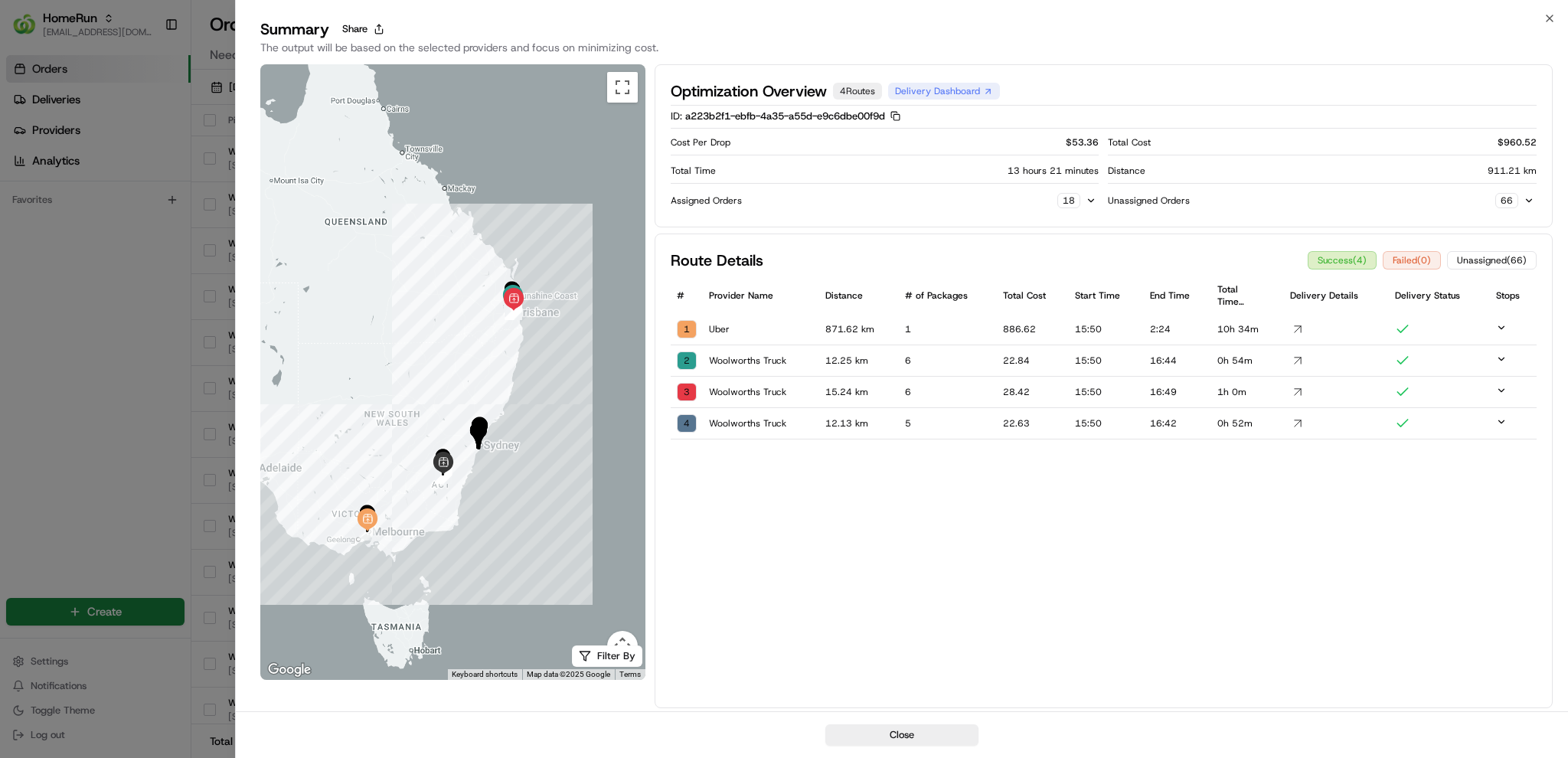 drag, startPoint x: 416, startPoint y: 406, endPoint x: 337, endPoint y: 420, distance: 80.230917 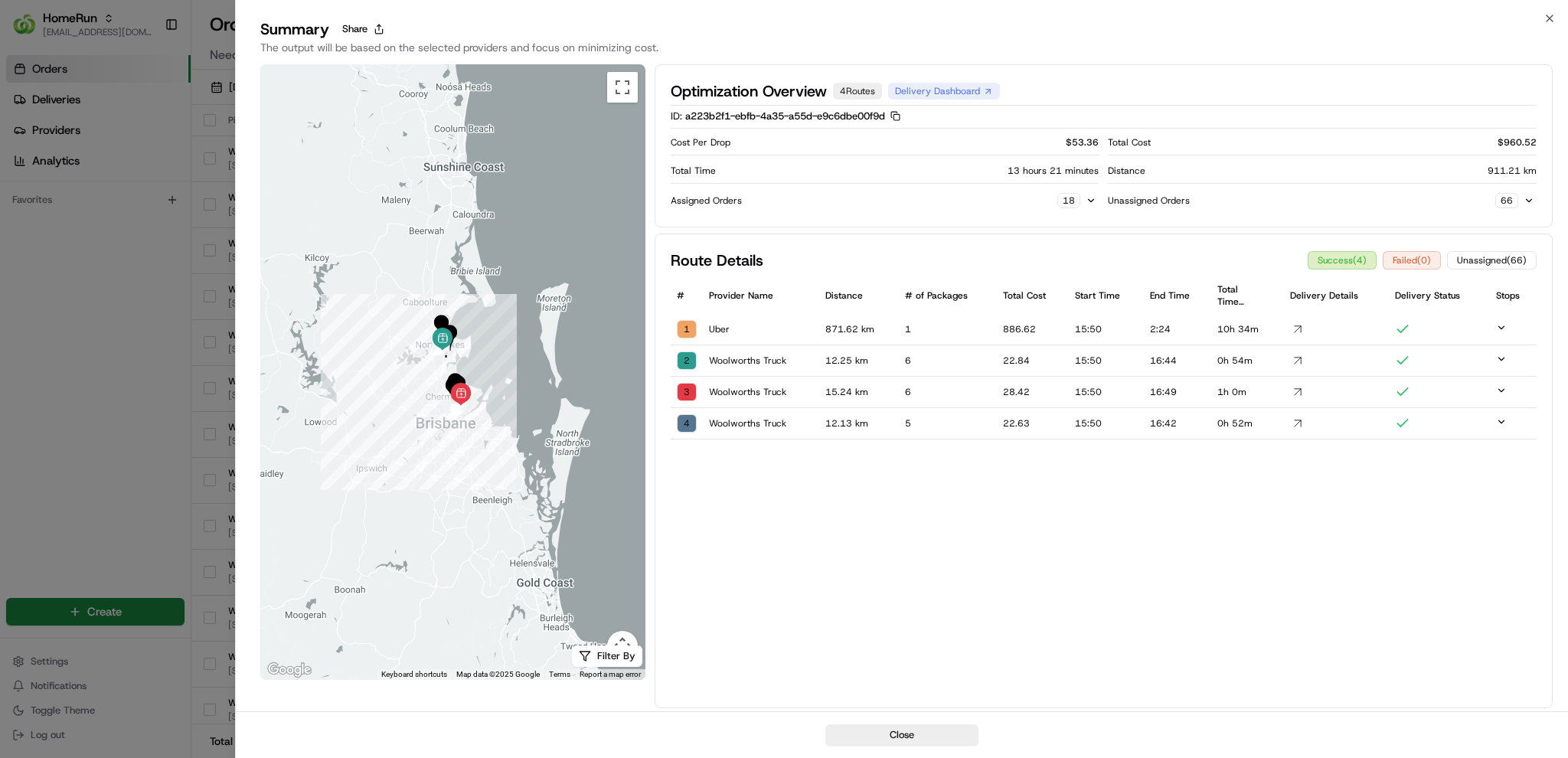 drag, startPoint x: 403, startPoint y: 165, endPoint x: 490, endPoint y: 549, distance: 393.7321 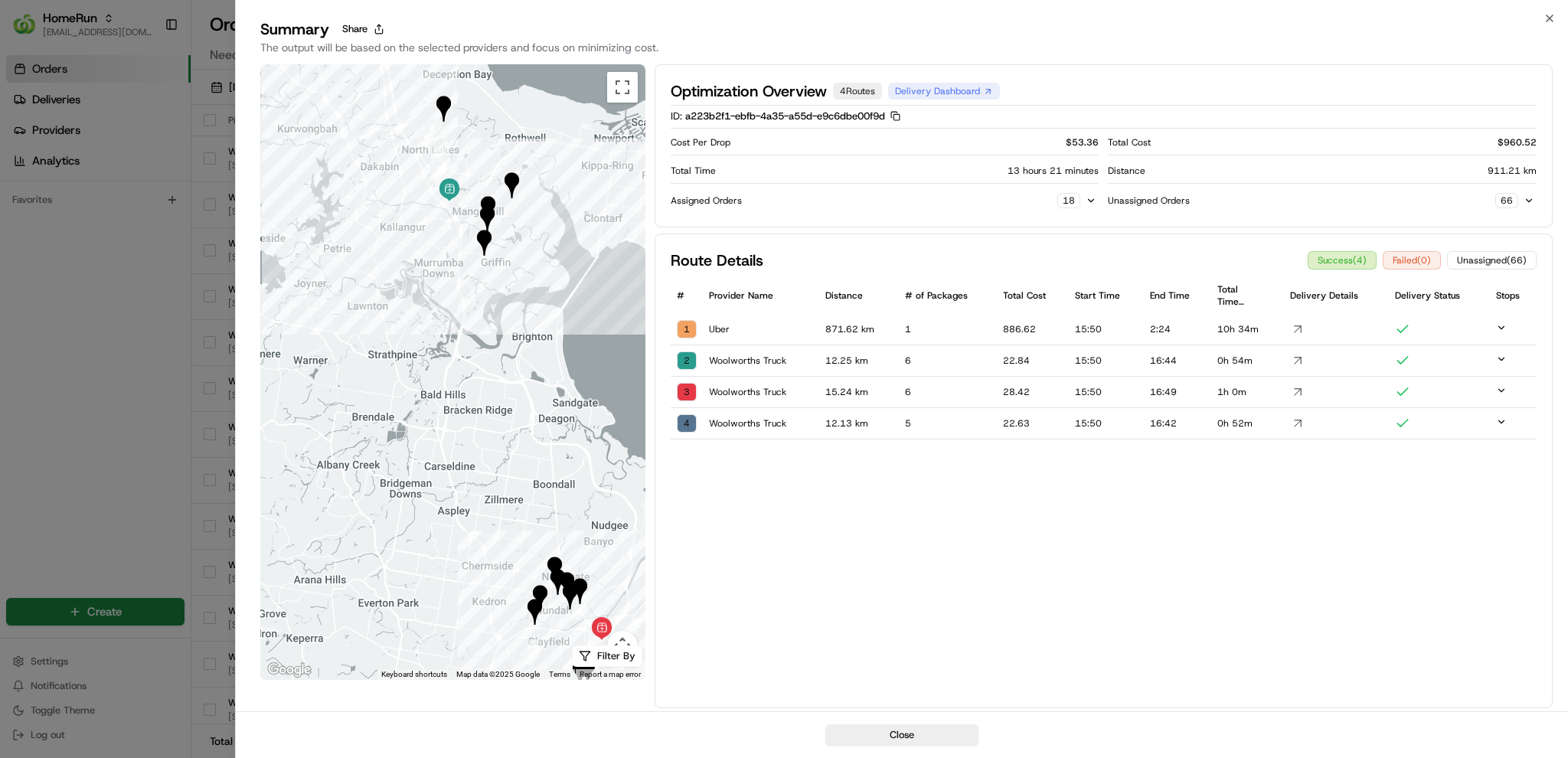 drag, startPoint x: 486, startPoint y: 497, endPoint x: 479, endPoint y: 536, distance: 39.62323 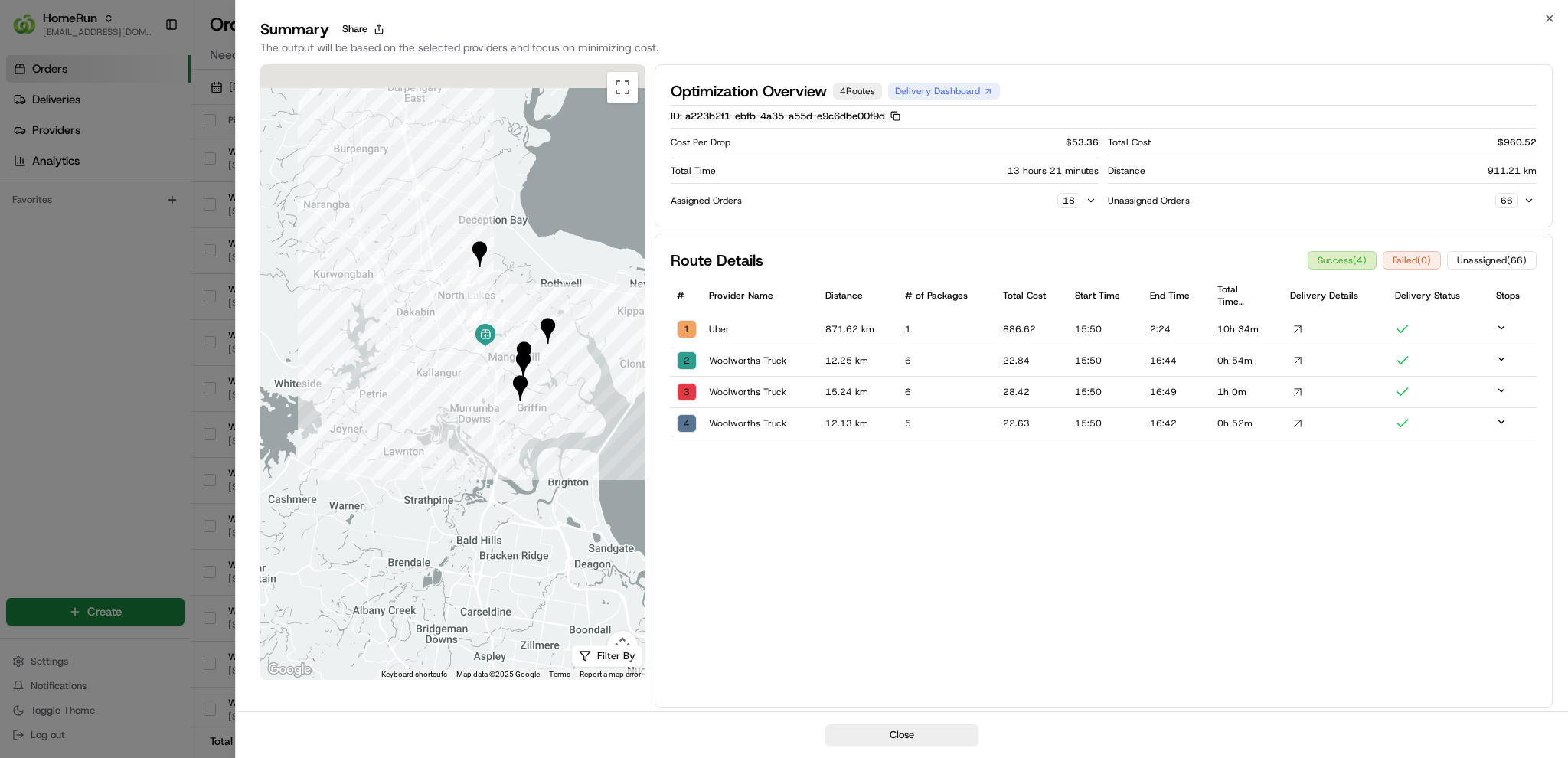 drag, startPoint x: 425, startPoint y: 275, endPoint x: 460, endPoint y: 354, distance: 86.406018 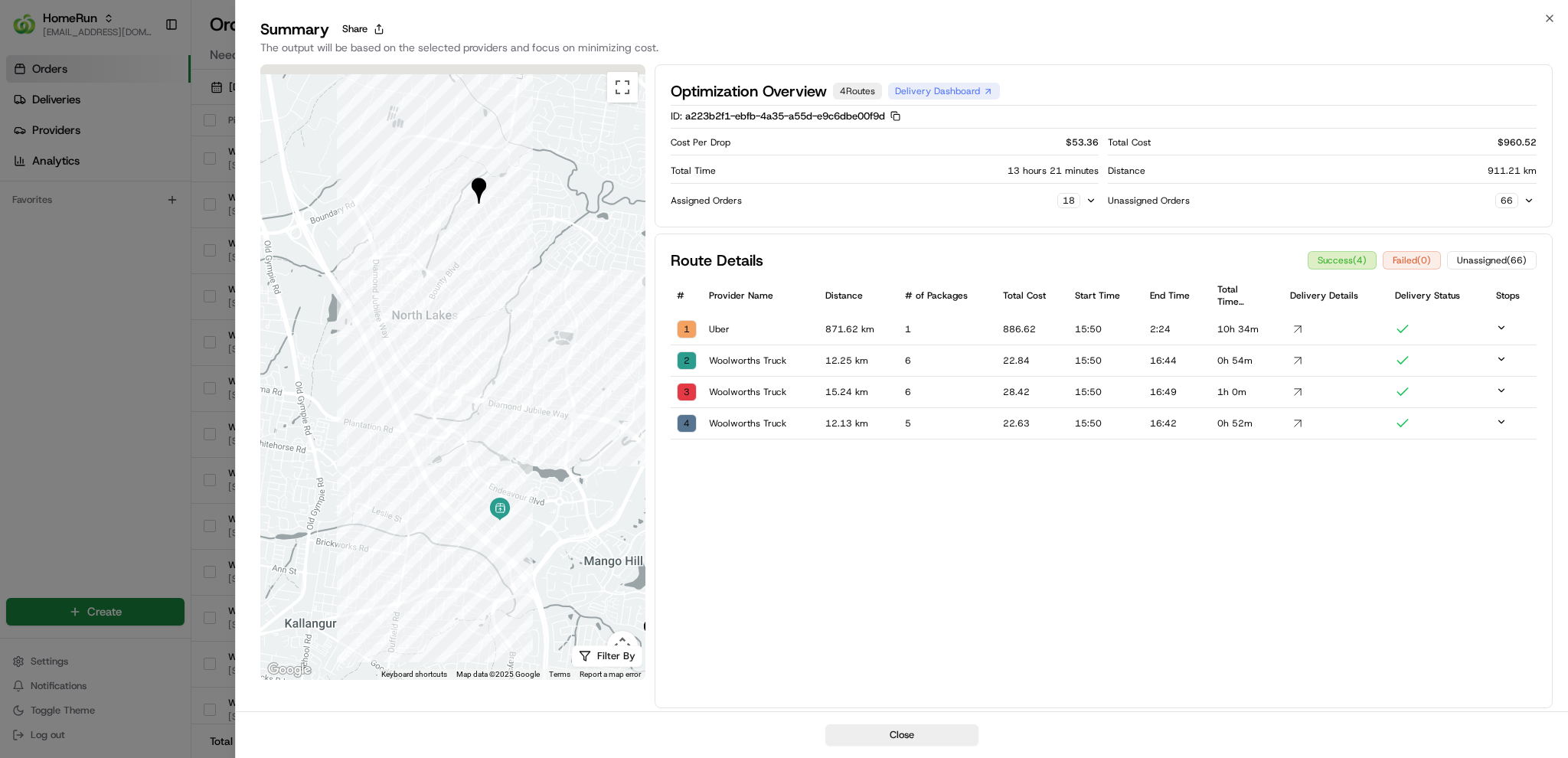 drag, startPoint x: 472, startPoint y: 258, endPoint x: 397, endPoint y: 351, distance: 119.47385 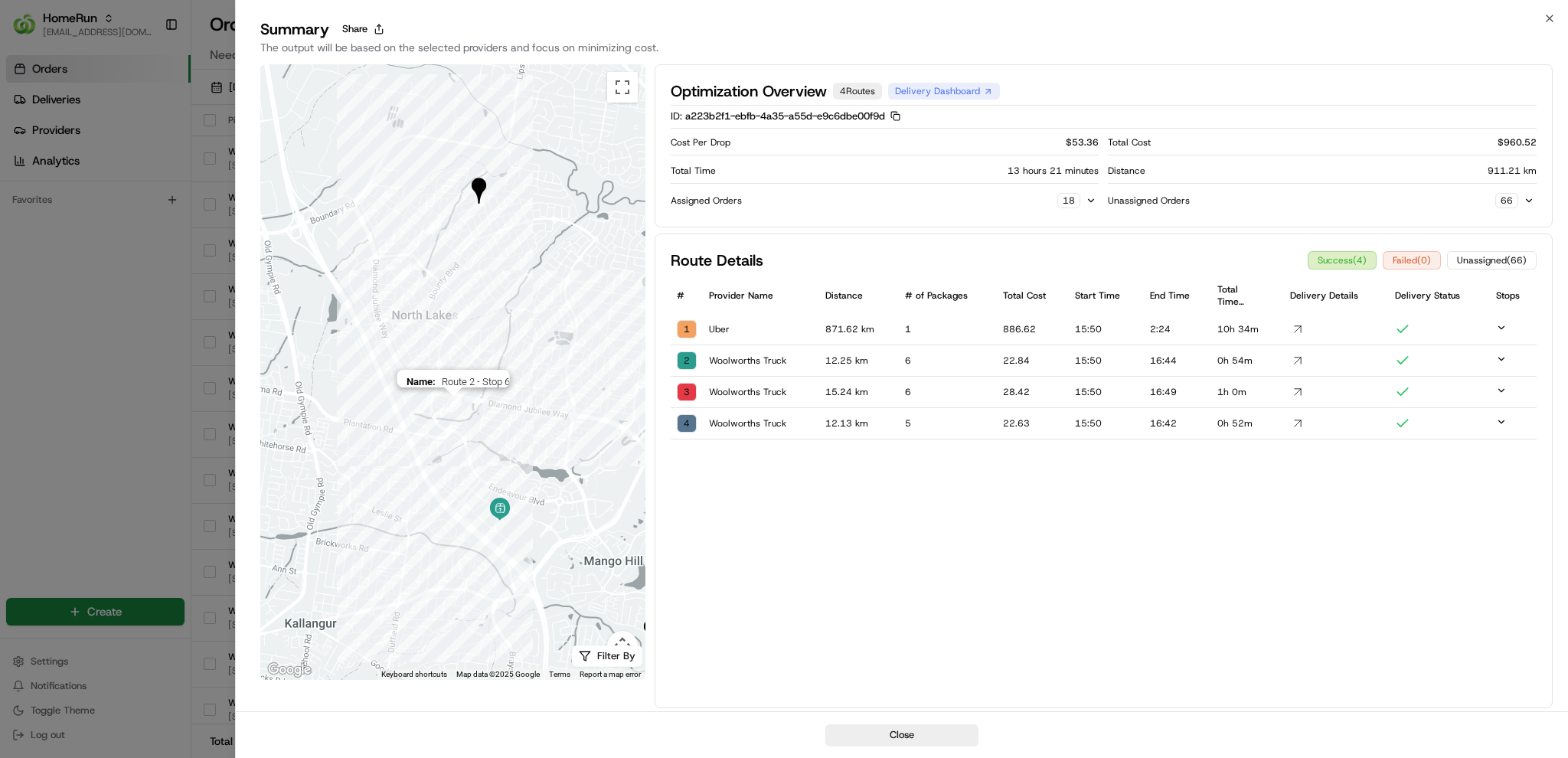 click at bounding box center (453, 404) 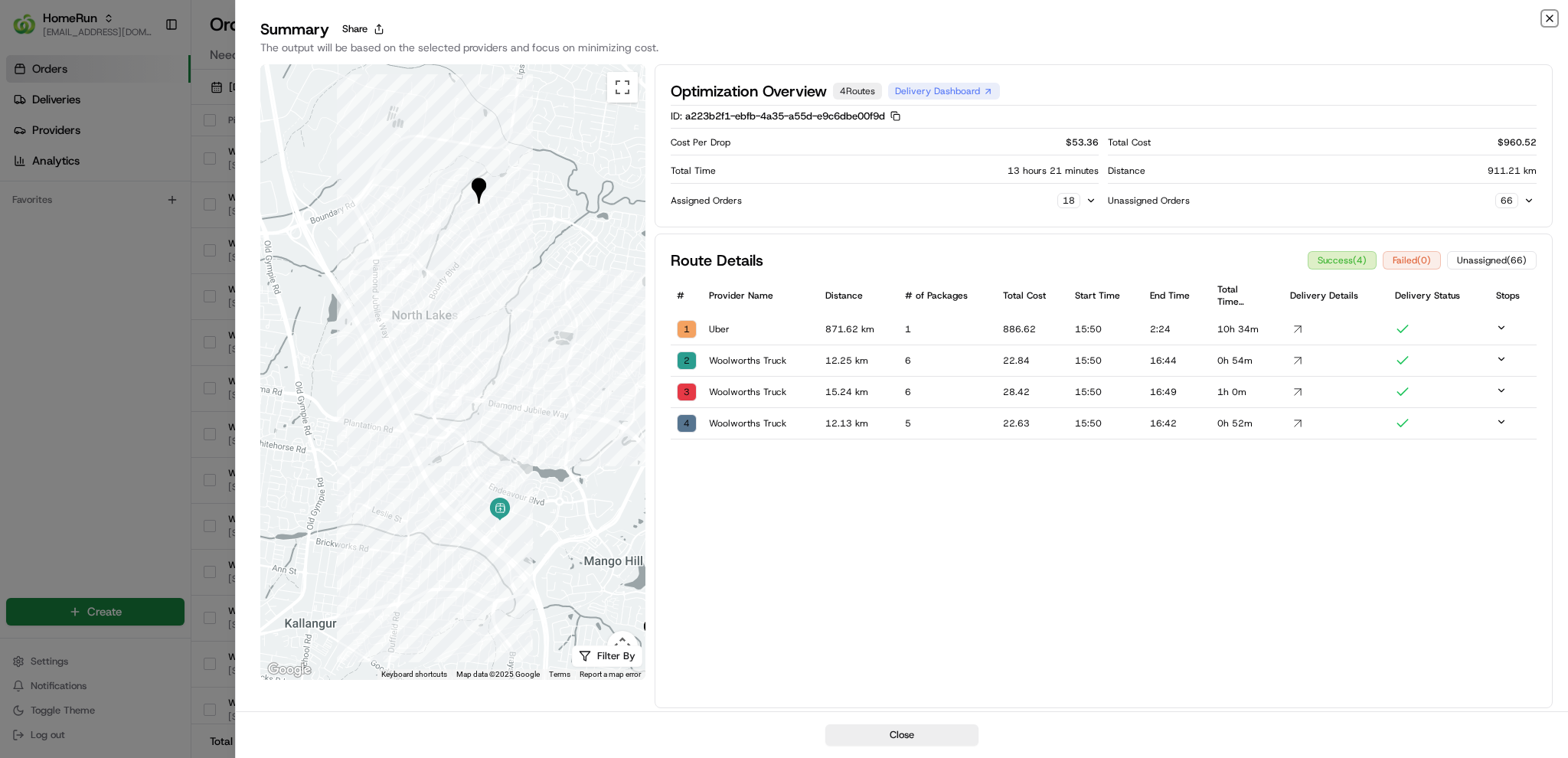 click 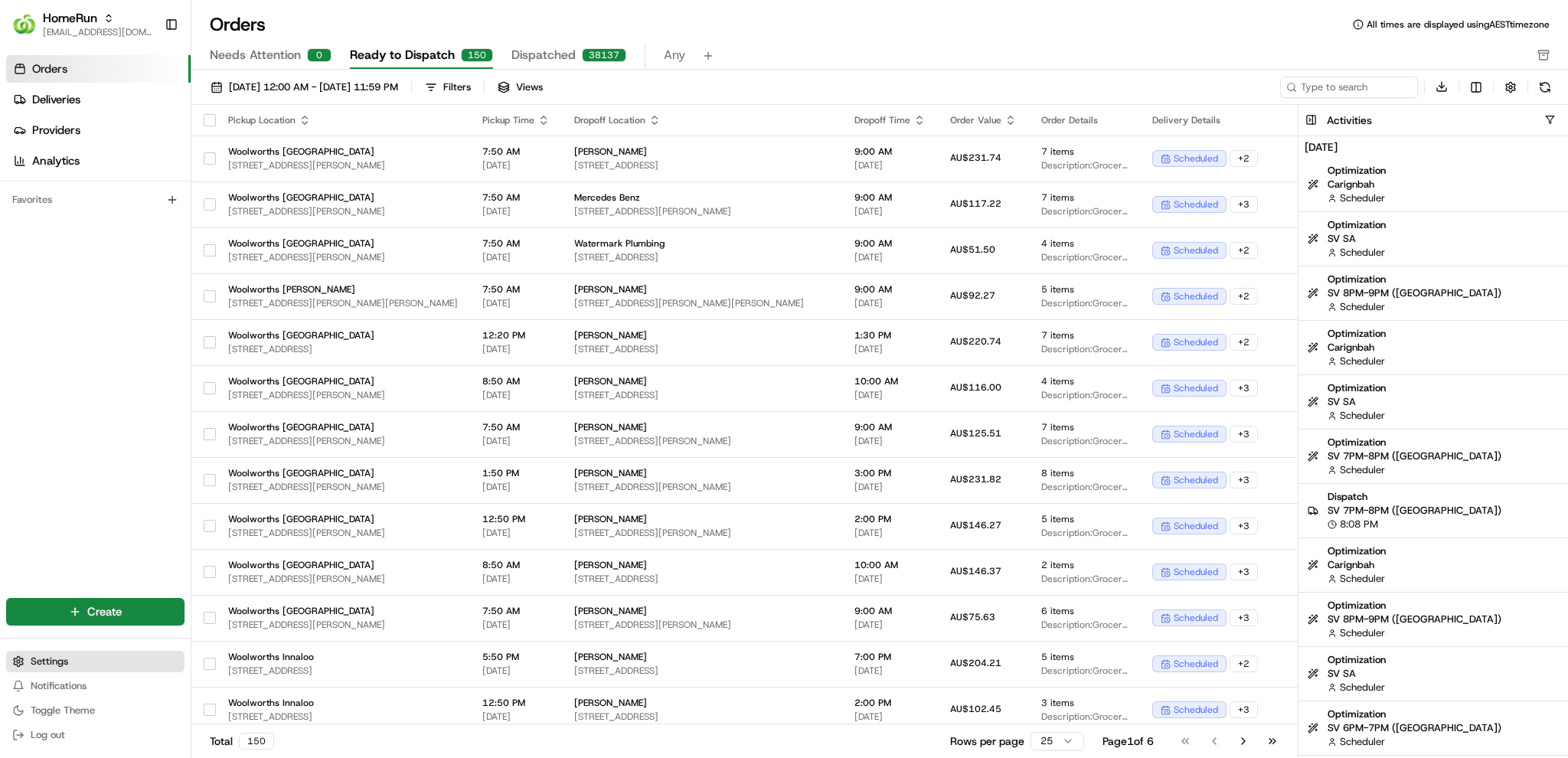 click on "Settings" at bounding box center (49, 662) 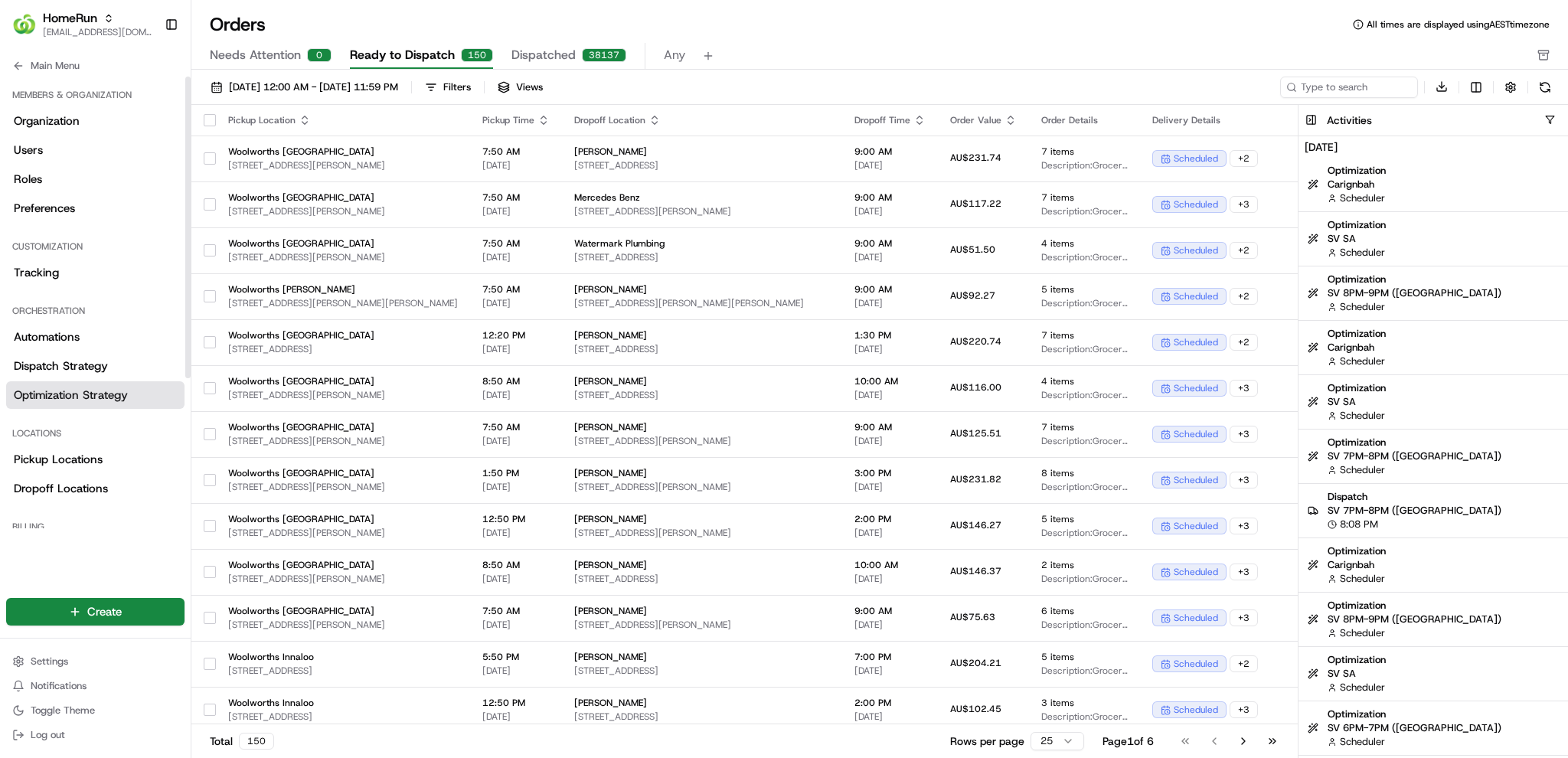 click on "Optimization Strategy" at bounding box center [95, 395] 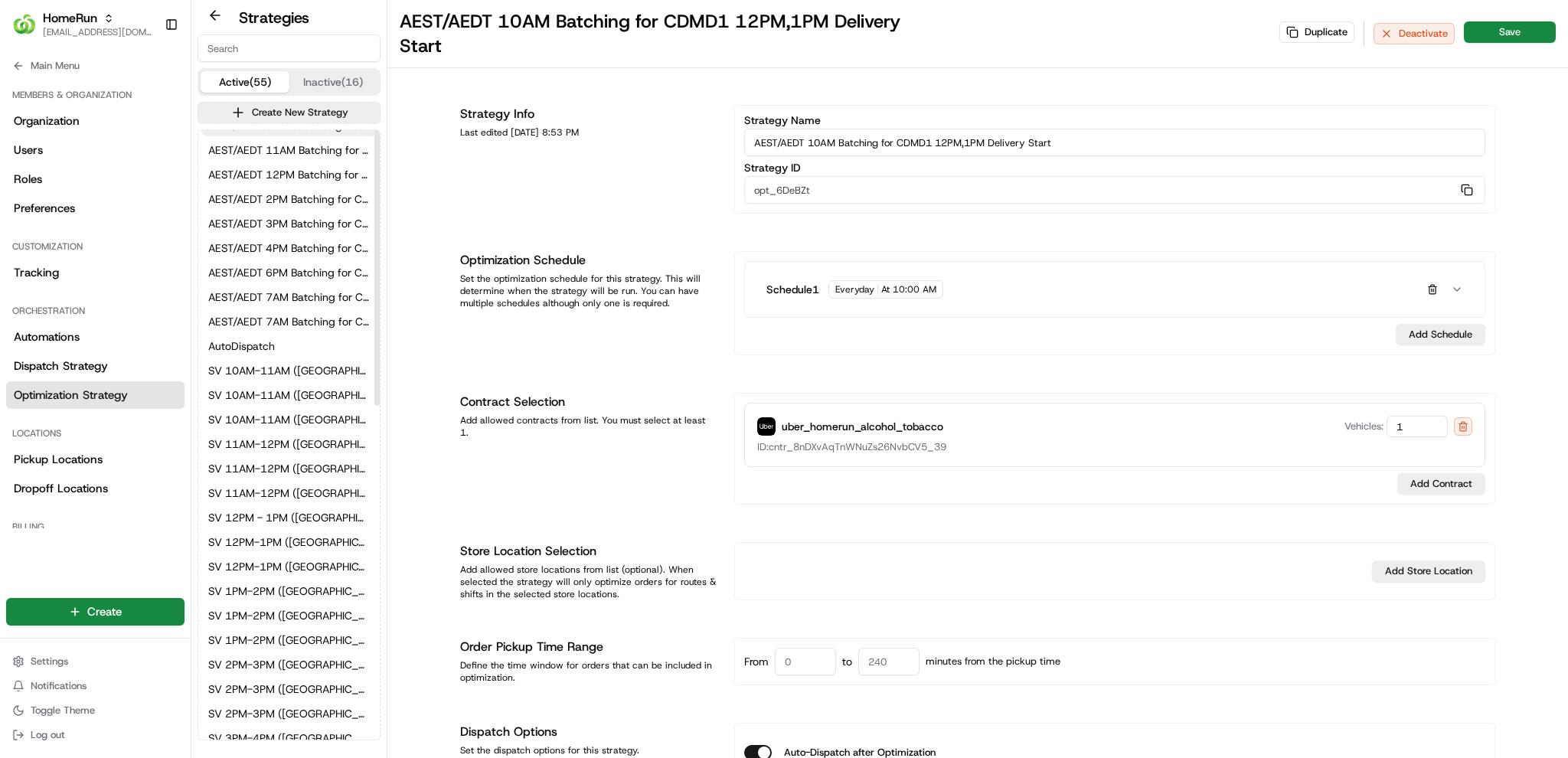 scroll, scrollTop: 0, scrollLeft: 0, axis: both 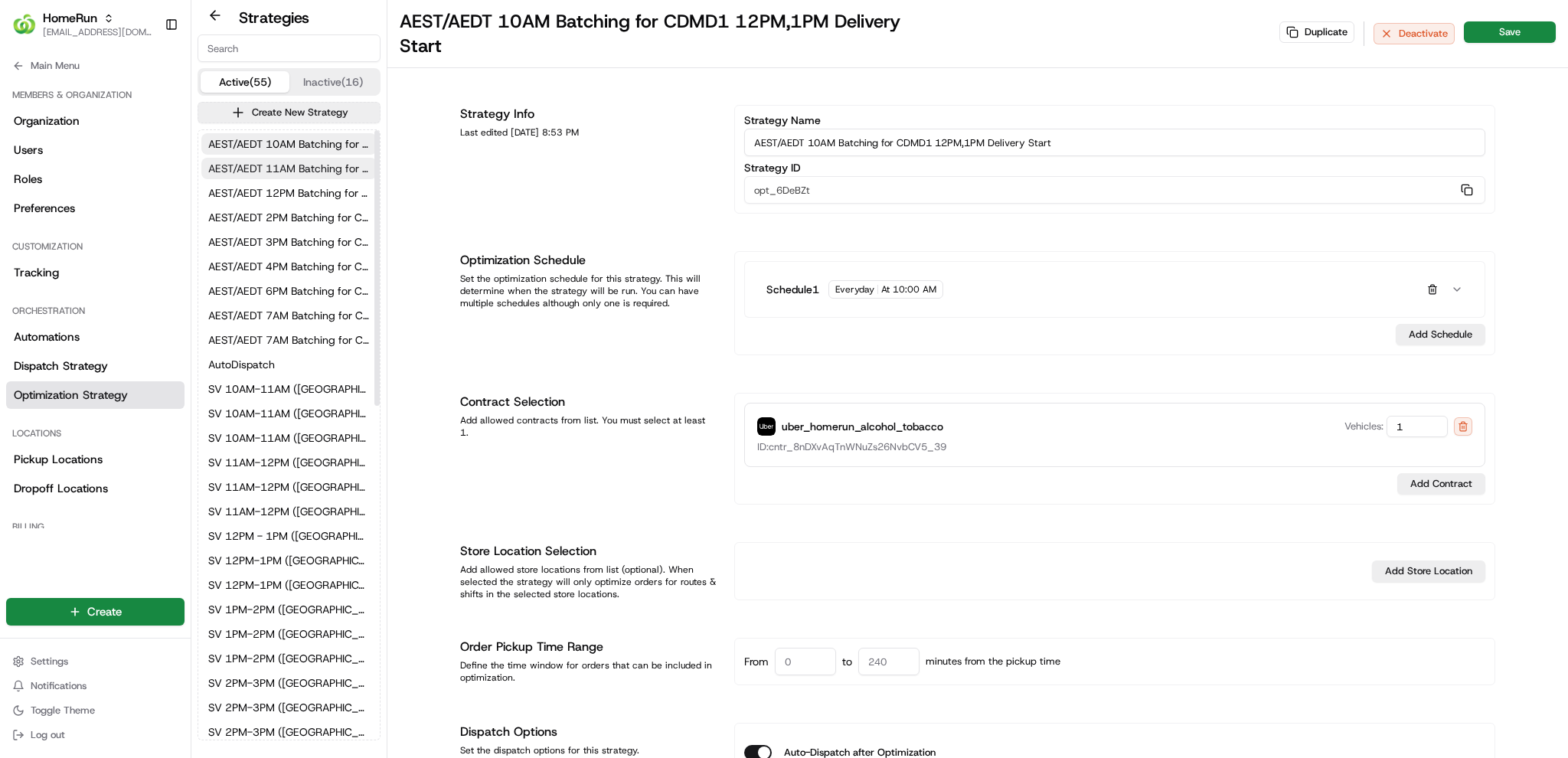 click on "AEST/AEDT 11AM Batching for CDME 1PM,2PM,3PM,4PM Delivery Start" at bounding box center (289, 168) 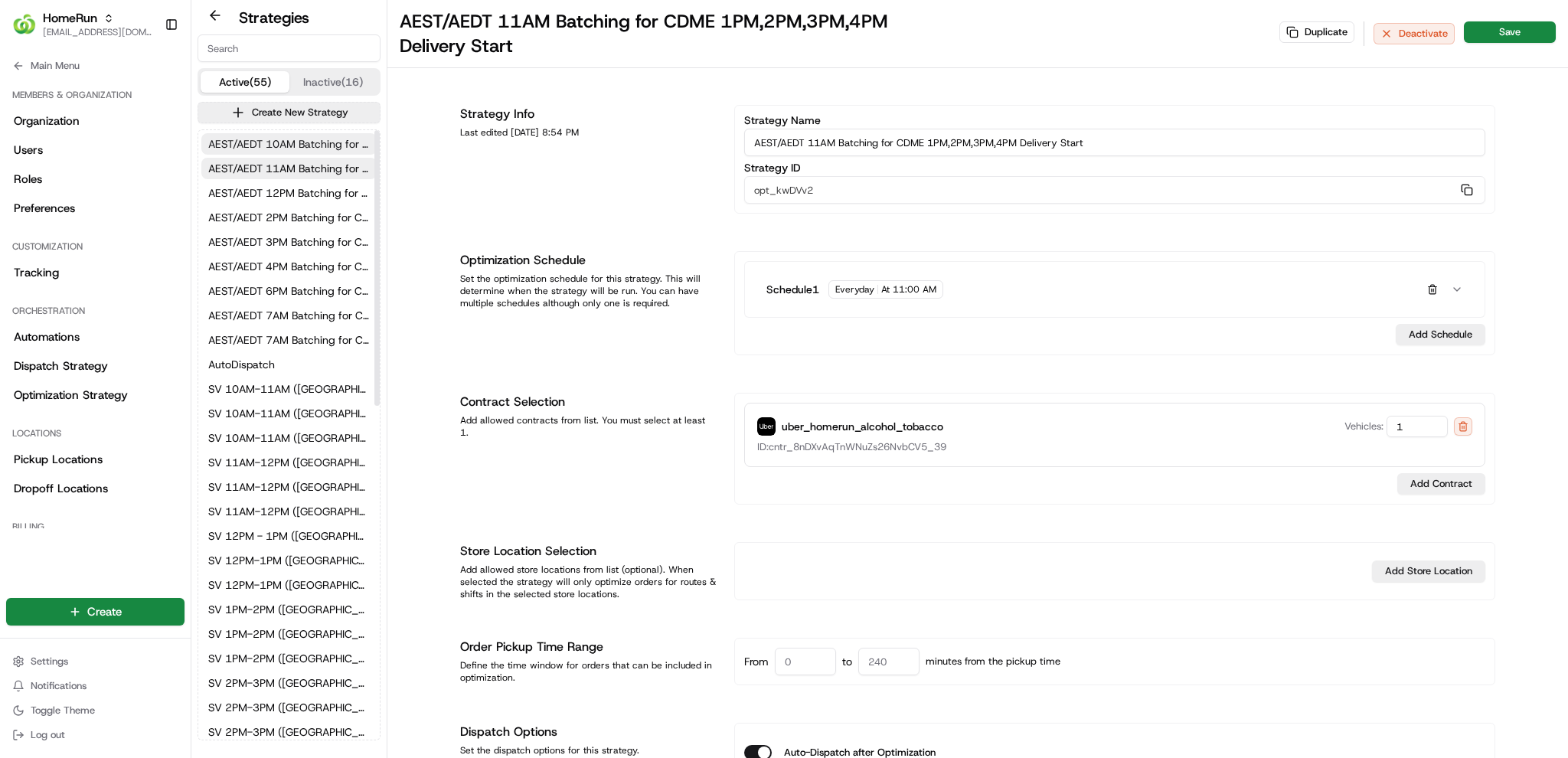 click on "AEST/AEDT 10AM Batching for CDMD1 12PM,1PM Delivery Start" at bounding box center (289, 144) 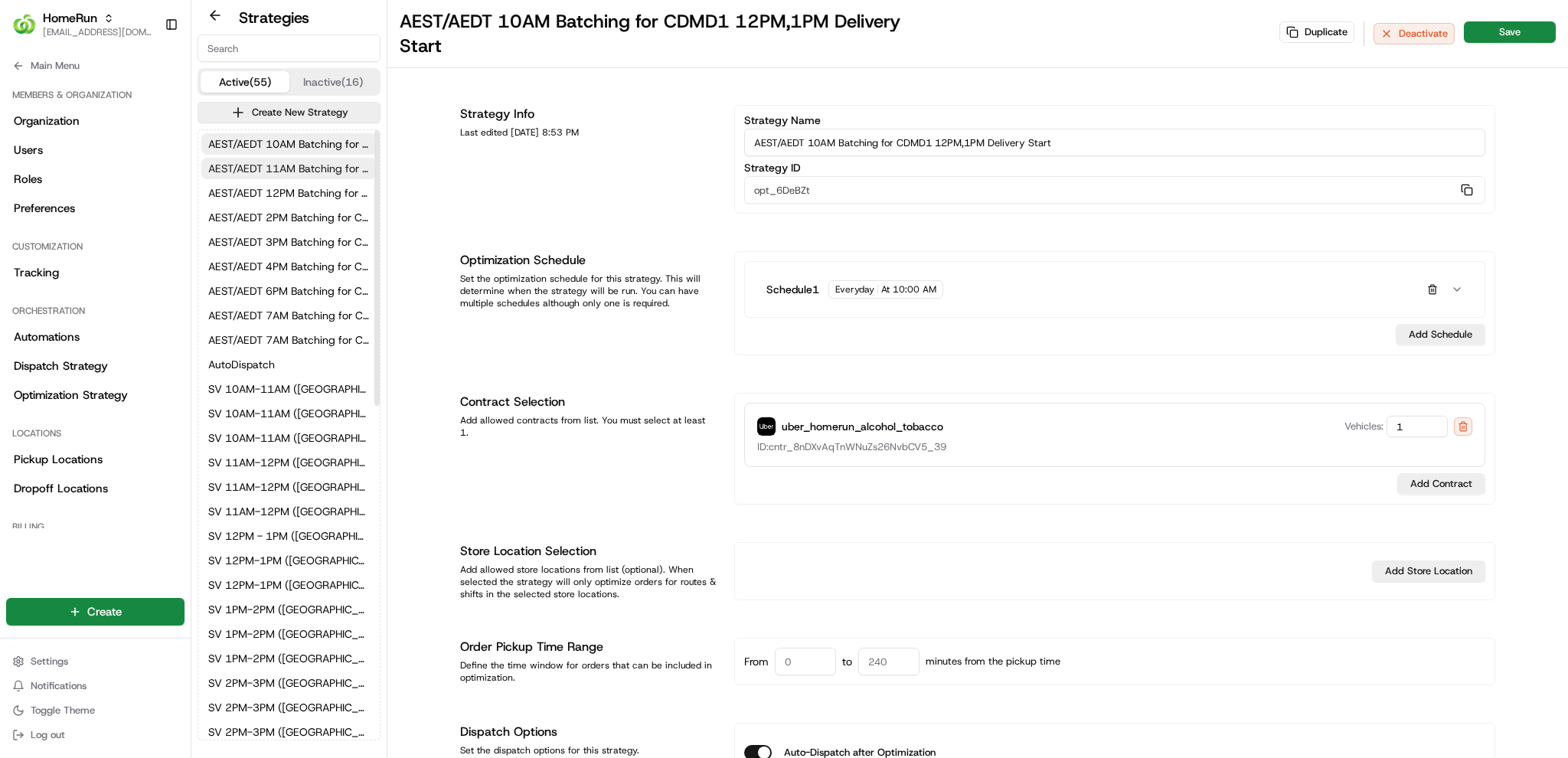 click on "AEST/AEDT 11AM Batching for CDME 1PM,2PM,3PM,4PM Delivery Start" at bounding box center (289, 168) 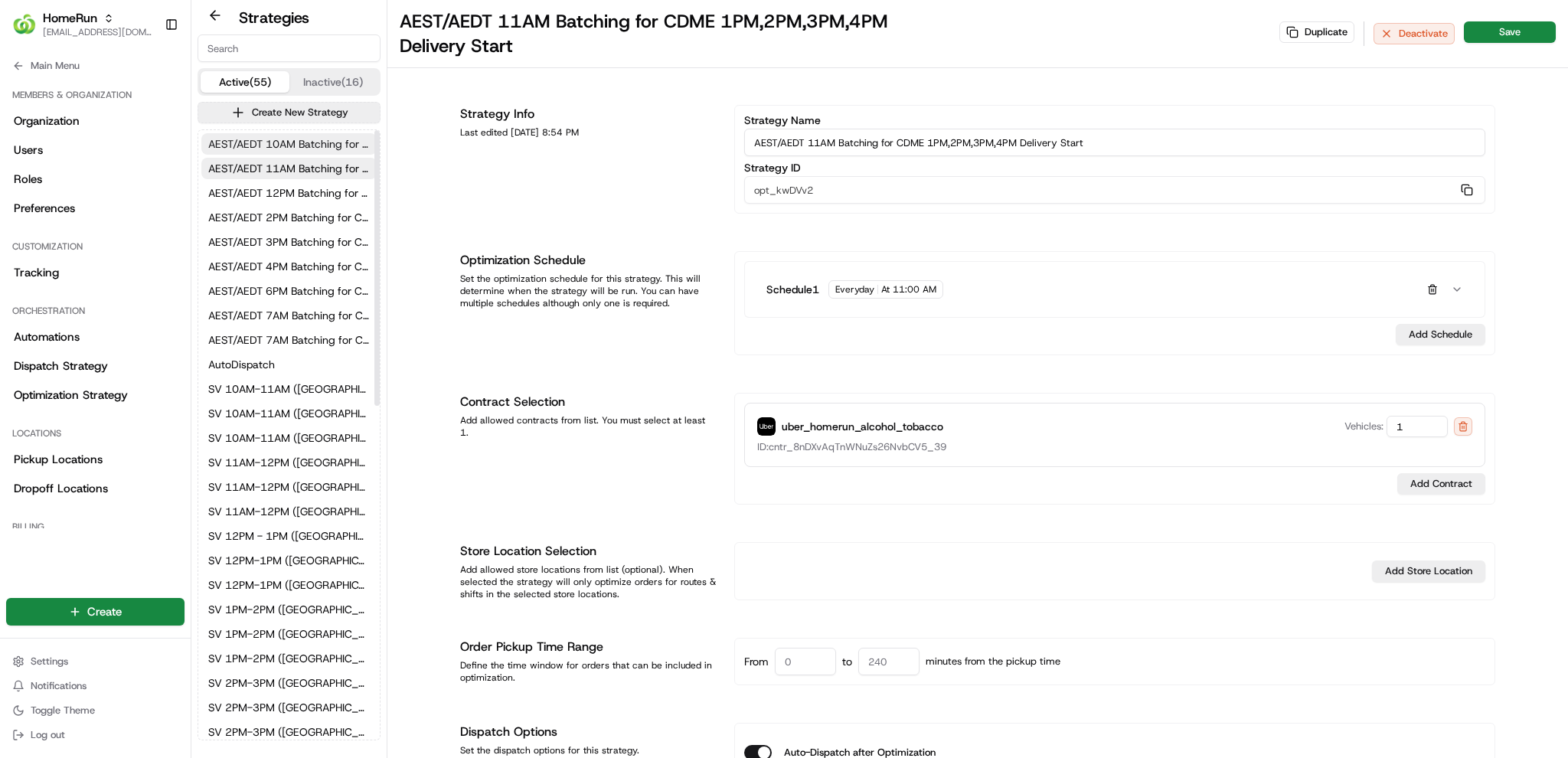 click on "AEST/AEDT 10AM Batching for CDMD1 12PM,1PM Delivery Start" at bounding box center (289, 144) 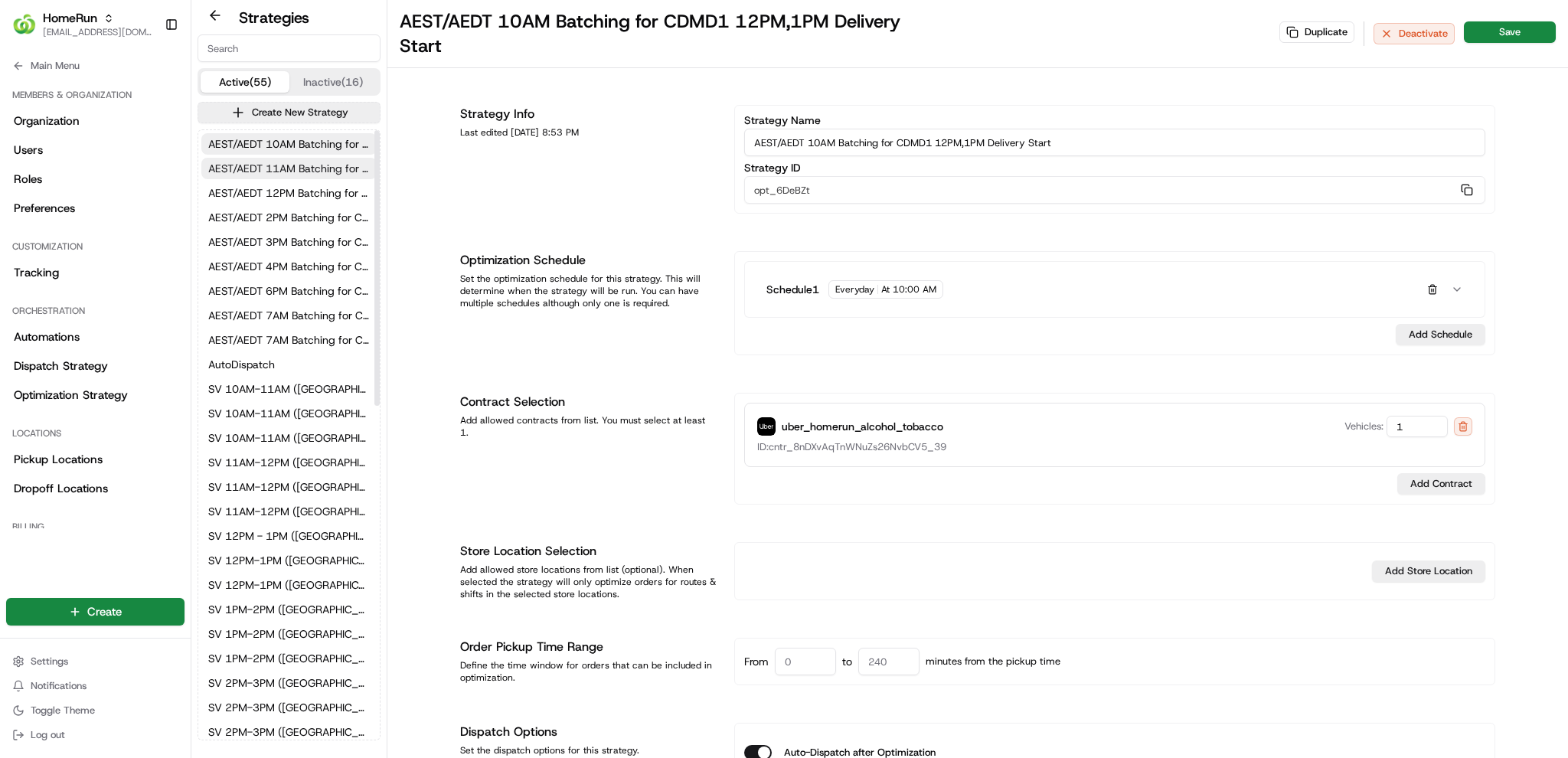 click on "AEST/AEDT 11AM Batching for CDME 1PM,2PM,3PM,4PM Delivery Start" at bounding box center [289, 168] 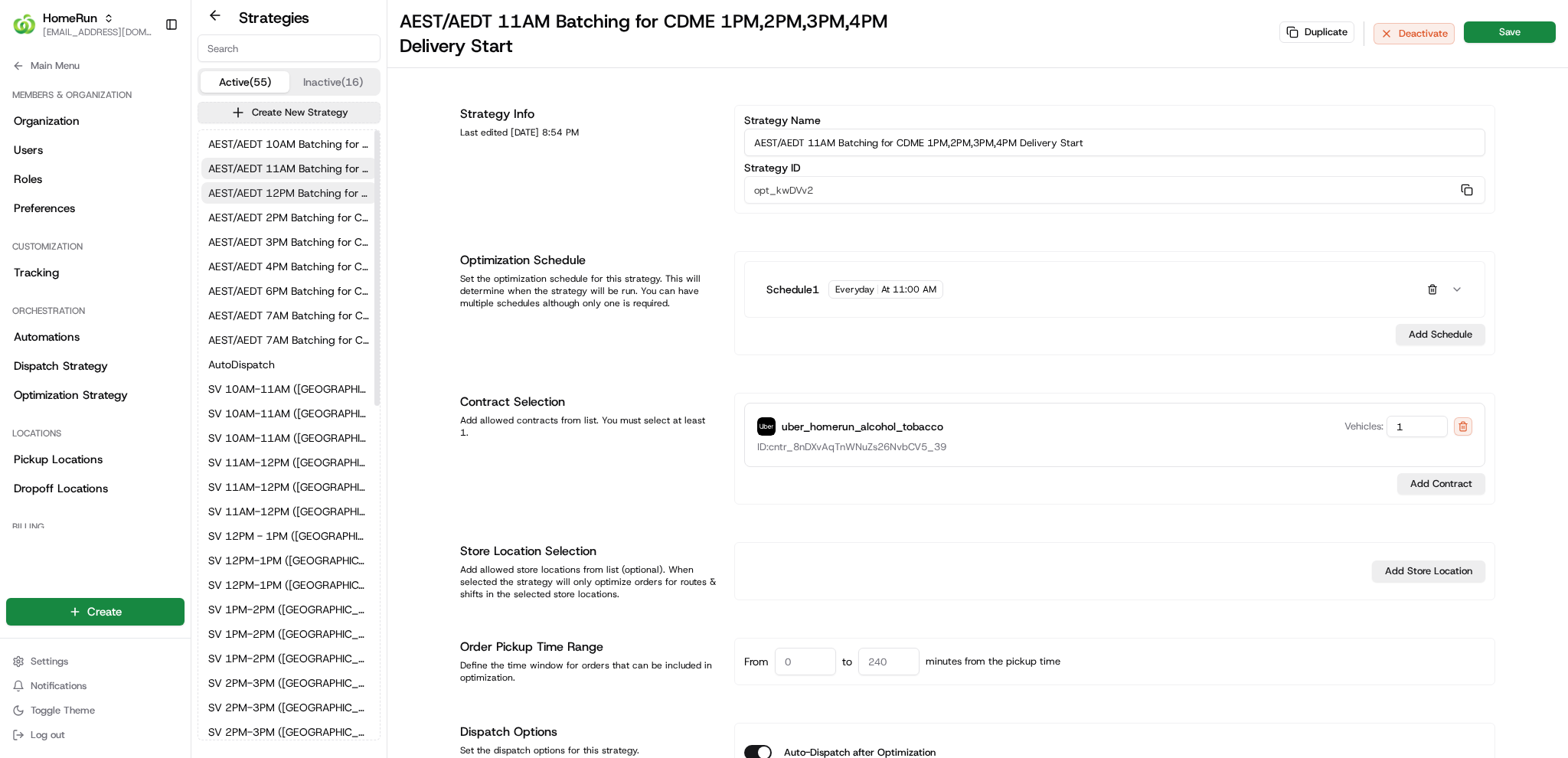 click on "AEST/AEDT 12PM Batching for CDMD2 2PM,3PM Delivery Start" at bounding box center [289, 193] 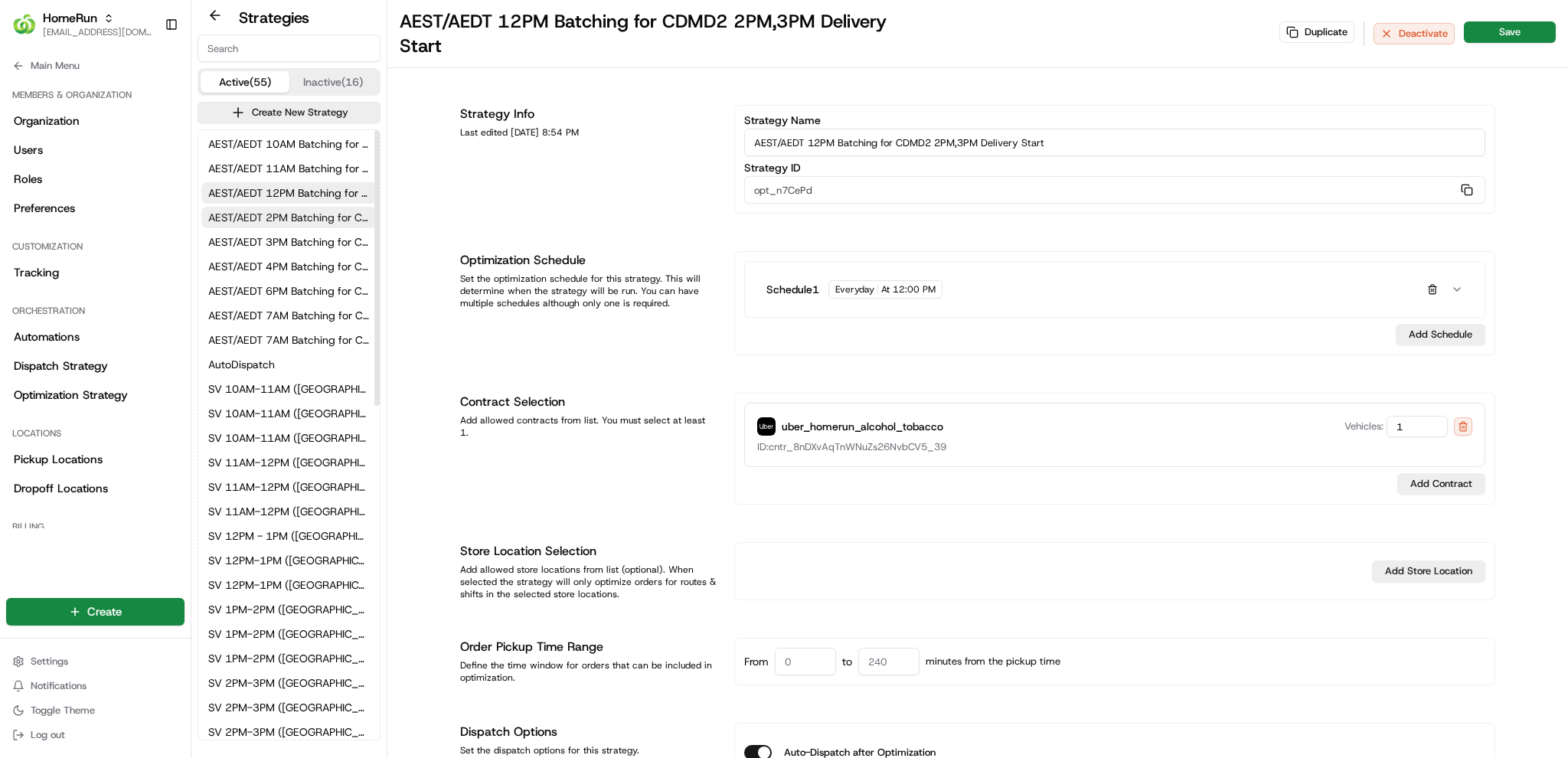 click on "AEST/AEDT 2PM Batching for CDPM1 4PM,5PM Delivery Start" at bounding box center [289, 217] 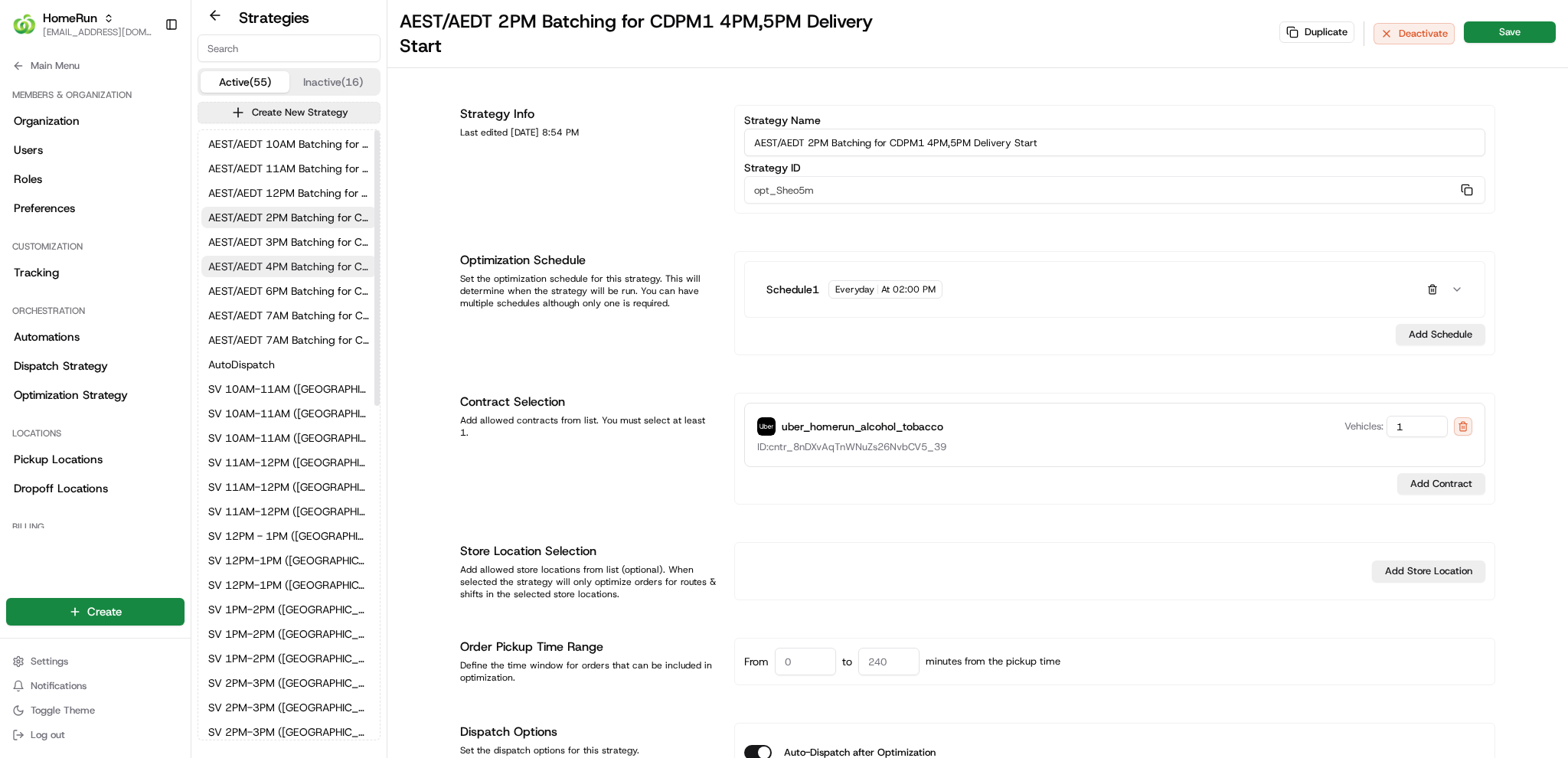 click on "AEST/AEDT 4PM Batching for CDPM2 6PM,7PM Delivery Start" at bounding box center [289, 266] 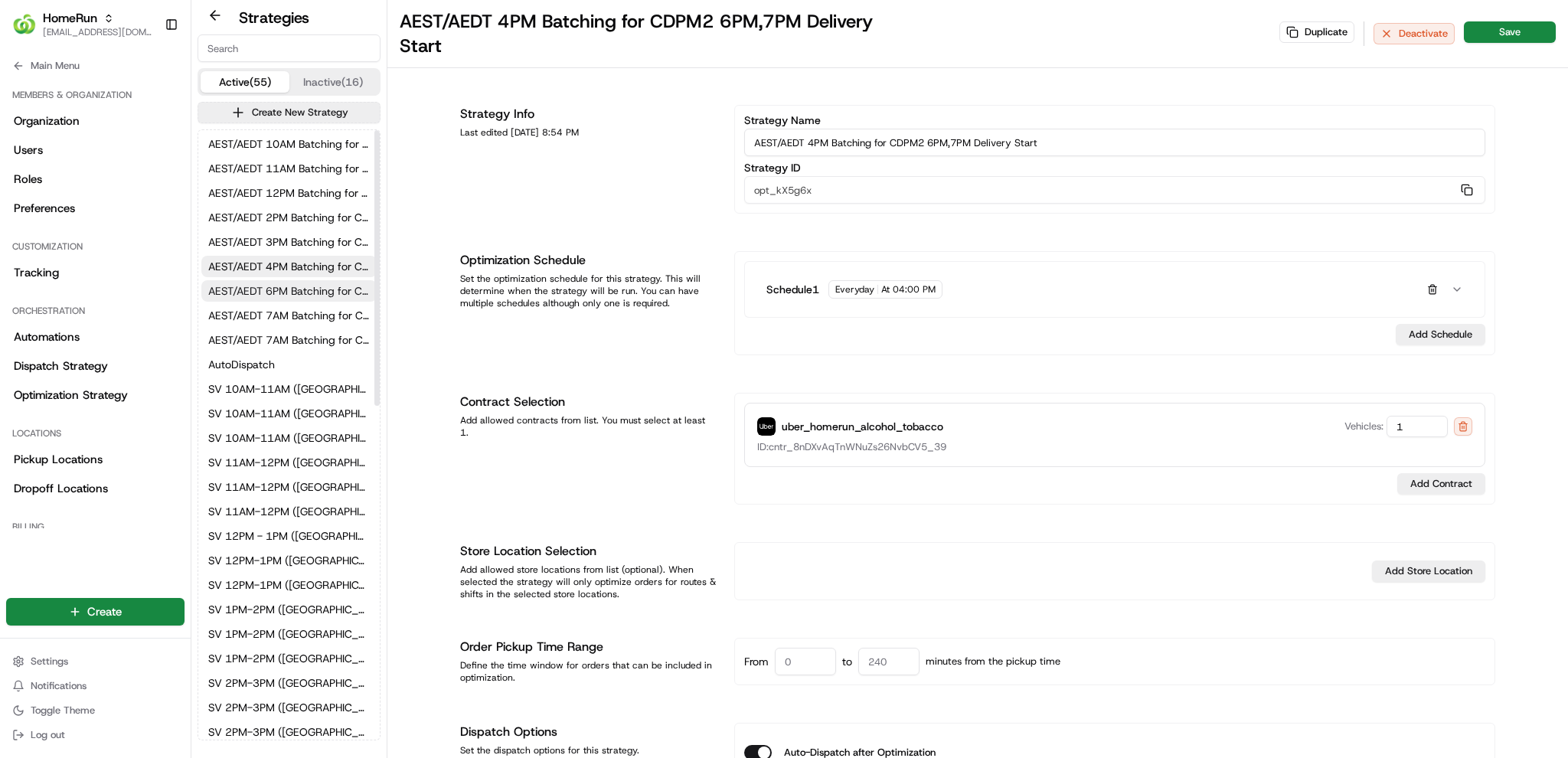 click on "AEST/AEDT 6PM Batching for CDAM& CDAM1 8AM Delivery Start" at bounding box center (289, 291) 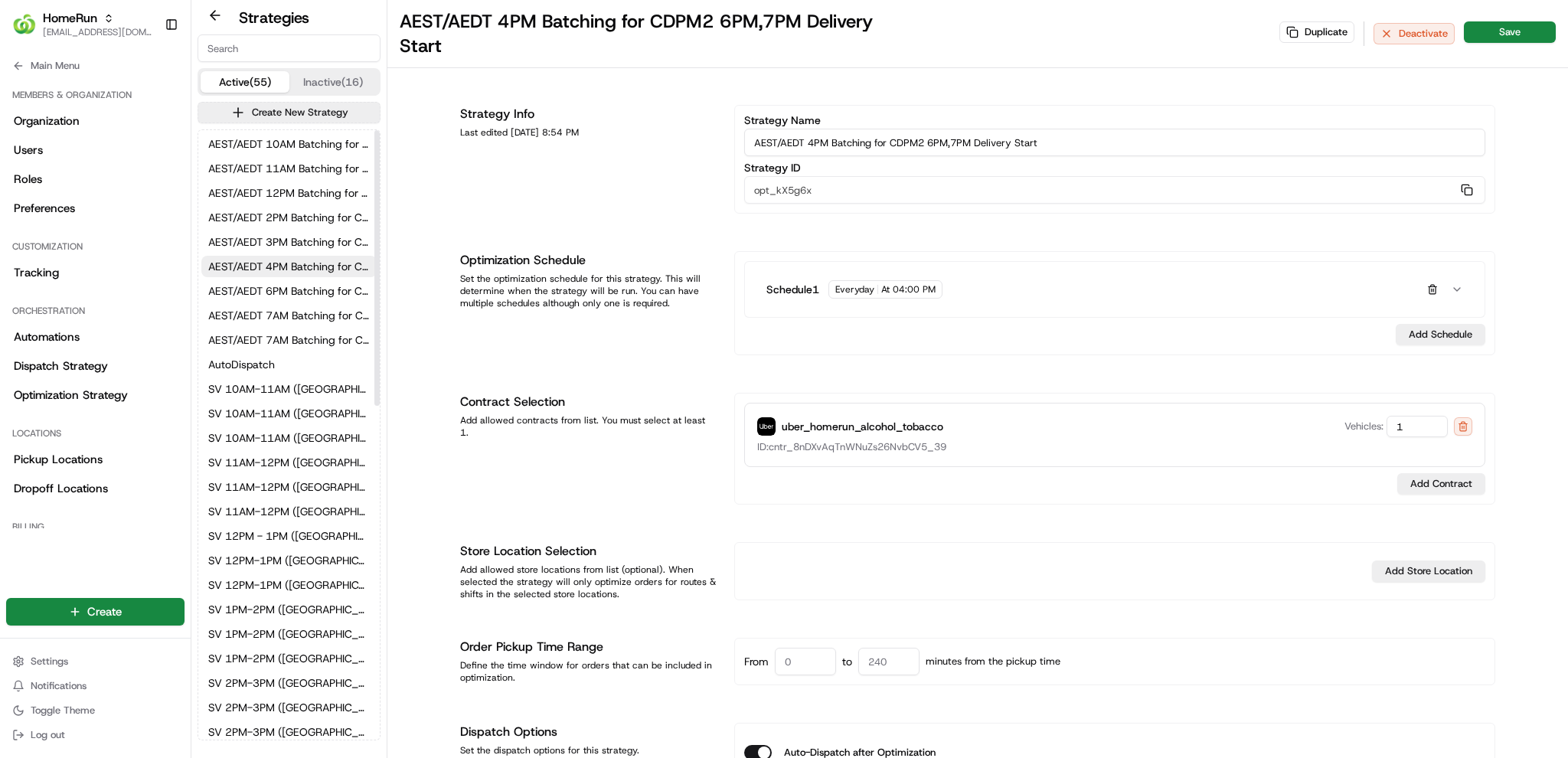 type on "AEST/AEDT 6PM Batching for CDAM& CDAM1 8AM Delivery Start" 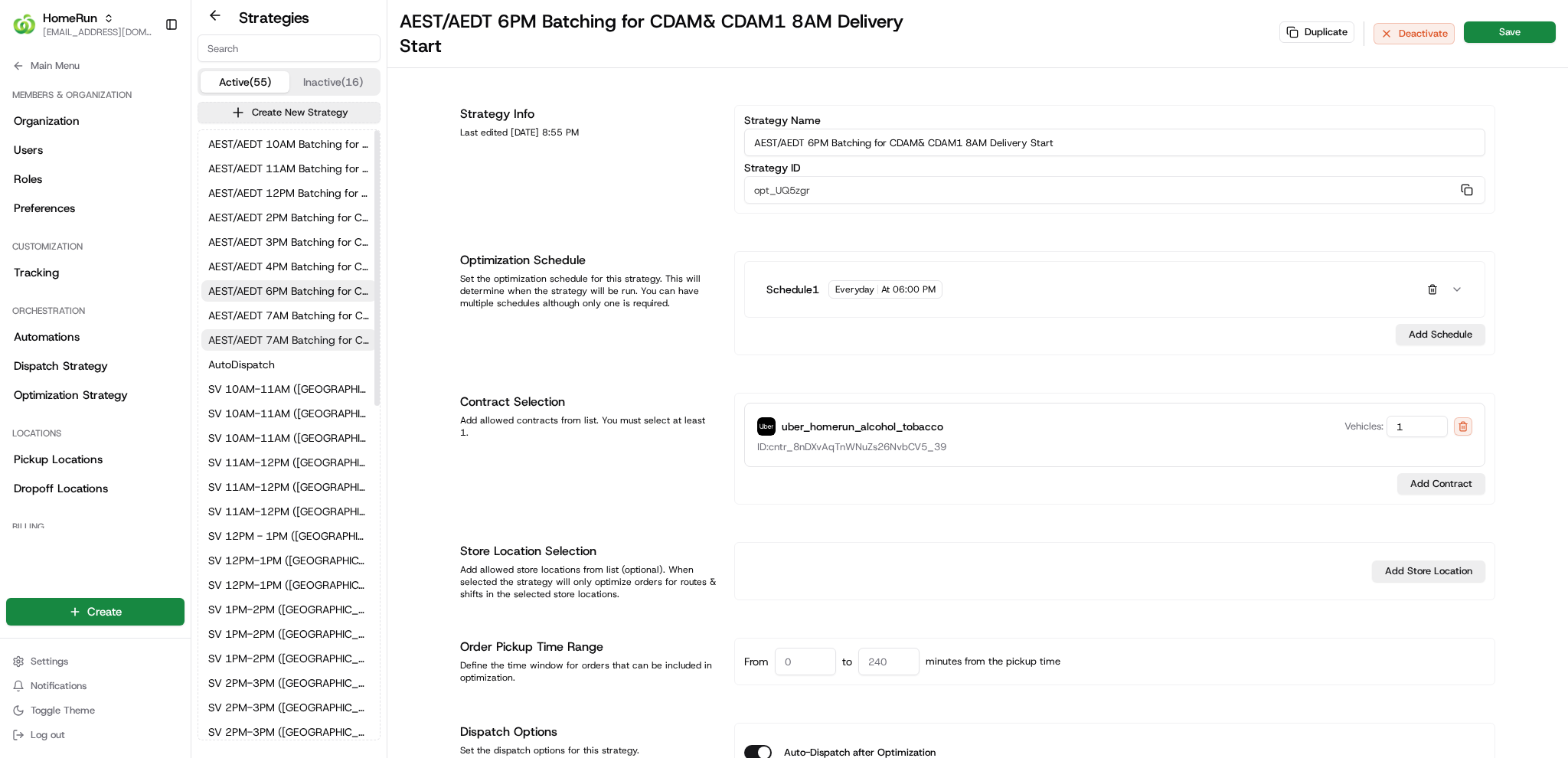 click on "AEST/AEDT 7AM Batching for CDMD 9AM,10AM,11AM,12PM Delivery Start" at bounding box center (289, 340) 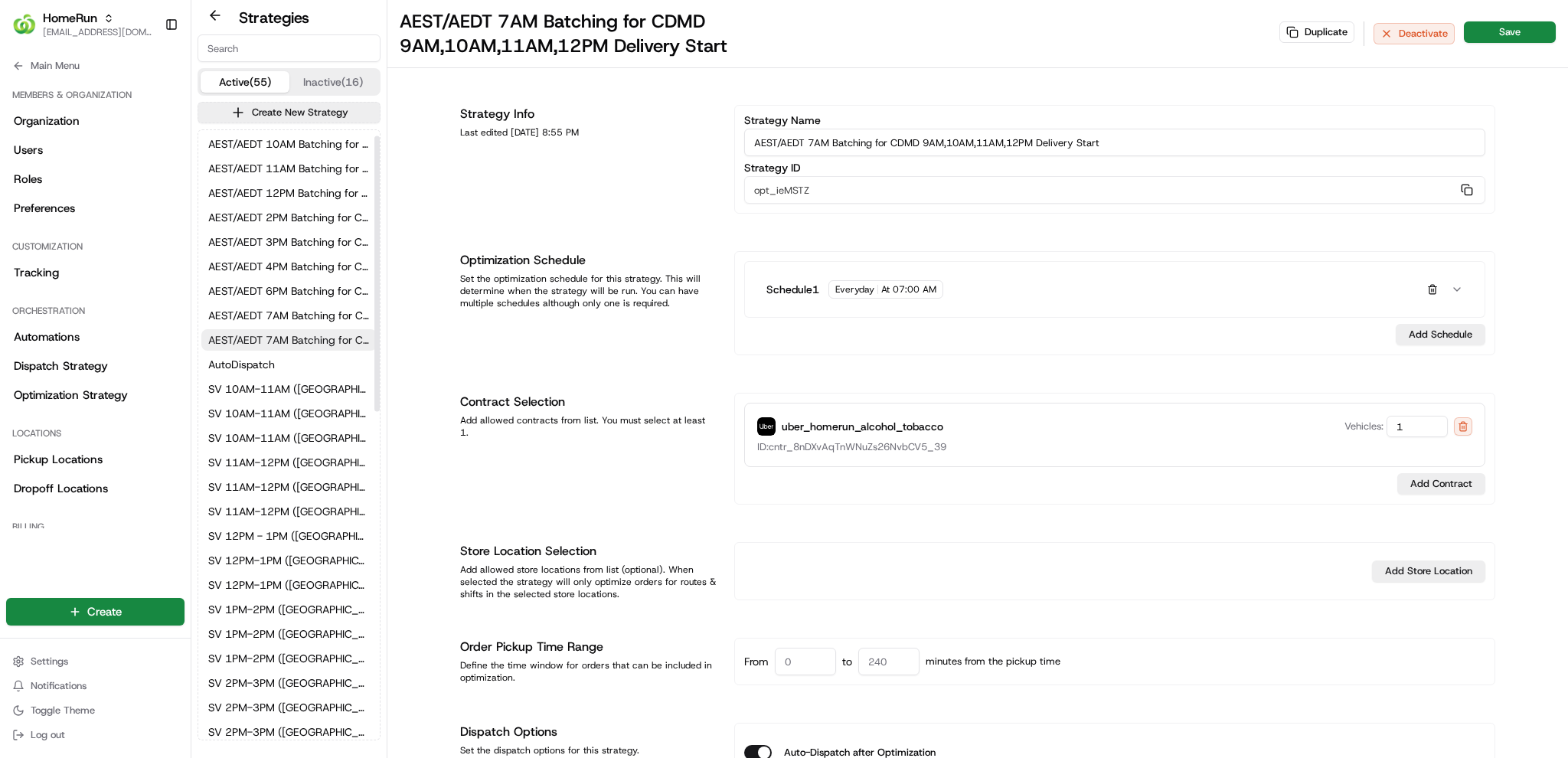 scroll, scrollTop: 245, scrollLeft: 0, axis: vertical 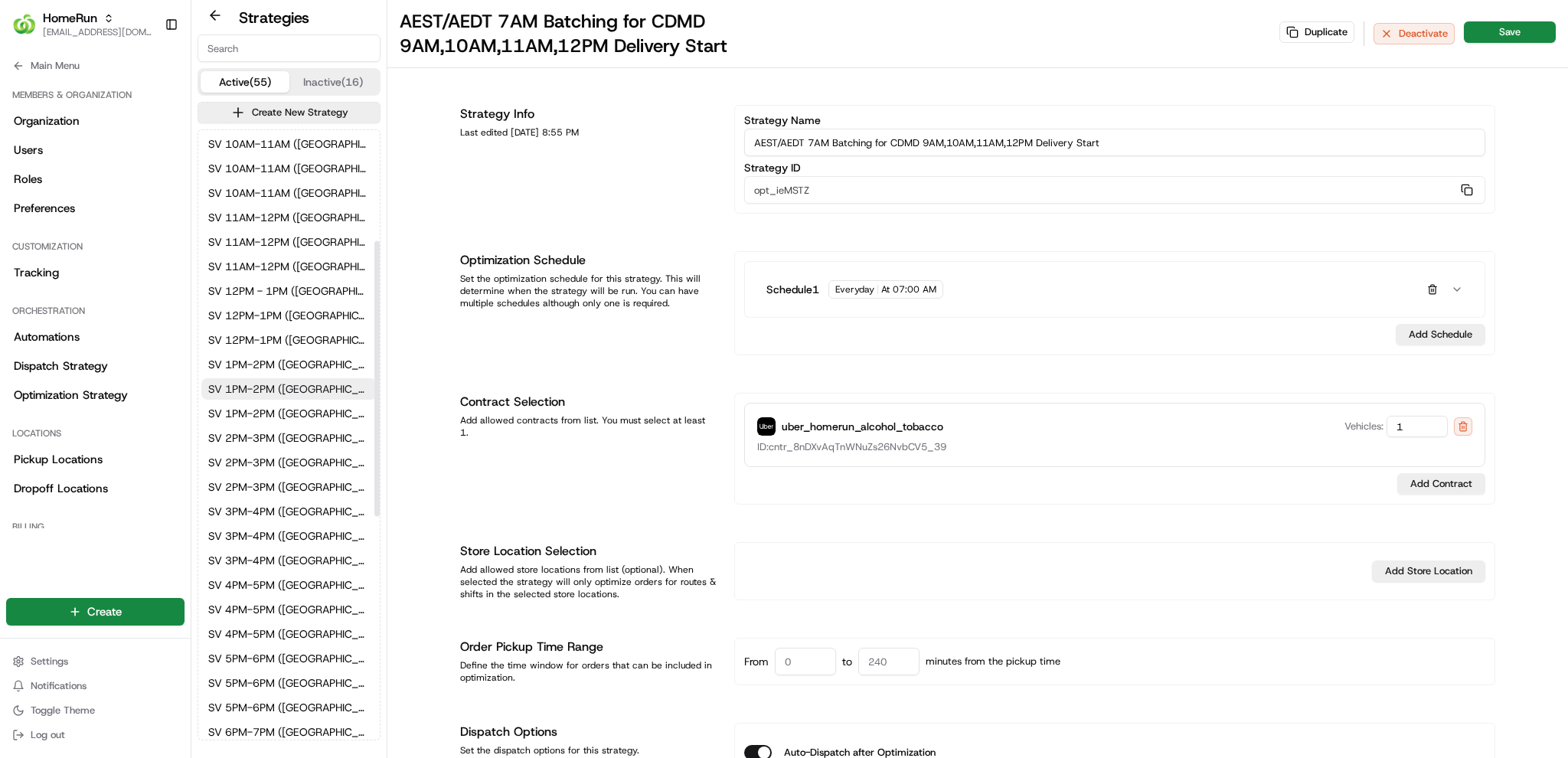 click on "SV 1PM-2PM (SA)" at bounding box center (289, 389) 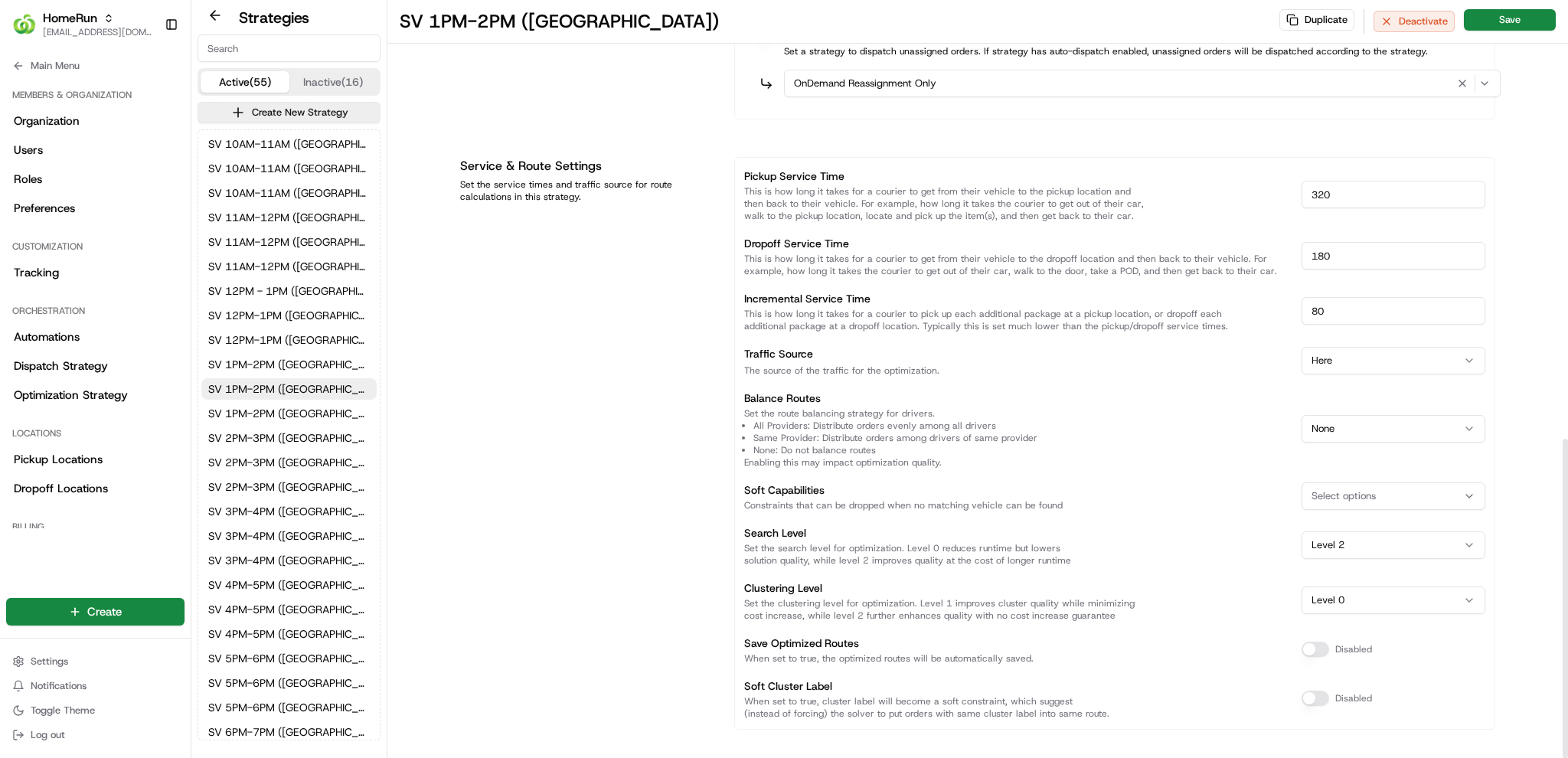 scroll, scrollTop: 1043, scrollLeft: 0, axis: vertical 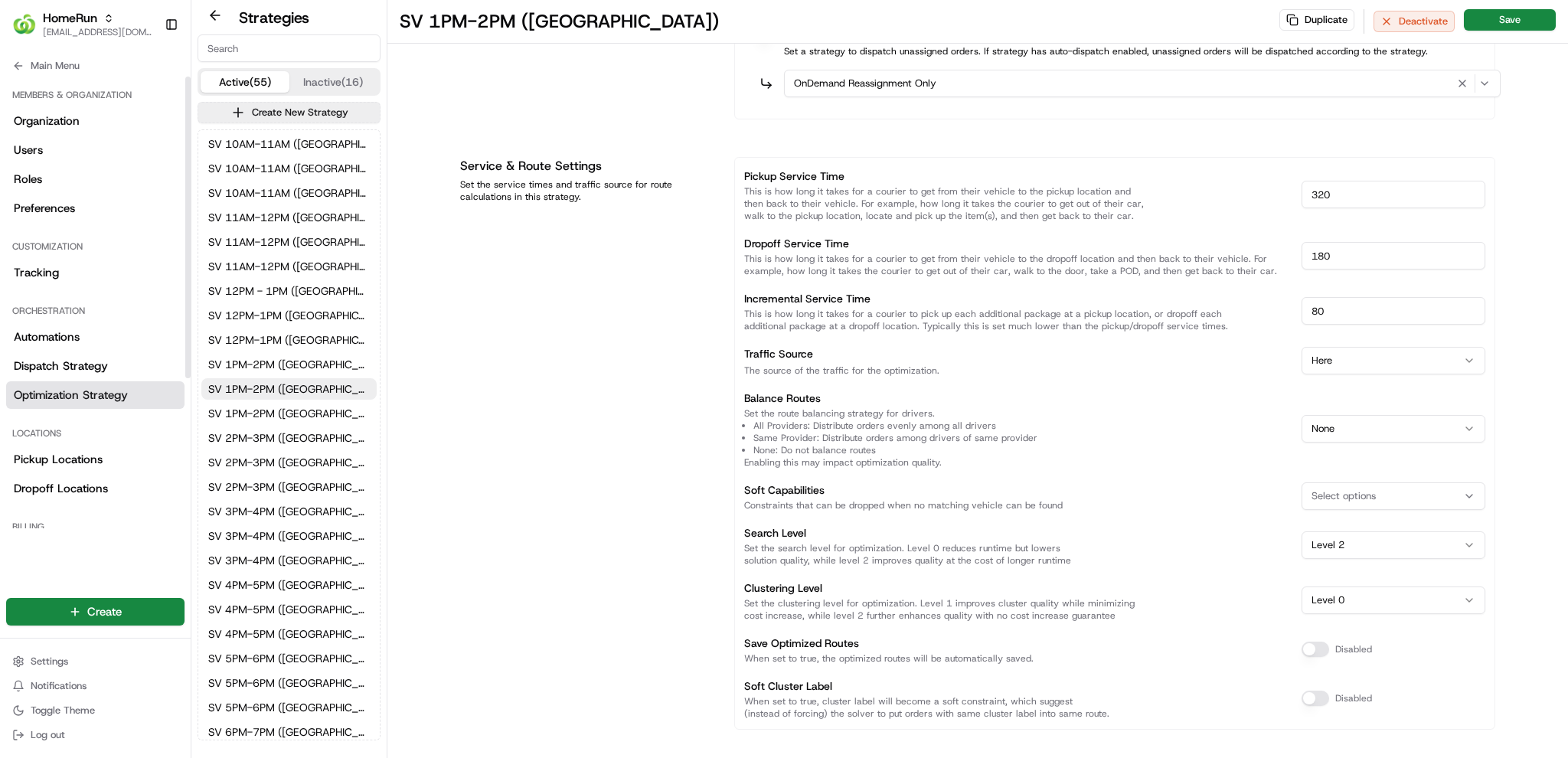 click on "Optimization Strategy" at bounding box center [70, 395] 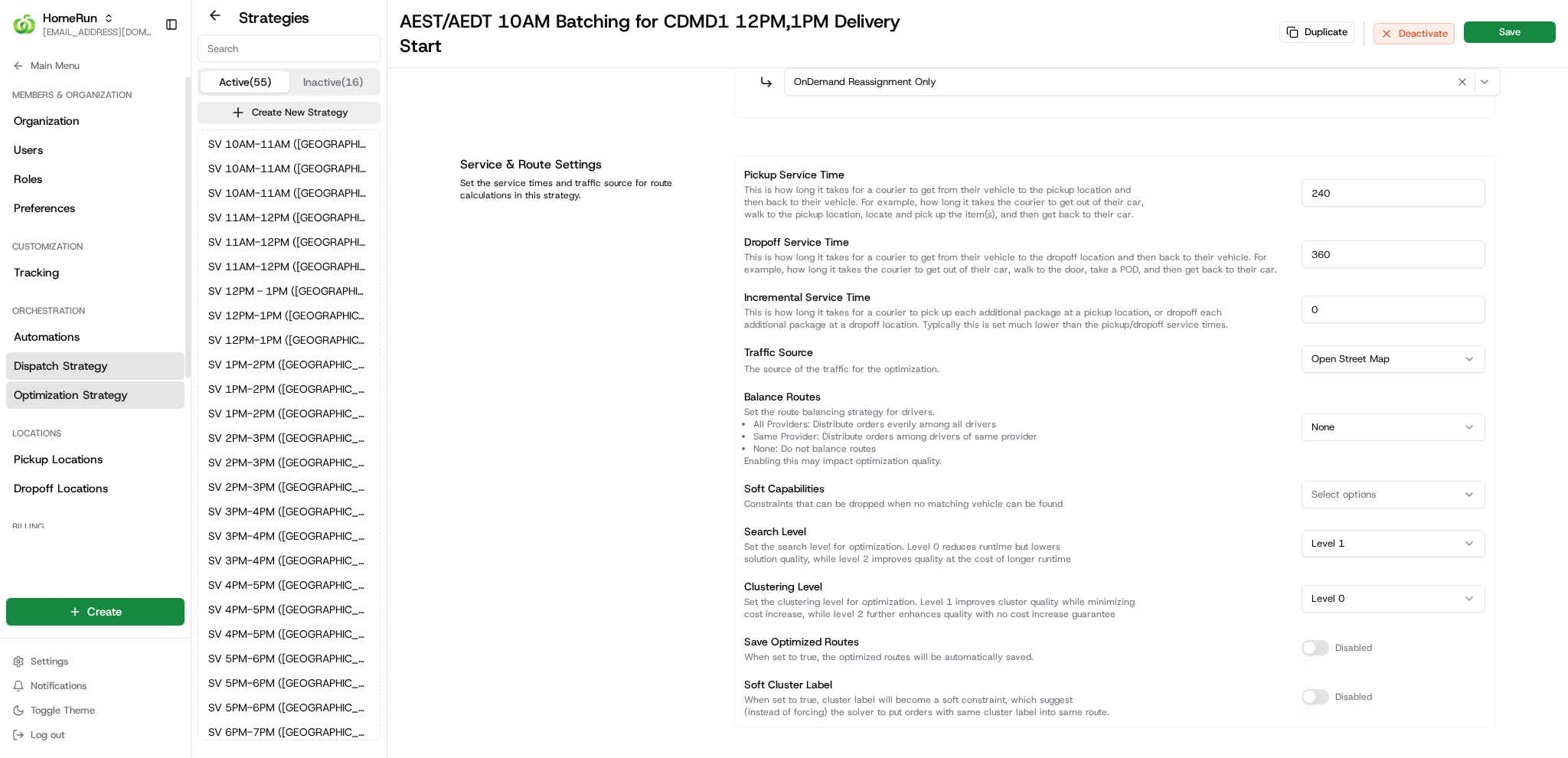 click on "Dispatch Strategy" at bounding box center (60, 366) 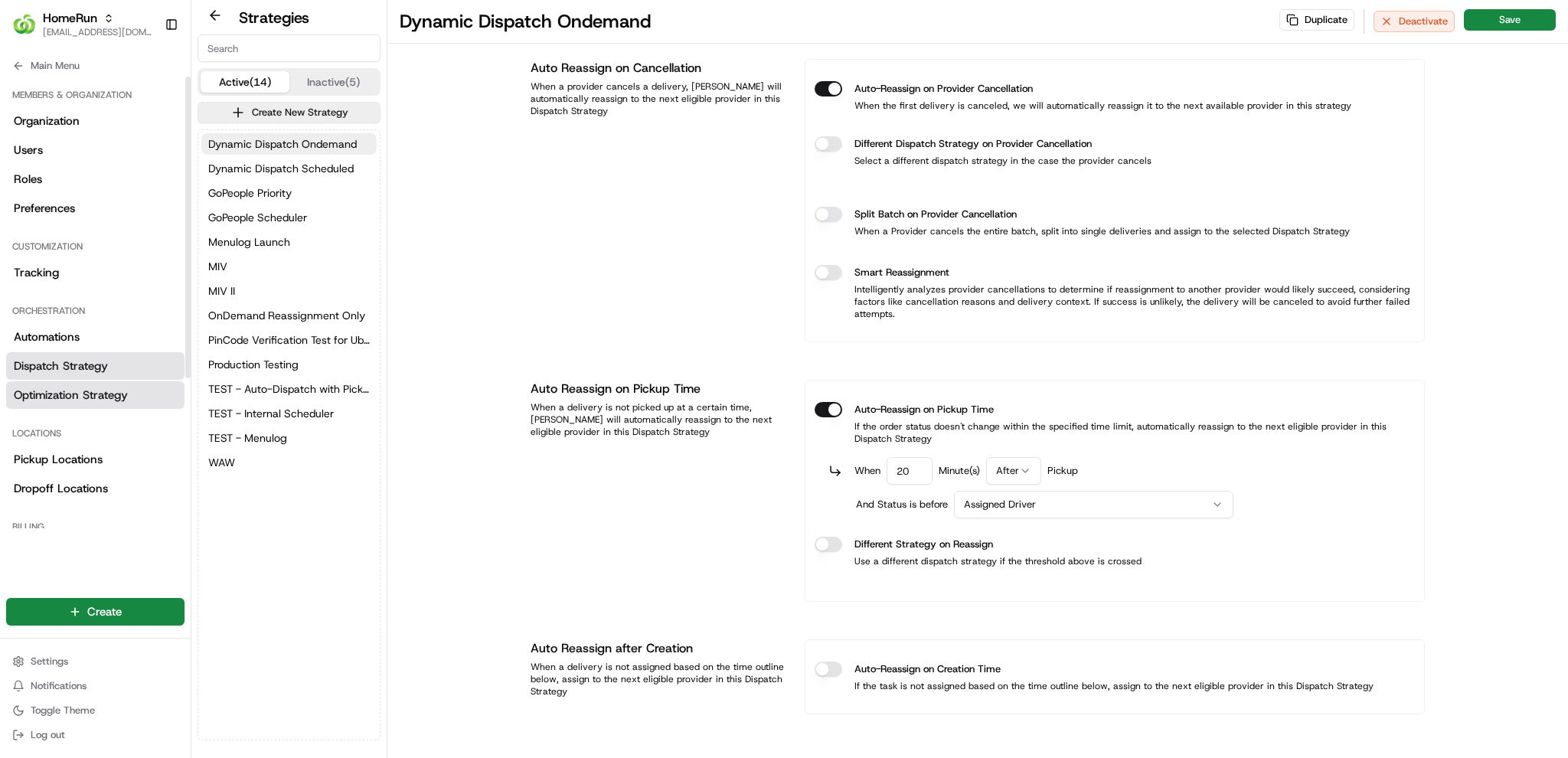 scroll, scrollTop: 1014, scrollLeft: 0, axis: vertical 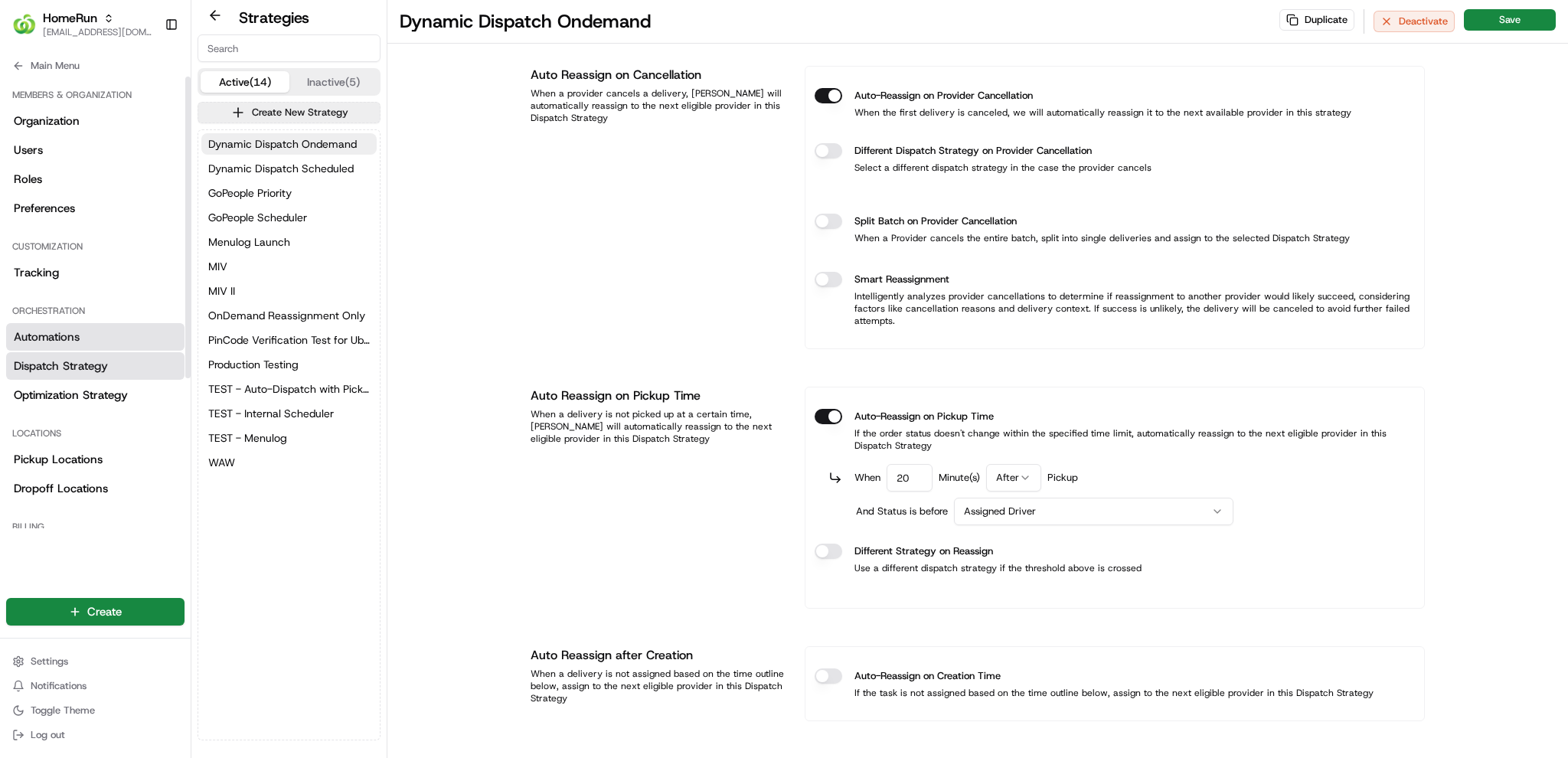 click on "Automations" at bounding box center [47, 337] 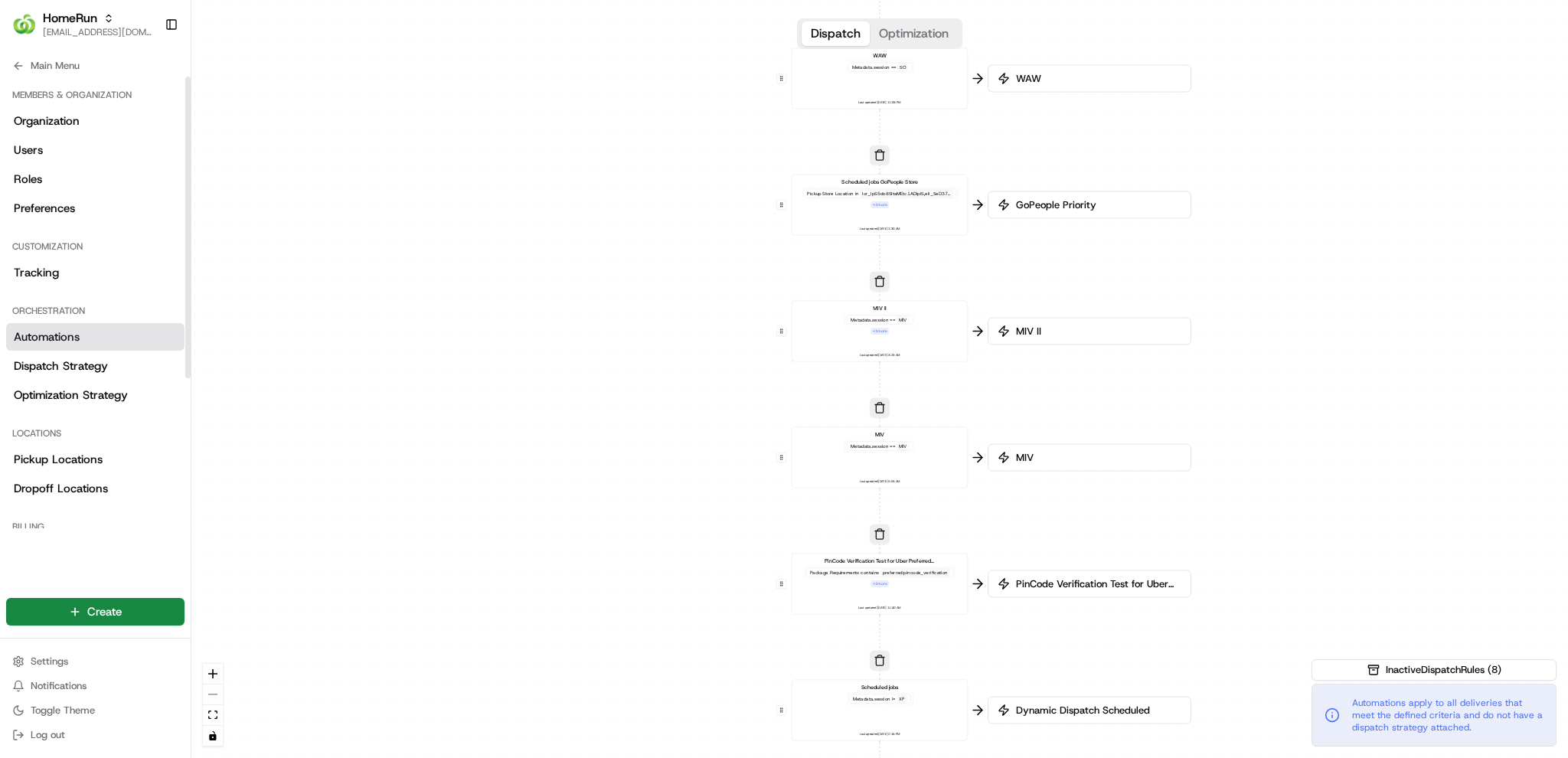 scroll, scrollTop: 0, scrollLeft: 0, axis: both 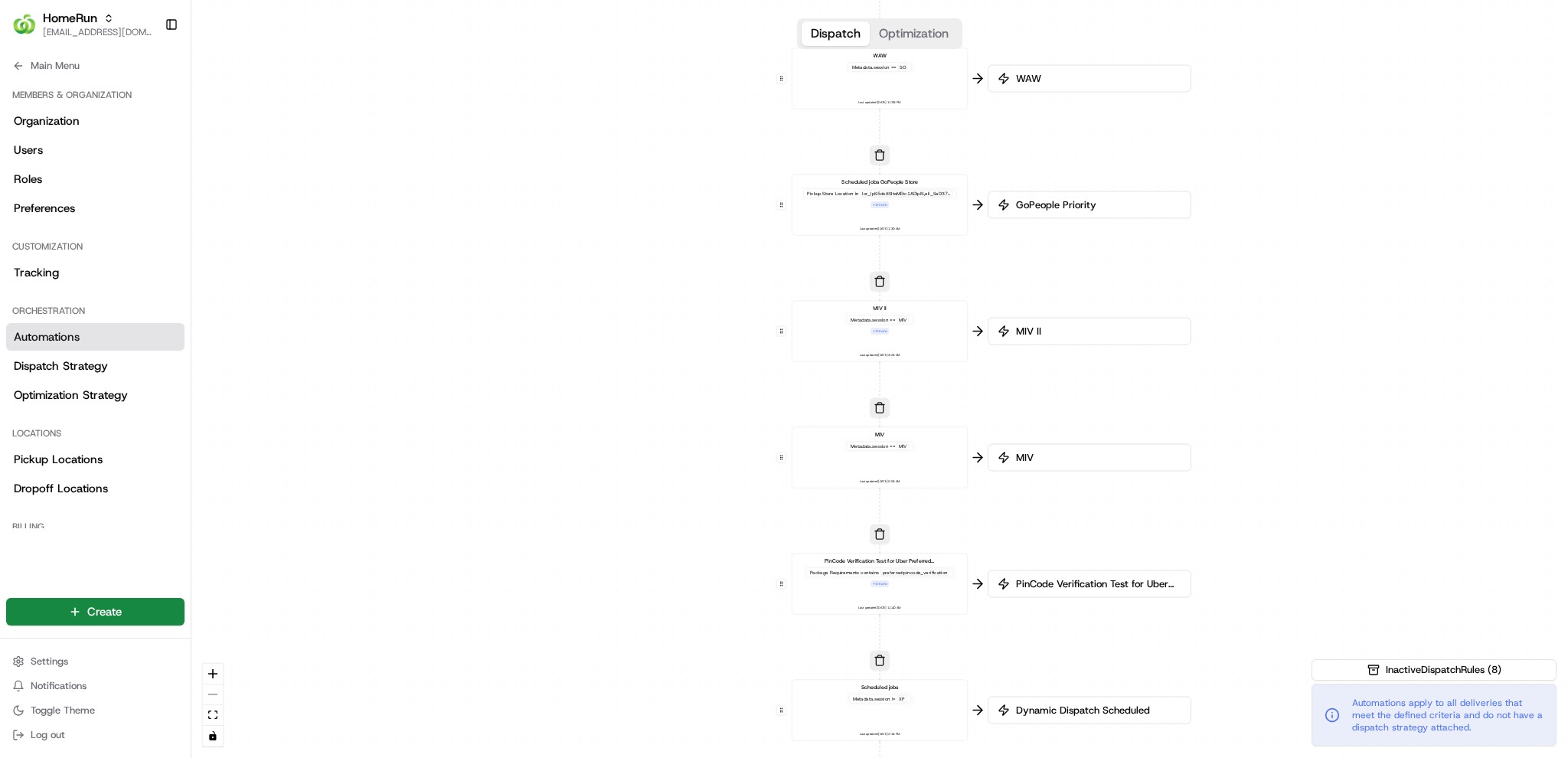 click on "Optimization" at bounding box center (913, 34) 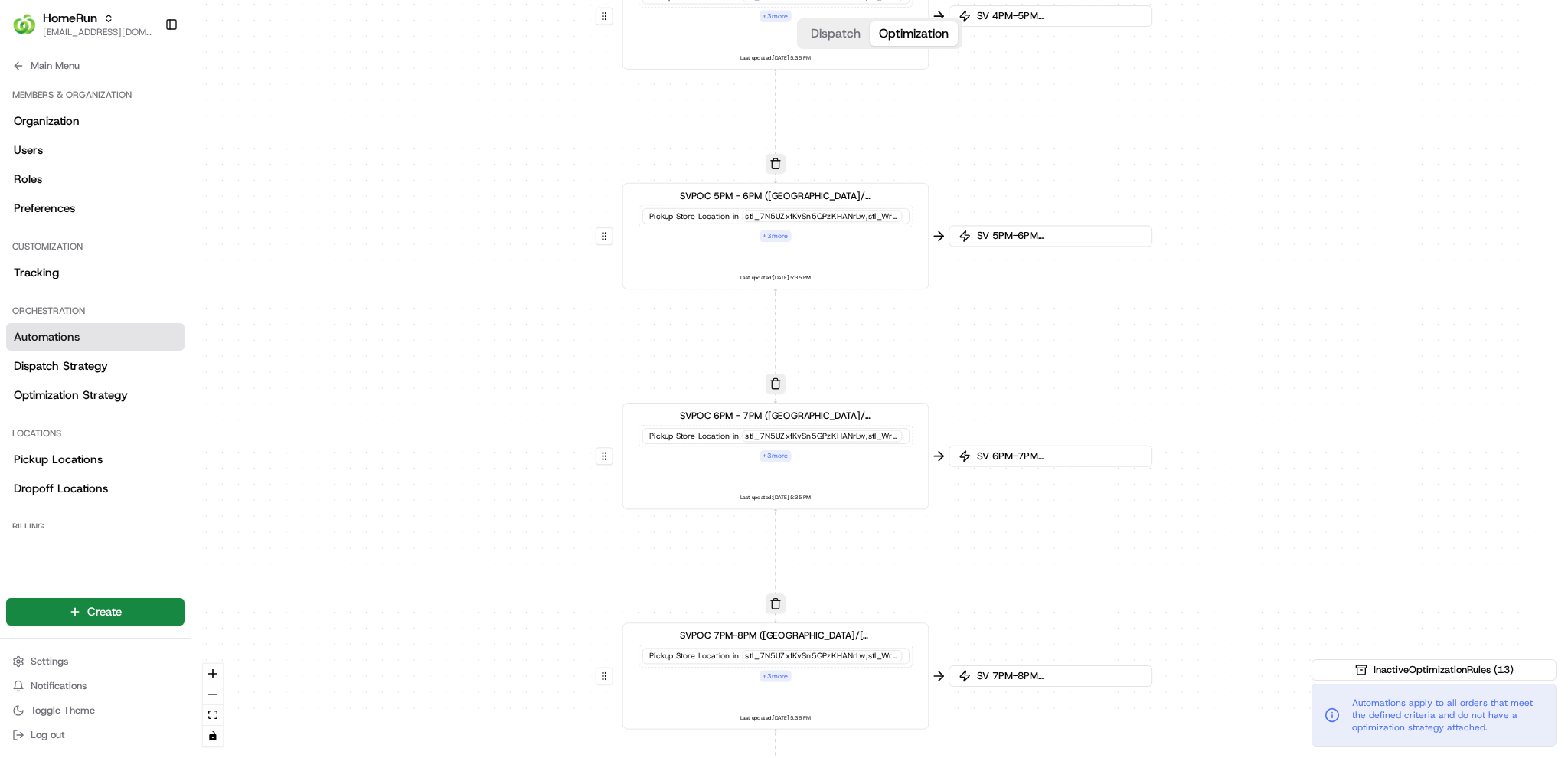 drag, startPoint x: 861, startPoint y: 182, endPoint x: 842, endPoint y: 301, distance: 120.50726 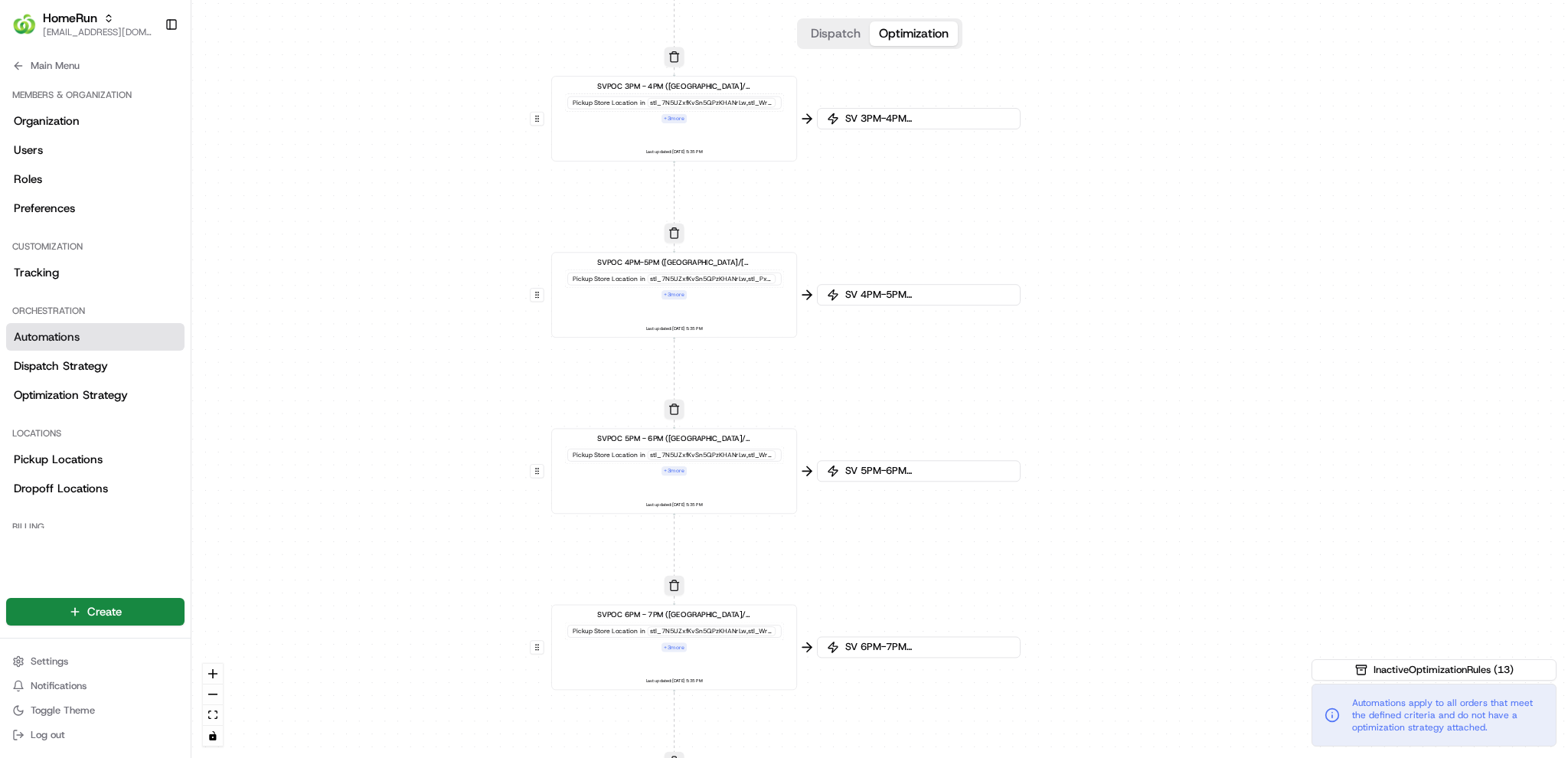drag, startPoint x: 969, startPoint y: 283, endPoint x: 847, endPoint y: 515, distance: 262.12211 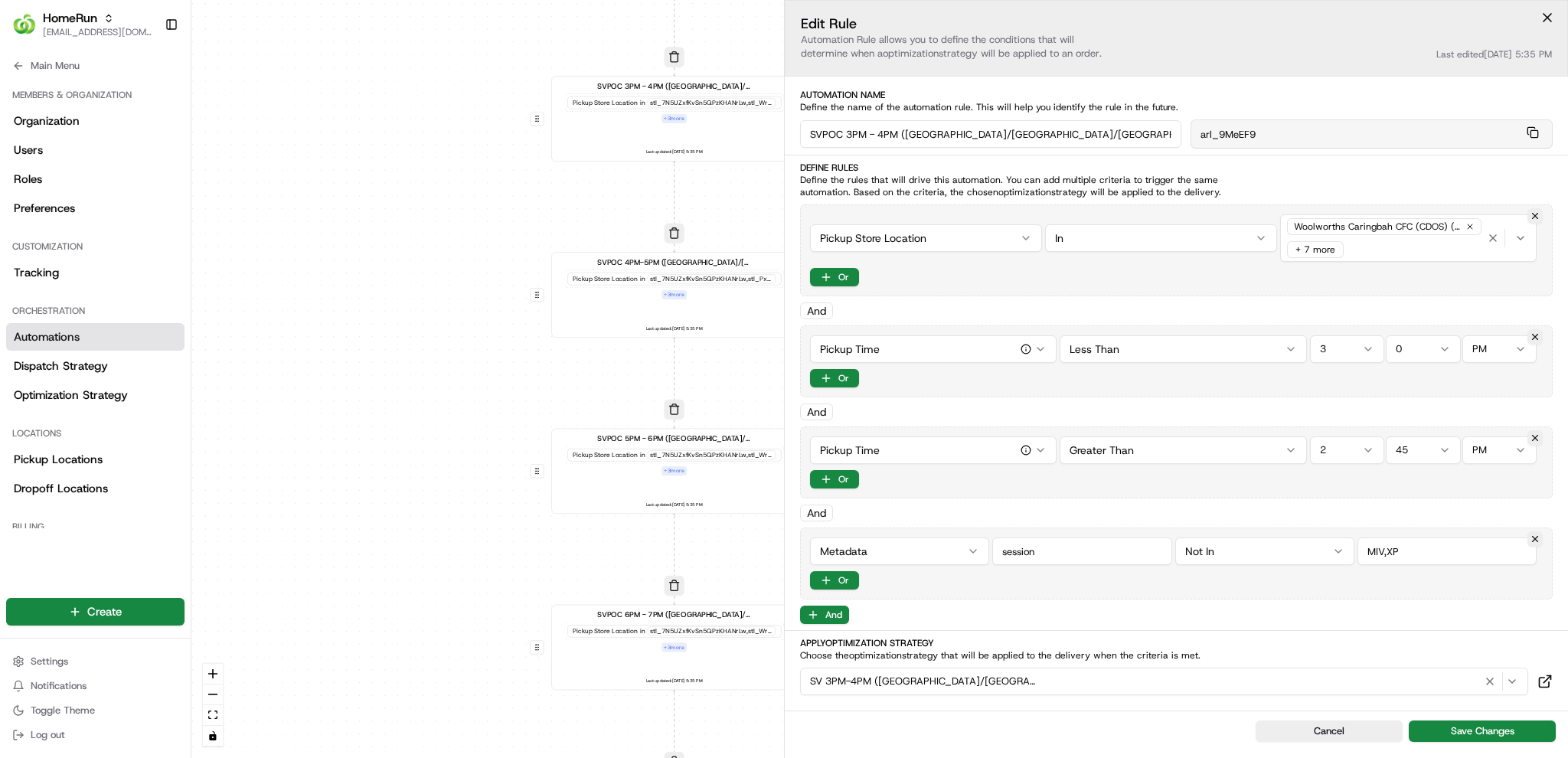 click on "0 0 0 0 0 0 0 0 0 0 0 0 0 0 0 0 0 0 0 0 0 0 0 0 0 0 0 0 0 0 0 0 0 0 0 0 0 0 0 0 0 0 0 0 0 0 0 0 0 0 0 0 0 Order Received GoPeople Prod Test Metadata .hint == BatchMe   Last updated:  18/07/2024 12:05 AM AEST/AEDT 10AM Batching for 12PM,1PM Delivery Start Metadata .session in CDMD1   + 1  more Last updated:  08/10/2024 9:48 PM AEST/AEDT 12PM Batching for 2PM,3PM Delivery Start Metadata .session in CDMD2   + 1  more Last updated:  08/10/2024 9:49 PM AEST/AEDT 2PM Batching for 4PM,5PM Delivery Start Metadata .session in CDPM1   + 1  more Last updated:  08/10/2024 9:49 PM AEST/AEDT 4PM Batching for 6PM,7PM Delivery Start Metadata .session in CDPM2   + 1  more Last updated:  08/10/2024 9:50 PM AEST/AEDT 6PM Batching for 8AM Delivery Start Metadata .session in CDAM1,CDAM   + 1  more Last updated:  10/10/2024 4:50 PM AEST/AEDT 7AM Batching for 9AM,10AM,11AM Delivery Start Metadata .session in CDAM2   + 1  more Last updated:  08/10/2024 9:50 PM AEST/AEDT 7AM Batching for 9AM,10AM,11AM,12PM Delivery Start Metadata in" at bounding box center (880, 379) 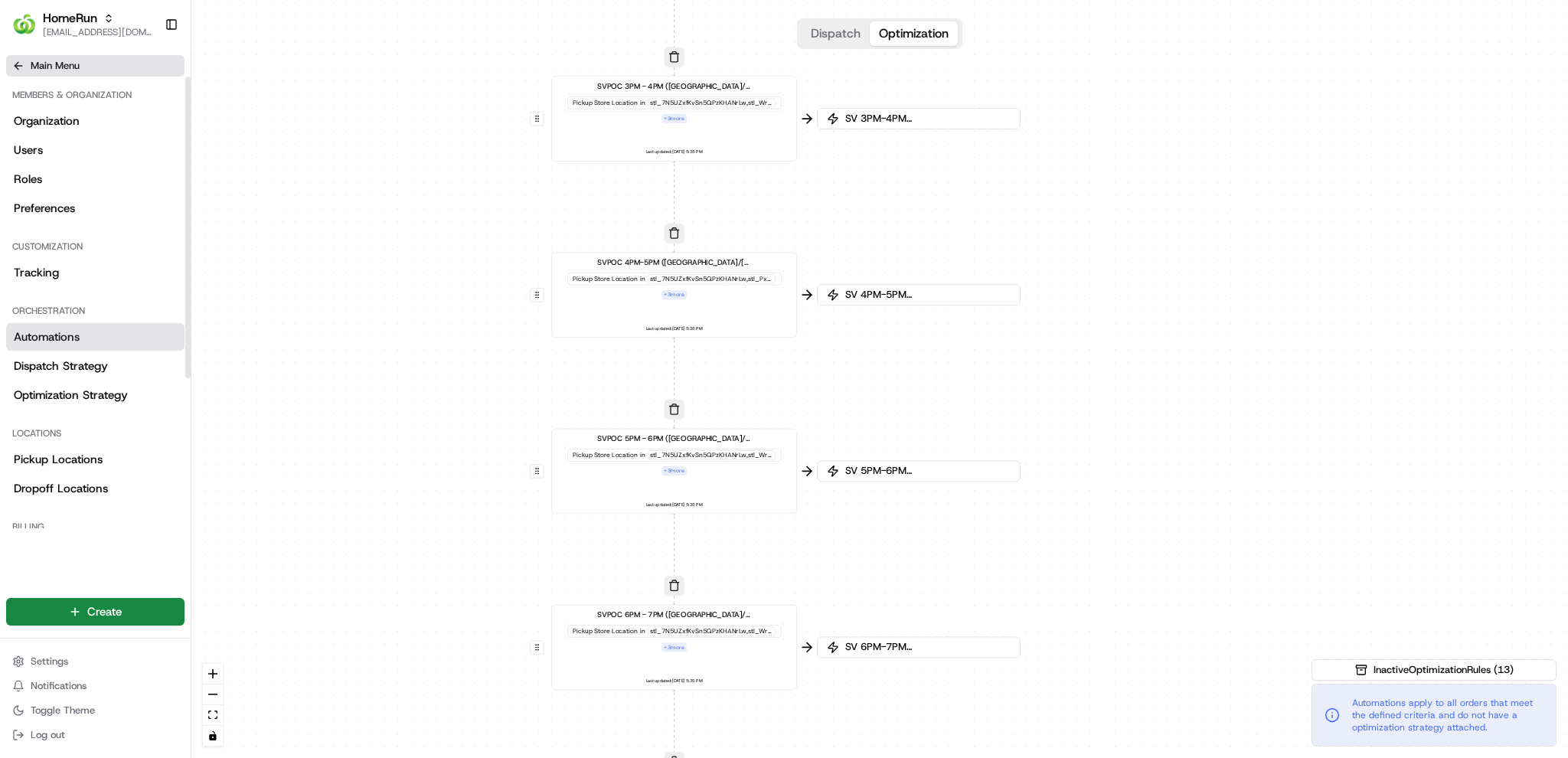 click on "Main Menu" at bounding box center (95, 66) 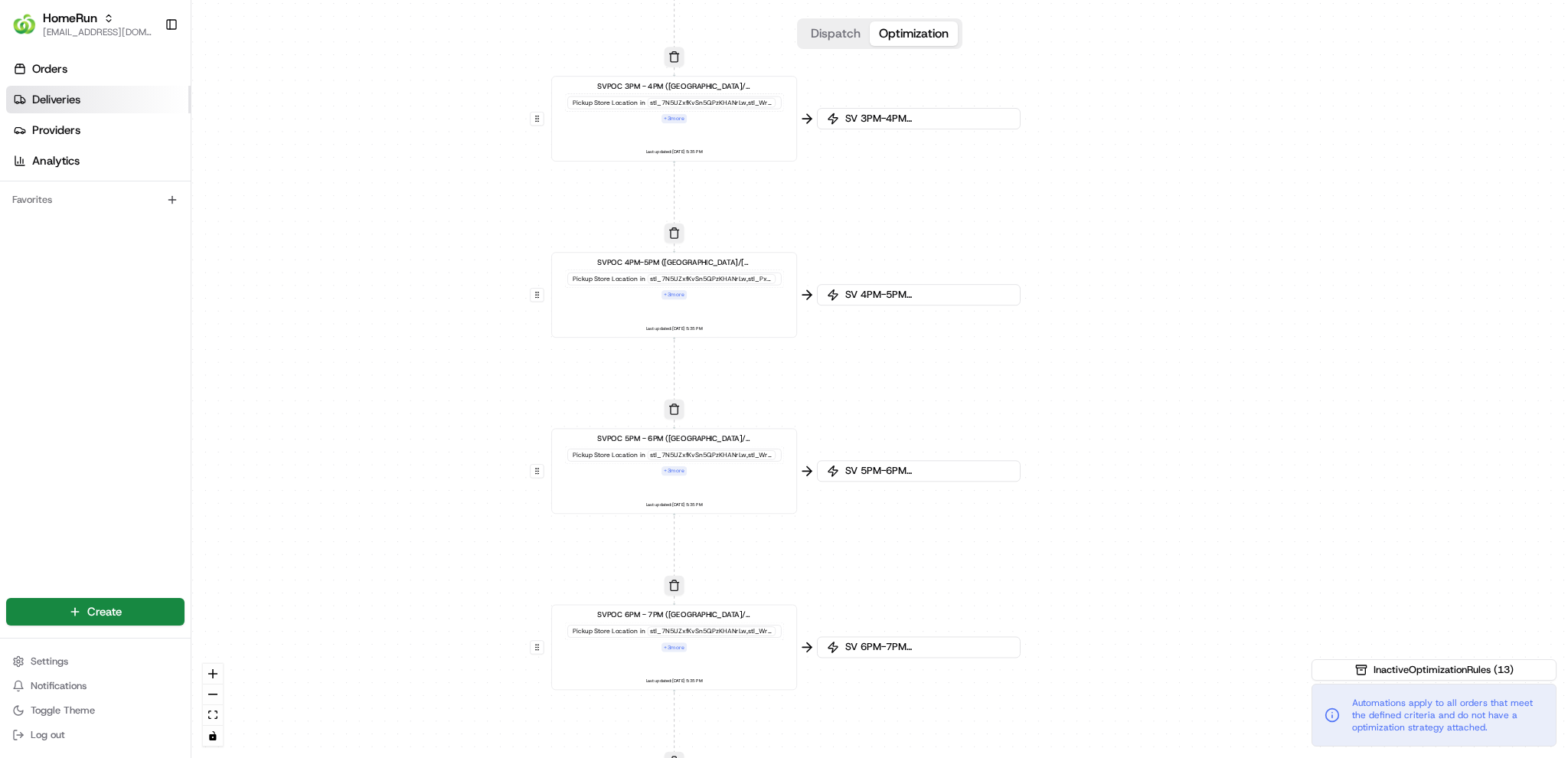 click on "Deliveries" at bounding box center [98, 100] 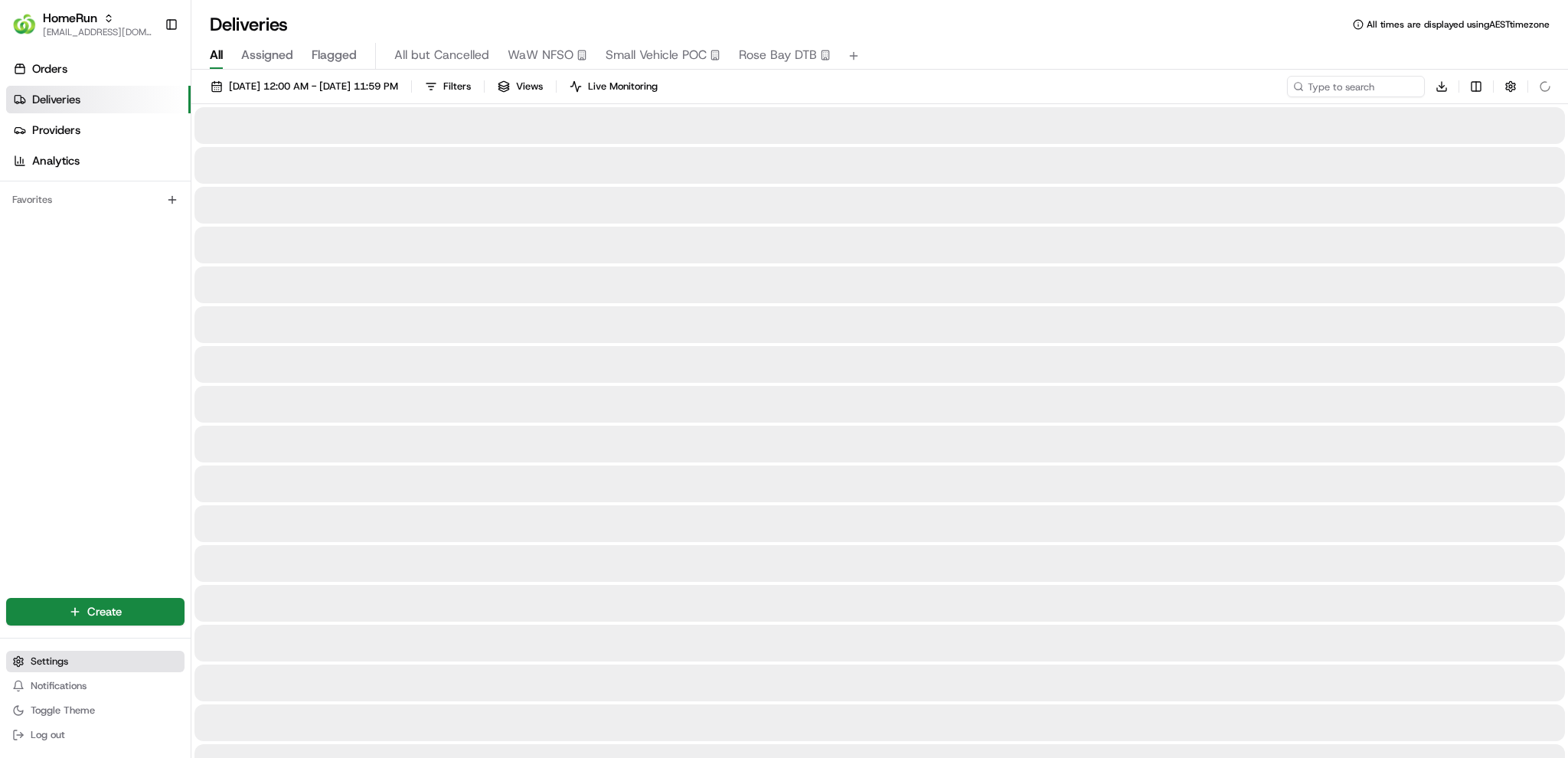click on "Settings" at bounding box center [49, 662] 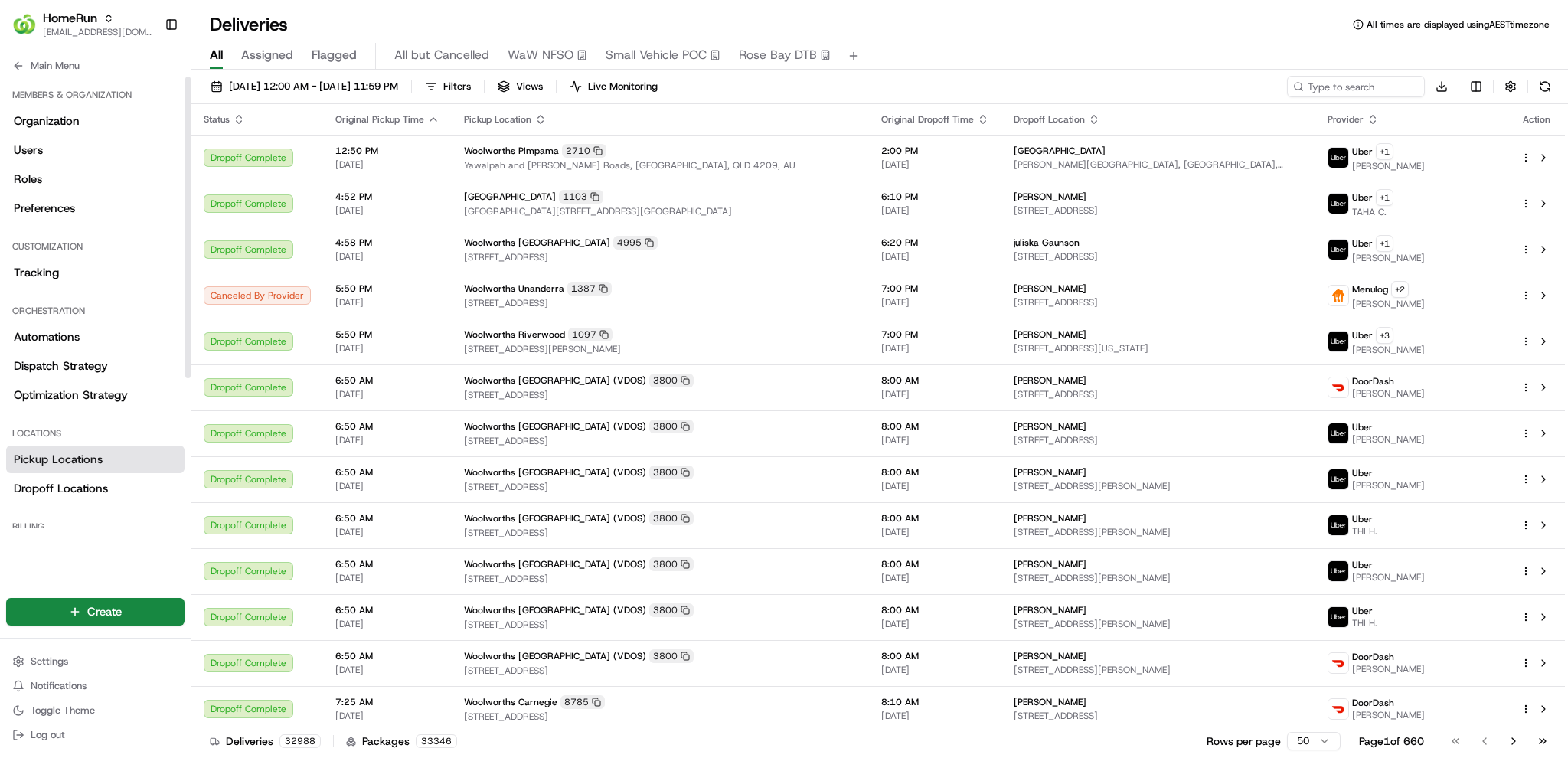click on "Pickup Locations" at bounding box center (58, 459) 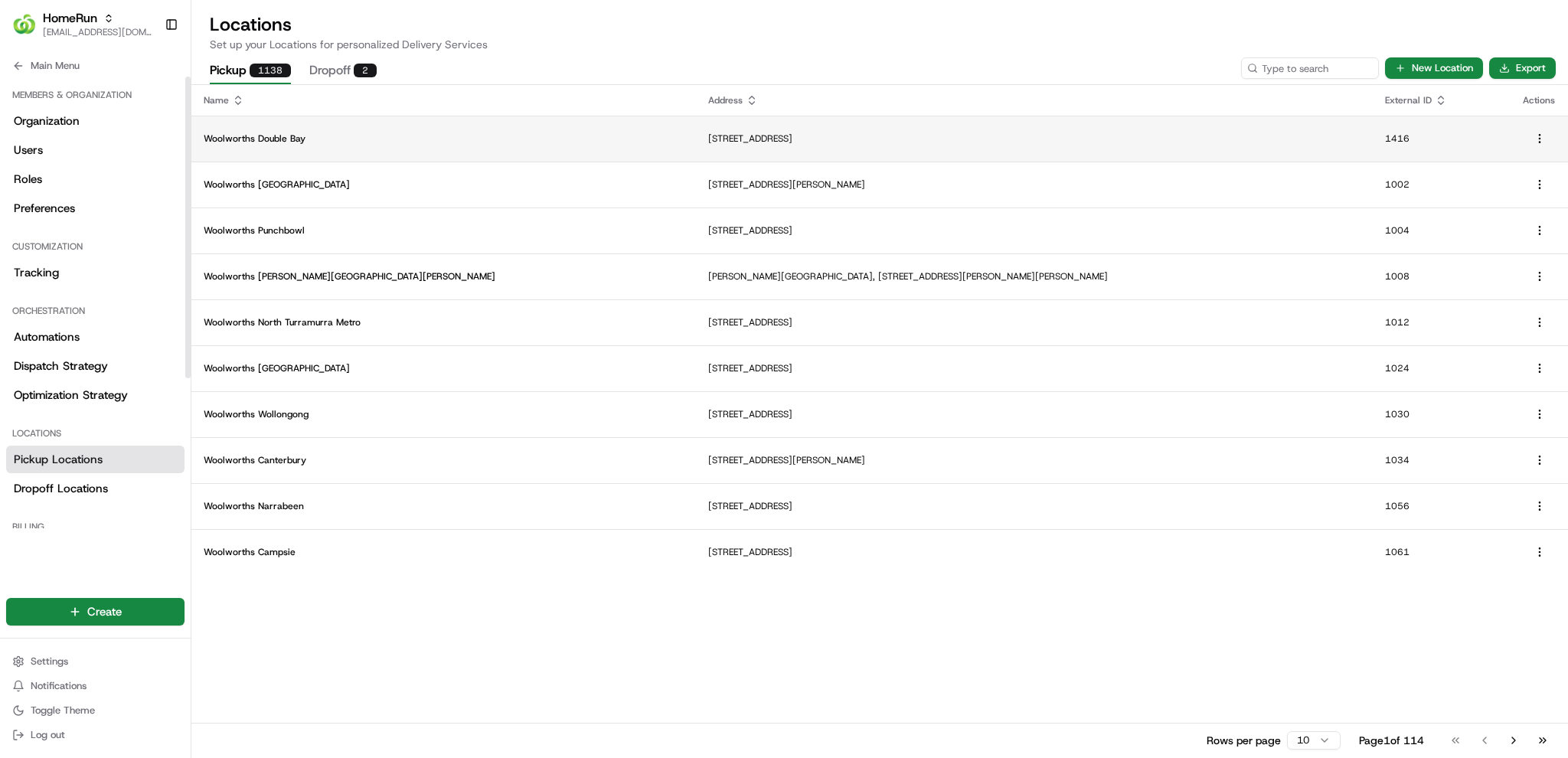click on "Woolworths Double Bay" at bounding box center [443, 139] 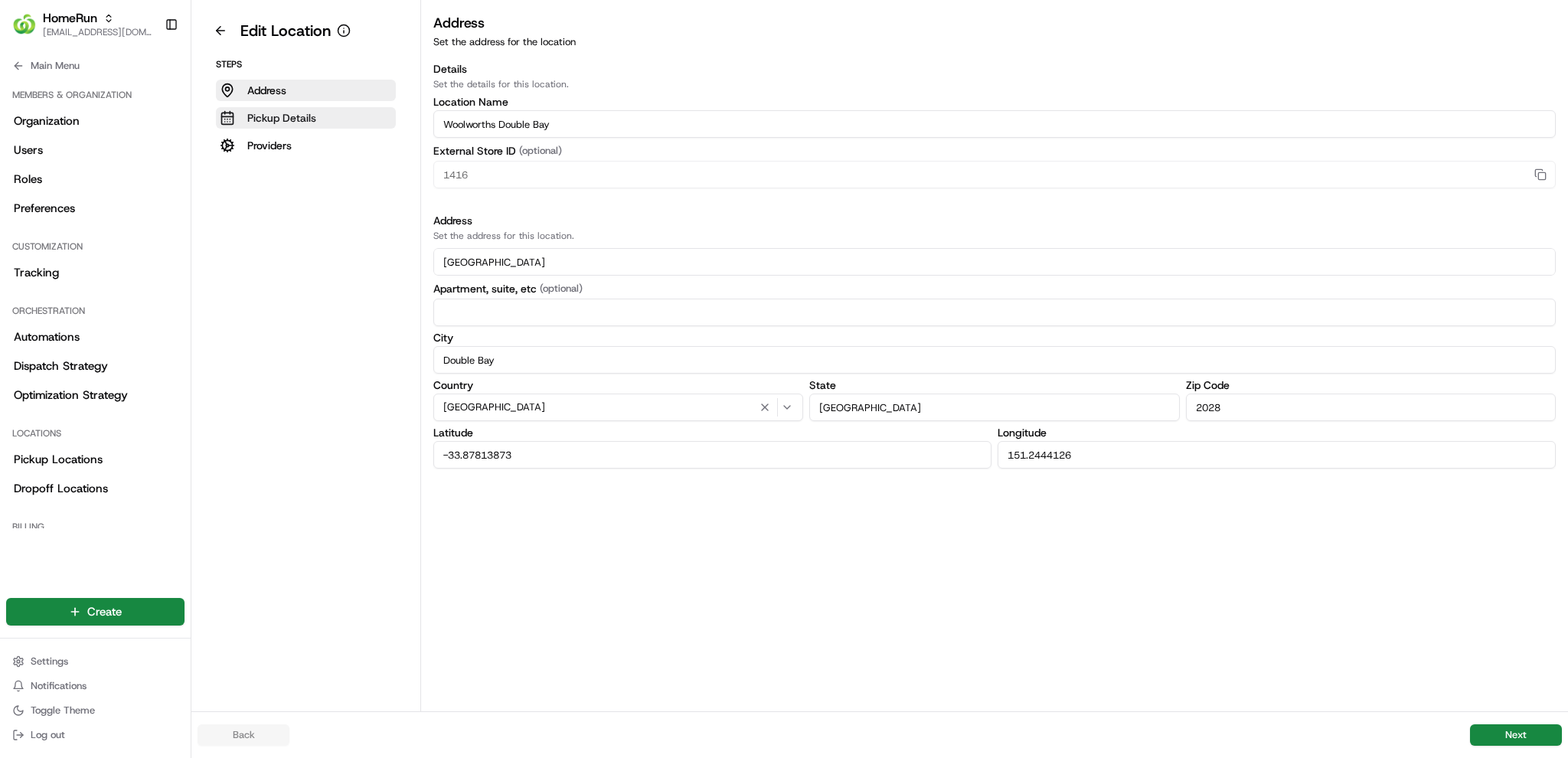 click on "Pickup Details" at bounding box center (282, 118) 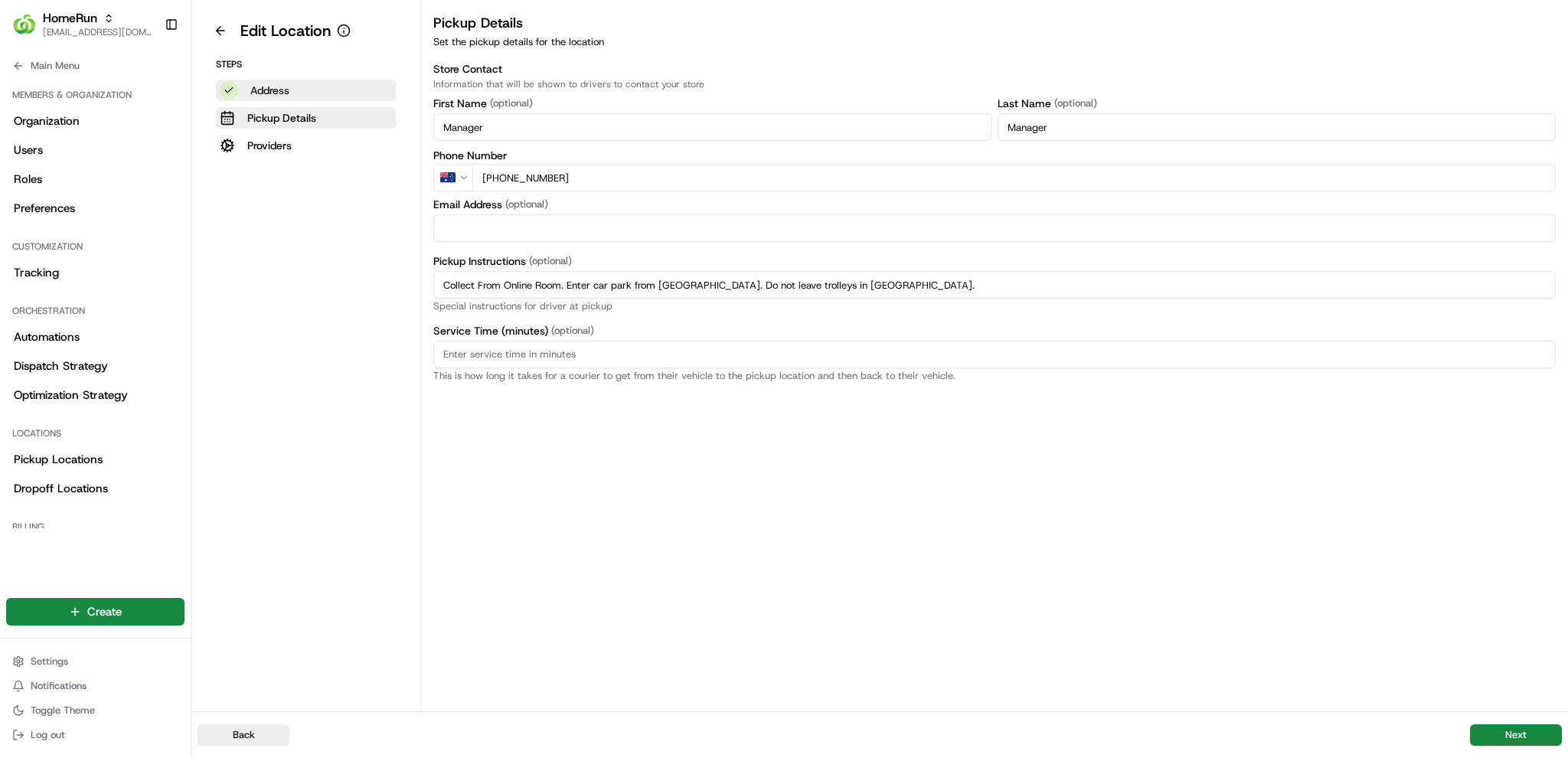 click on "Address" at bounding box center (305, 90) 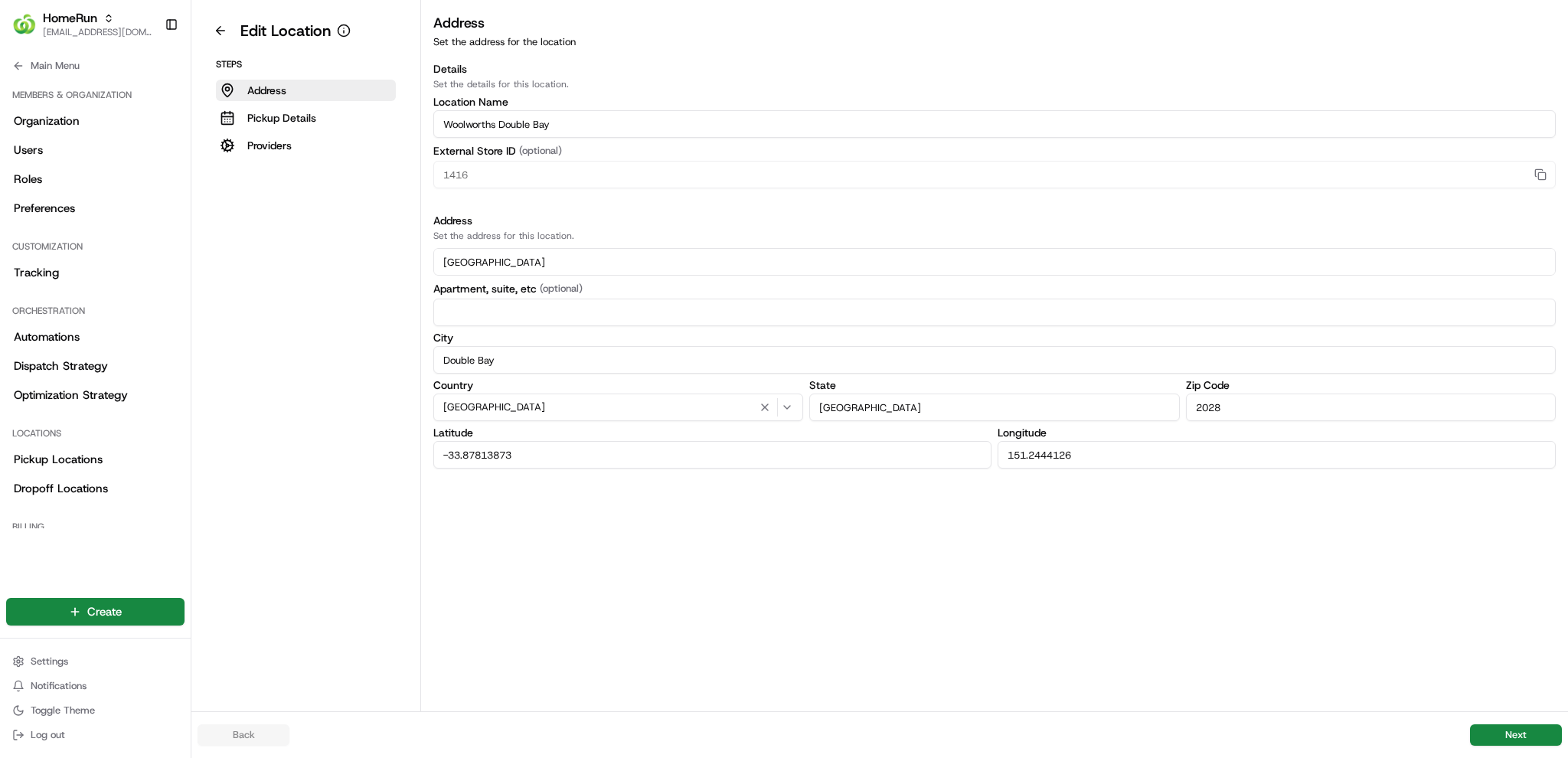 drag, startPoint x: 589, startPoint y: 127, endPoint x: 388, endPoint y: 130, distance: 201.02239 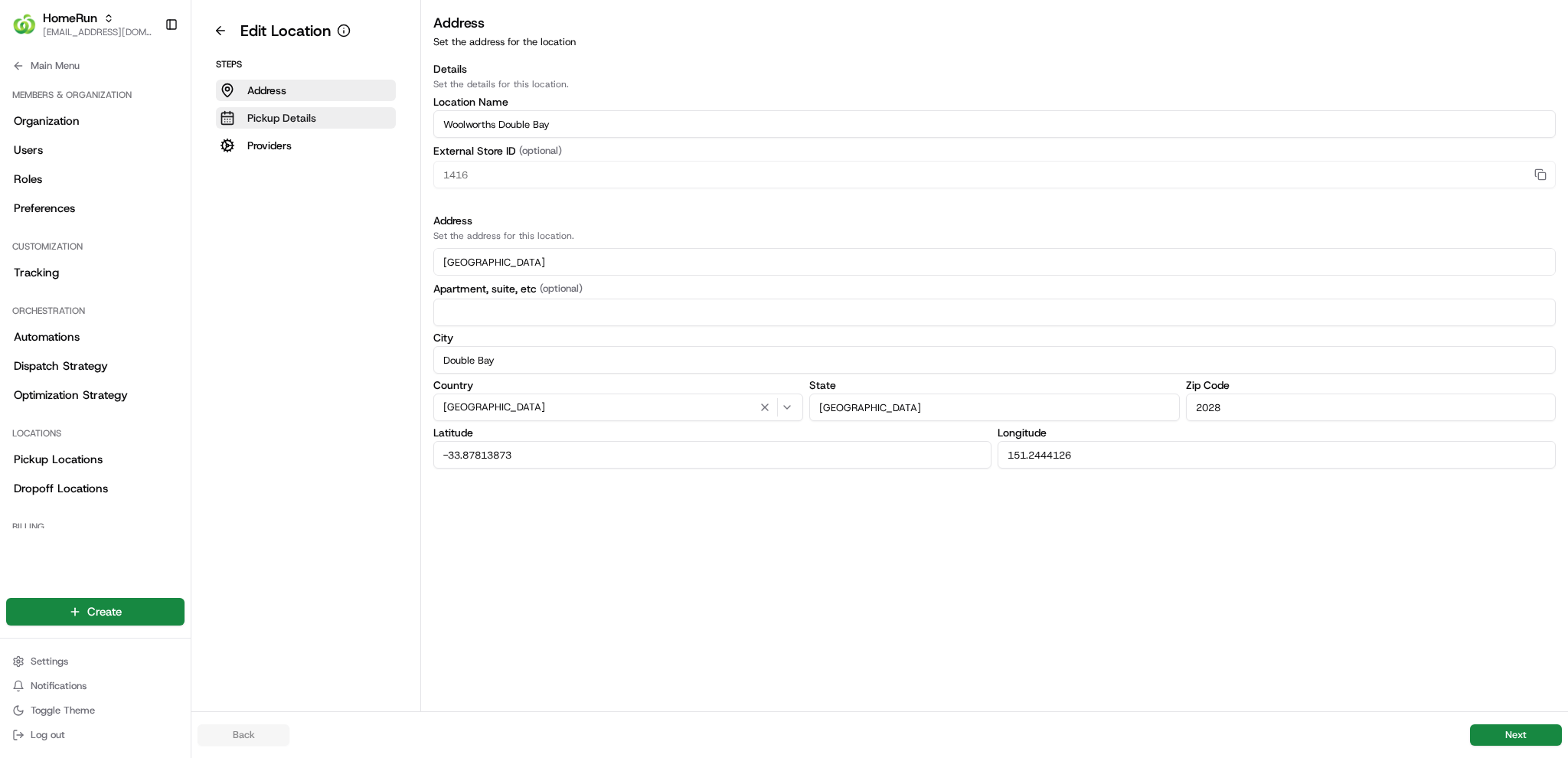 click on "Pickup Details" at bounding box center [282, 118] 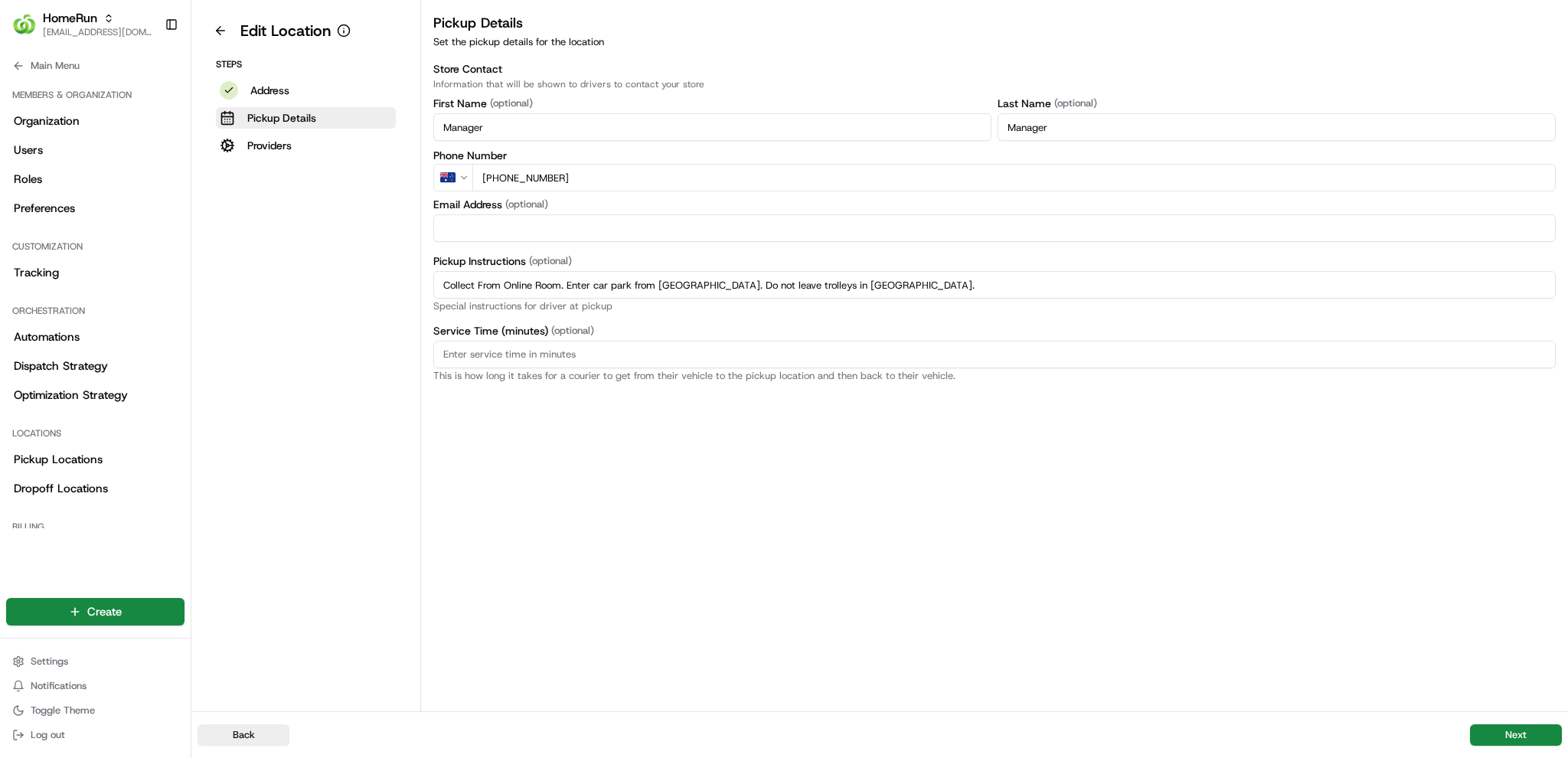 click on "Collect From Online Room. Enter car park from Kiaora Road. Do not leave trolleys in Kiaora Lane." at bounding box center [995, 285] 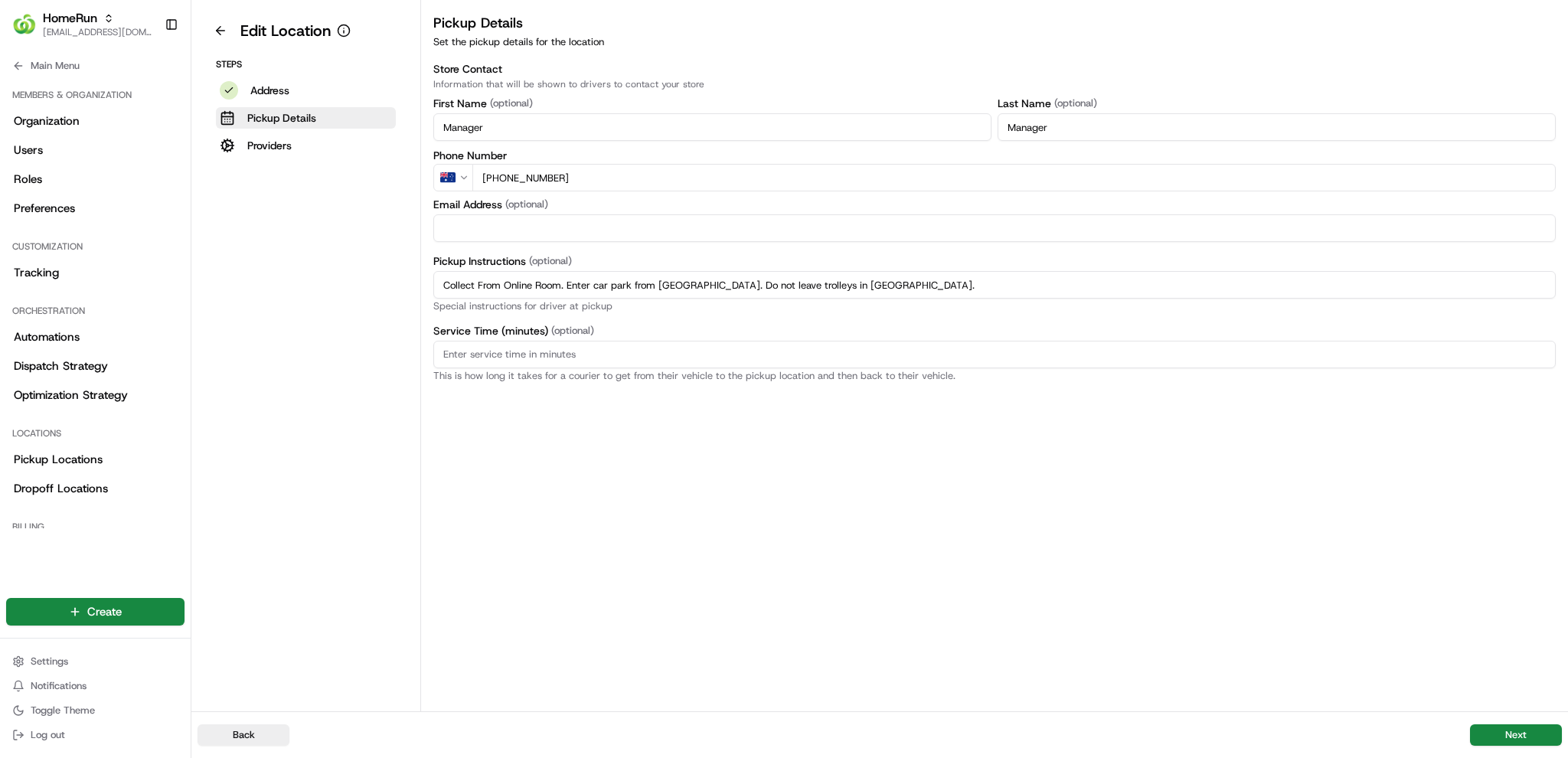 click on "Edit Location Steps Address Pickup Details Providers" at bounding box center (306, 355) 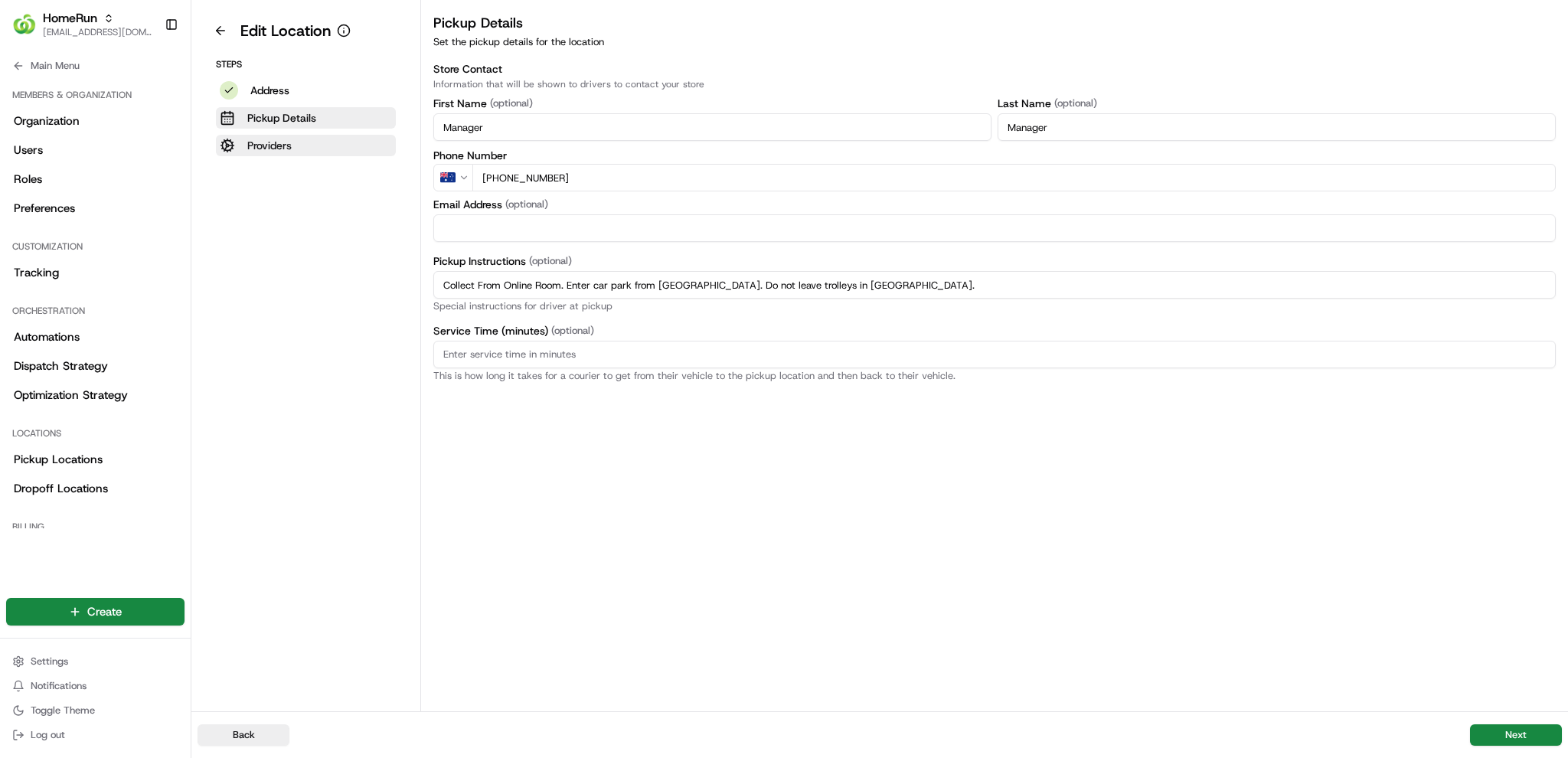 click on "Providers" at bounding box center (305, 145) 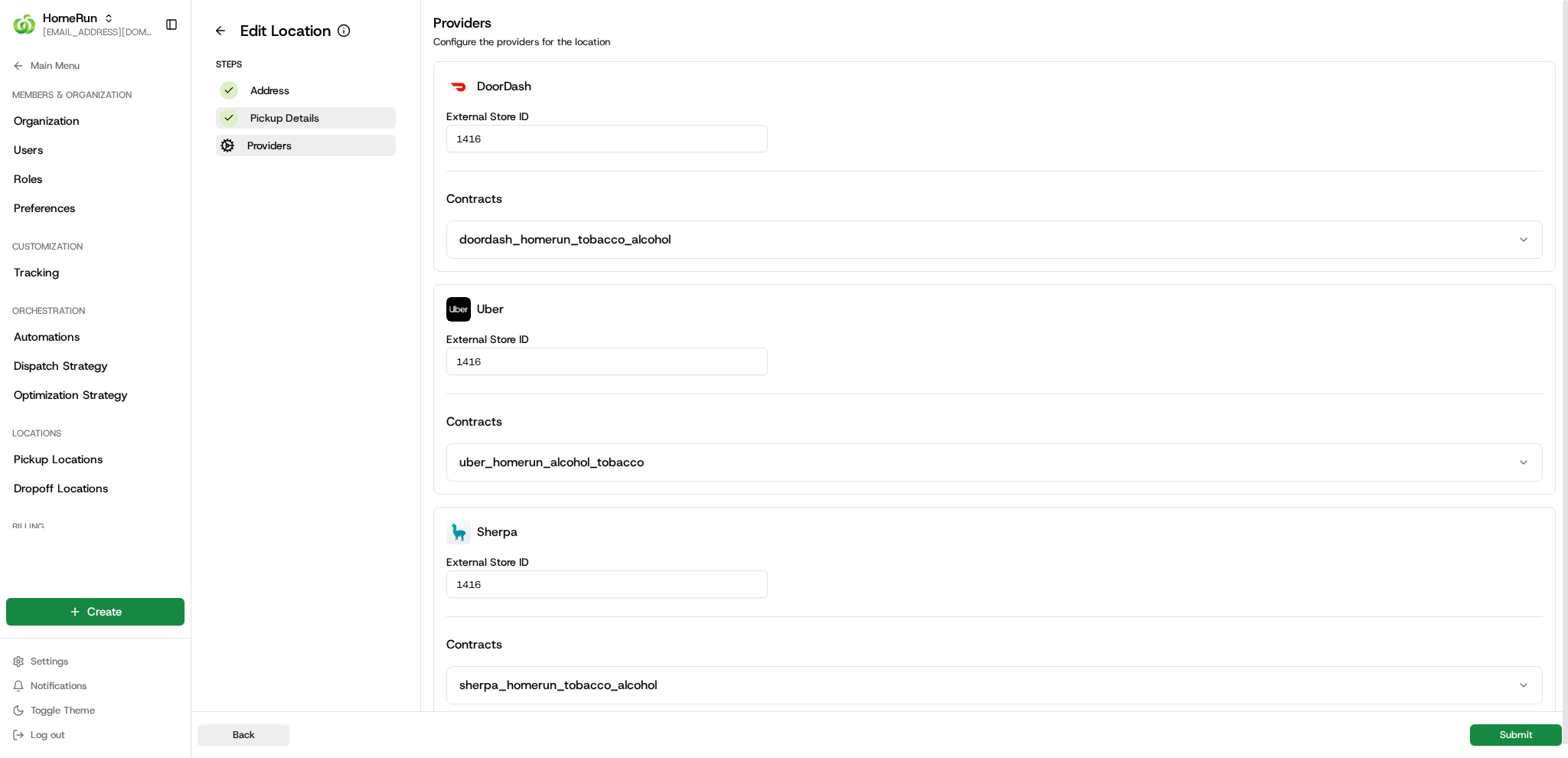 click on "Pickup Details" at bounding box center [305, 118] 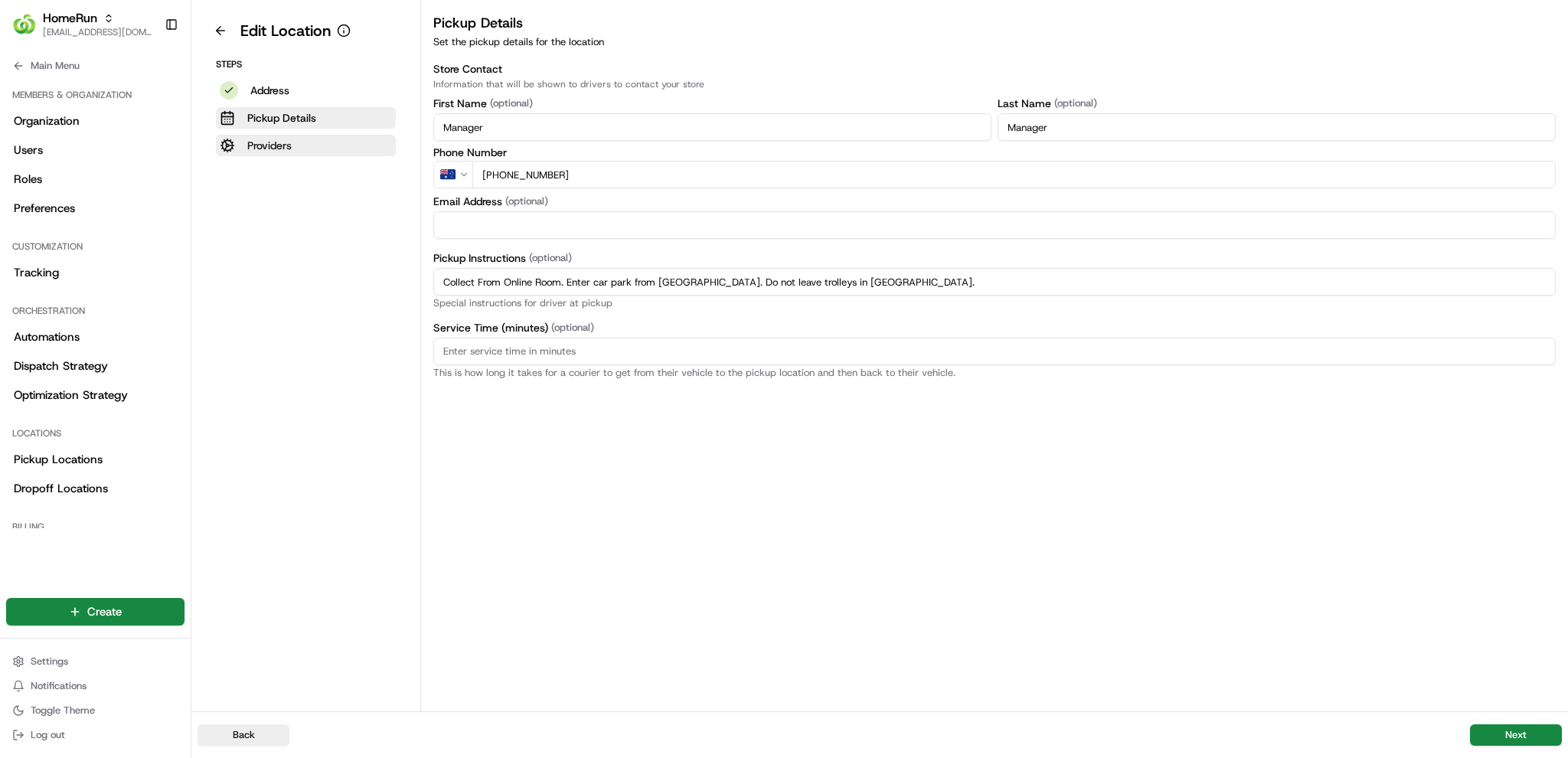 click on "Providers" at bounding box center [305, 145] 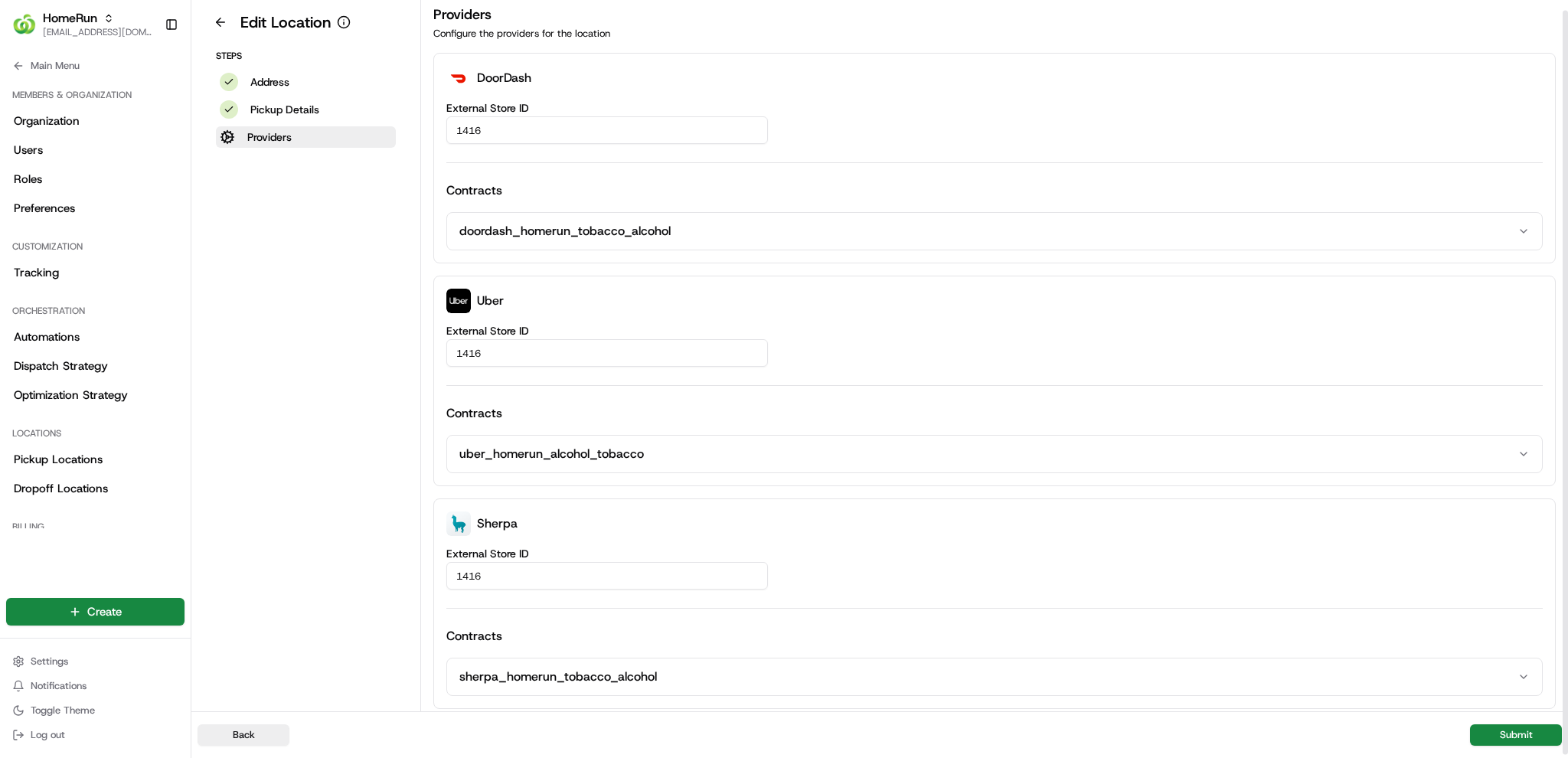 scroll, scrollTop: 13, scrollLeft: 0, axis: vertical 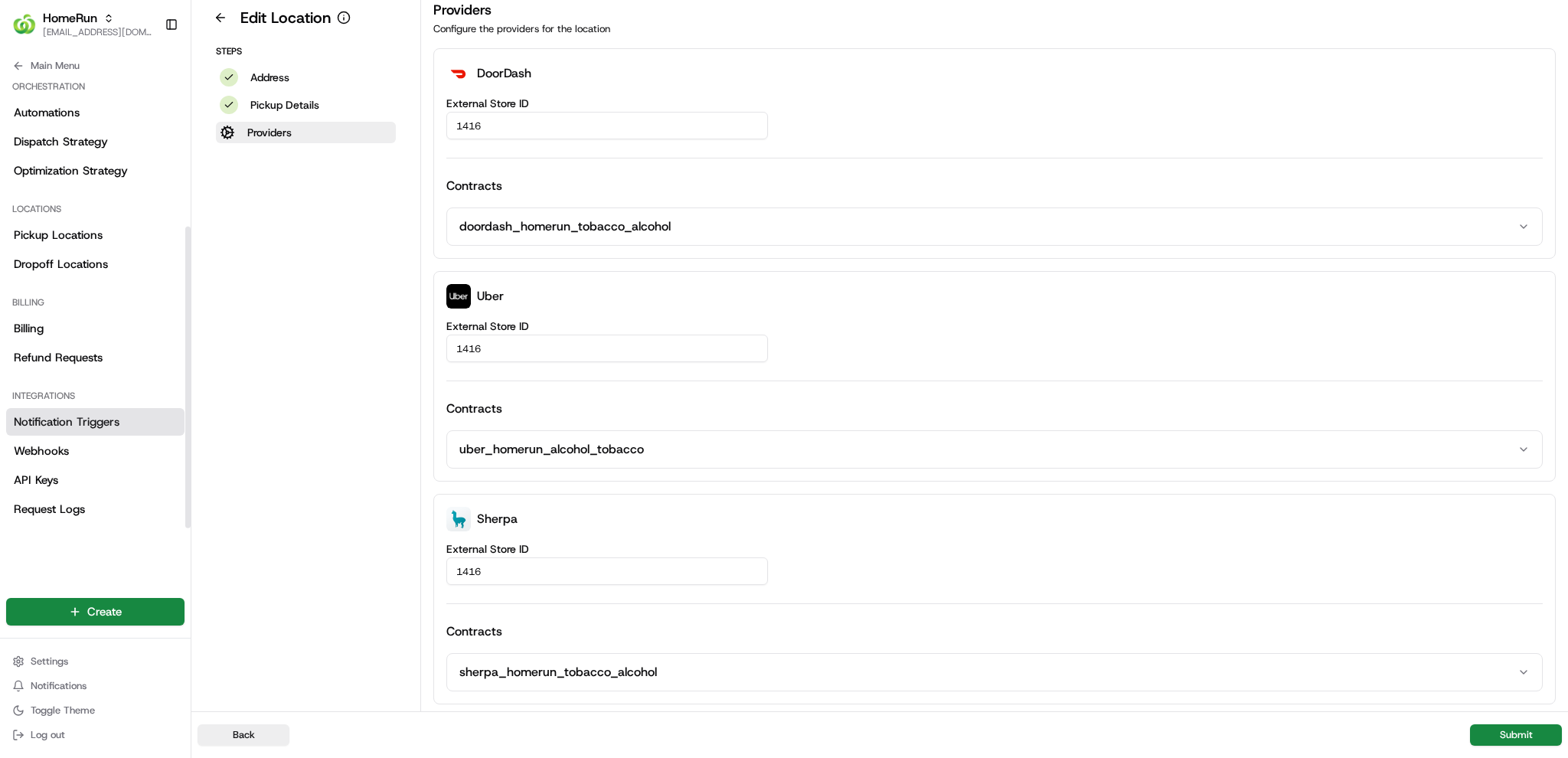 click on "Notification Triggers" at bounding box center (67, 422) 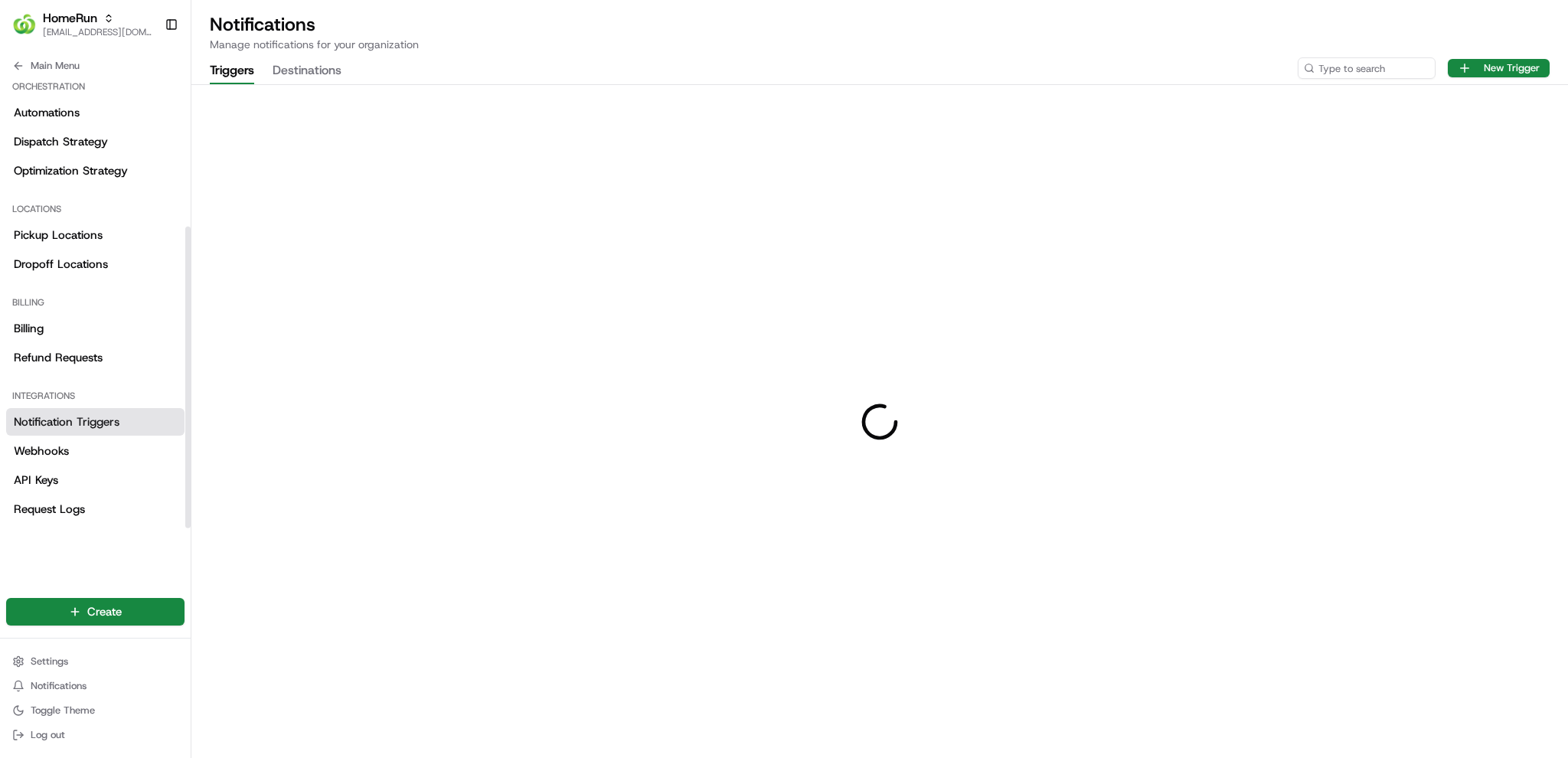 scroll, scrollTop: 0, scrollLeft: 0, axis: both 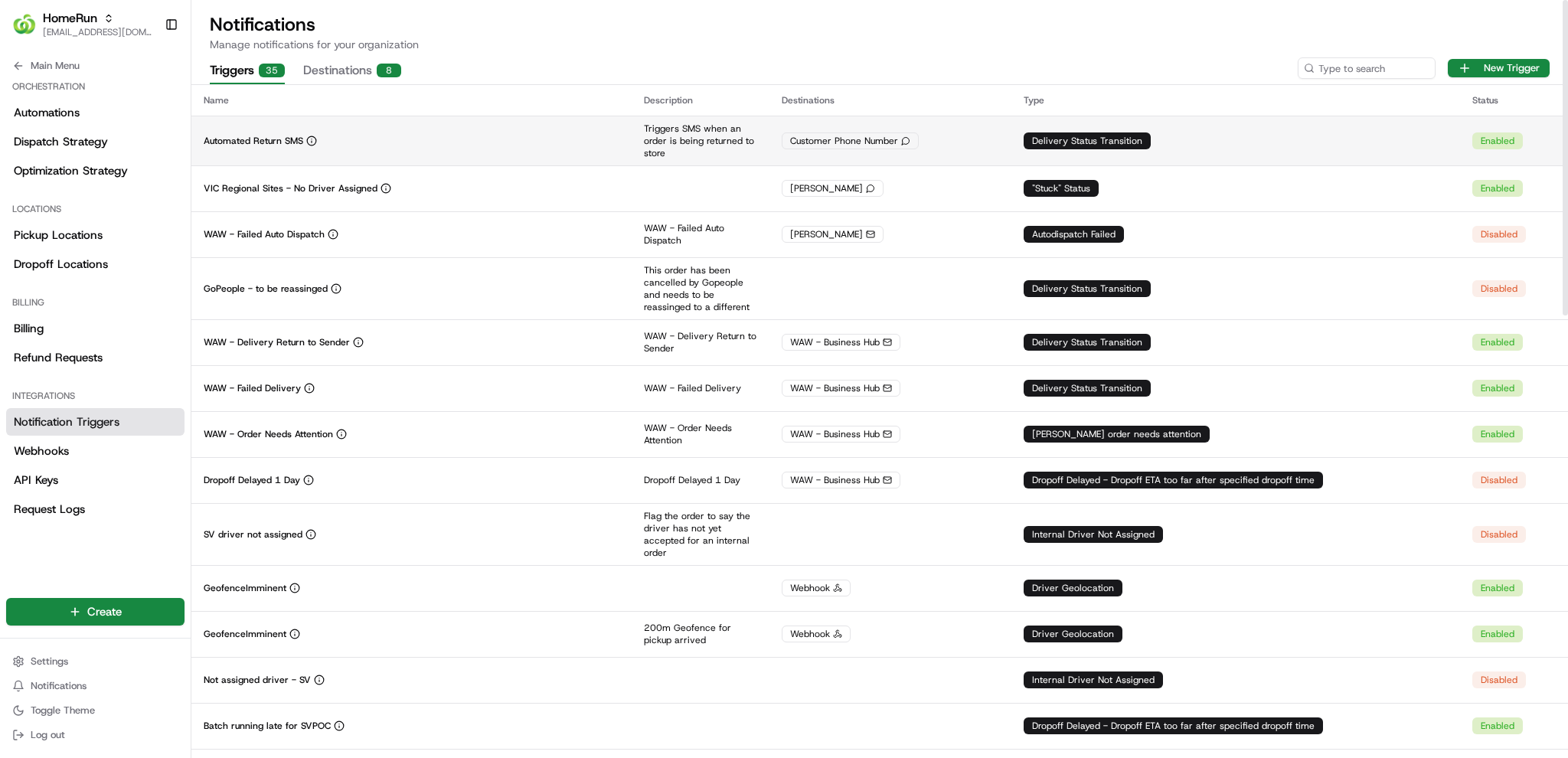 click on "Automated Return SMS" at bounding box center (411, 141) 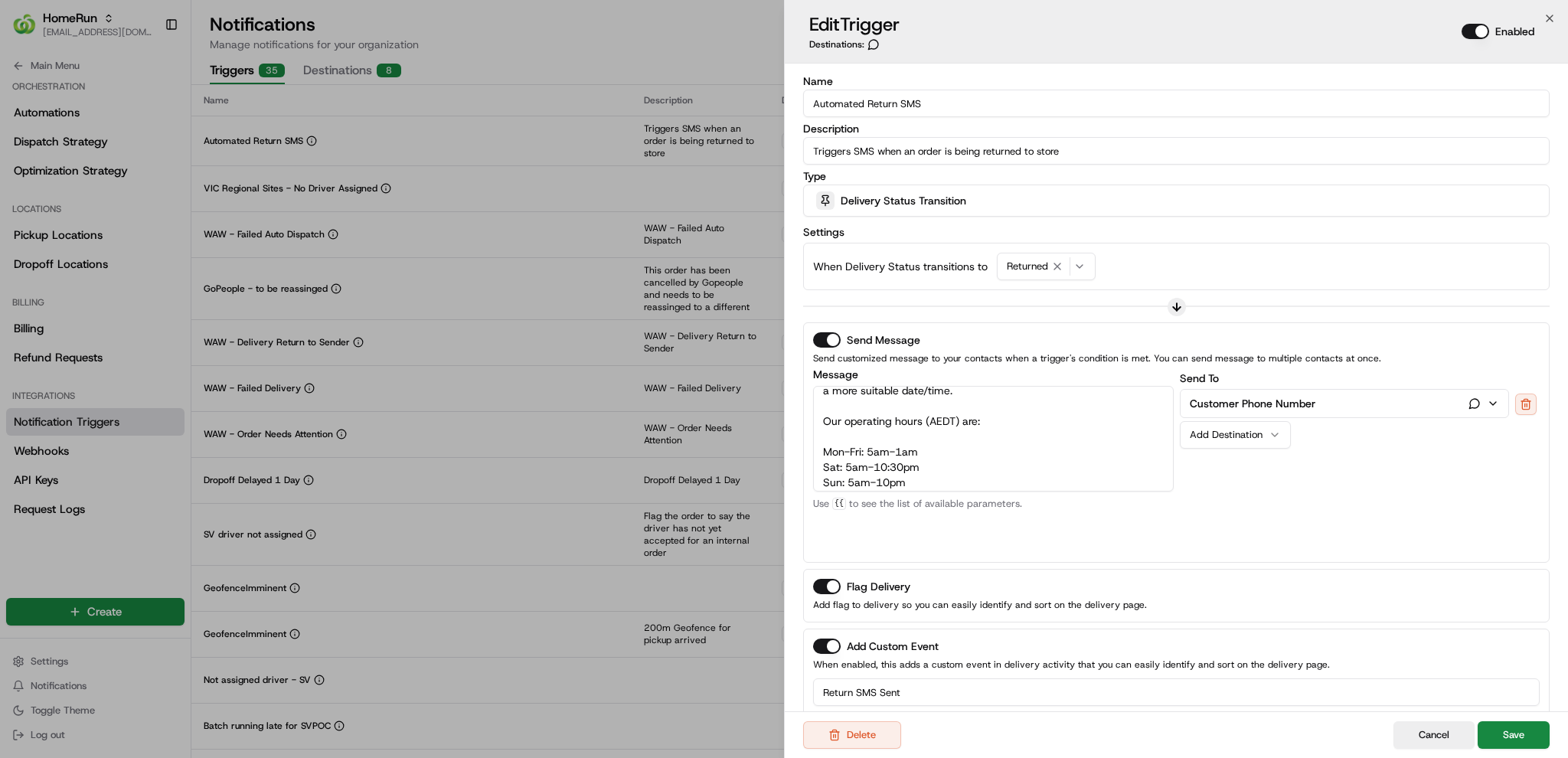 scroll, scrollTop: 0, scrollLeft: 0, axis: both 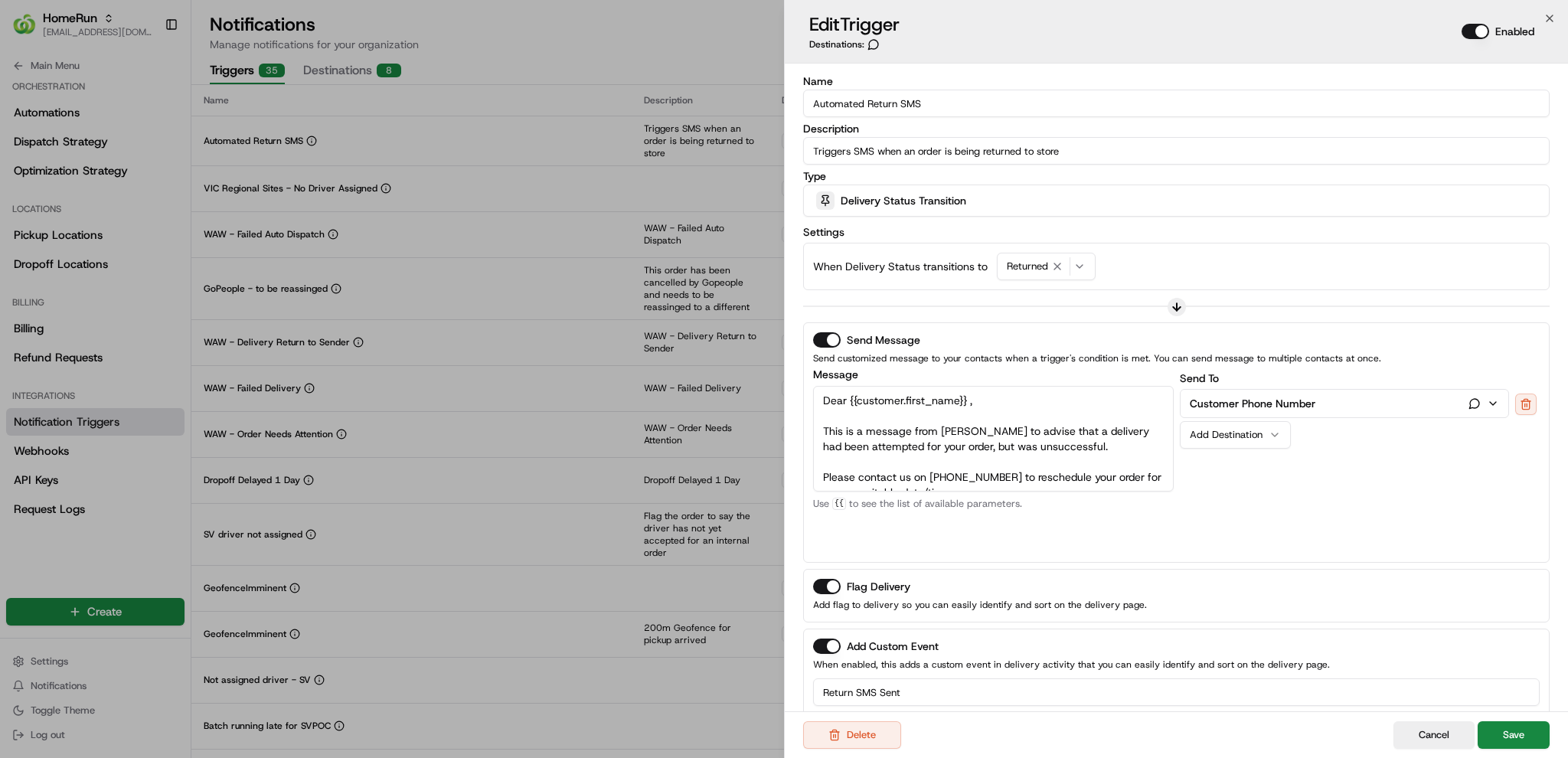 click on "Dear {{customer.first_name}} ,
This is a message from Woolworths to advise that a delivery had been attempted for your order, but was unsuccessful.
Please contact us on 1800 000 610 to reschedule your order for a more suitable date/time.
Our operating hours (AEDT) are:
Mon-Fri: 5am-1am
Sat: 5am-10:30pm
Sun: 5am-10pm
Kind regards,
Your Woolworths Online Team" at bounding box center [993, 439] 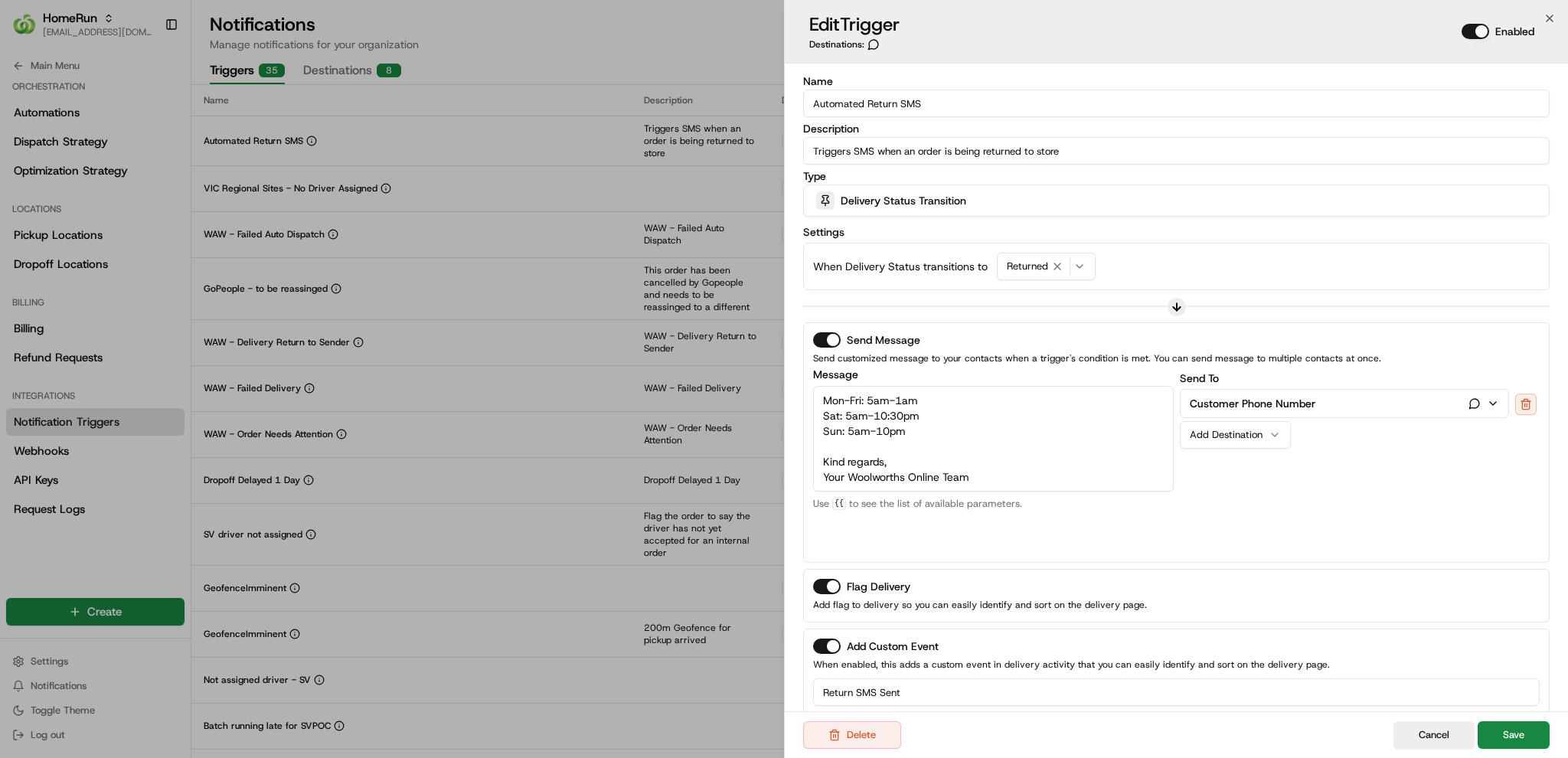 drag, startPoint x: 911, startPoint y: 426, endPoint x: 815, endPoint y: 402, distance: 98.955 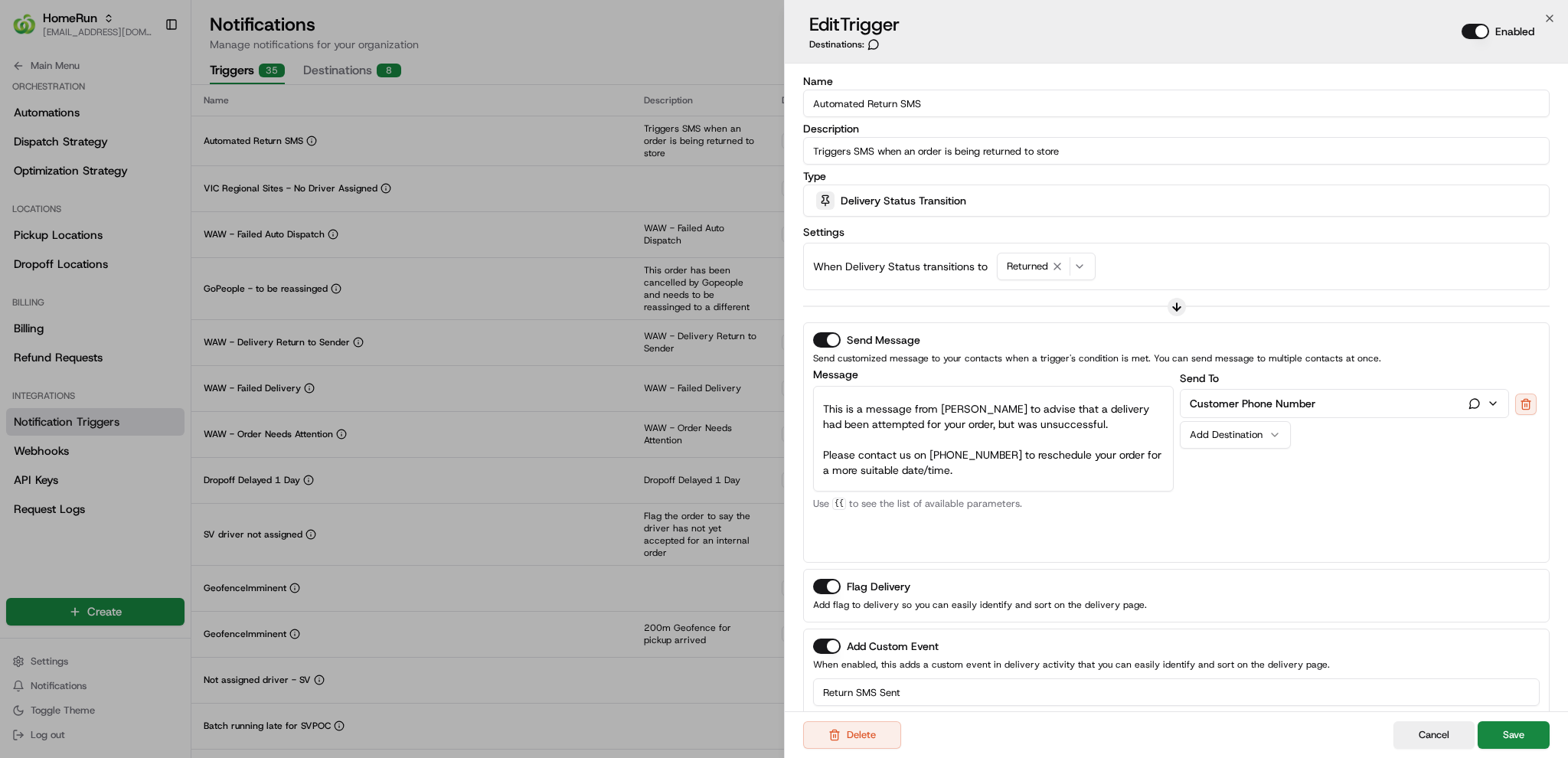 scroll, scrollTop: 0, scrollLeft: 0, axis: both 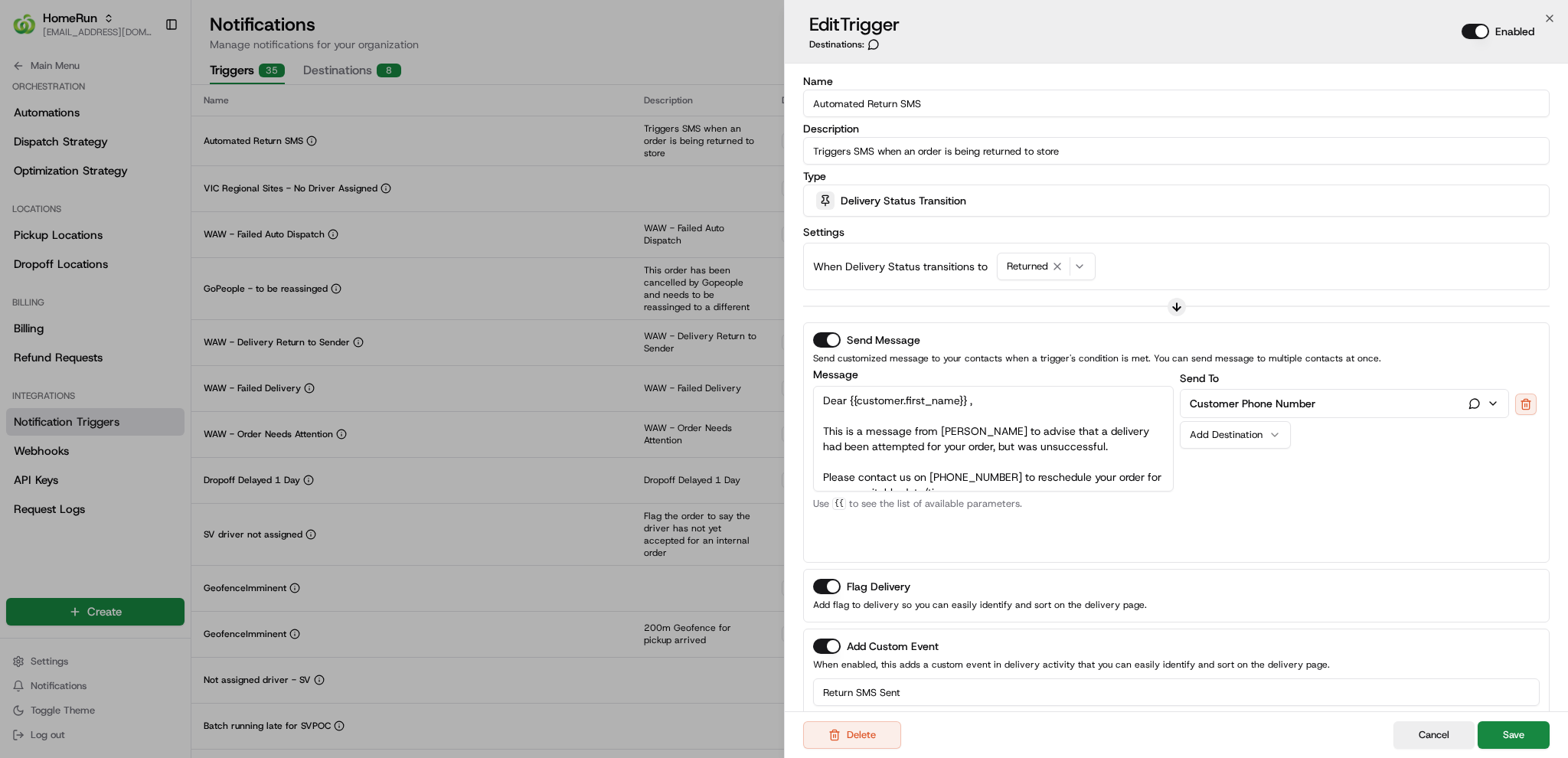 click on "Dear {{customer.first_name}} ,
This is a message from Woolworths to advise that a delivery had been attempted for your order, but was unsuccessful.
Please contact us on 1800 000 610 to reschedule your order for a more suitable date/time.
Our operating hours (AEDT) are:
Mon-Fri: 5am-1am
Sat: 5am-10:30pm
Sun: 5am-10pm
Kind regards,
Your Woolworths Online Team" at bounding box center (993, 439) 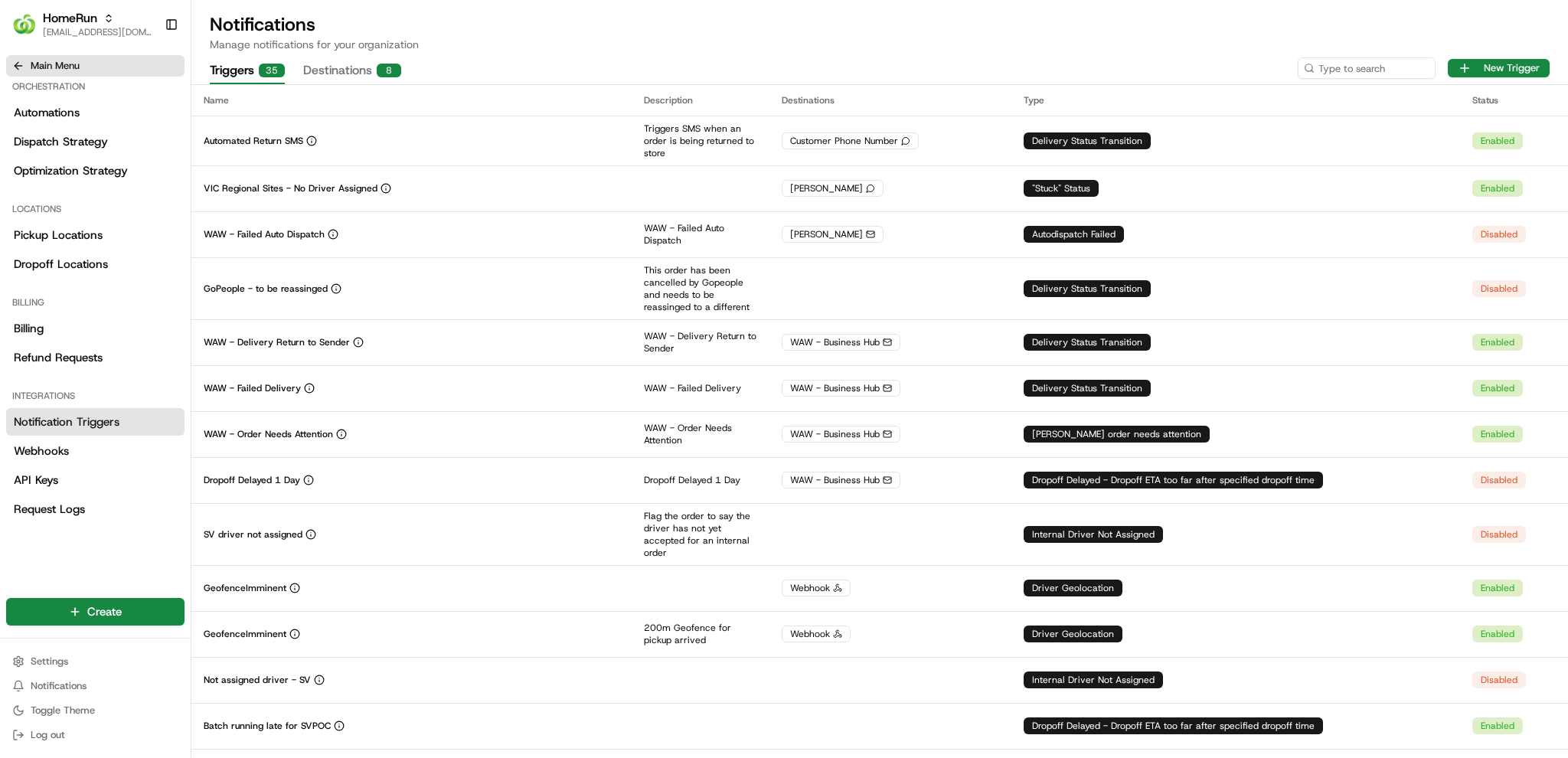 click on "Main Menu" at bounding box center [95, 66] 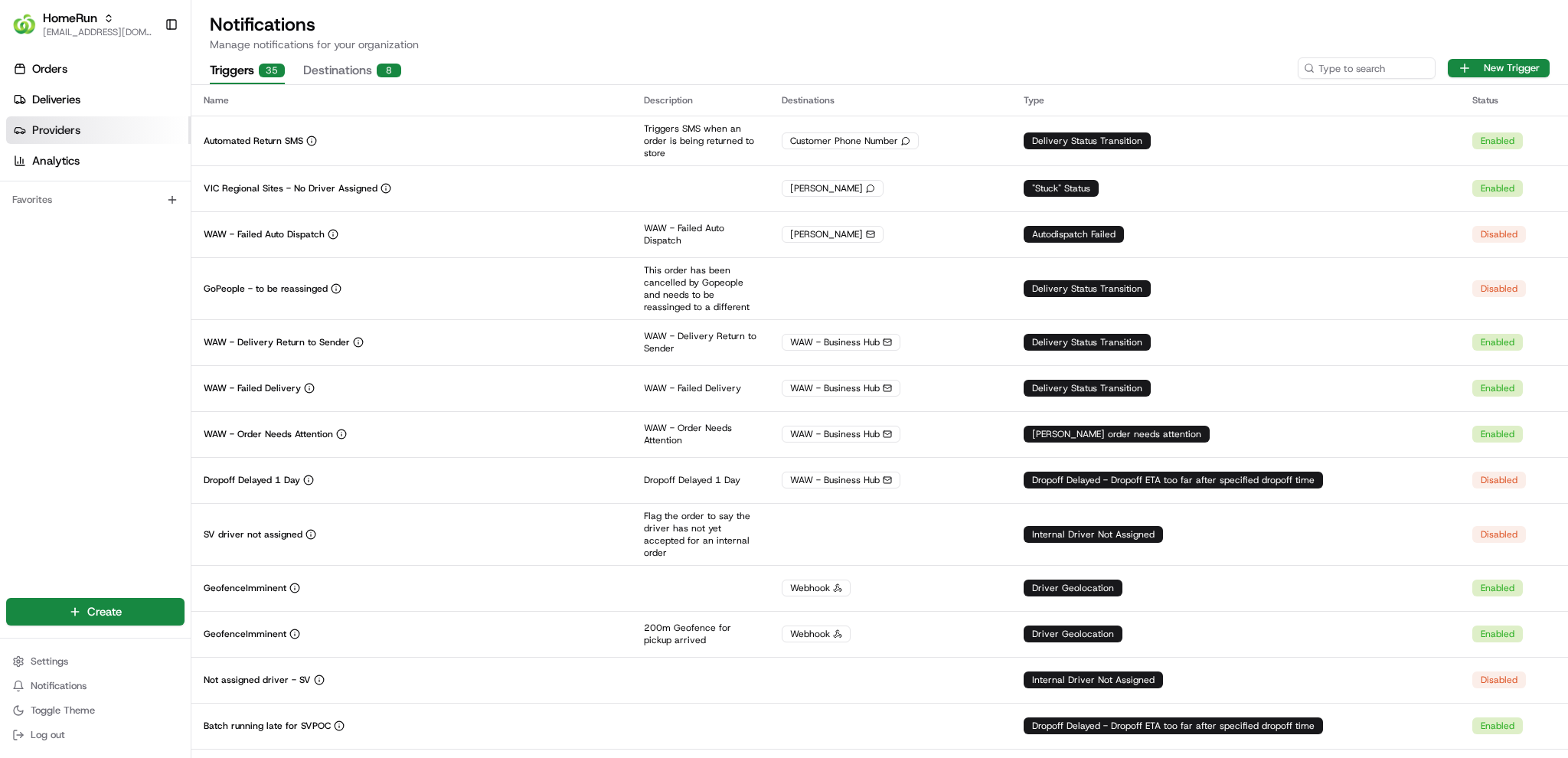 click on "Providers" at bounding box center (56, 130) 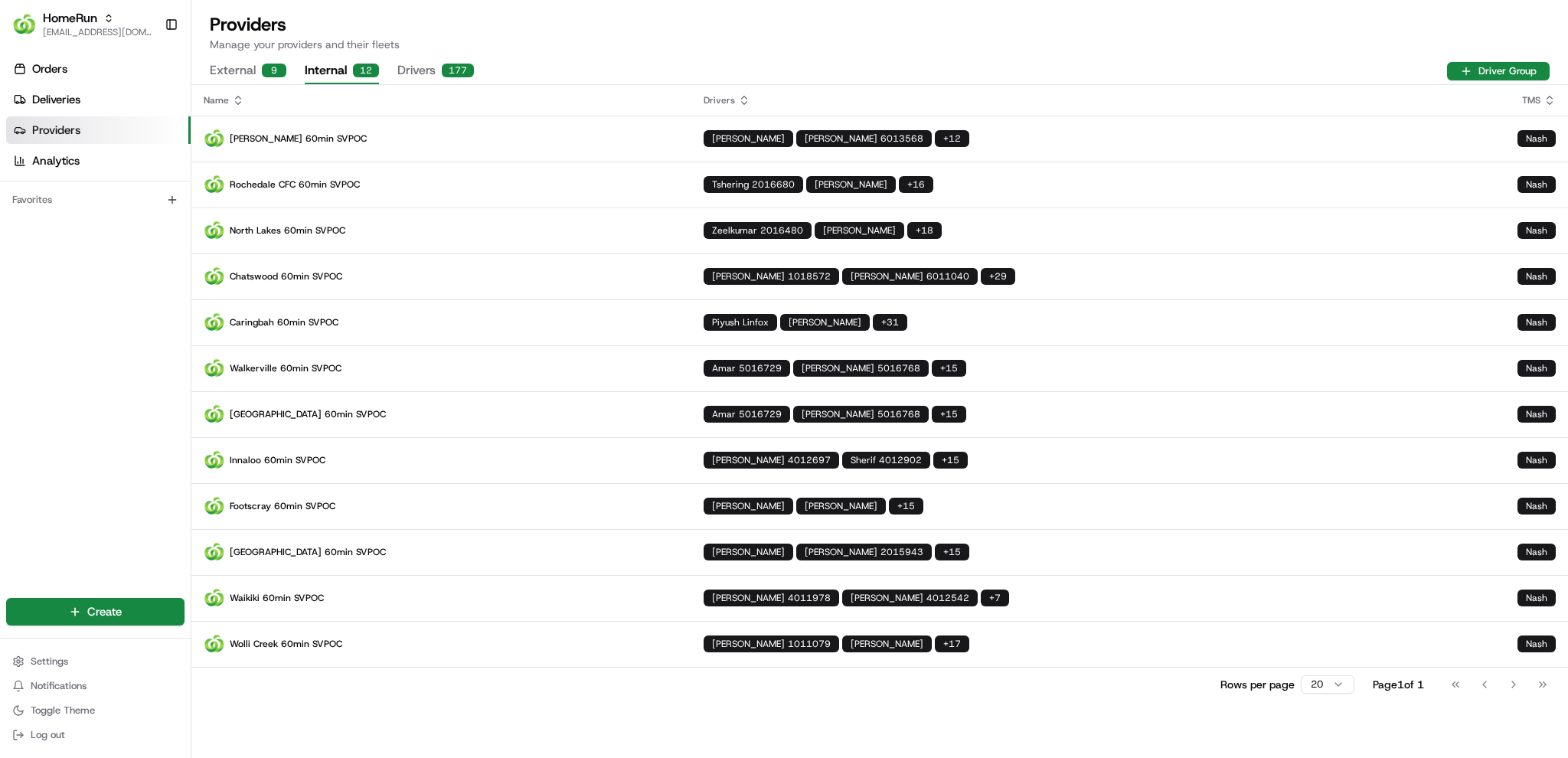 click on "Internal 12" at bounding box center [341, 71] 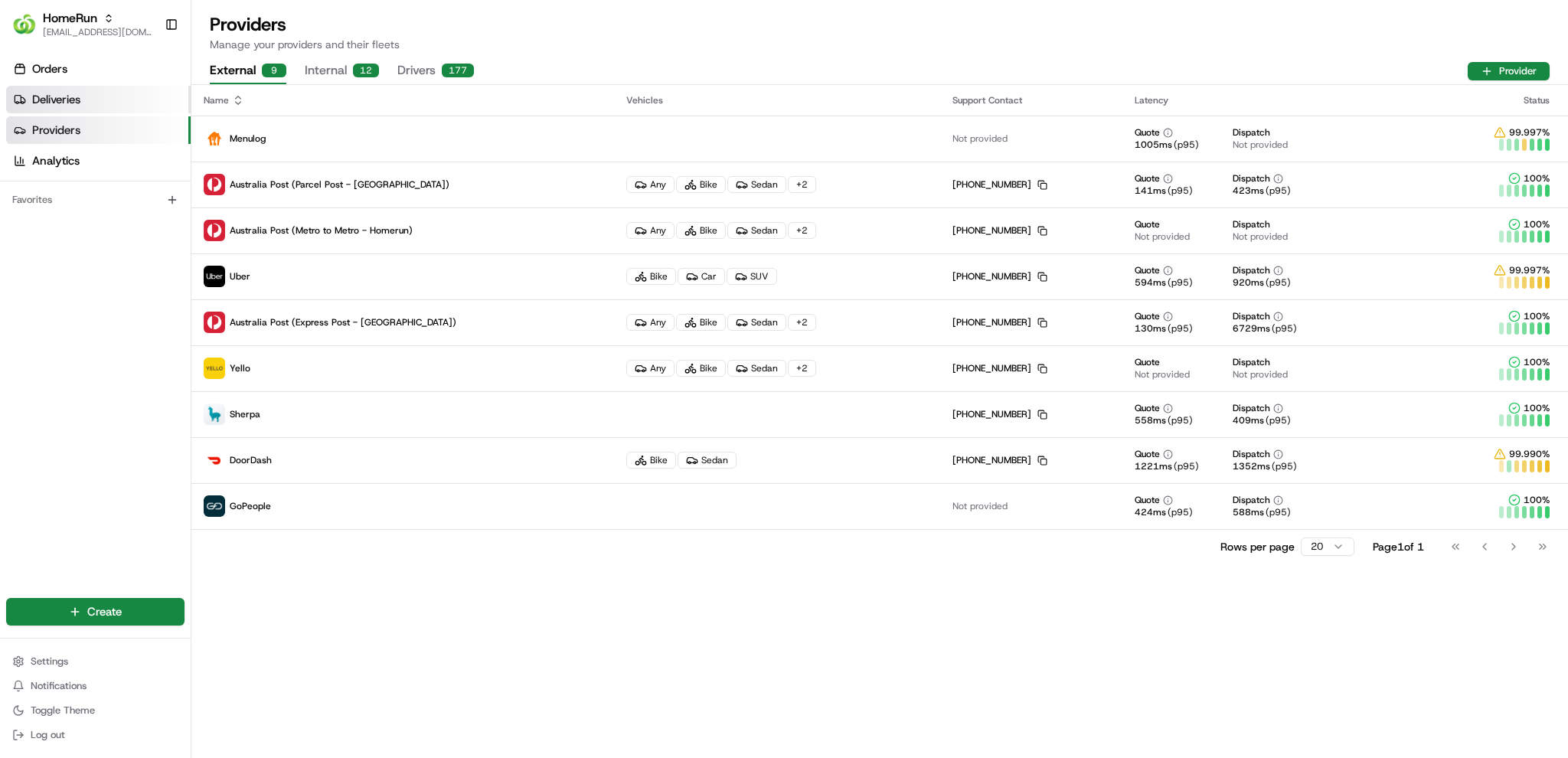 click on "Deliveries" at bounding box center [98, 100] 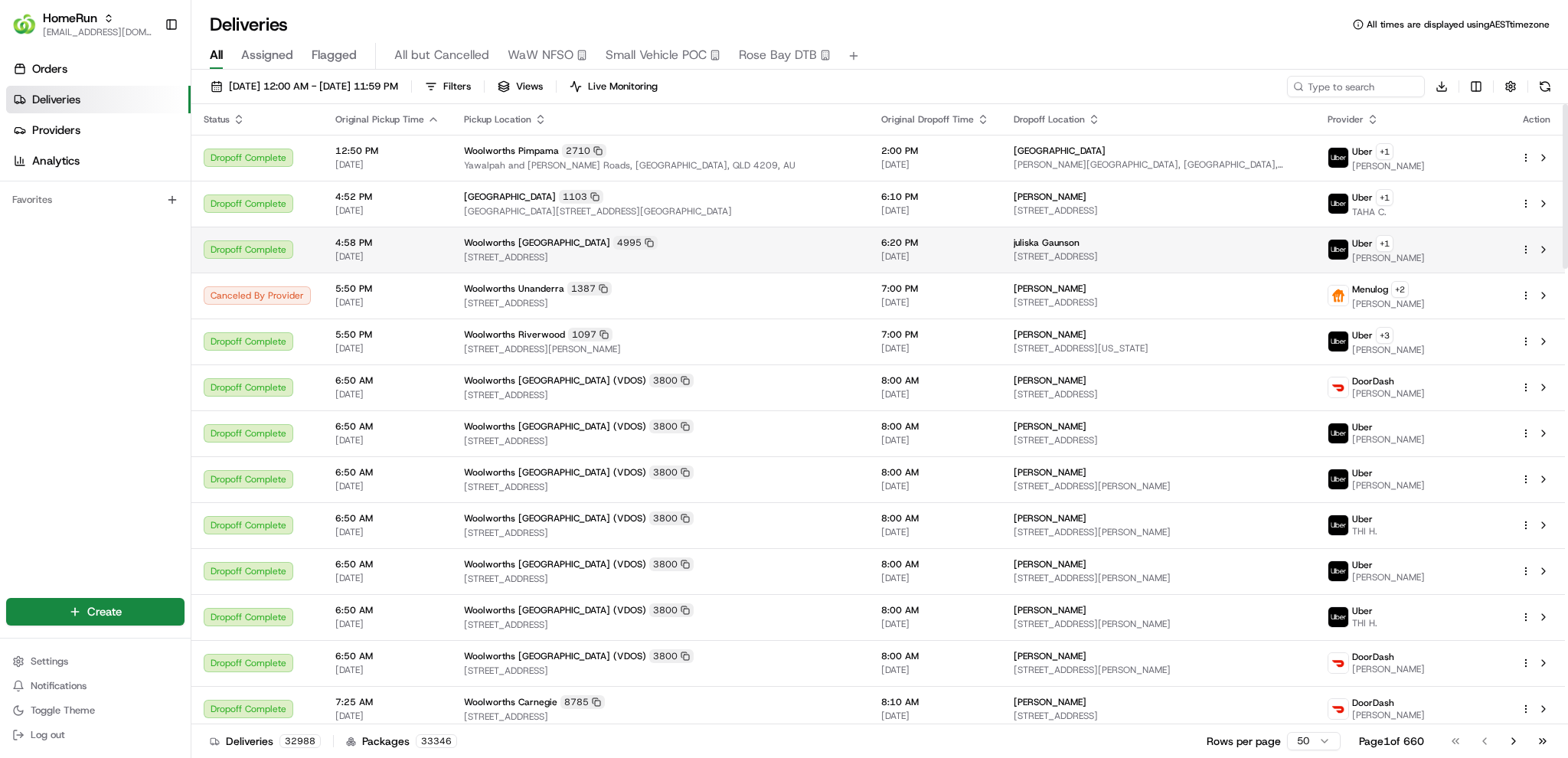 click on "[STREET_ADDRESS]" at bounding box center (660, 257) 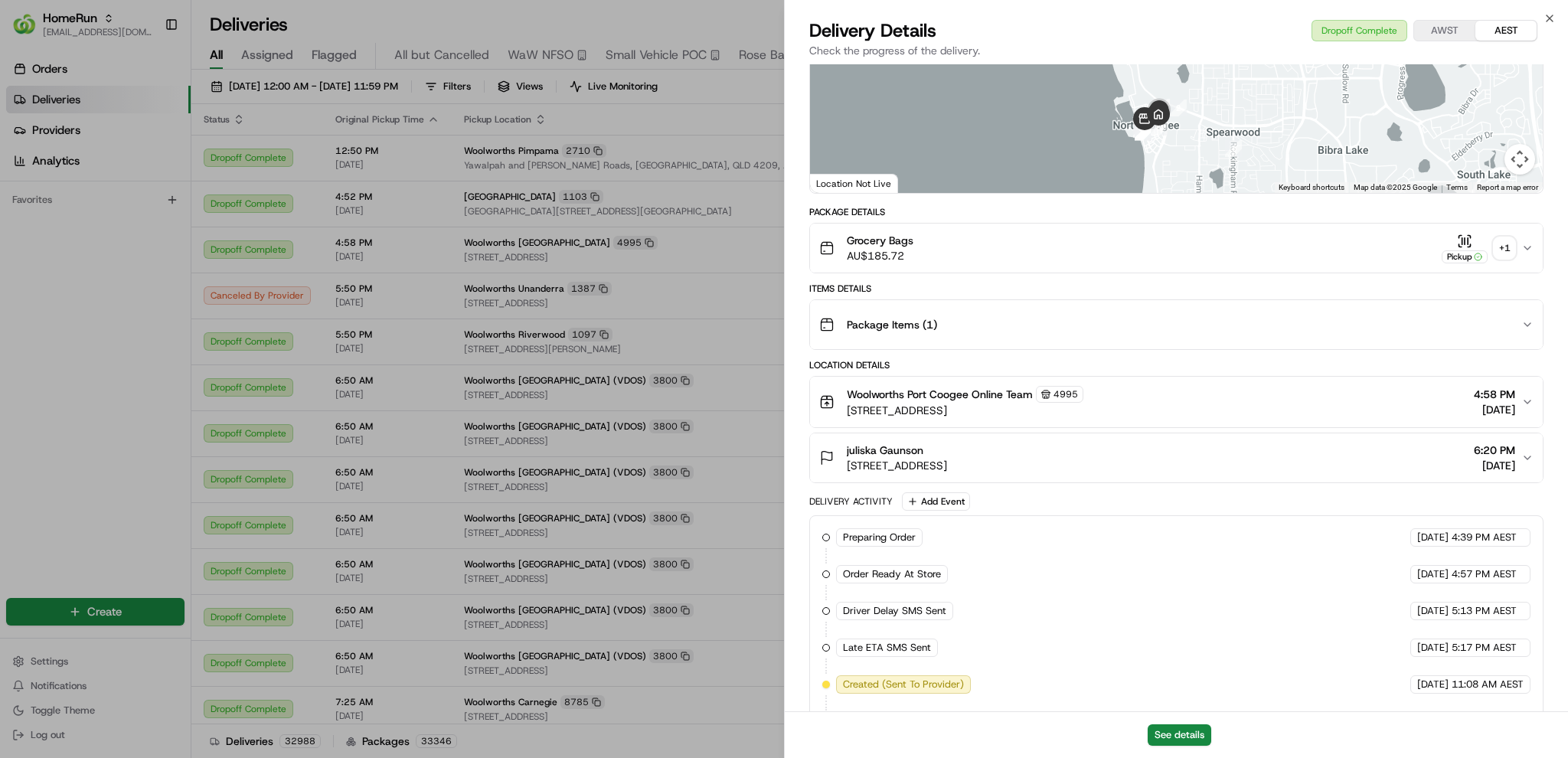 scroll, scrollTop: 245, scrollLeft: 0, axis: vertical 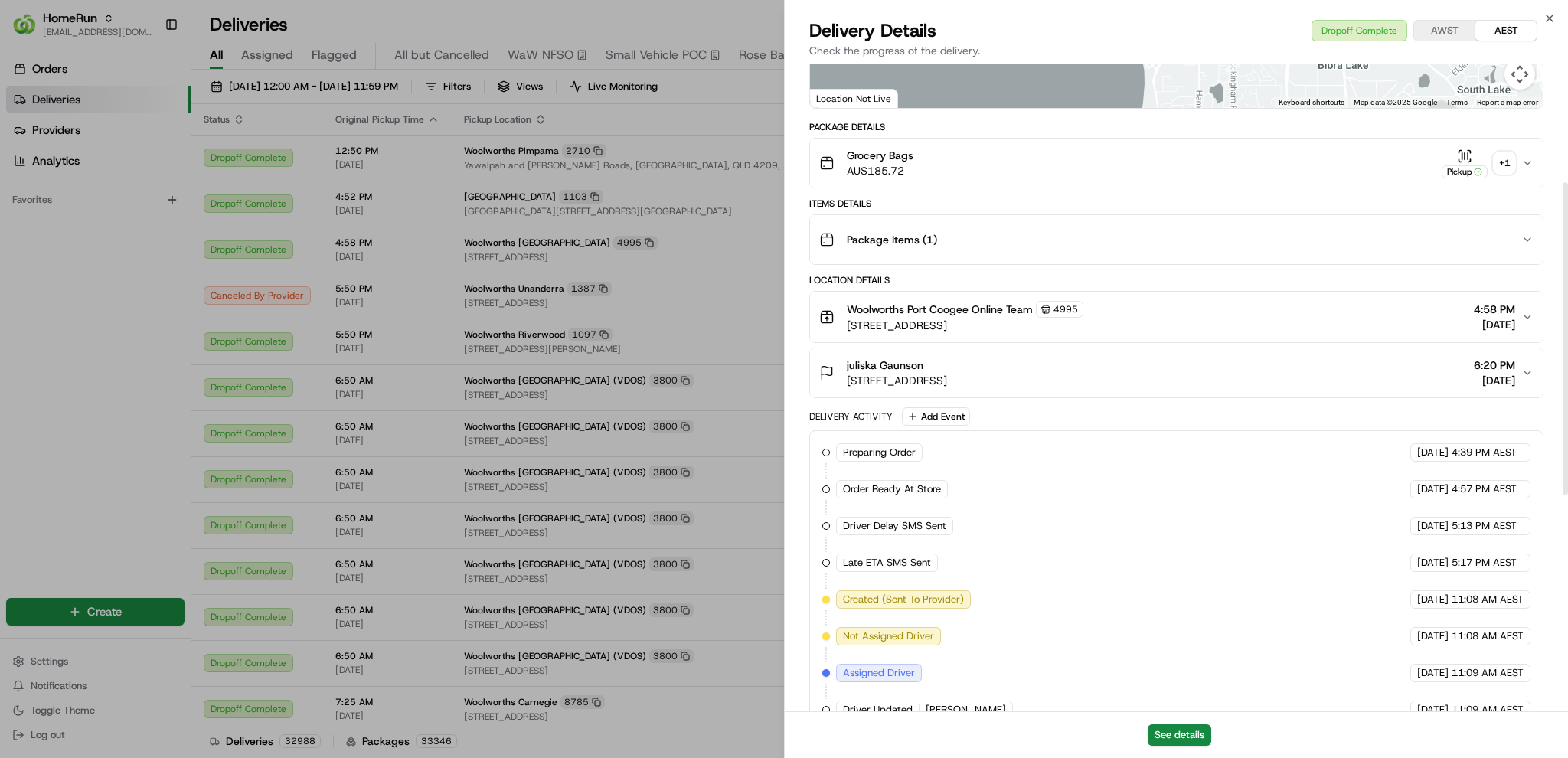 click on "Package Items ( 1 )" at bounding box center [1170, 240] 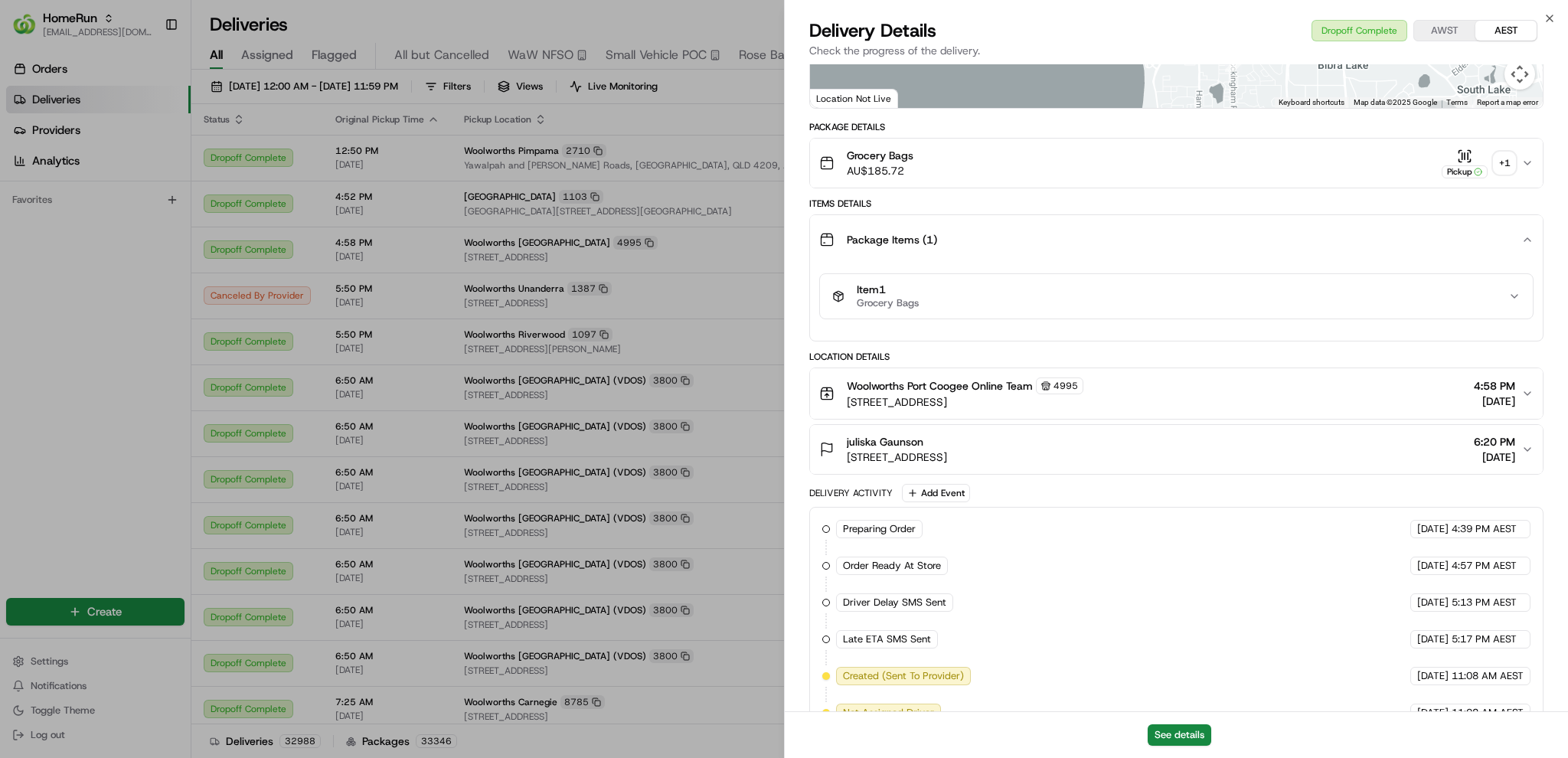 scroll, scrollTop: 0, scrollLeft: 0, axis: both 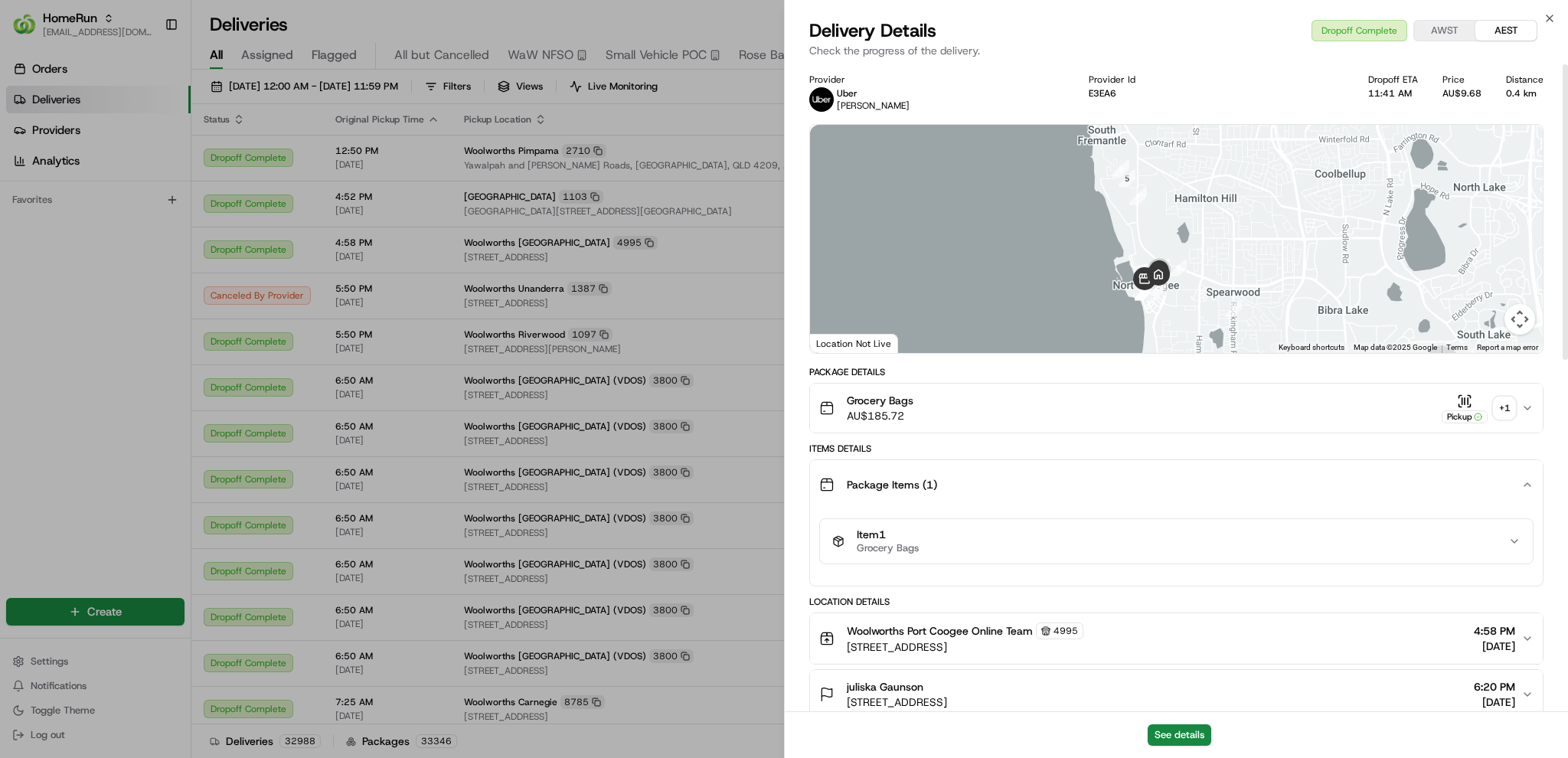 click on "Package Details Grocery Bags AU$ 185.72 Pickup + 1 Items Details Package Items ( 1 ) Item  1 Grocery Bags Location Details Woolworths Port Coogee Online Team 4995 6 Calypso Parade, North Coogee, WA 6163, AU 4:58 PM 16/07/2025  juliska Gaunson 22 Pantheon Ave, North Coogee, WA 6163, AU 6:20 PM 16/07/2025 Delivery Activity Add Event Preparing Order HomeRun 16/07/2025 4:39 PM AEST Order Ready At Store HomeRun 16/07/2025 4:57 PM AEST Driver Delay SMS Sent HomeRun 16/07/2025 5:13 PM AEST Late ETA SMS Sent HomeRun 16/07/2025 5:17 PM AEST Created (Sent To Provider) Uber 17/07/2025 11:08 AM AEST Not Assigned Driver Uber 17/07/2025 11:08 AM AEST Assigned Driver Uber 17/07/2025 11:09 AM AEST Driver Updated DOMENIC GIOVANNI T. Uber 17/07/2025 11:09 AM AEST Pickup Enroute Uber 17/07/2025 11:09 AM AEST Pickup Arrived Uber 17/07/2025 11:14 AM AEST Not Assigned Driver Uber 17/07/2025 11:22 AM AEST Assigned Driver Uber 17/07/2025 11:23 AM AEST Driver Updated ADEEL S. Uber 17/07/2025 11:23 AM AEST Pickup Enroute Uber Uber" at bounding box center (1176, 930) 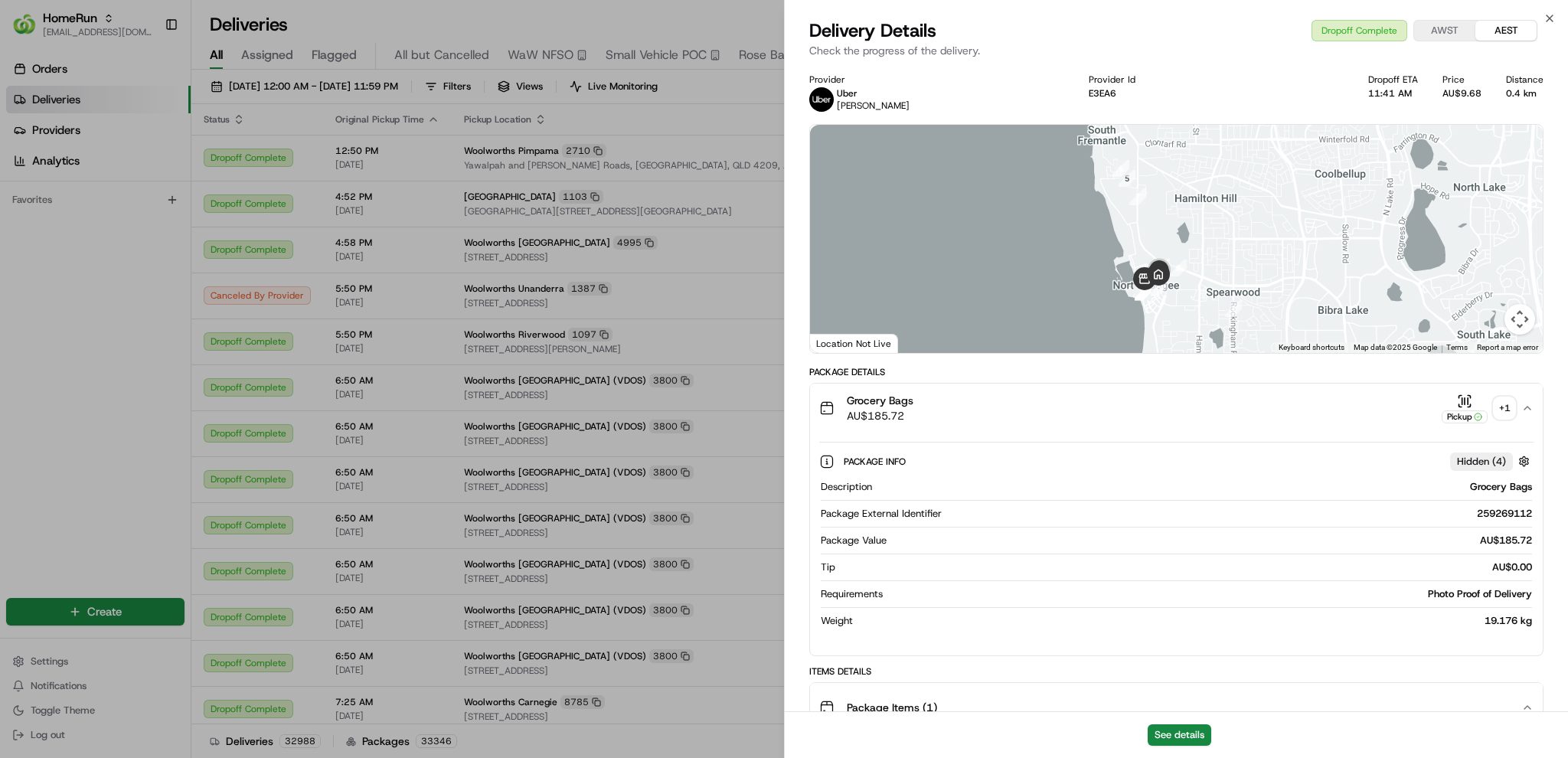 click on "Package Info Hidden ( 4 )" at bounding box center [1176, 461] 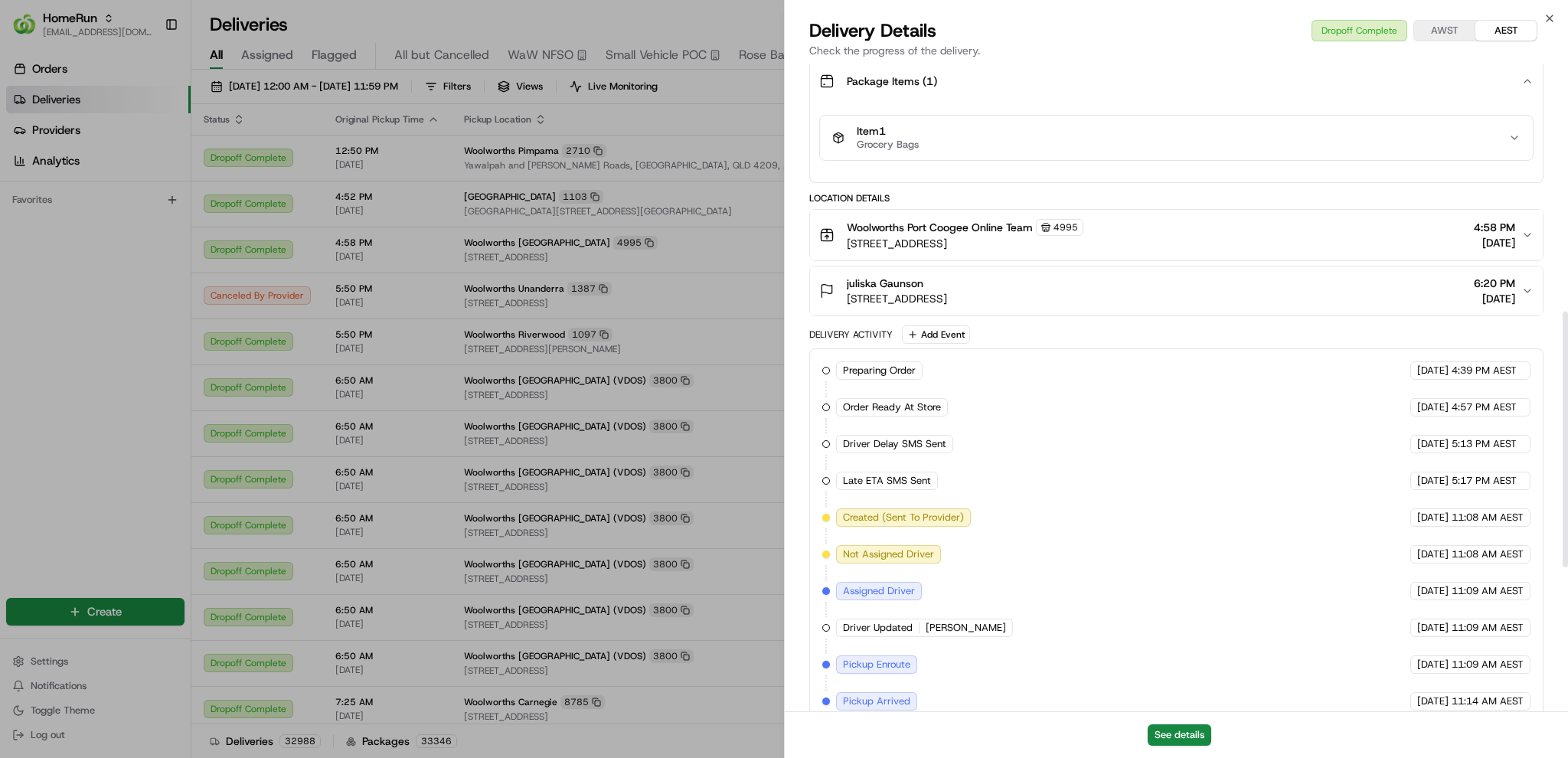scroll, scrollTop: 198, scrollLeft: 0, axis: vertical 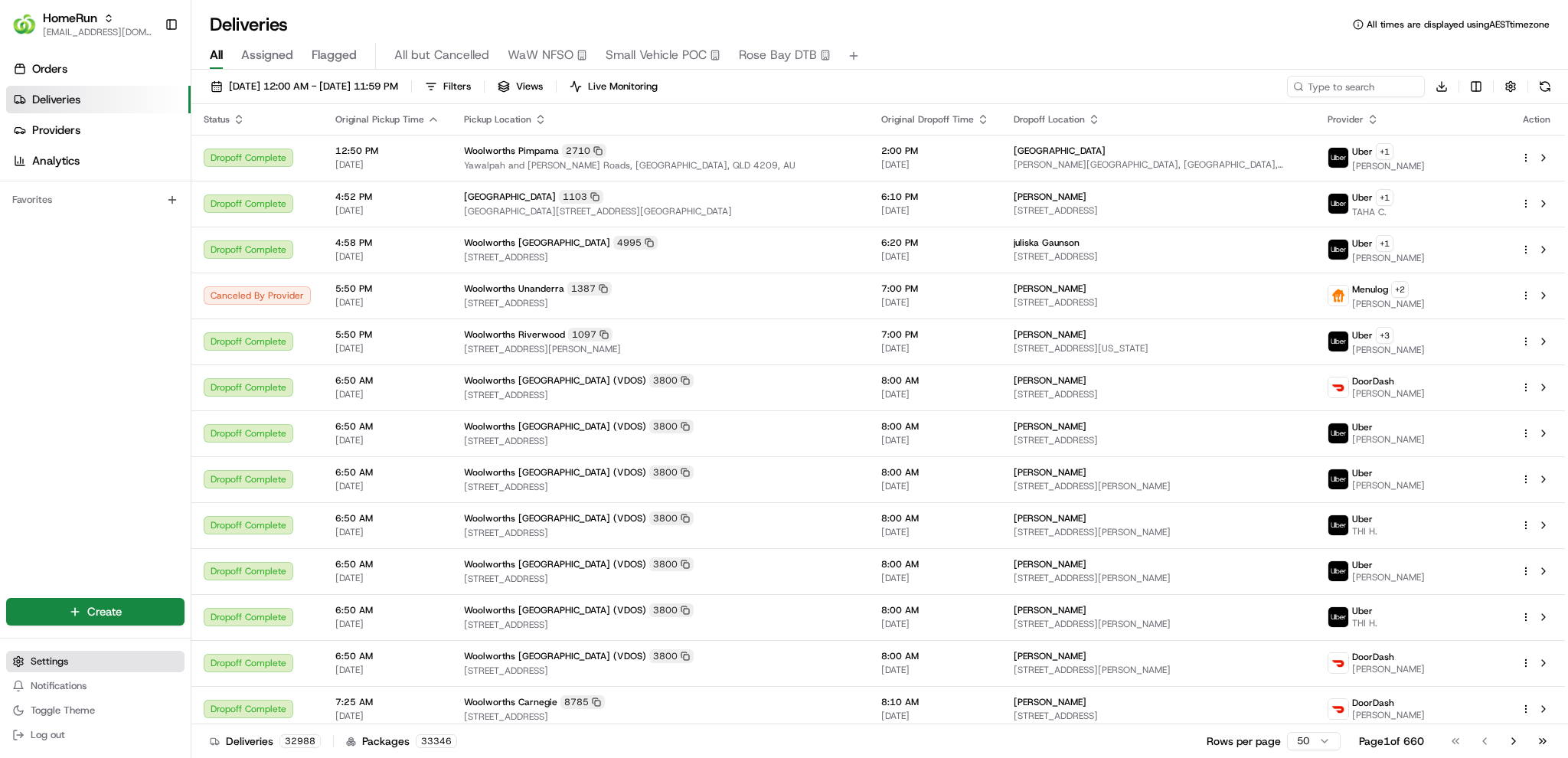 click on "Settings" at bounding box center [49, 662] 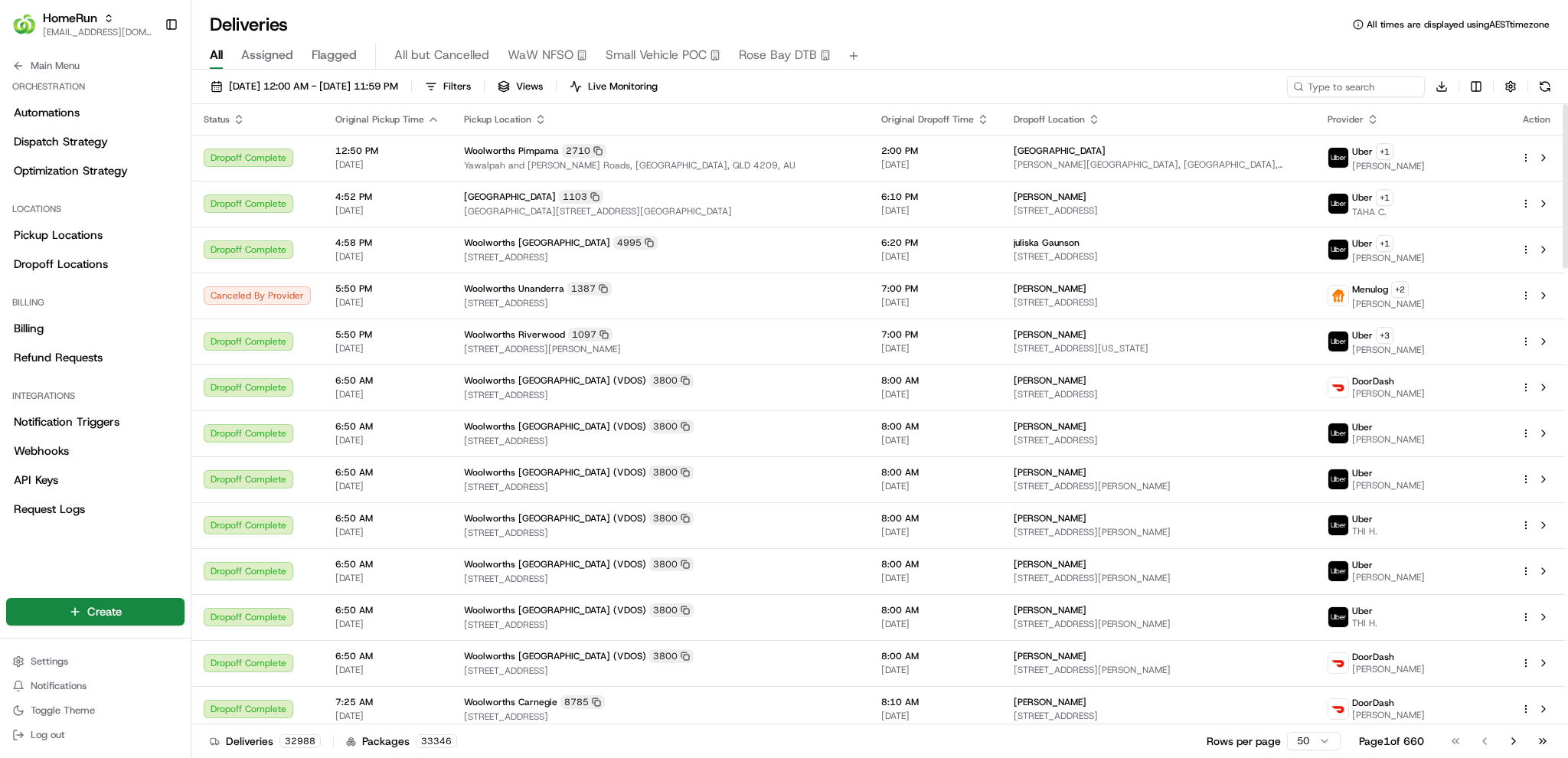 click on "17/07/2025 12:00 AM - 17/07/2025 11:59 PM Filters Views Live Monitoring Download Status Original Pickup Time Pickup Location Original Dropoff Time Dropoff Location Provider Action Dropoff Complete 12:50 PM 16/07/2025 Woolworths Pimpama 2710 Yawalpah and Dixon Roads, Pimpama, QLD 4209, AU 2:00 PM 16/07/2025 Pimpama Primary College Cunningham Drive North  Pimpama State Primary College, Pimpama, QLD 4209, AU Uber + 1 HARKIRAT S. Dropoff Complete 4:52 PM 16/07/2025 Woolworths Lane Cove 1103 Cnr Longueville Road And Austin Street, Lane Cove, NSW 2066, AU 6:10 PM 16/07/2025 Kenneth Korb 120 High Street, Harp 117 Montefiore,, Hunters Hill, NSW 2110, AU Uber + 1 TAHA C. Dropoff Complete 4:58 PM 16/07/2025 Woolworths Port Coogee 4995 6 Calypso Parade, North Coogee, WA 6163, AU 6:20 PM 16/07/2025 juliska Gaunson 22 Pantheon Ave, North Coogee, WA 6163, AU Uber + 1 ADEEL S. Canceled By Provider 5:50 PM 16/07/2025 Woolworths Unanderra 1387 4-8 Tannery Street, Unanderra, NSW 2526, AU 7:00 PM 16/07/2025 Nadeem Abbas Menulog" at bounding box center (880, 415) 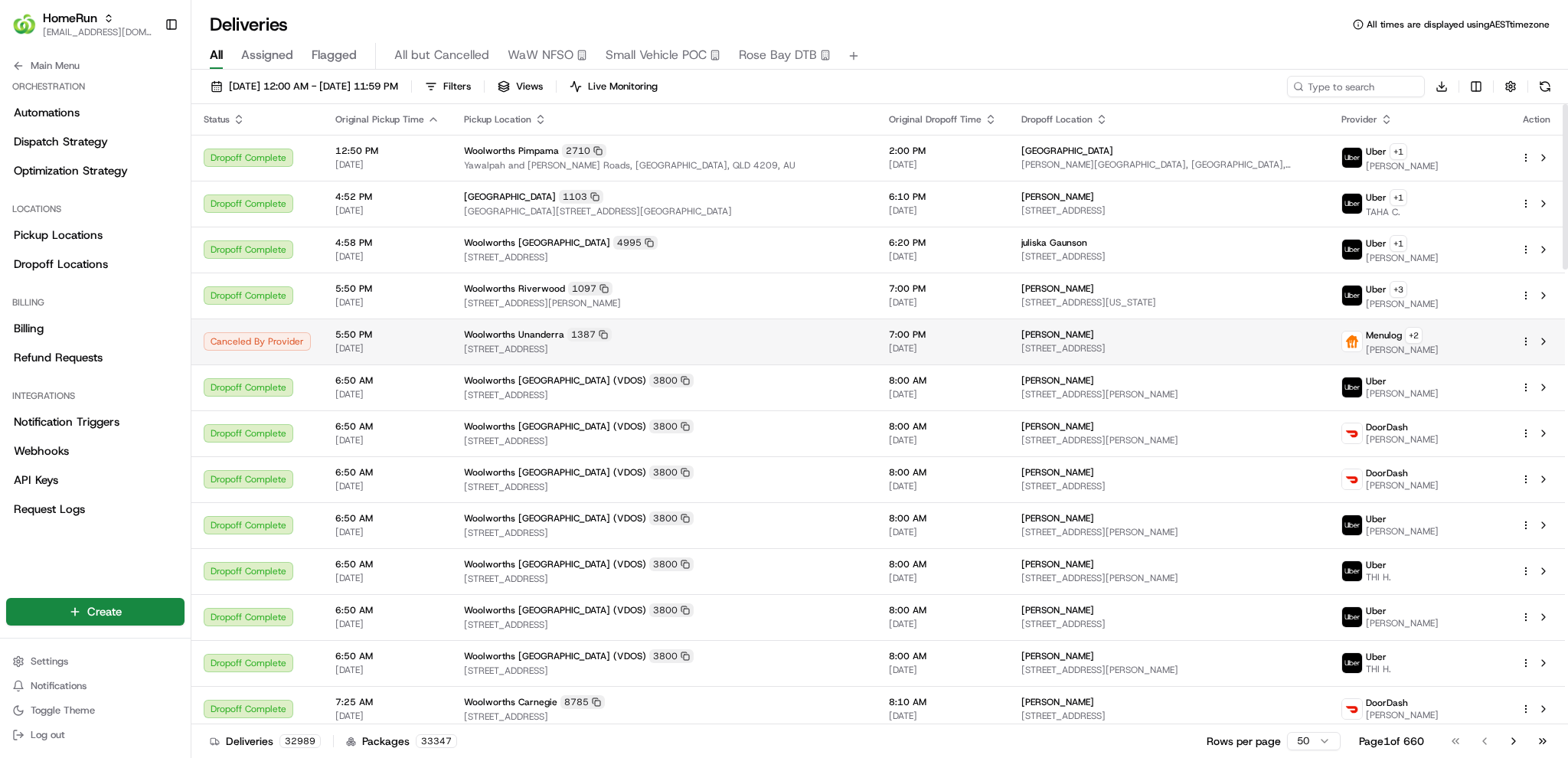 click on "[PERSON_NAME]" at bounding box center [1168, 335] 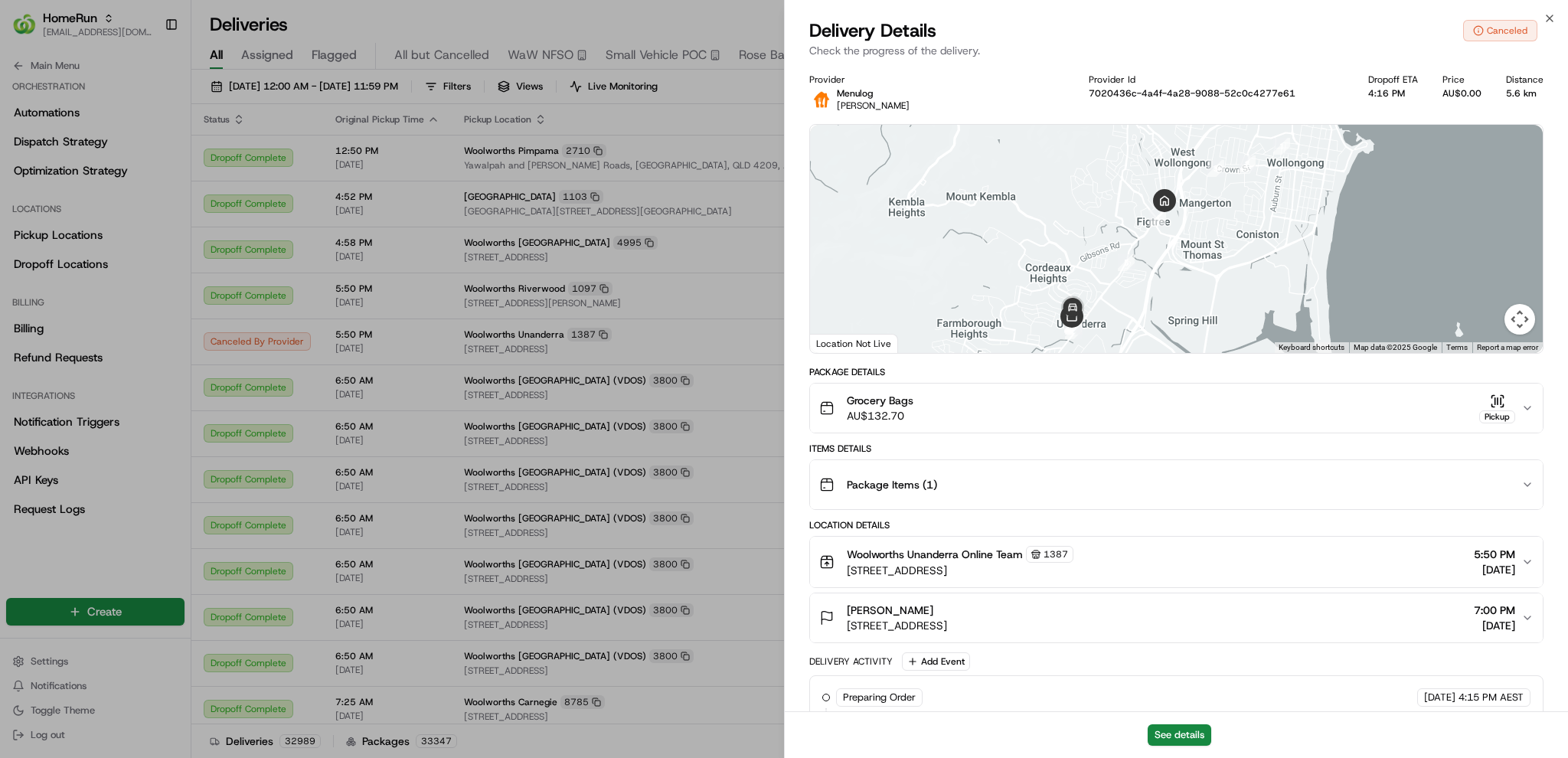 click on "Grocery Bags AU$ 132.70 Pickup" at bounding box center [1176, 408] 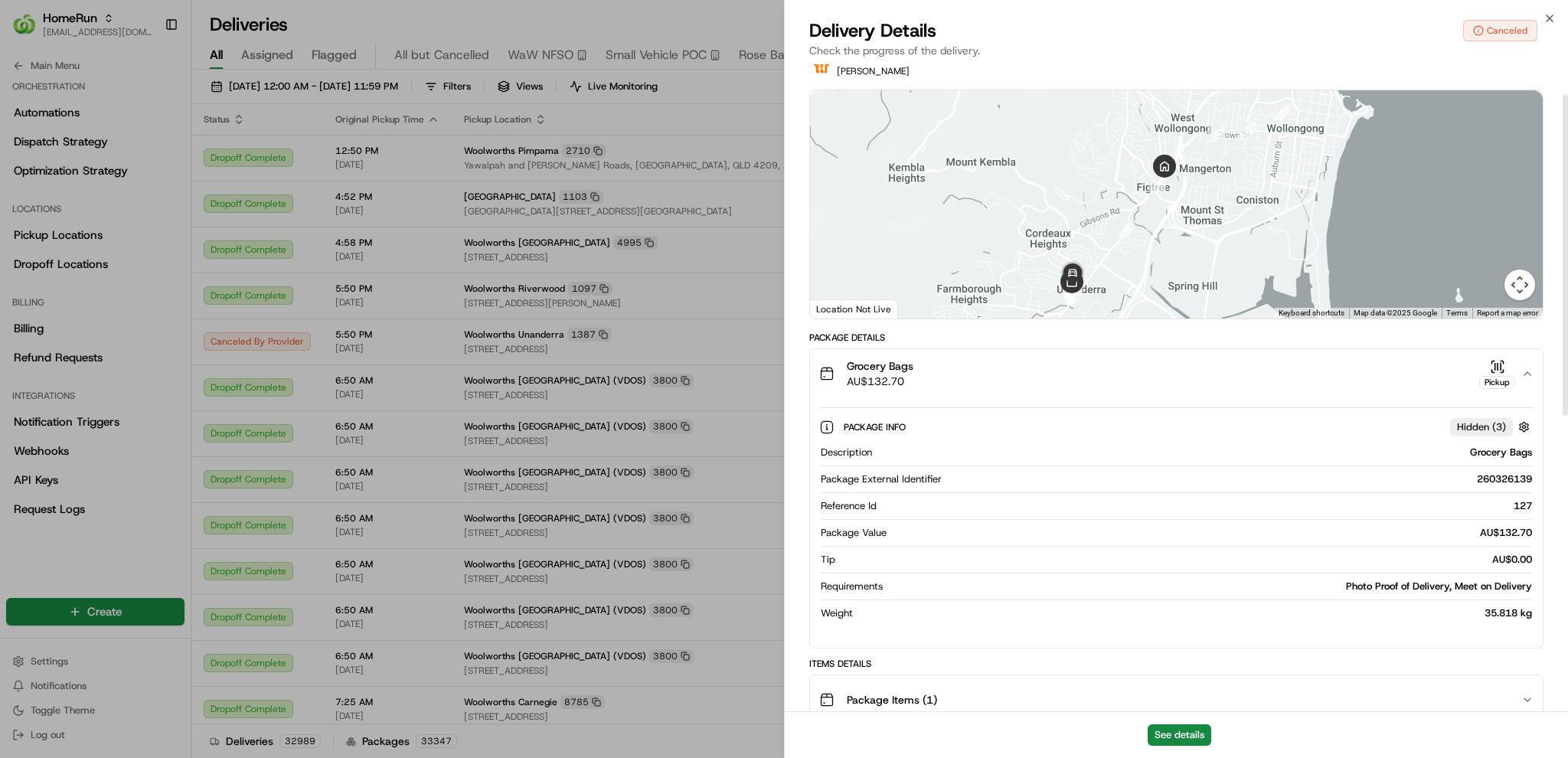 scroll, scrollTop: 61, scrollLeft: 0, axis: vertical 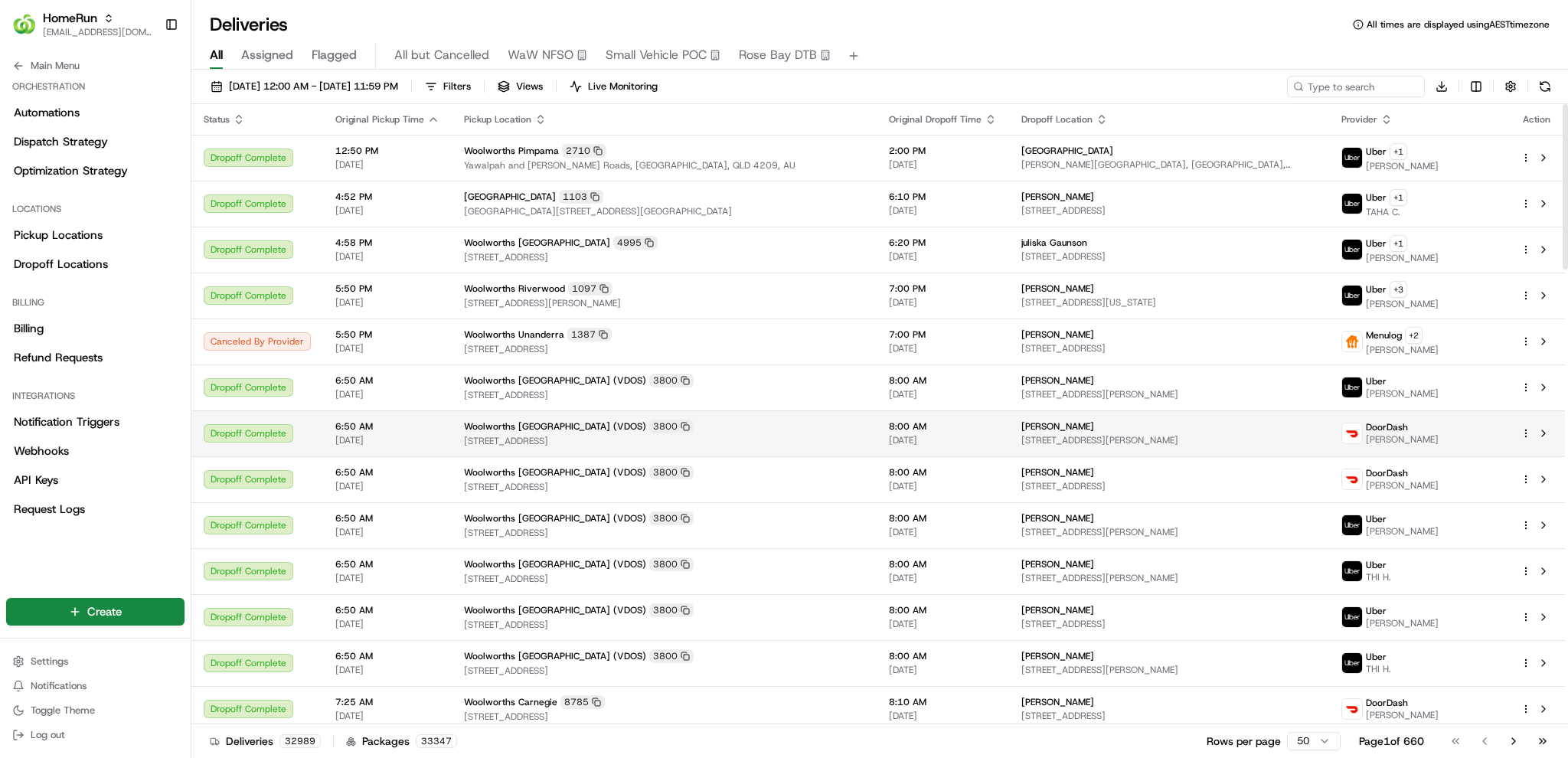 click on "[STREET_ADDRESS][PERSON_NAME]" at bounding box center [1168, 440] 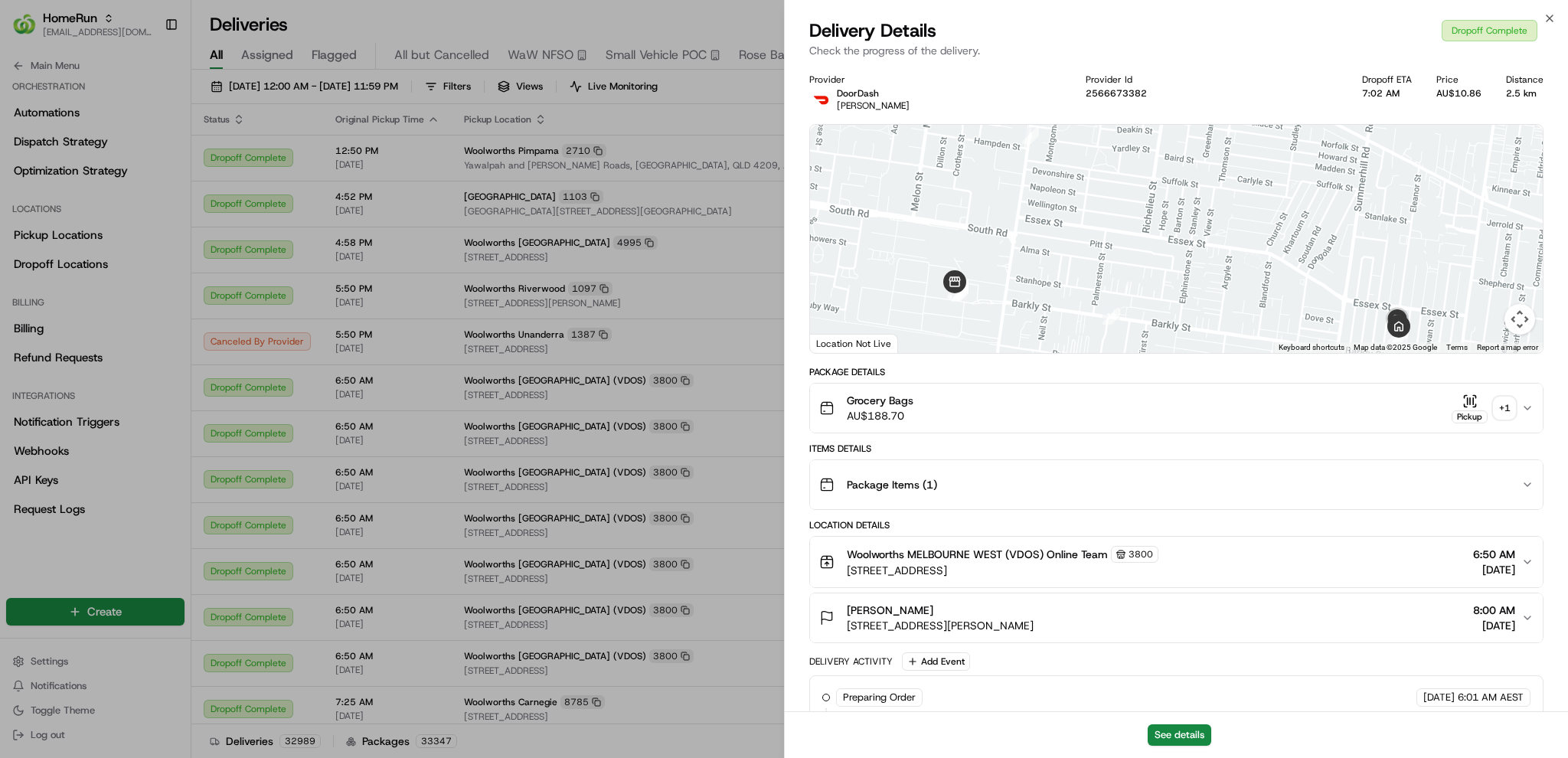 click on "Grocery Bags AU$ 188.70 Pickup + 1" at bounding box center [1170, 408] 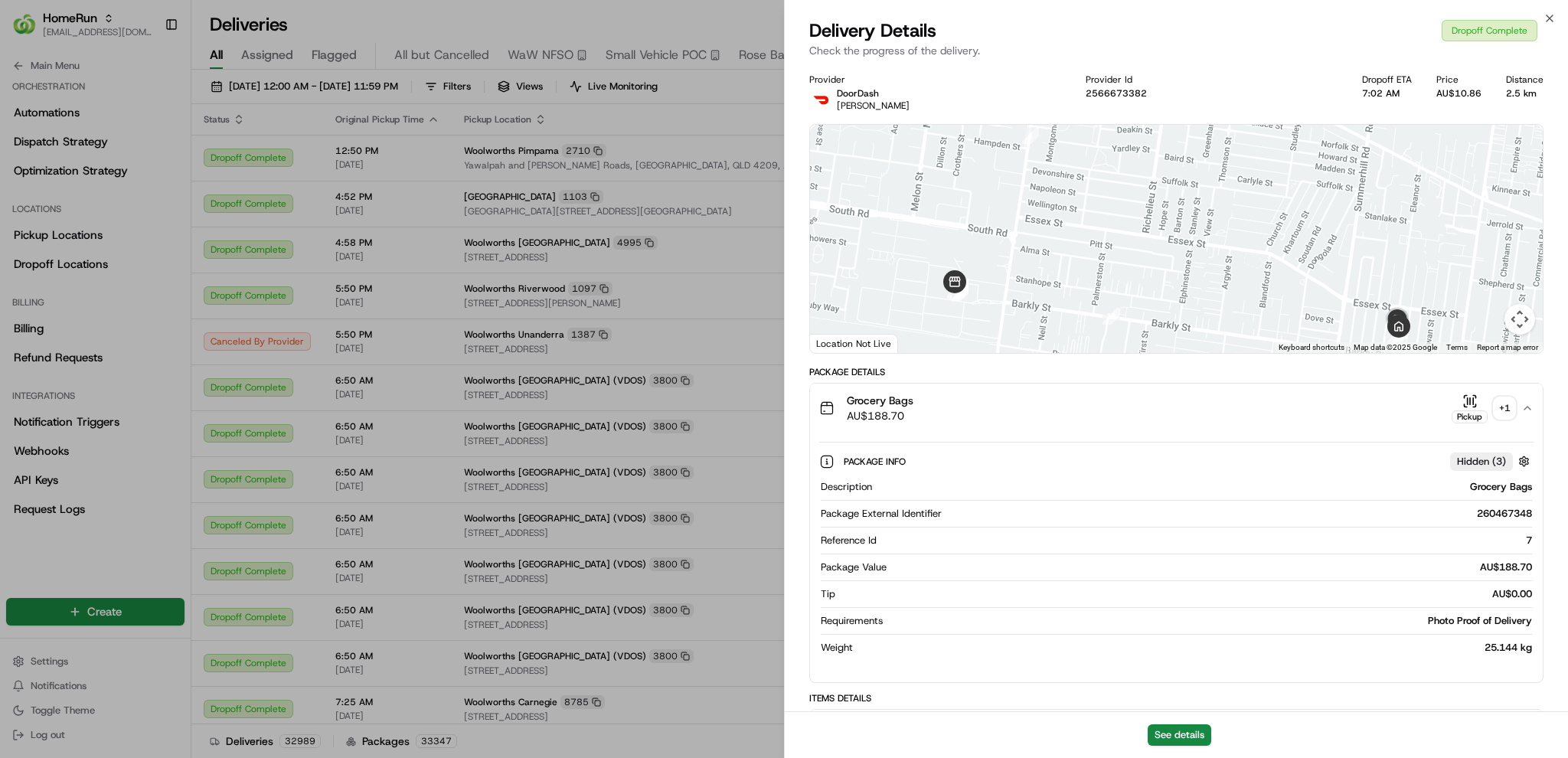 click on "Grocery Bags AU$ 188.70 Pickup + 1" at bounding box center (1170, 408) 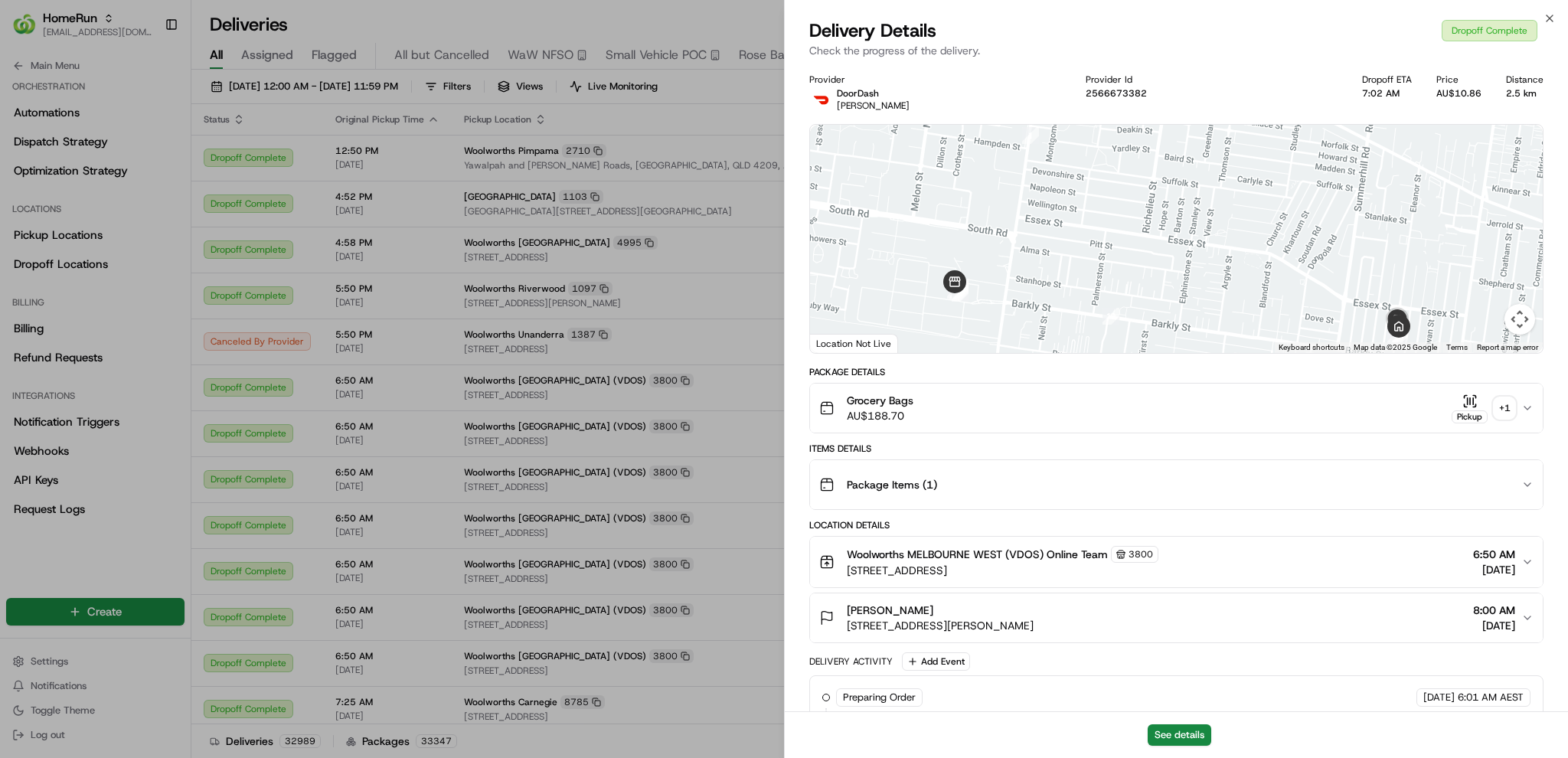 click on "Grocery Bags AU$ 188.70 Pickup + 1" at bounding box center (1170, 408) 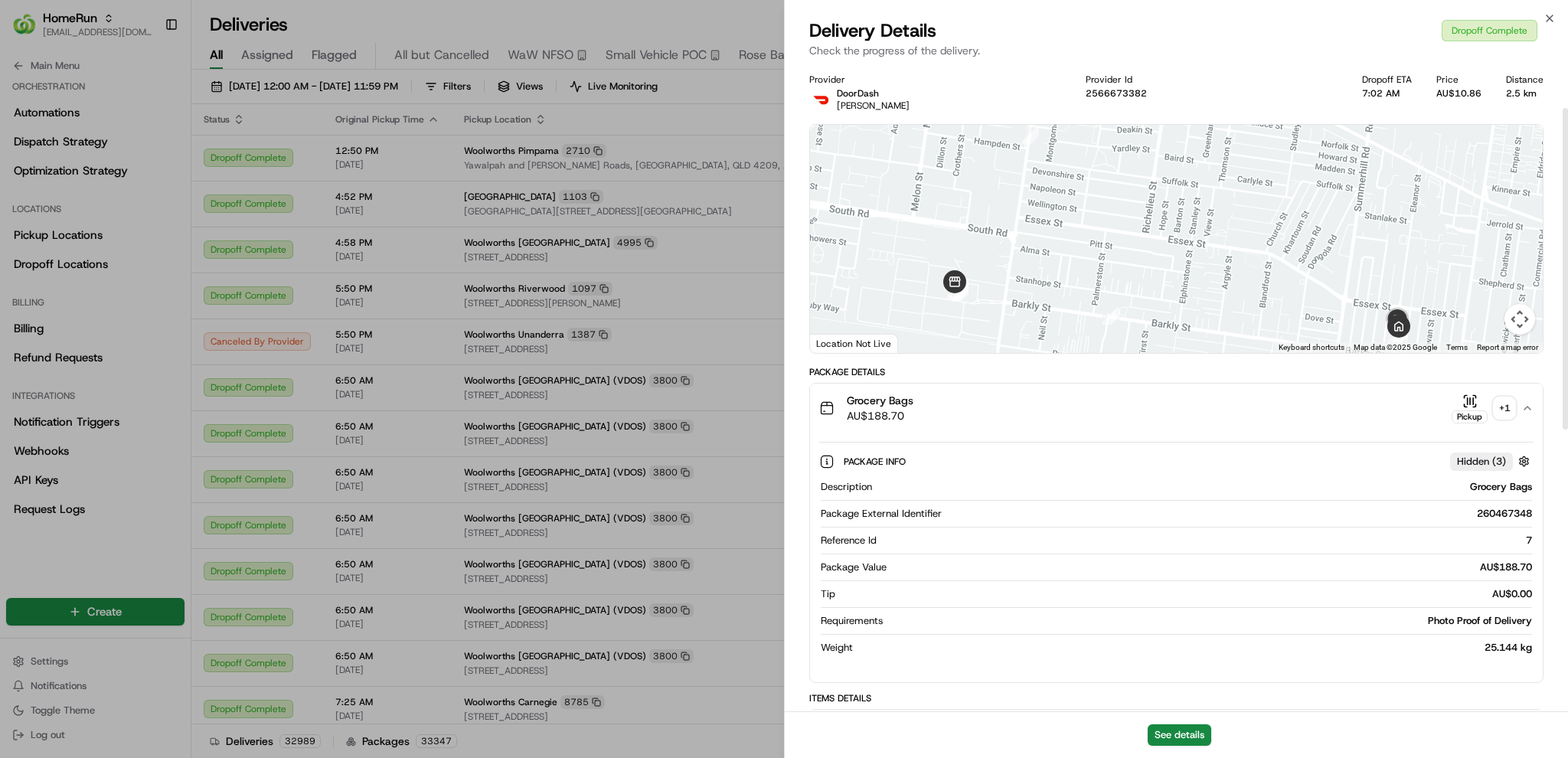 scroll, scrollTop: 184, scrollLeft: 0, axis: vertical 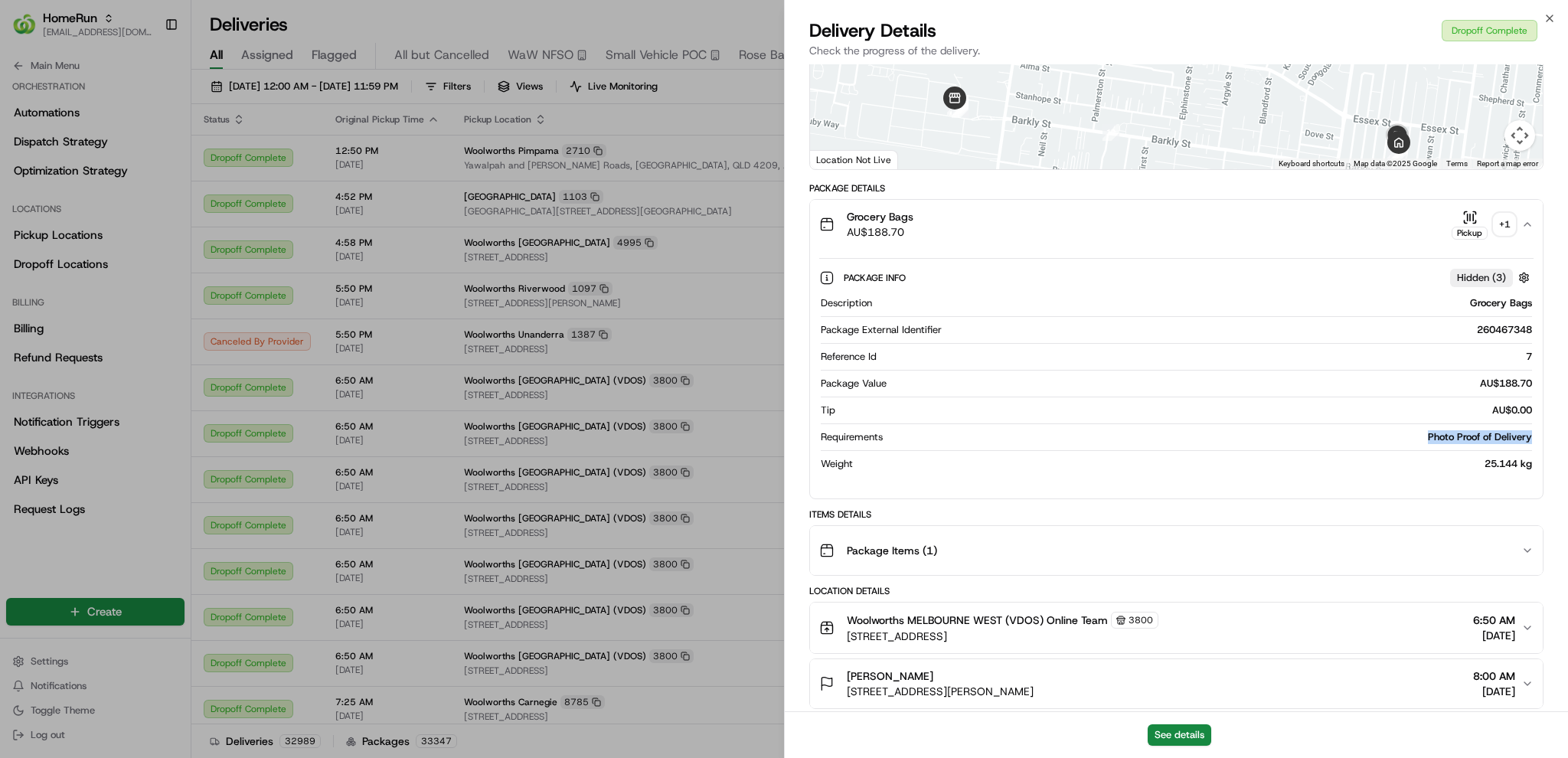 drag, startPoint x: 1417, startPoint y: 442, endPoint x: 1532, endPoint y: 440, distance: 115.01739 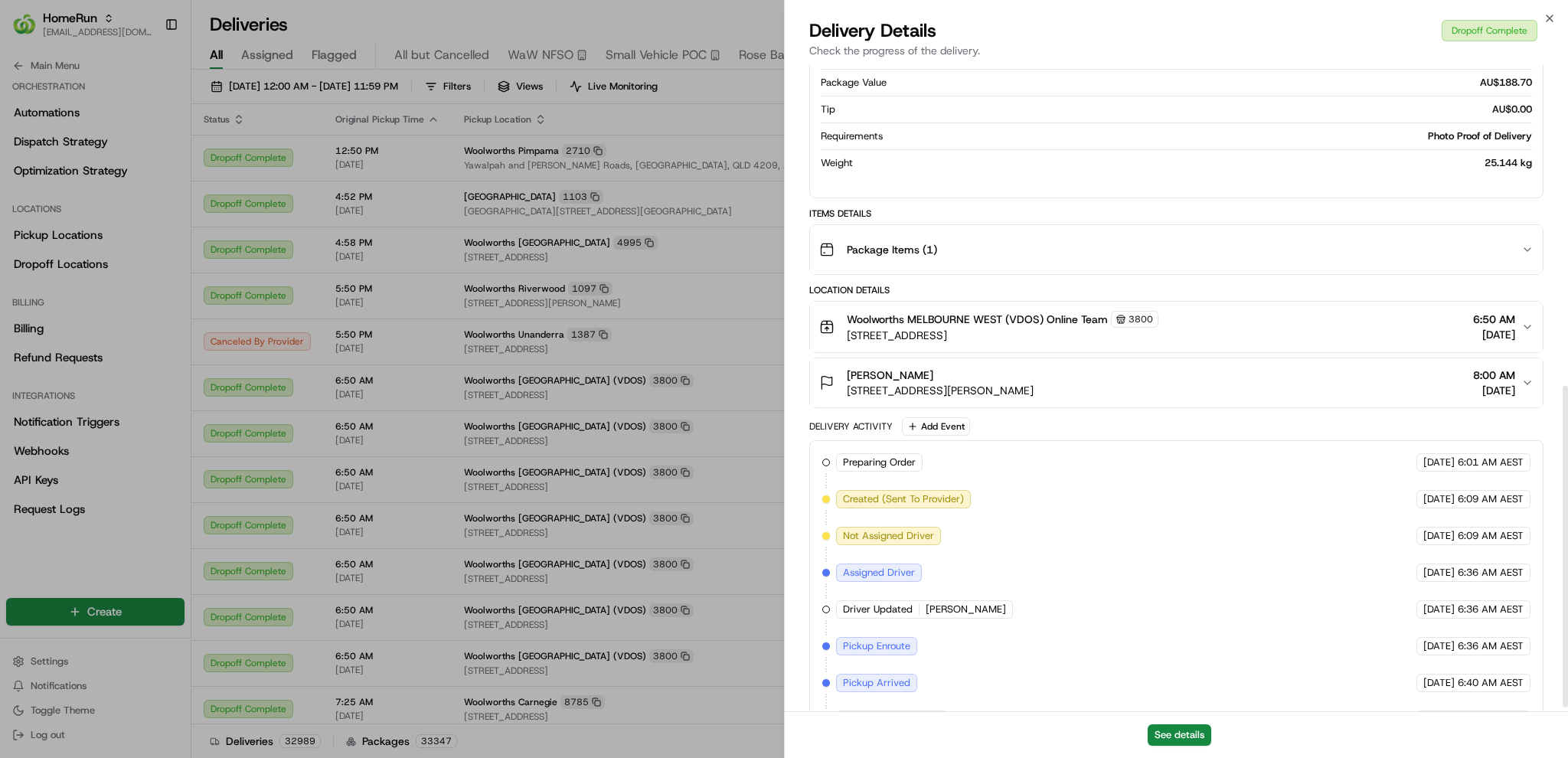 scroll, scrollTop: 227, scrollLeft: 0, axis: vertical 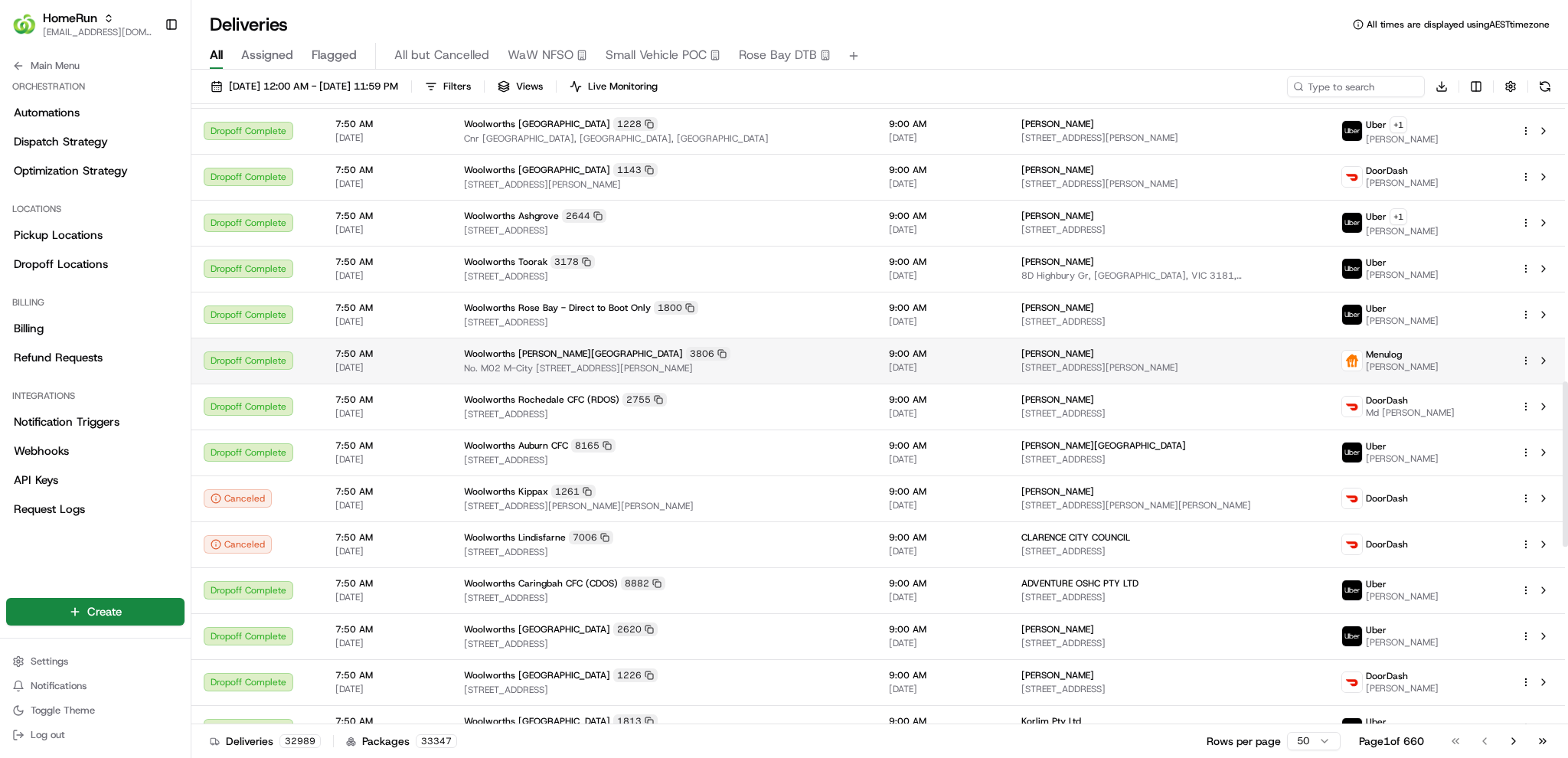 click on "[STREET_ADDRESS][PERSON_NAME]" at bounding box center [1168, 368] 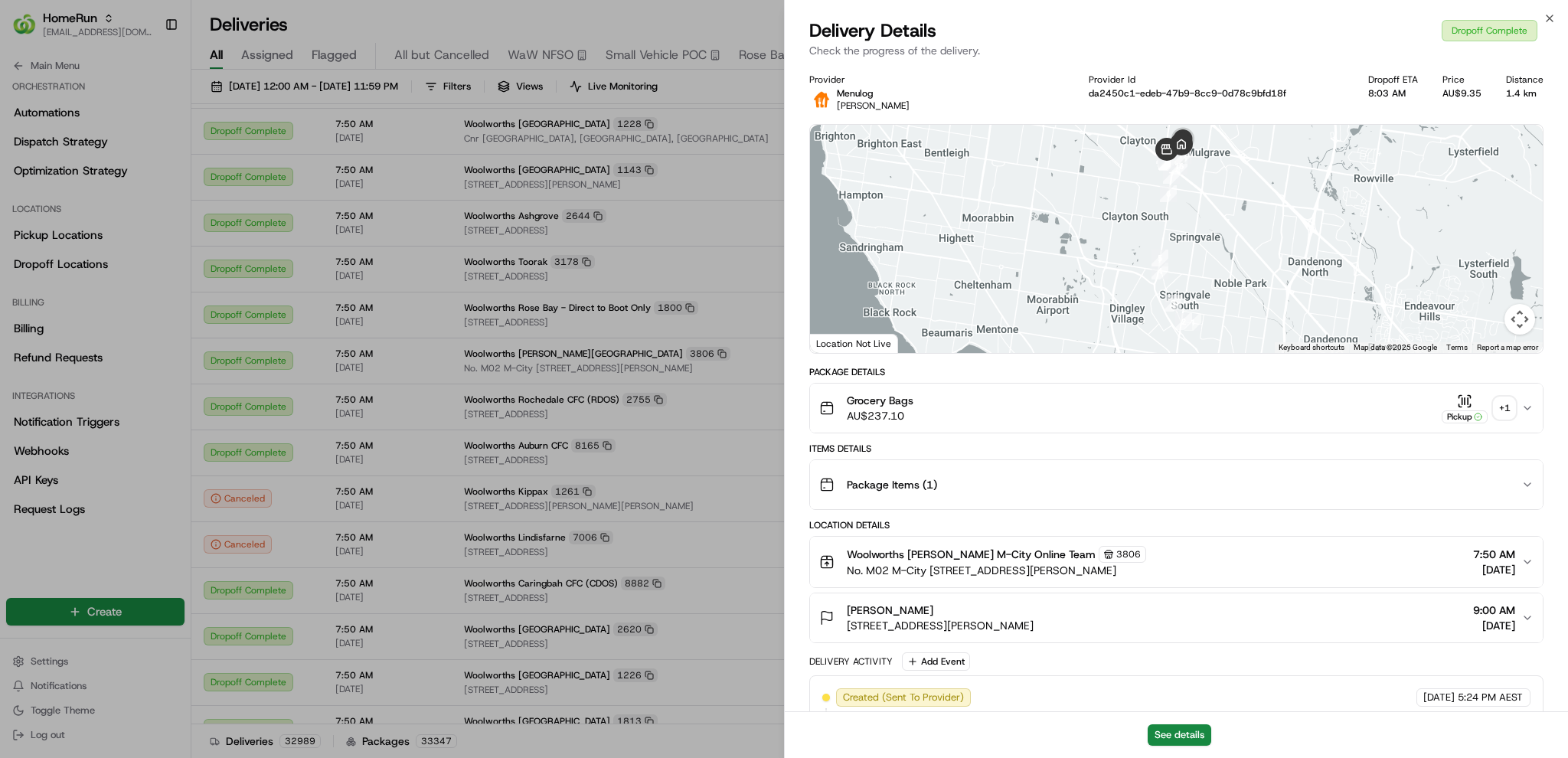 click on "Items Details Package Items ( 1 )" at bounding box center (1176, 476) 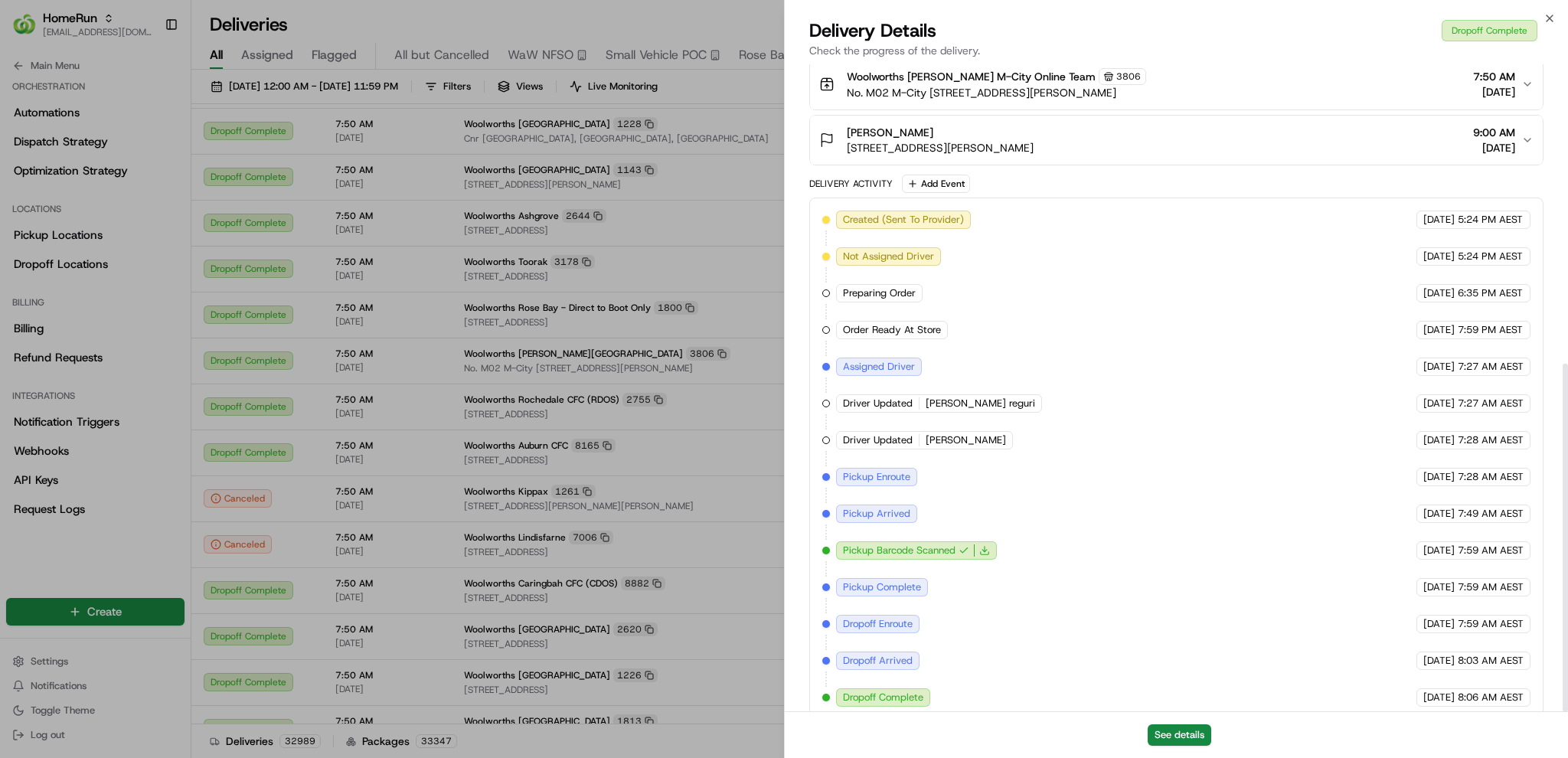 scroll, scrollTop: 555, scrollLeft: 0, axis: vertical 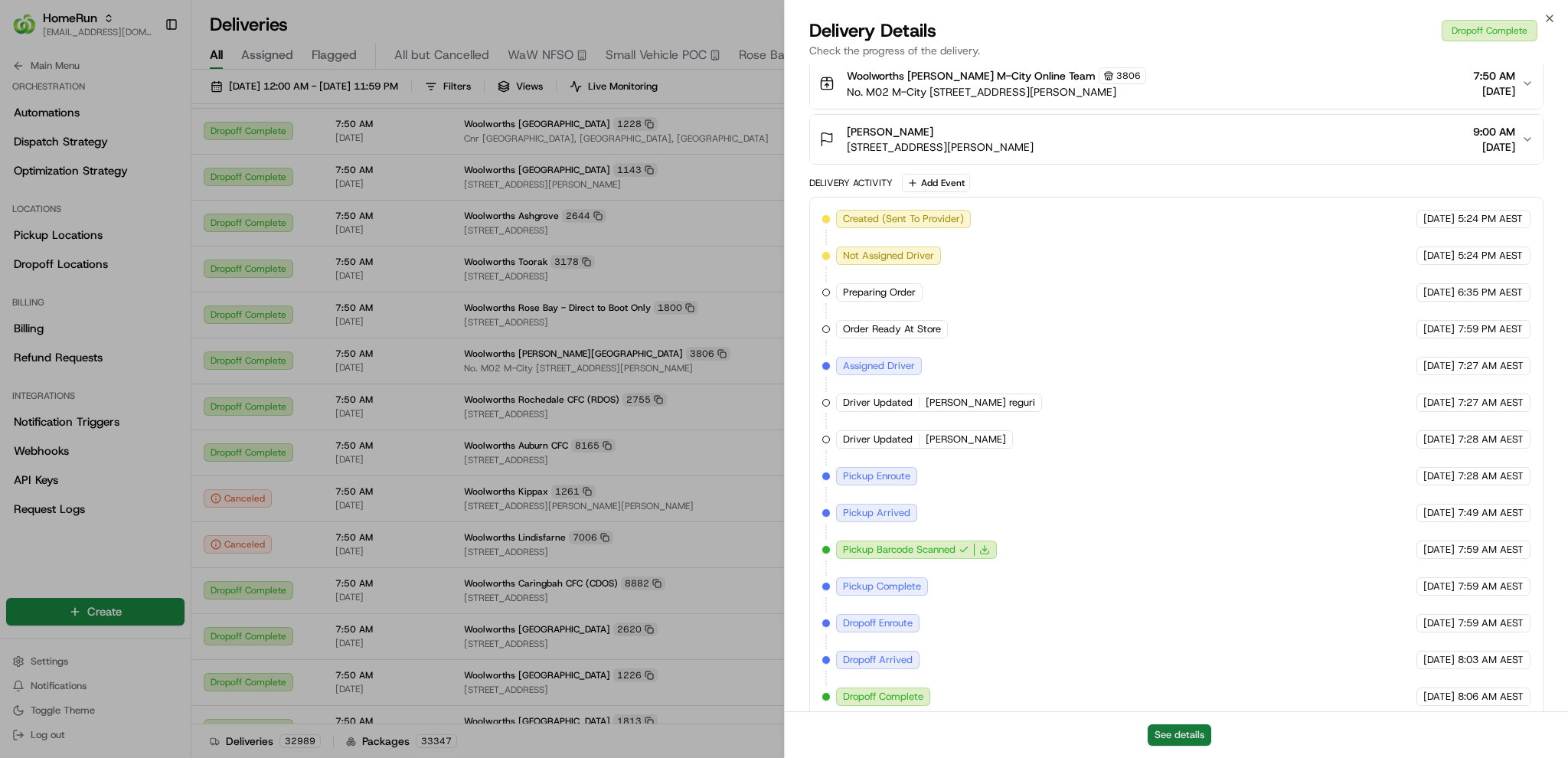 click on "See details" at bounding box center [1179, 735] 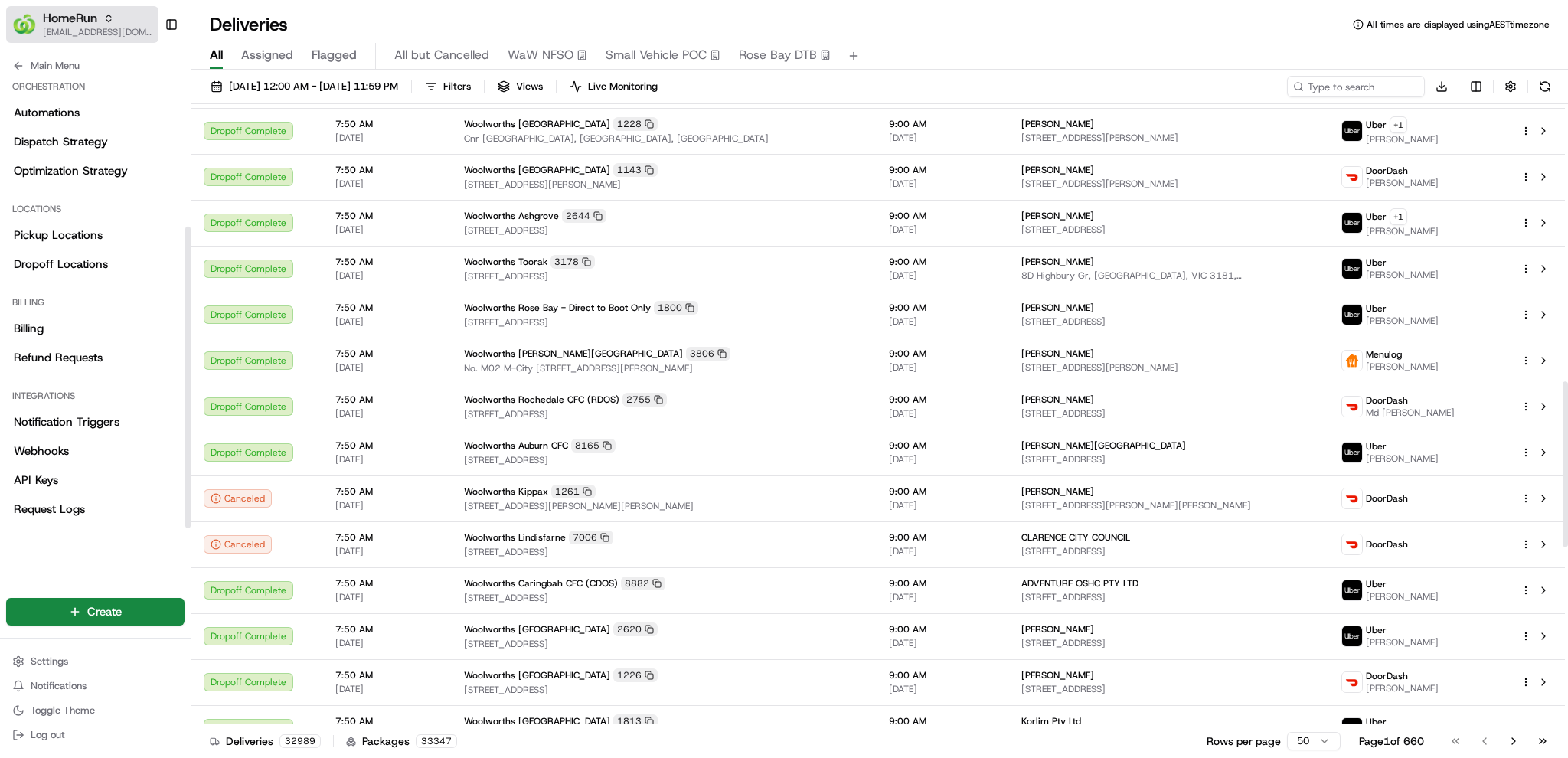 click on "[EMAIL_ADDRESS][DOMAIN_NAME]" at bounding box center [97, 32] 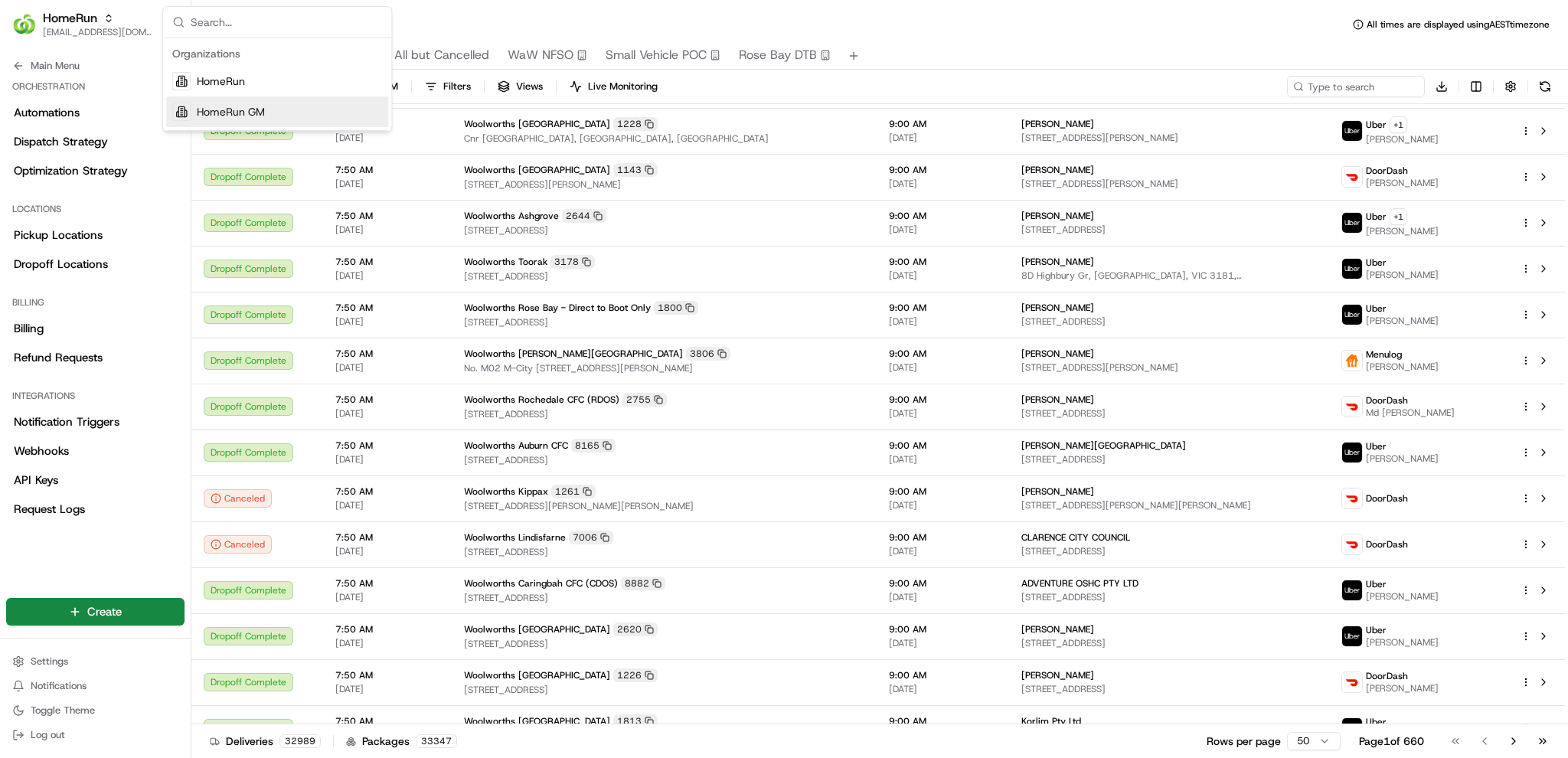 click on "HomeRun GM" at bounding box center [277, 112] 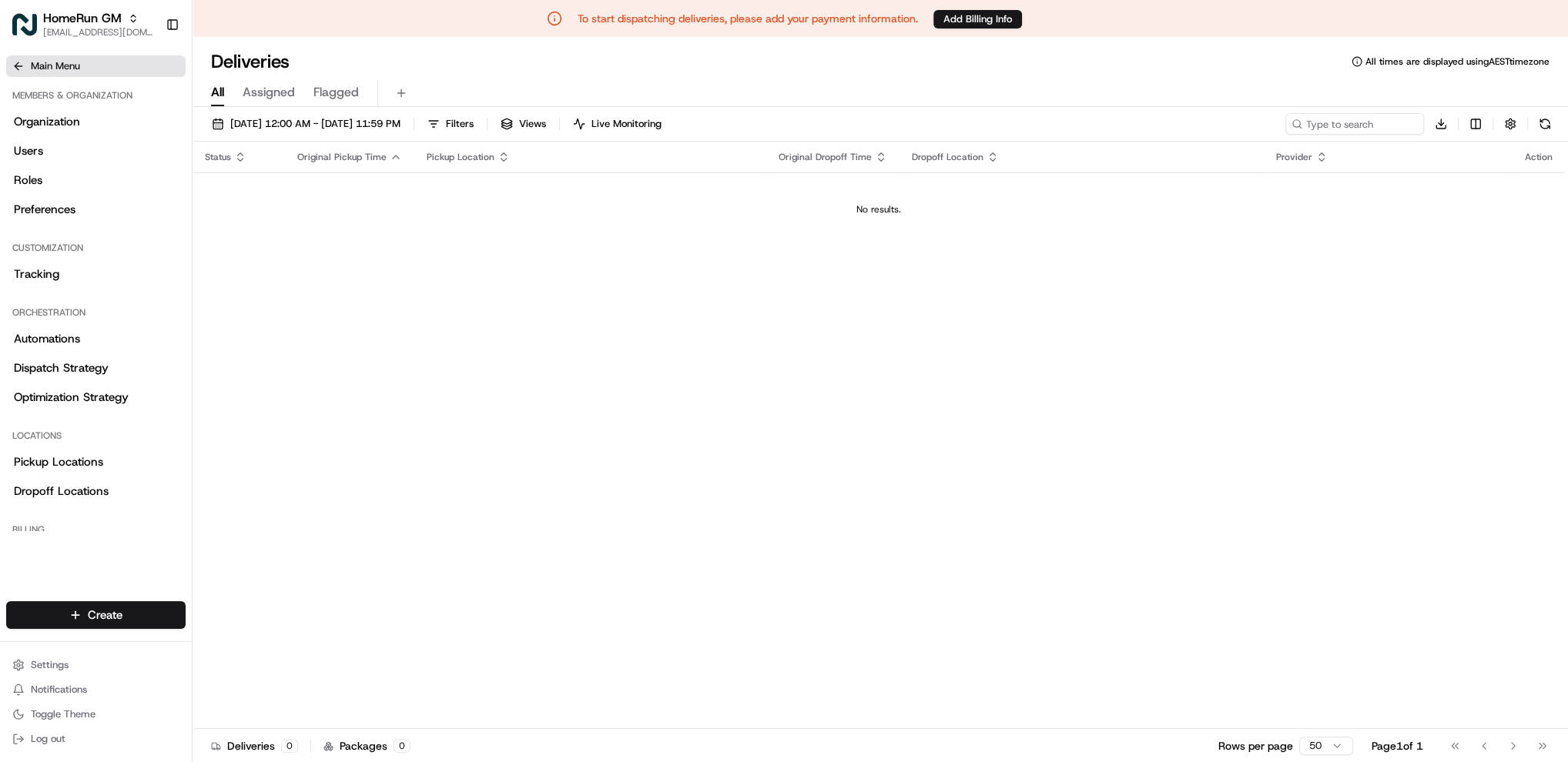 click on "Main Menu" at bounding box center (55, 66) 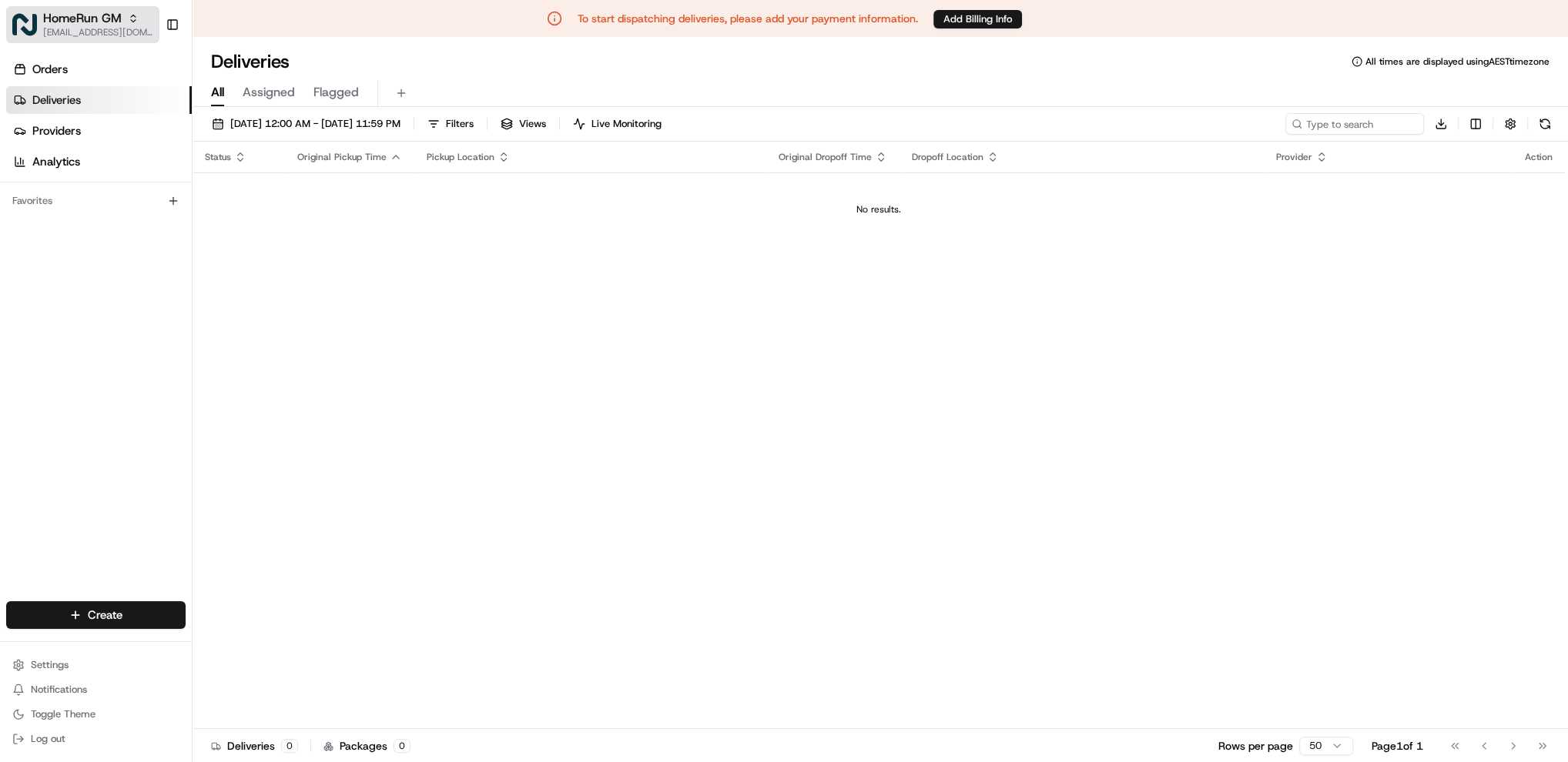click on "[EMAIL_ADDRESS][DOMAIN_NAME]" at bounding box center [98, 32] 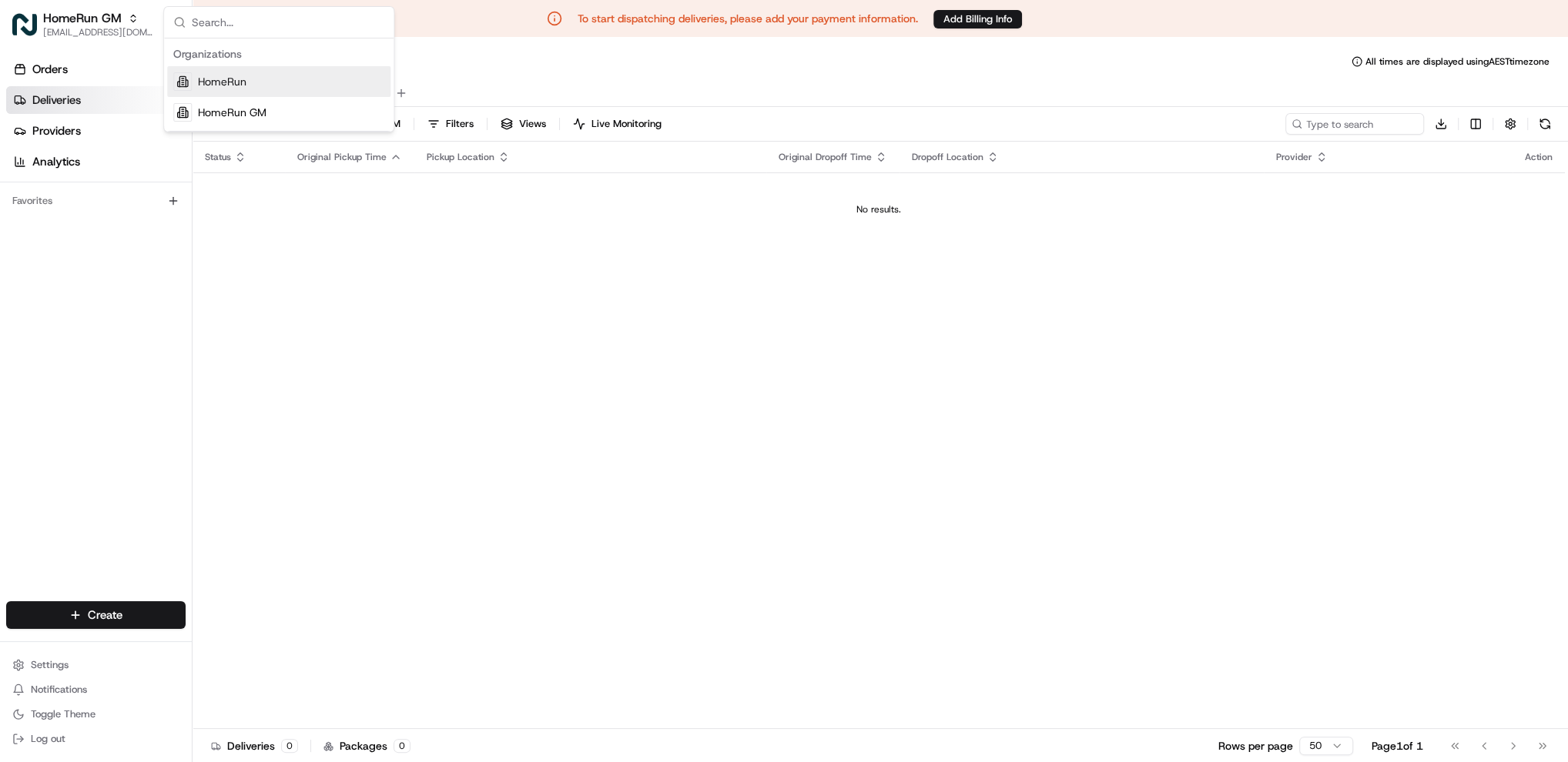 click on "HomeRun" at bounding box center [222, 82] 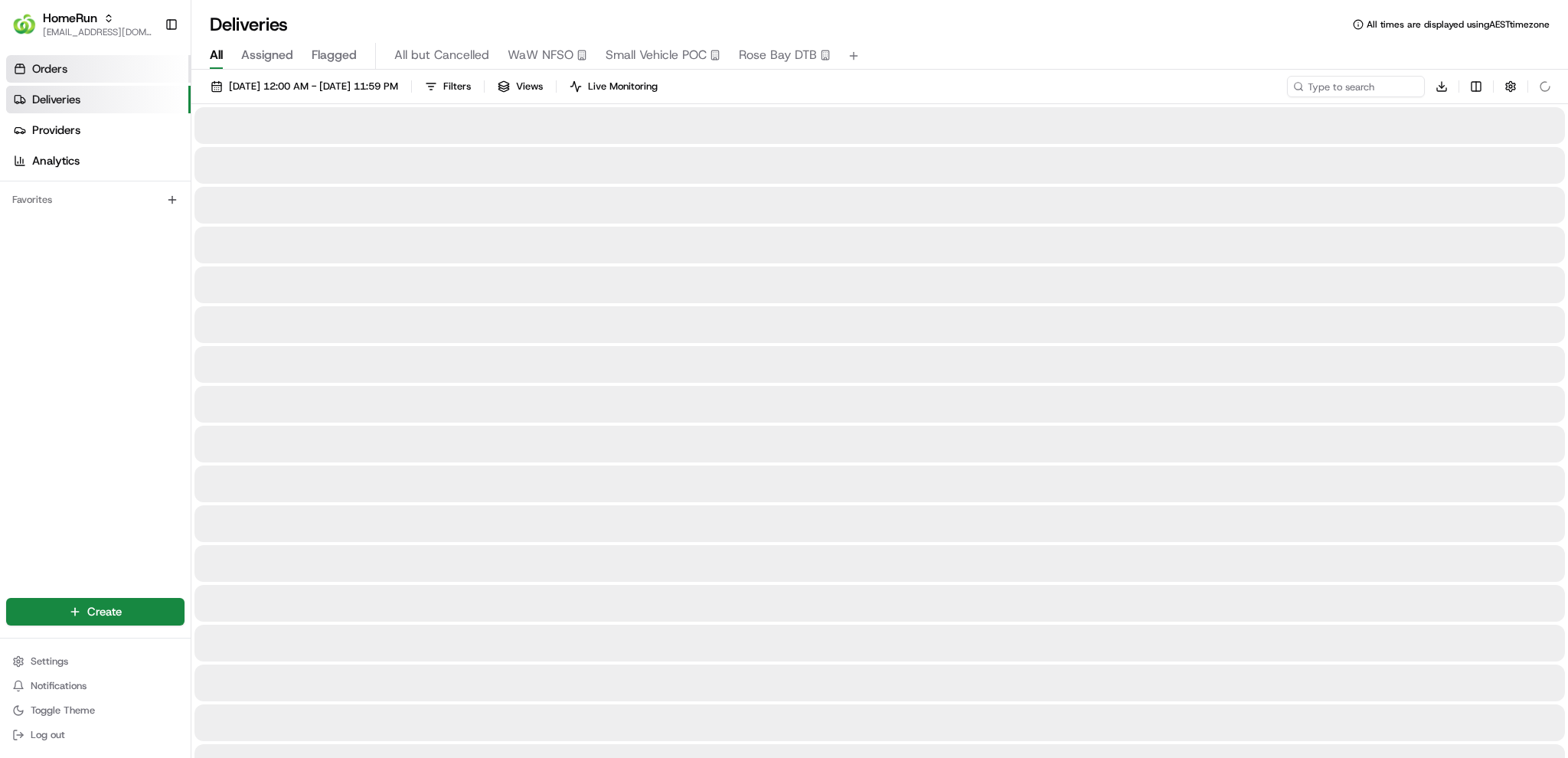 click on "Orders" at bounding box center [50, 69] 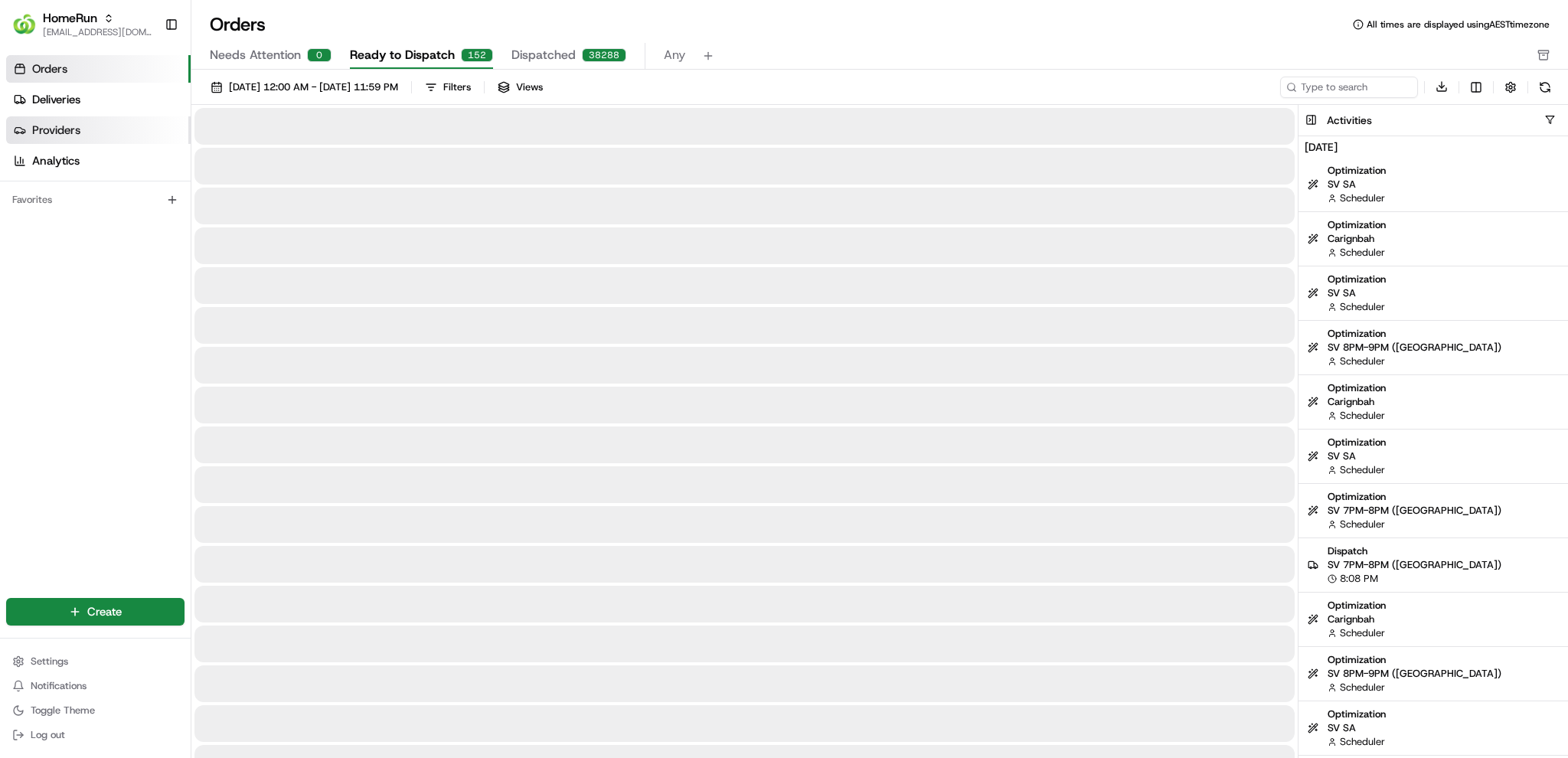 click on "Providers" at bounding box center (56, 130) 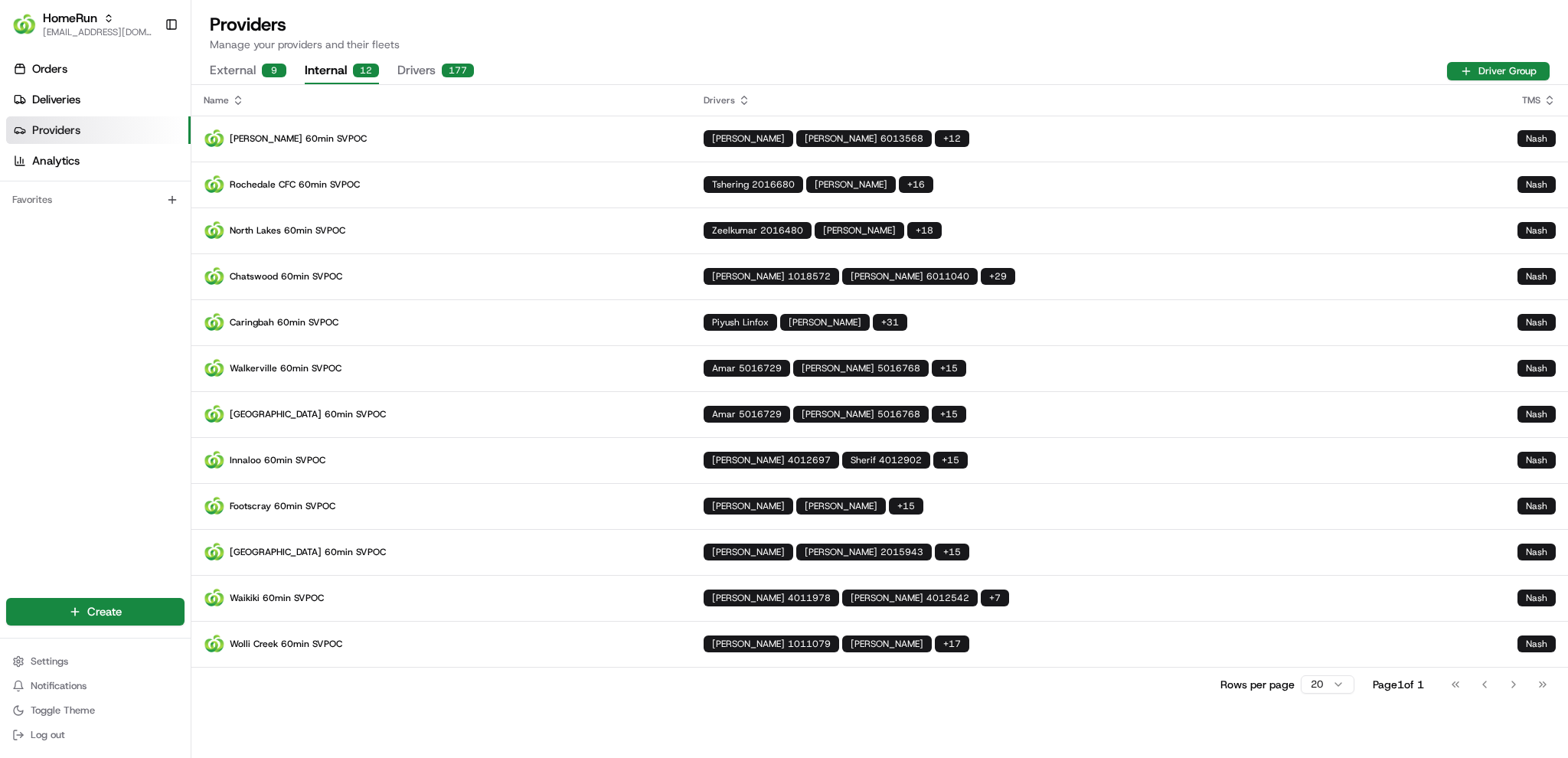 click on "Internal 12" at bounding box center [341, 71] 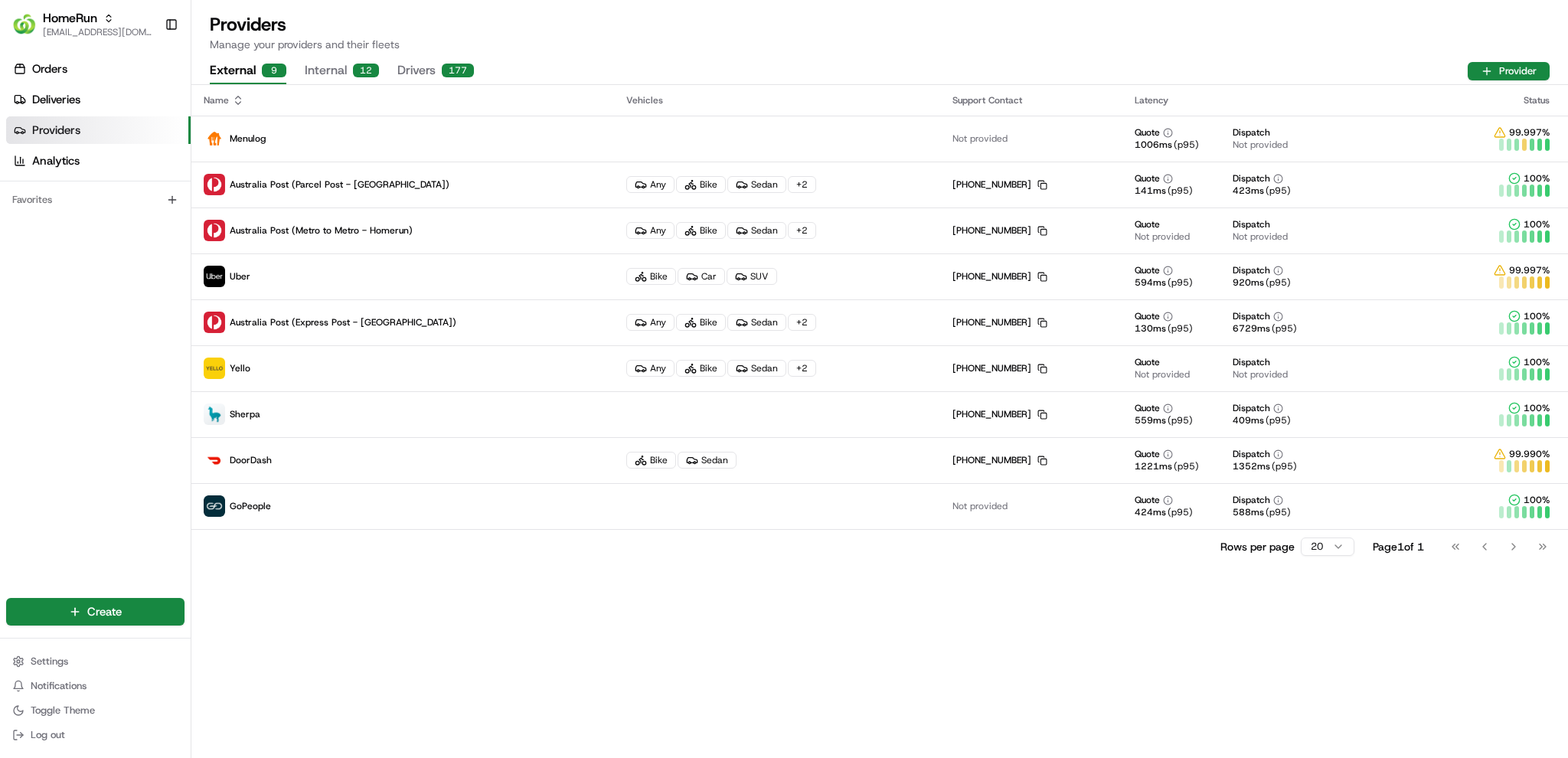 click on "External   9" at bounding box center [248, 71] 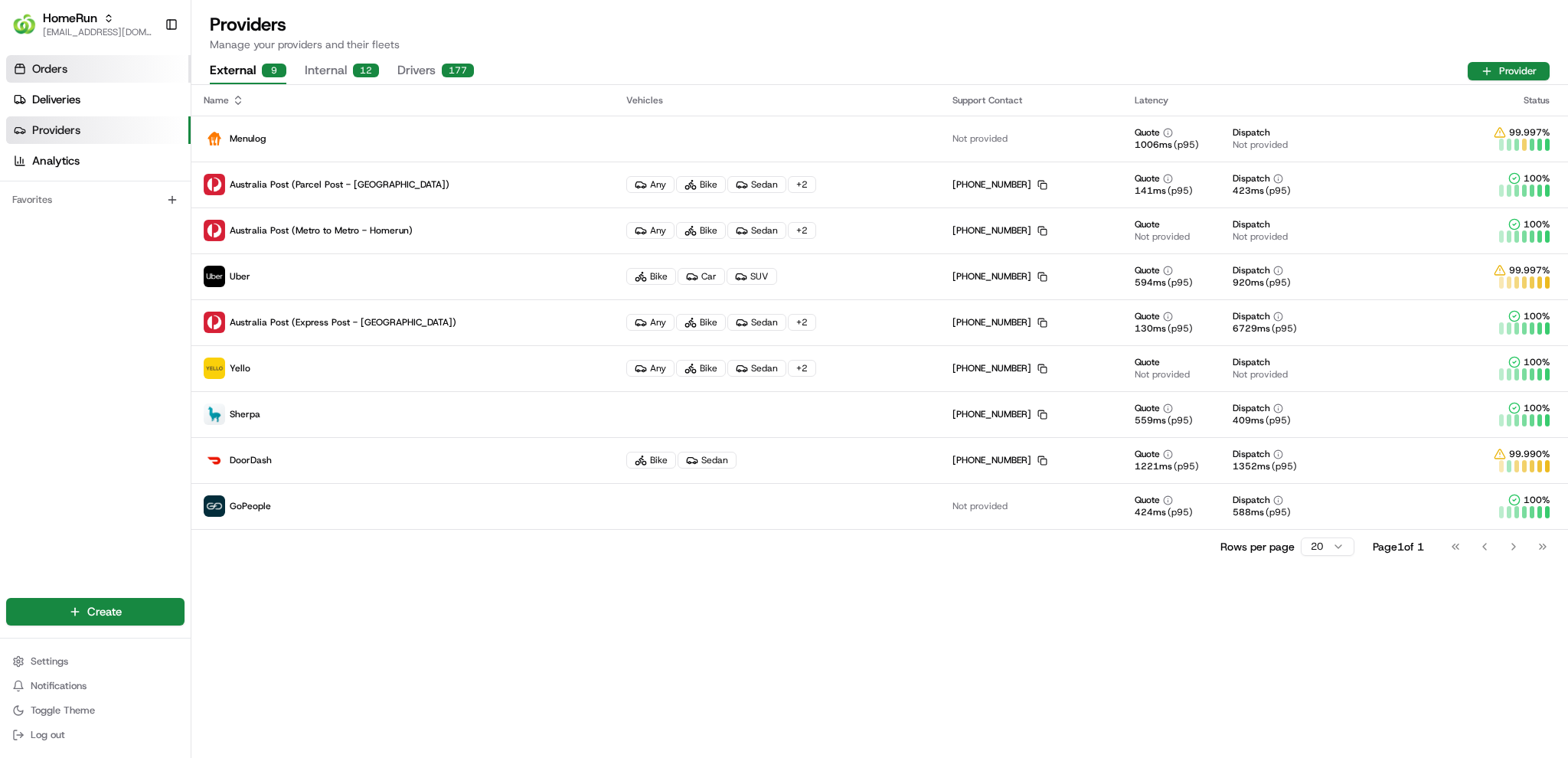 click on "Orders" at bounding box center (98, 69) 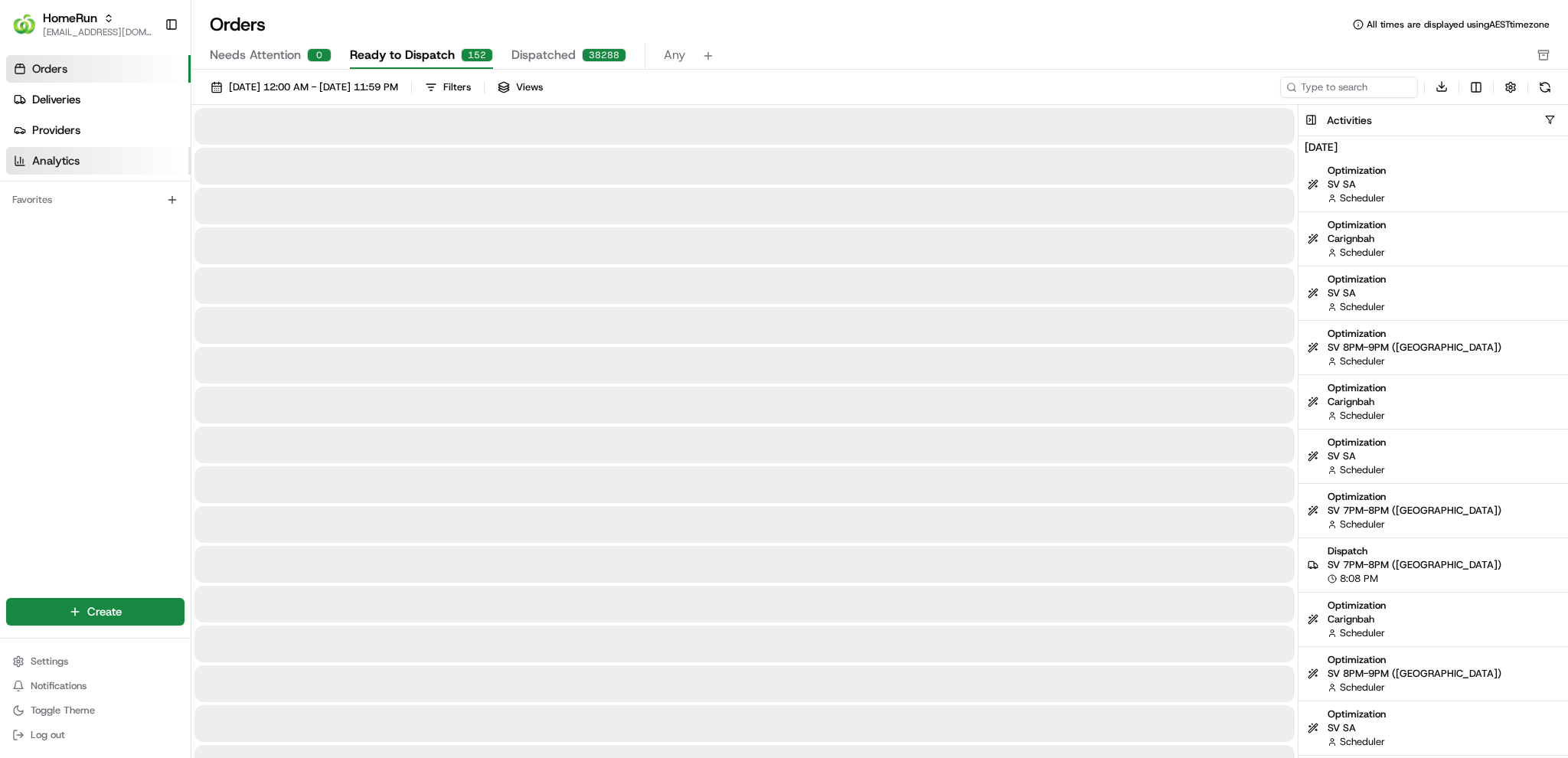 click on "Analytics" at bounding box center [56, 161] 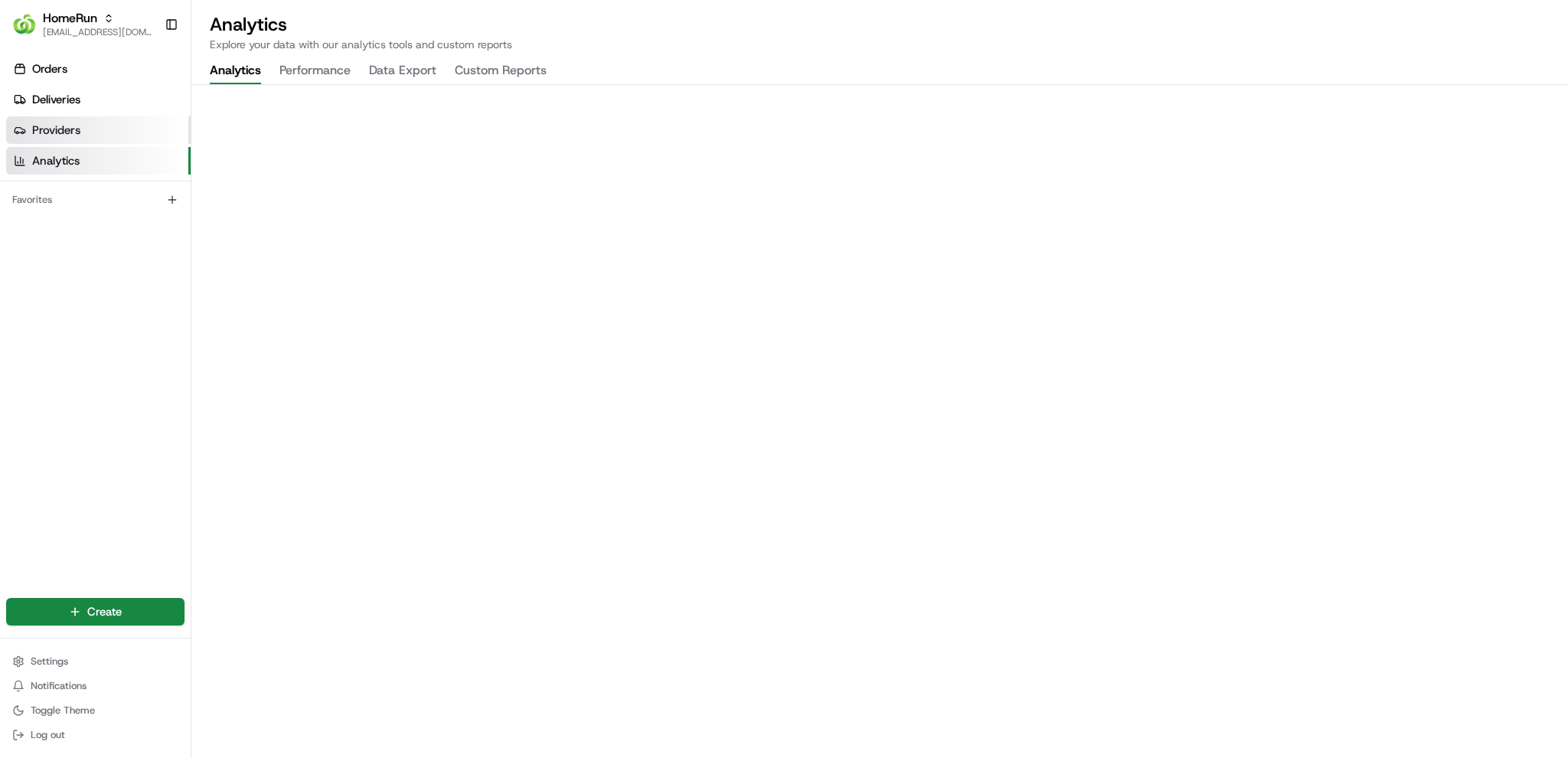 click on "Providers" at bounding box center (98, 130) 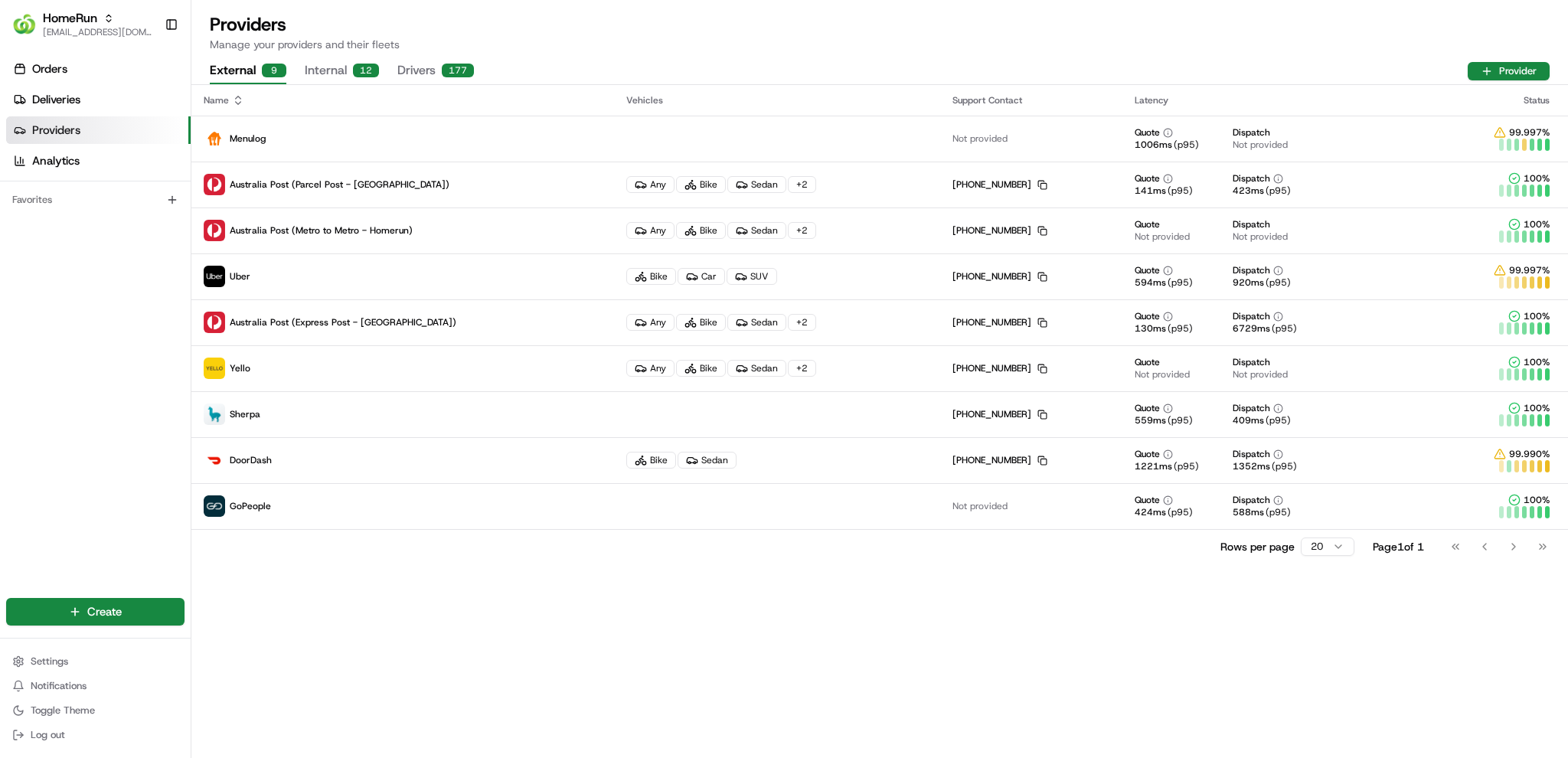click on "12" at bounding box center (366, 70) 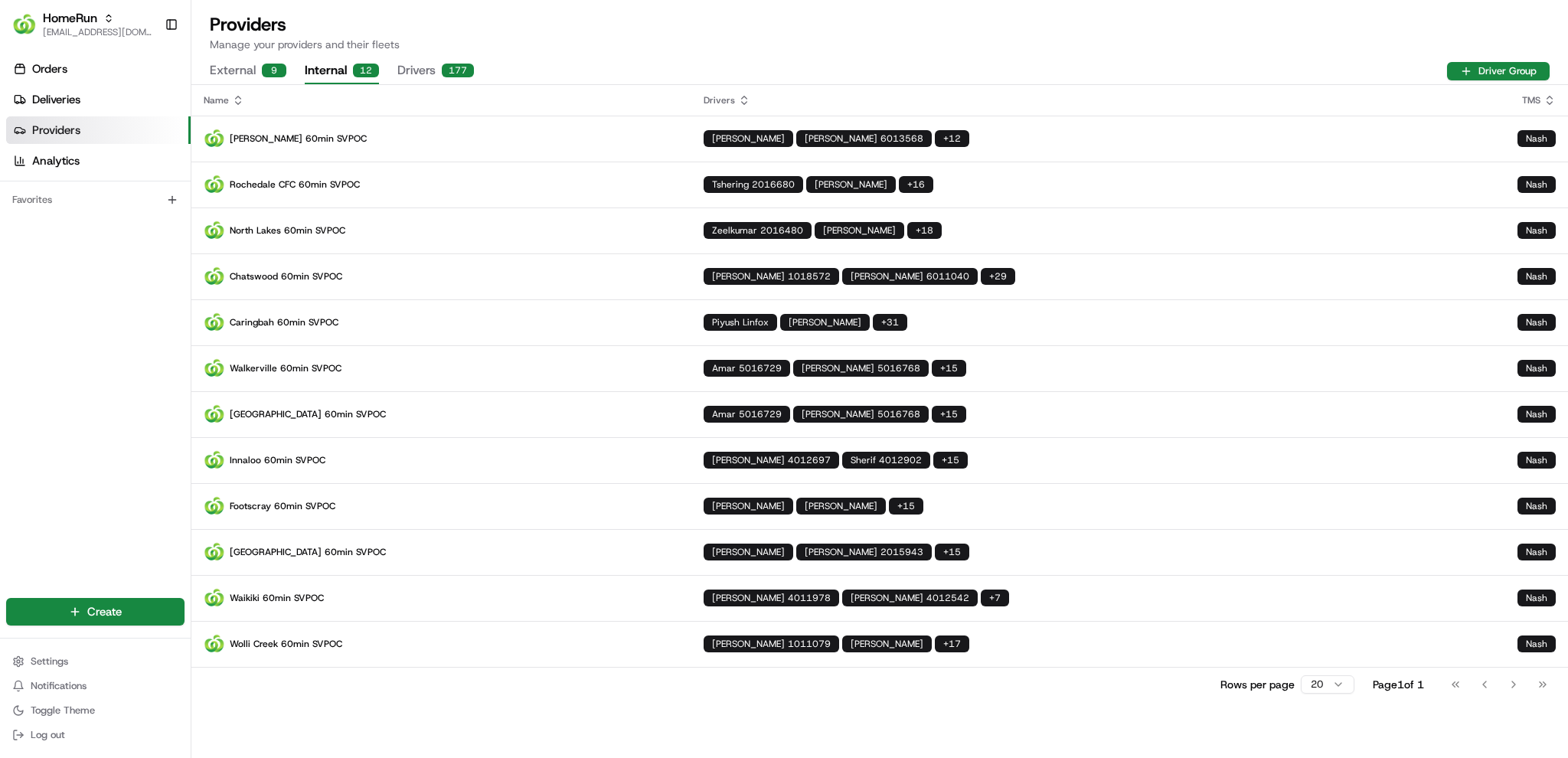 click on "Manage your providers and their fleets" at bounding box center [880, 44] 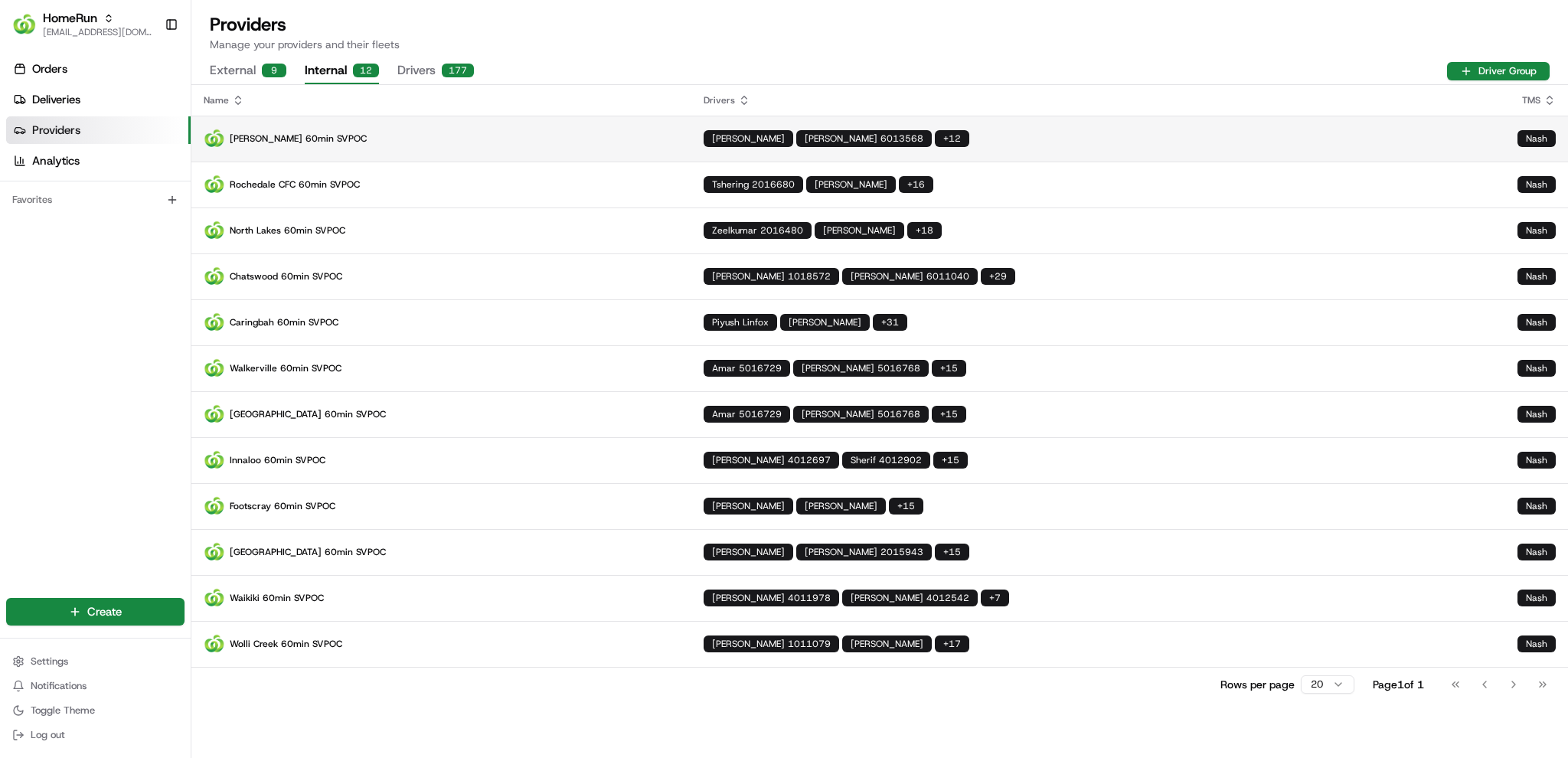 click on "Dickson 60min SVPOC" at bounding box center (441, 139) 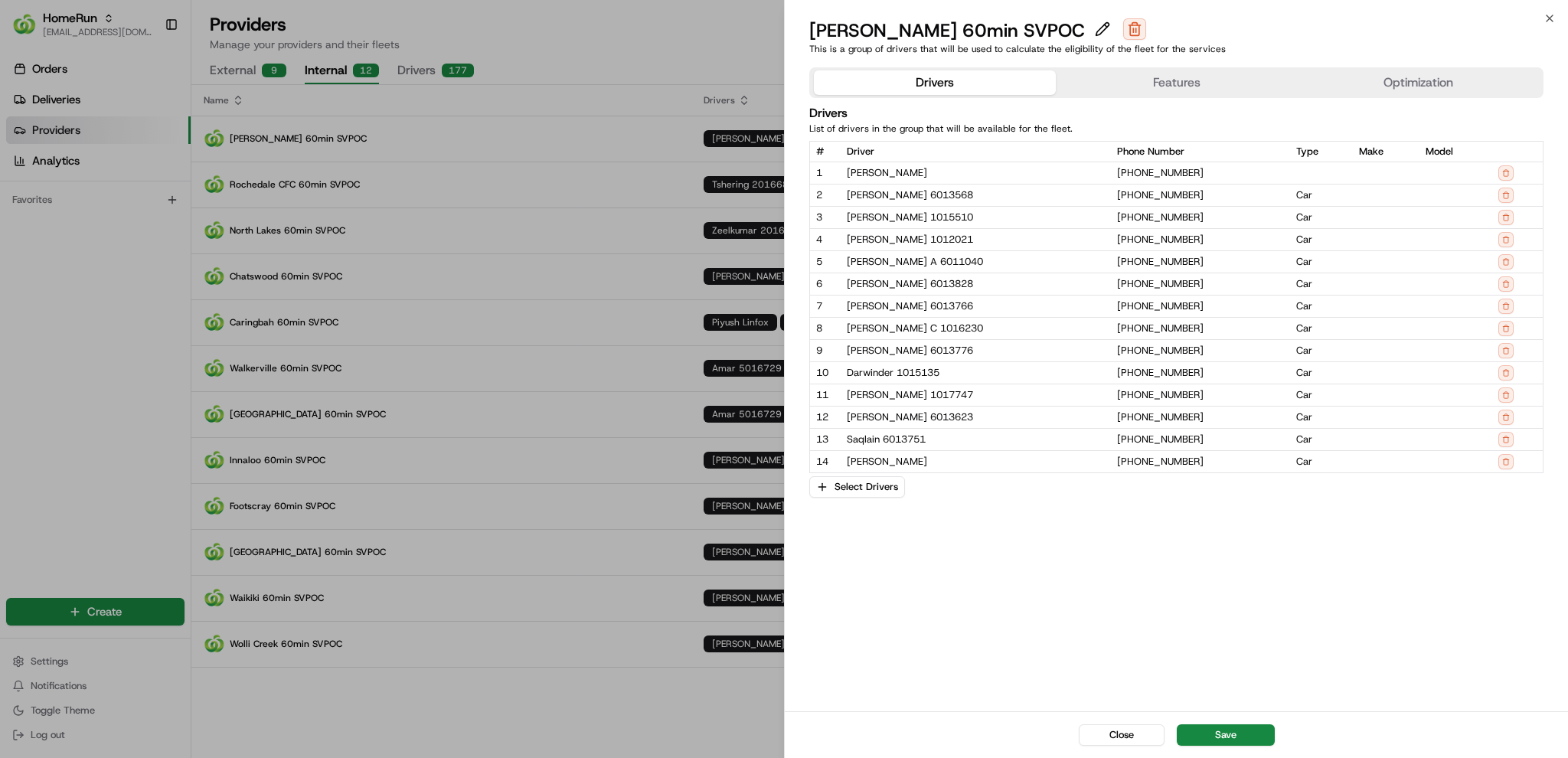 click on "Features" at bounding box center [1177, 83] 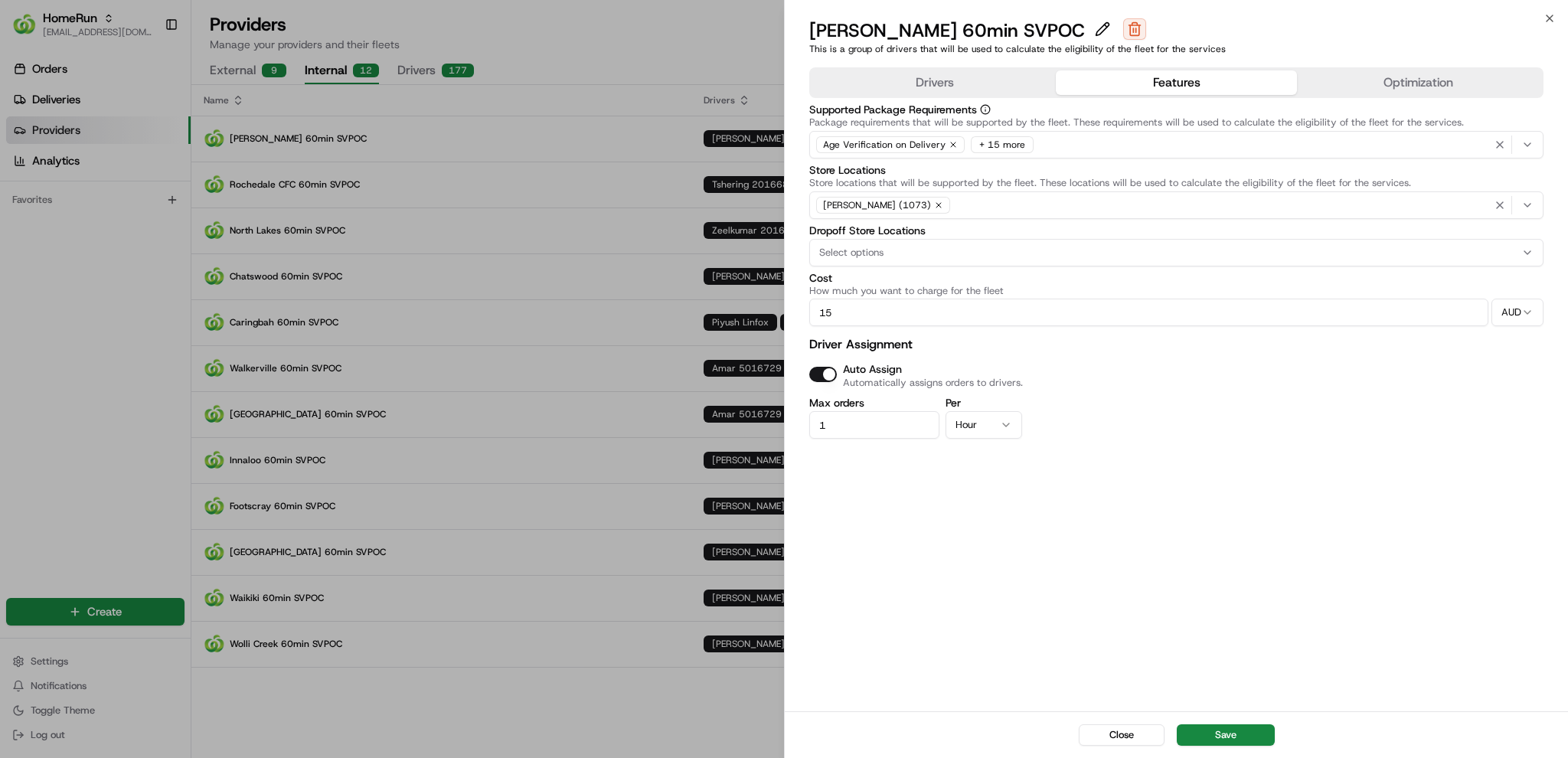 click on "Optimization" at bounding box center [1418, 83] 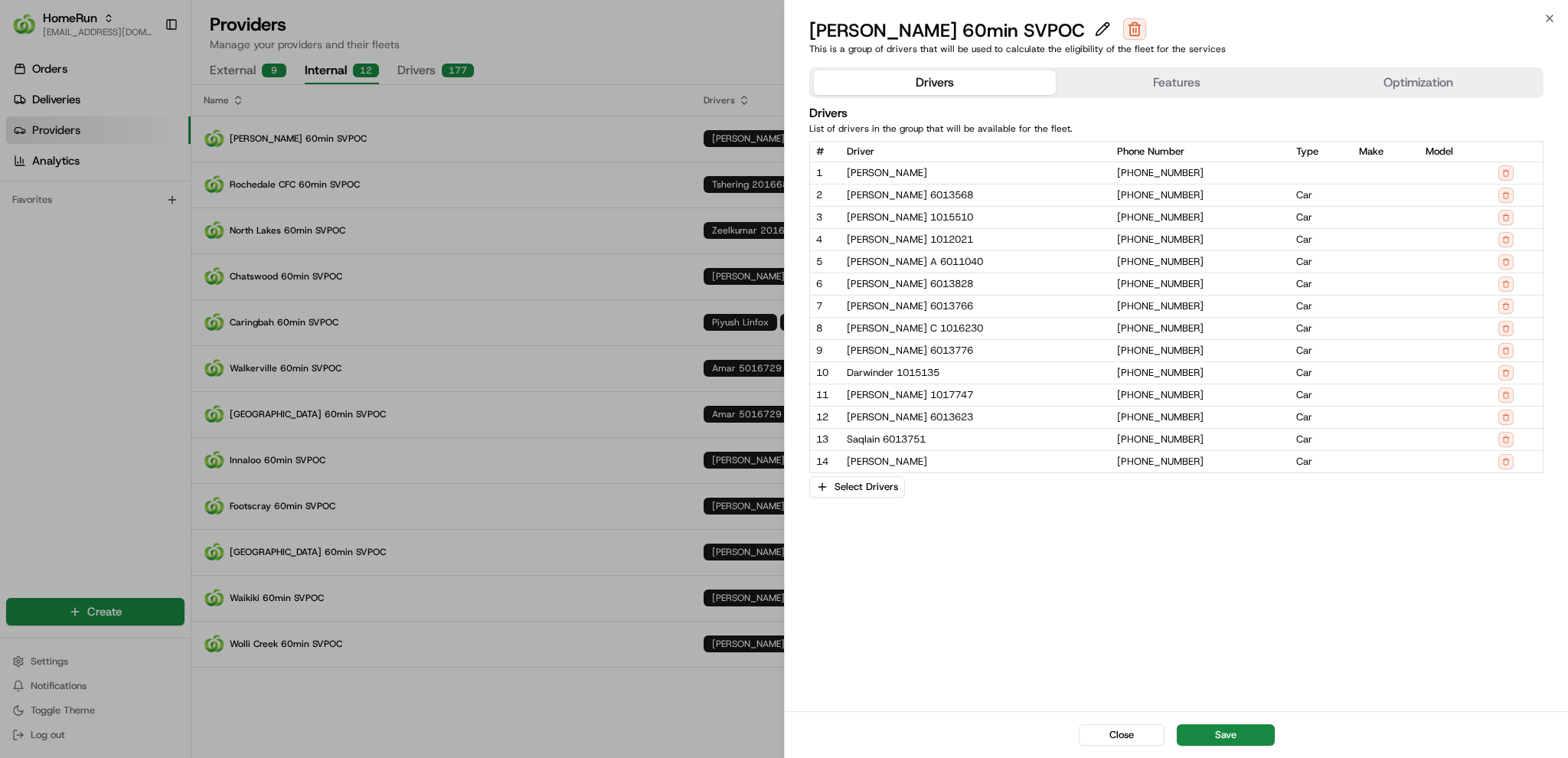 click on "Drivers" at bounding box center (935, 83) 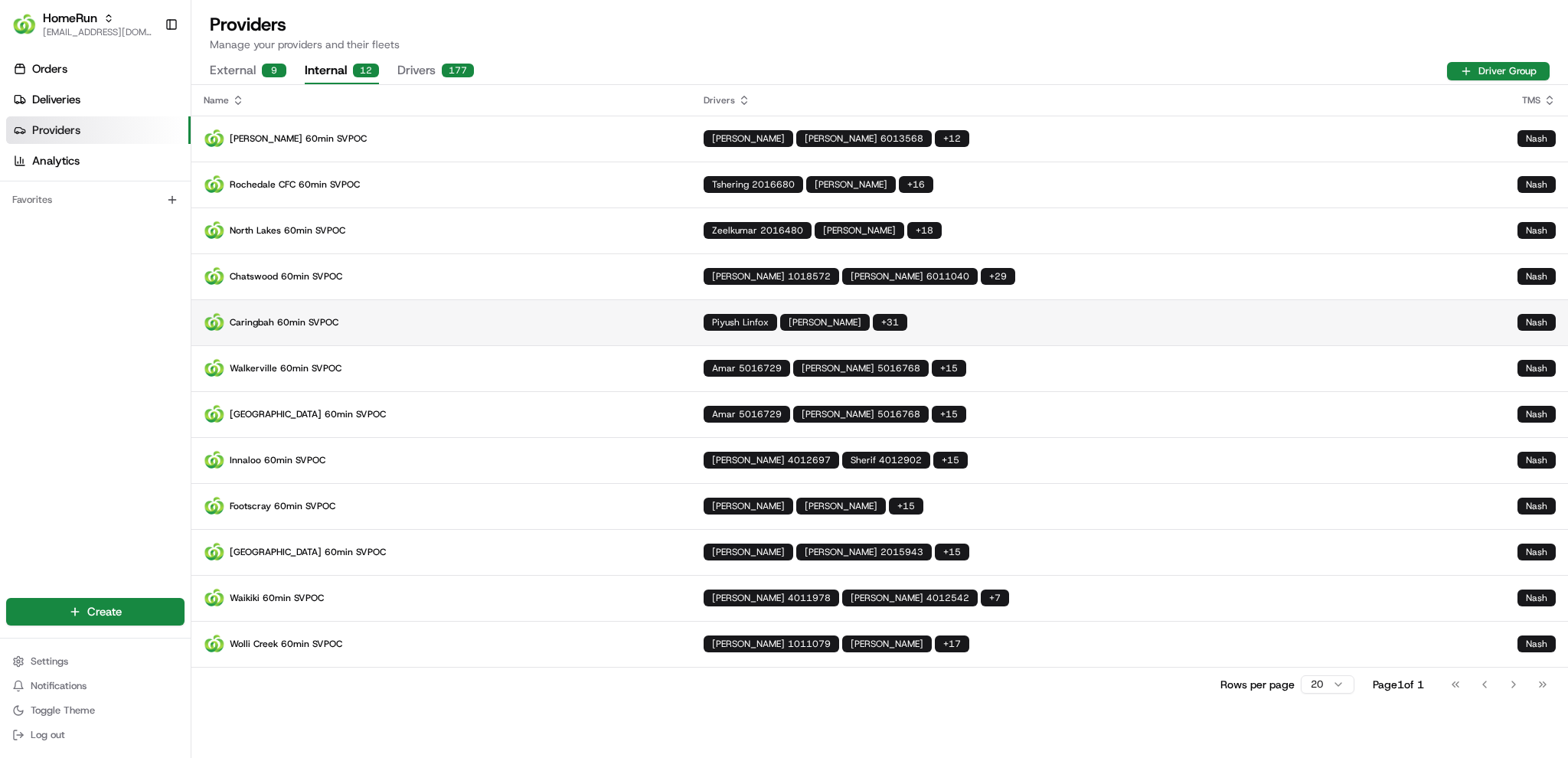 click on "Caringbah 60min SVPOC" at bounding box center (441, 322) 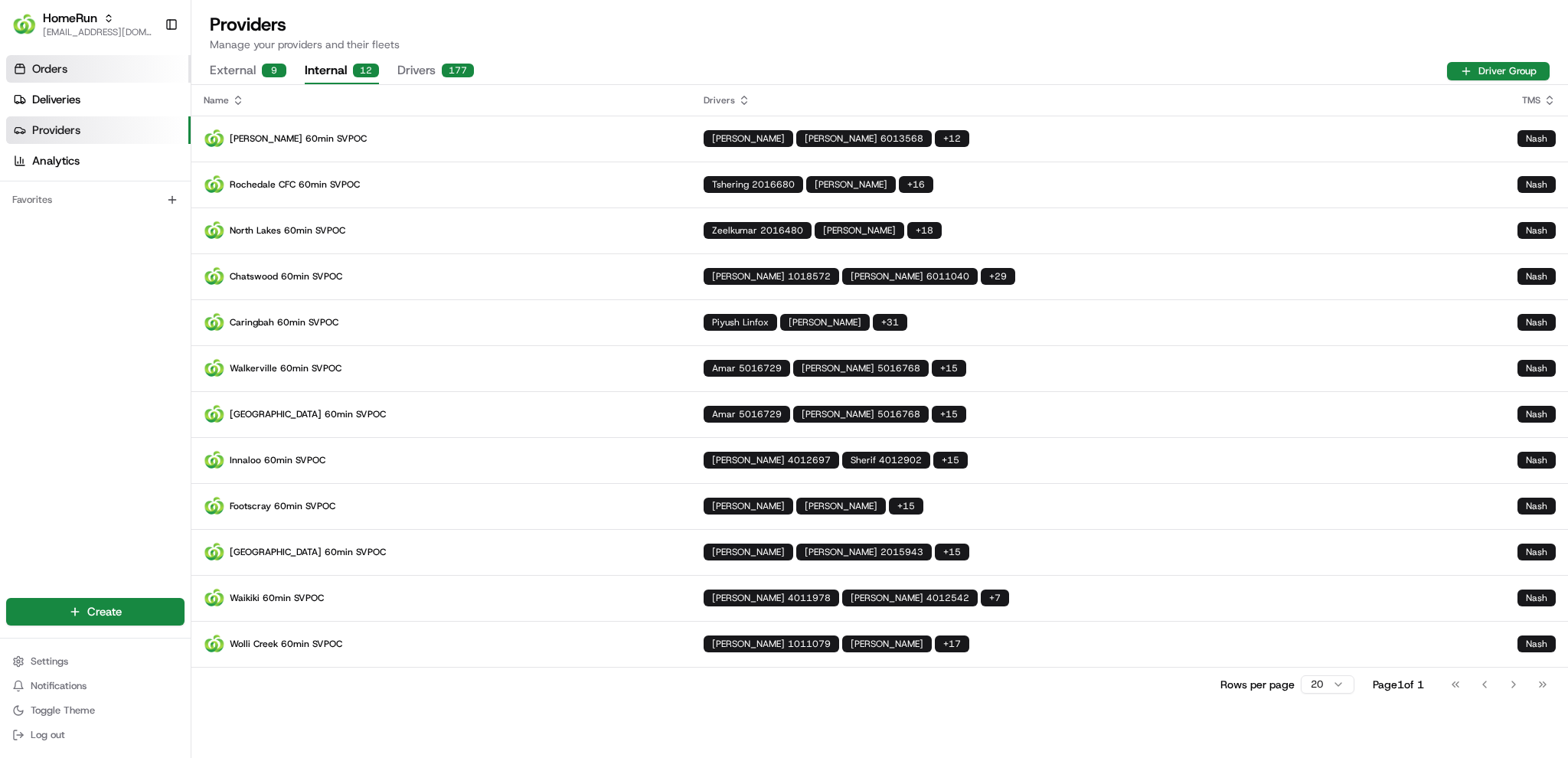 click on "Orders" at bounding box center (98, 69) 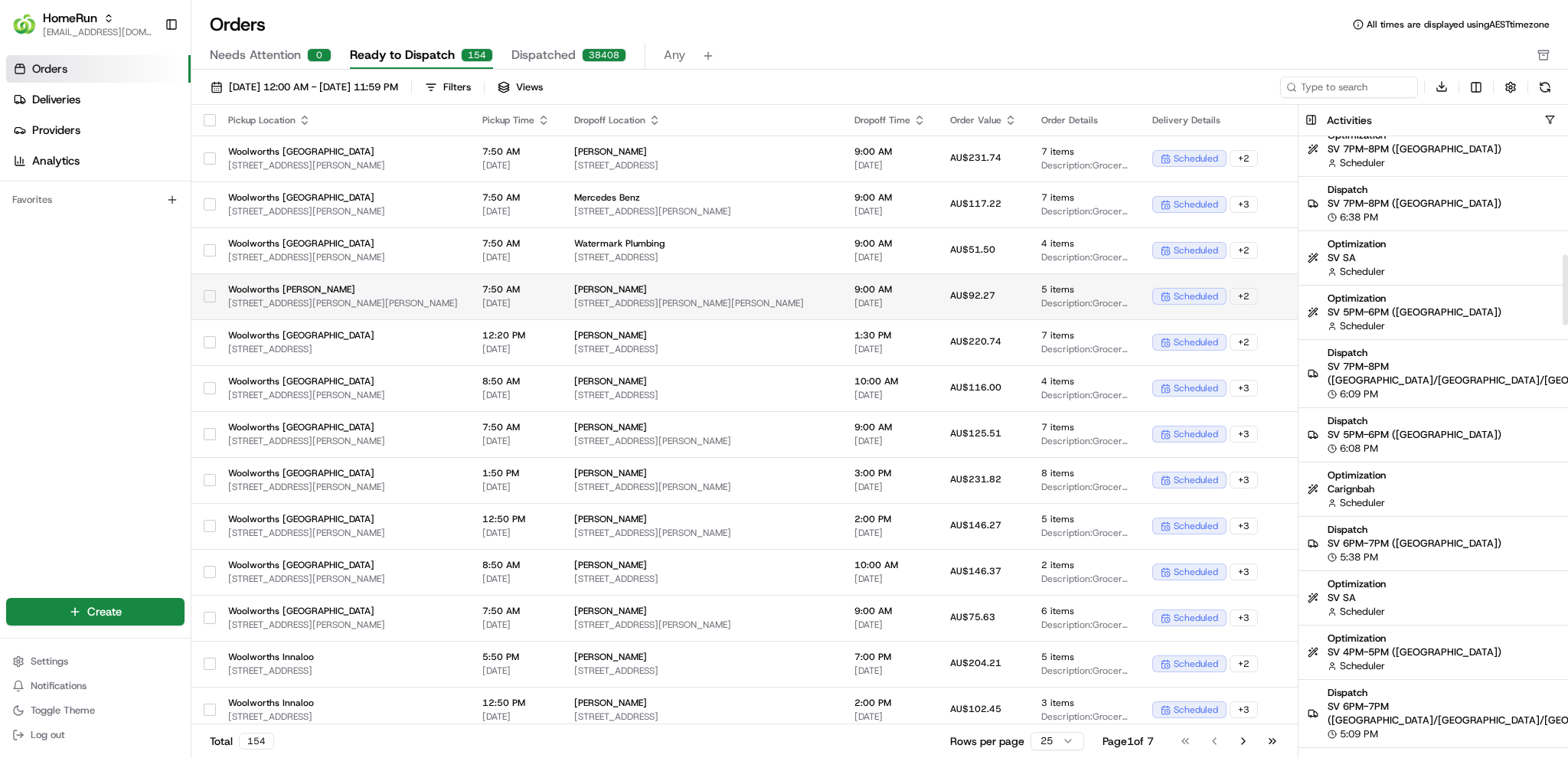 scroll, scrollTop: 1715, scrollLeft: 0, axis: vertical 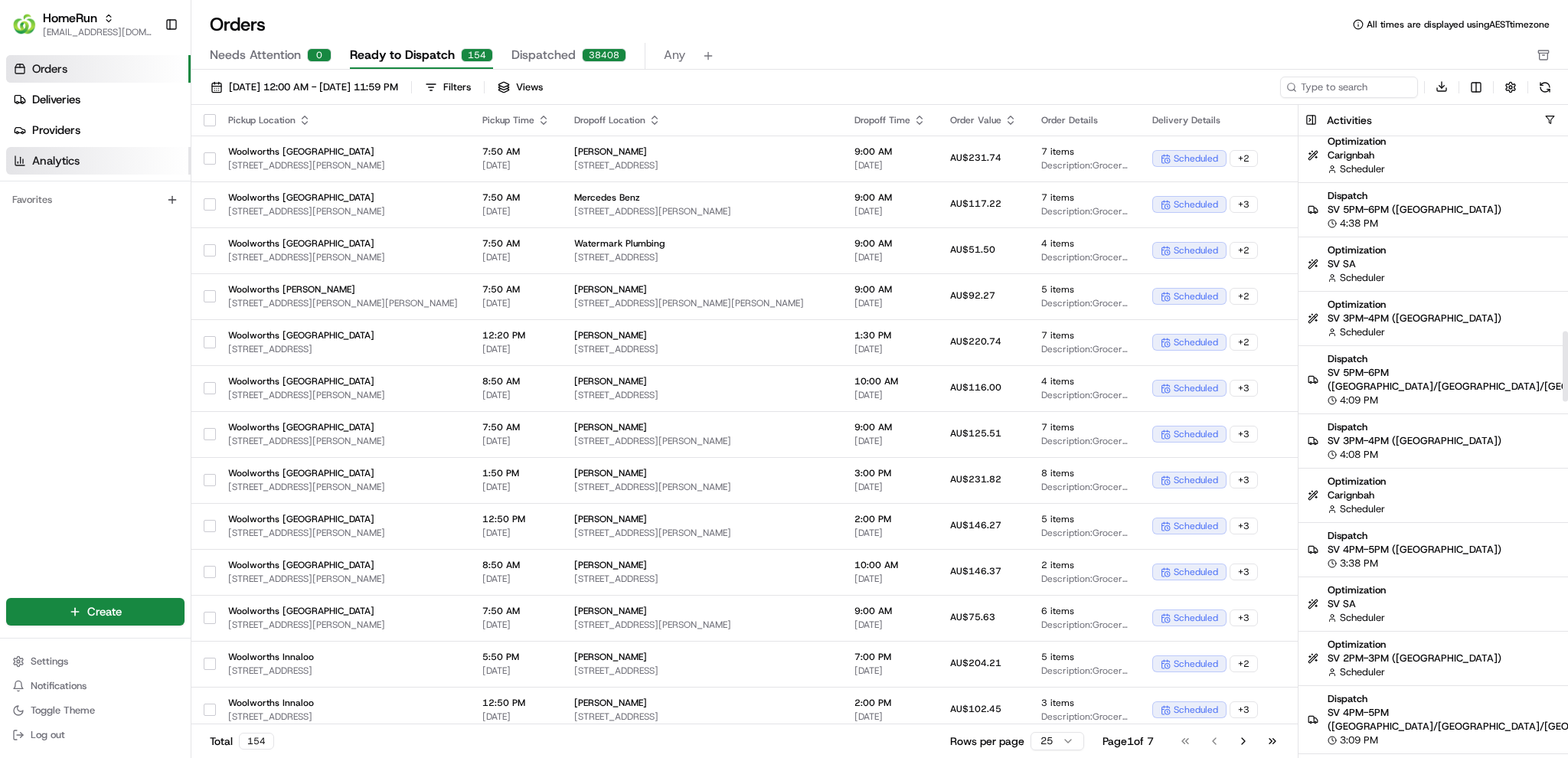click on "Analytics" at bounding box center [98, 161] 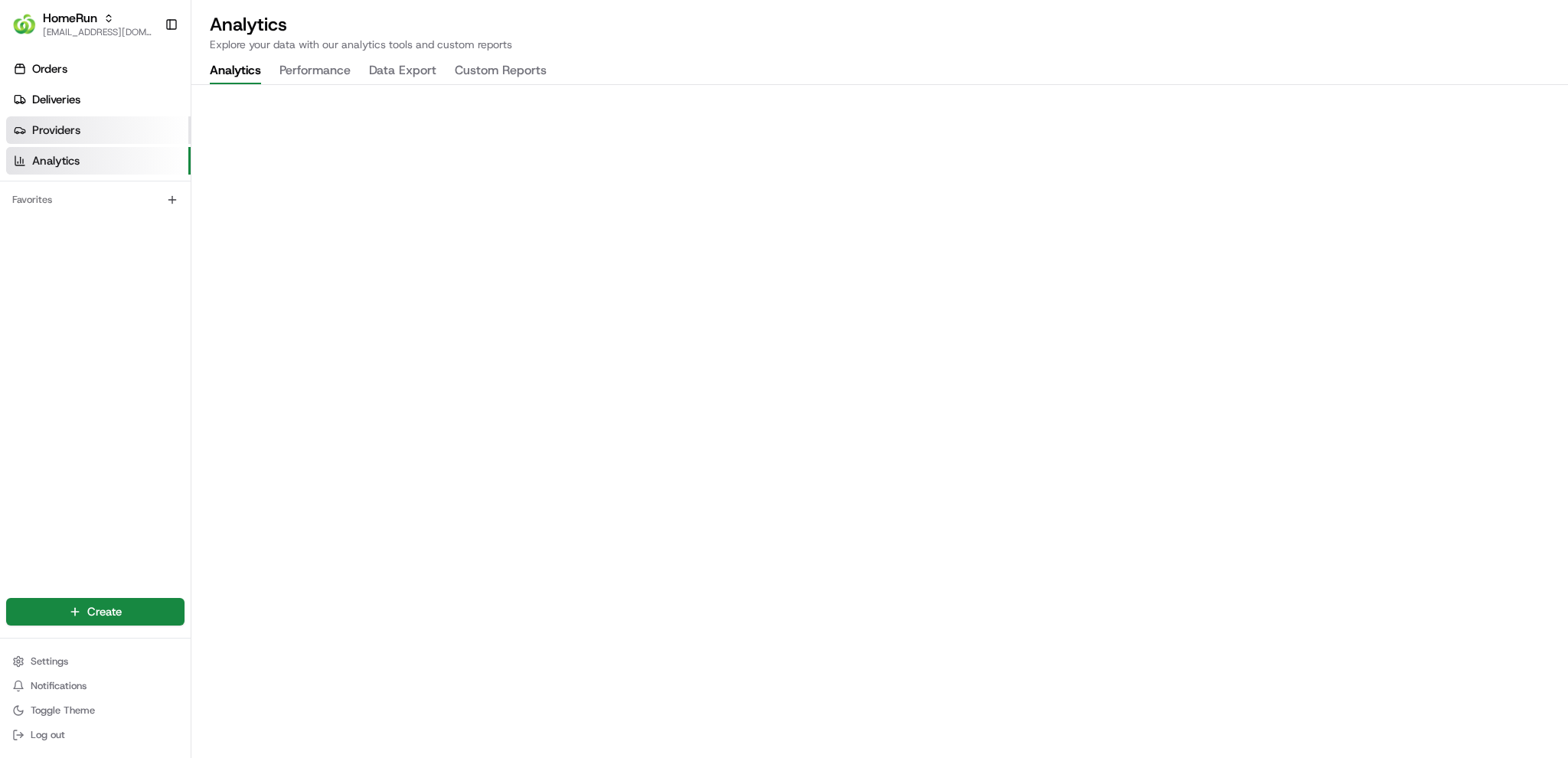 click on "Providers" at bounding box center (98, 130) 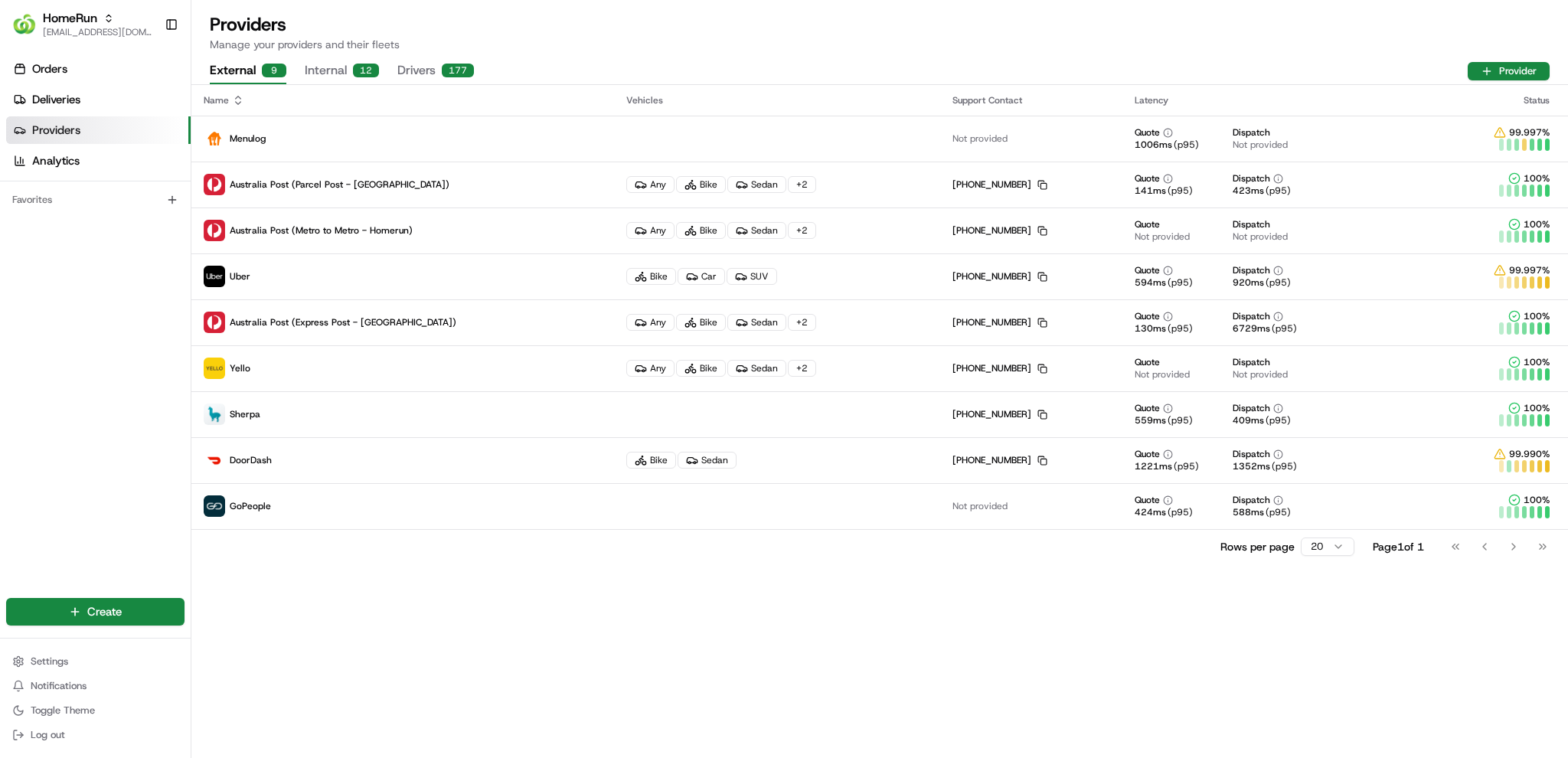 click on "Providers" at bounding box center [98, 130] 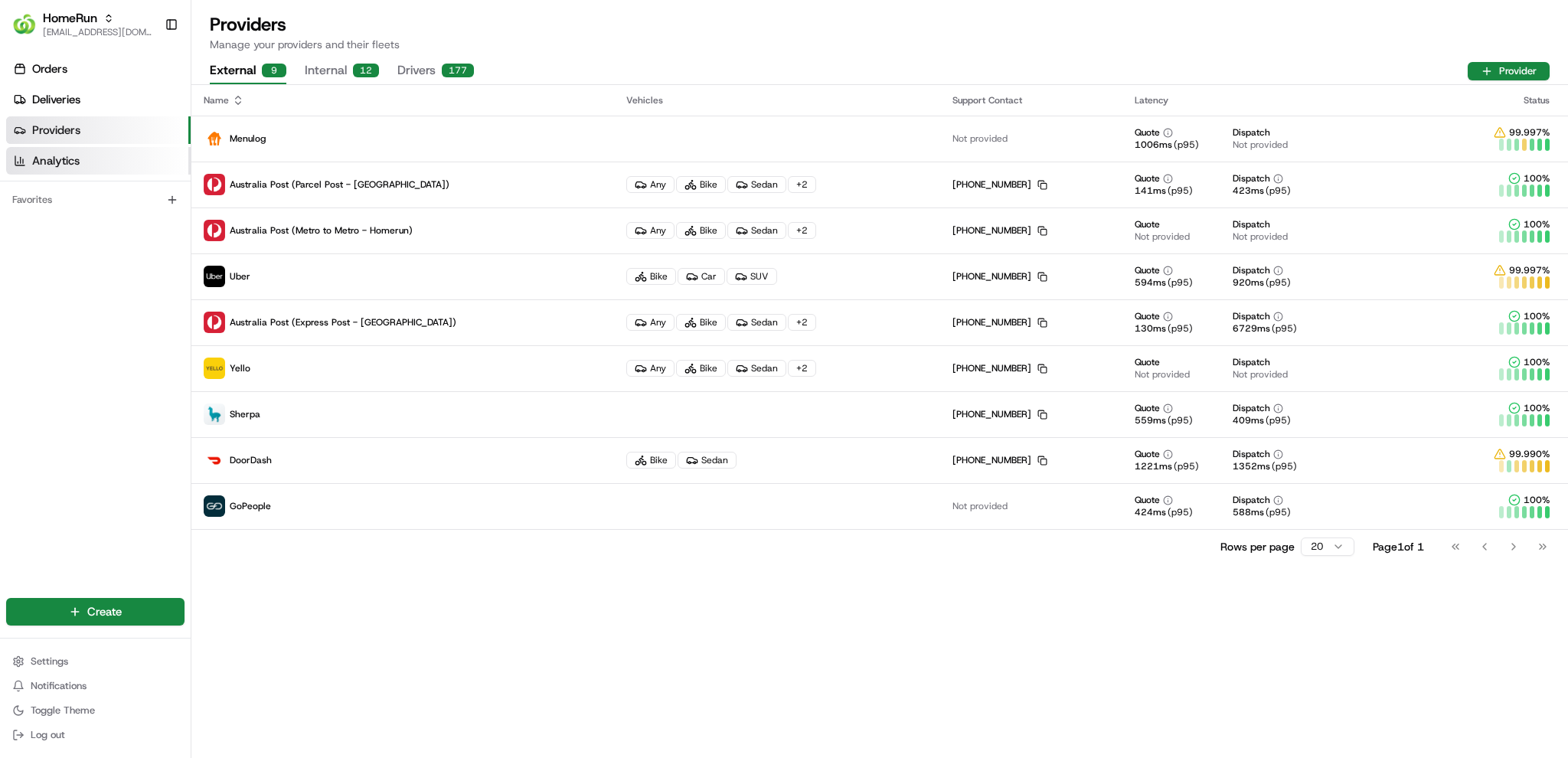 click on "Analytics" at bounding box center (98, 161) 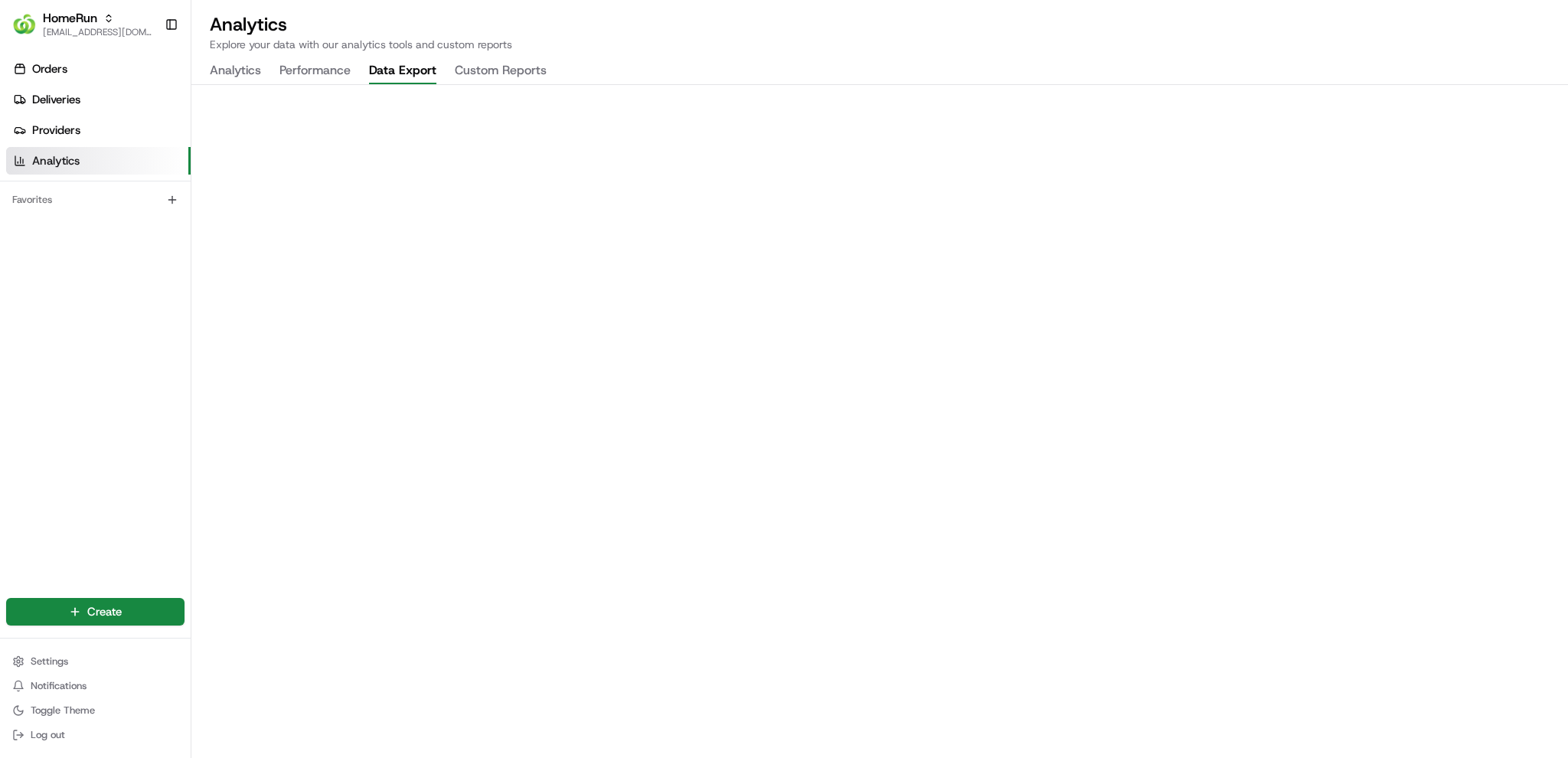click on "Data Export" at bounding box center [403, 71] 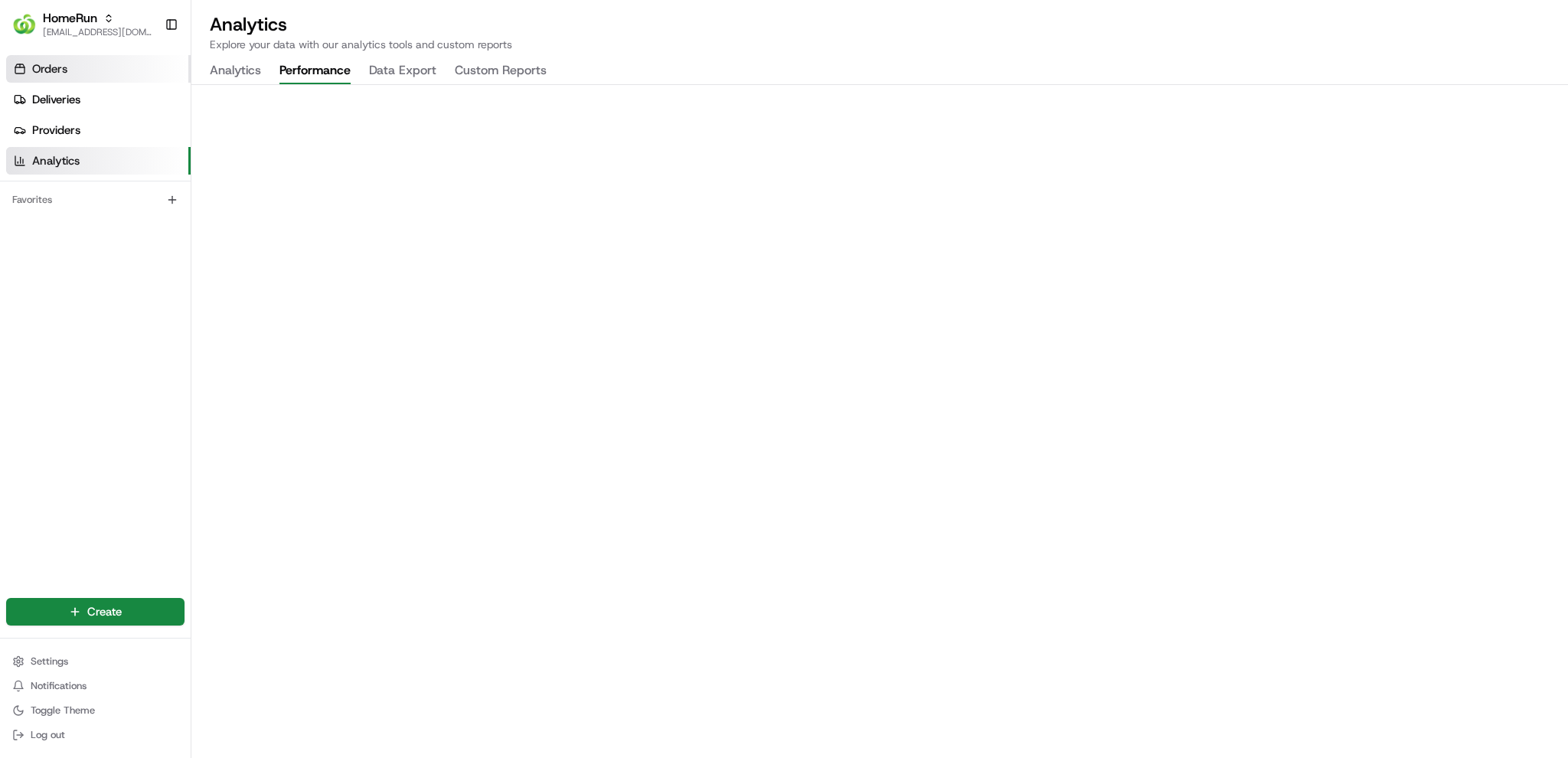 click on "Orders" at bounding box center [98, 69] 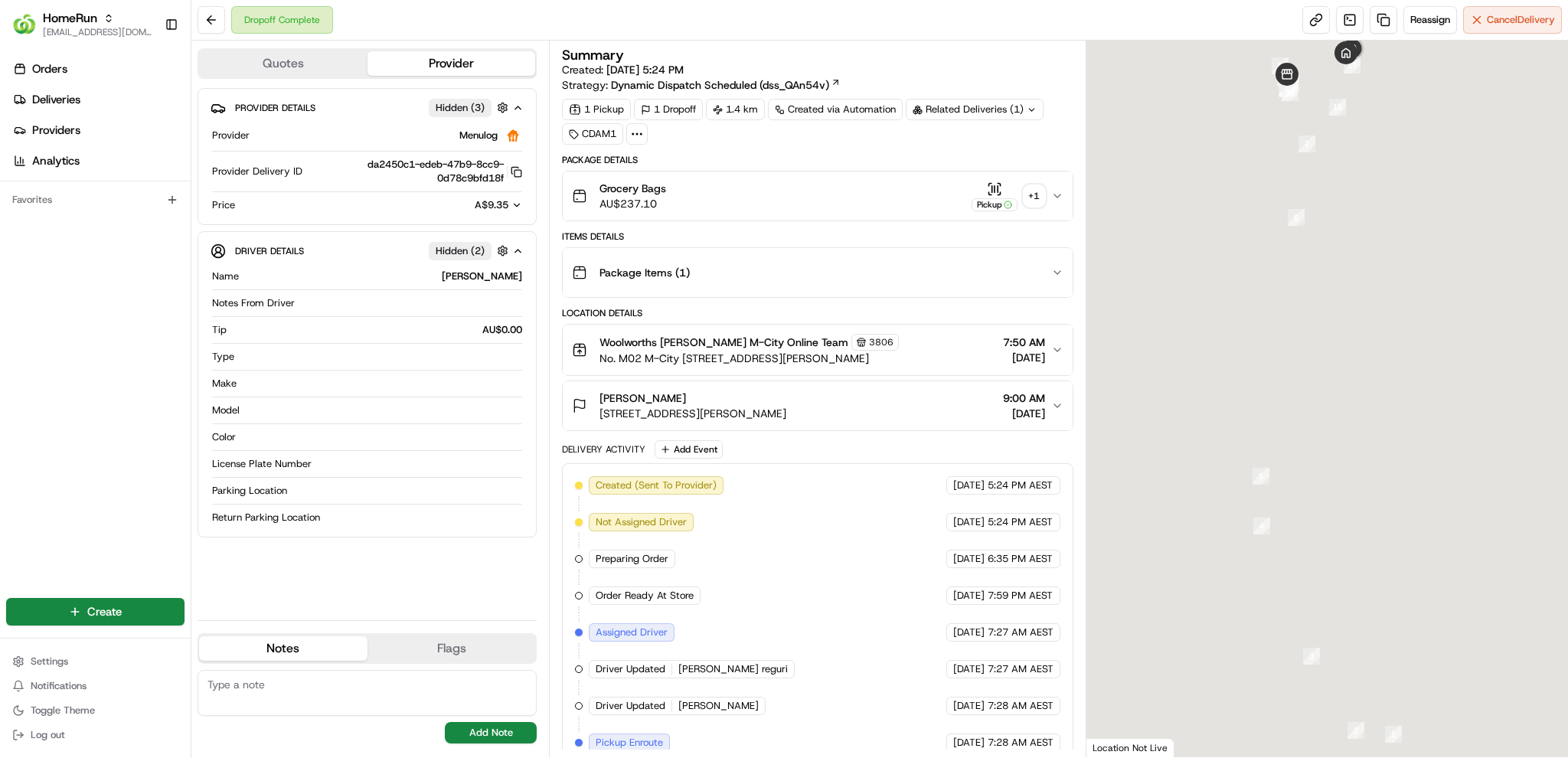 scroll, scrollTop: 0, scrollLeft: 0, axis: both 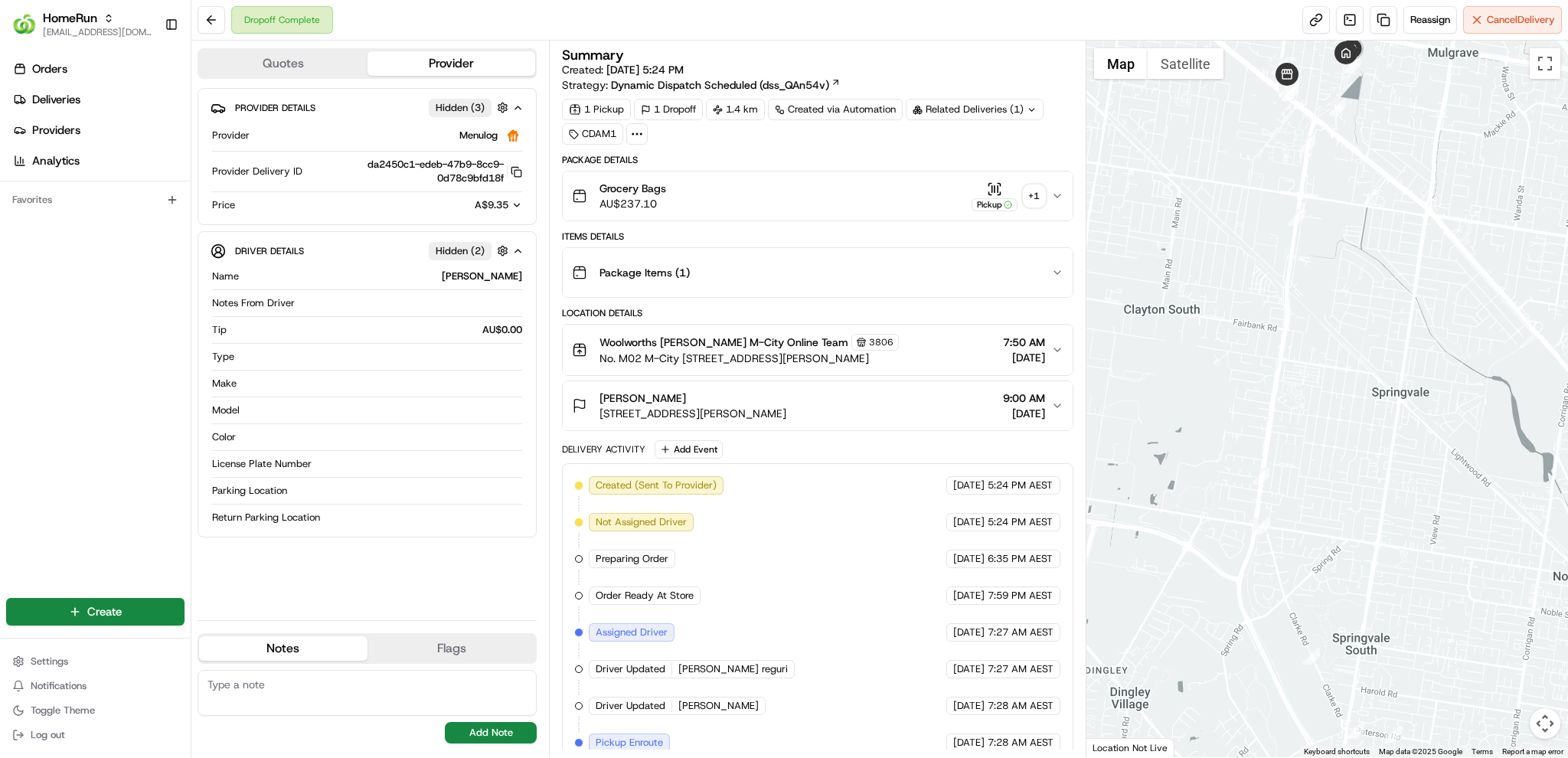 click on "A$9.35" at bounding box center (489, 205) 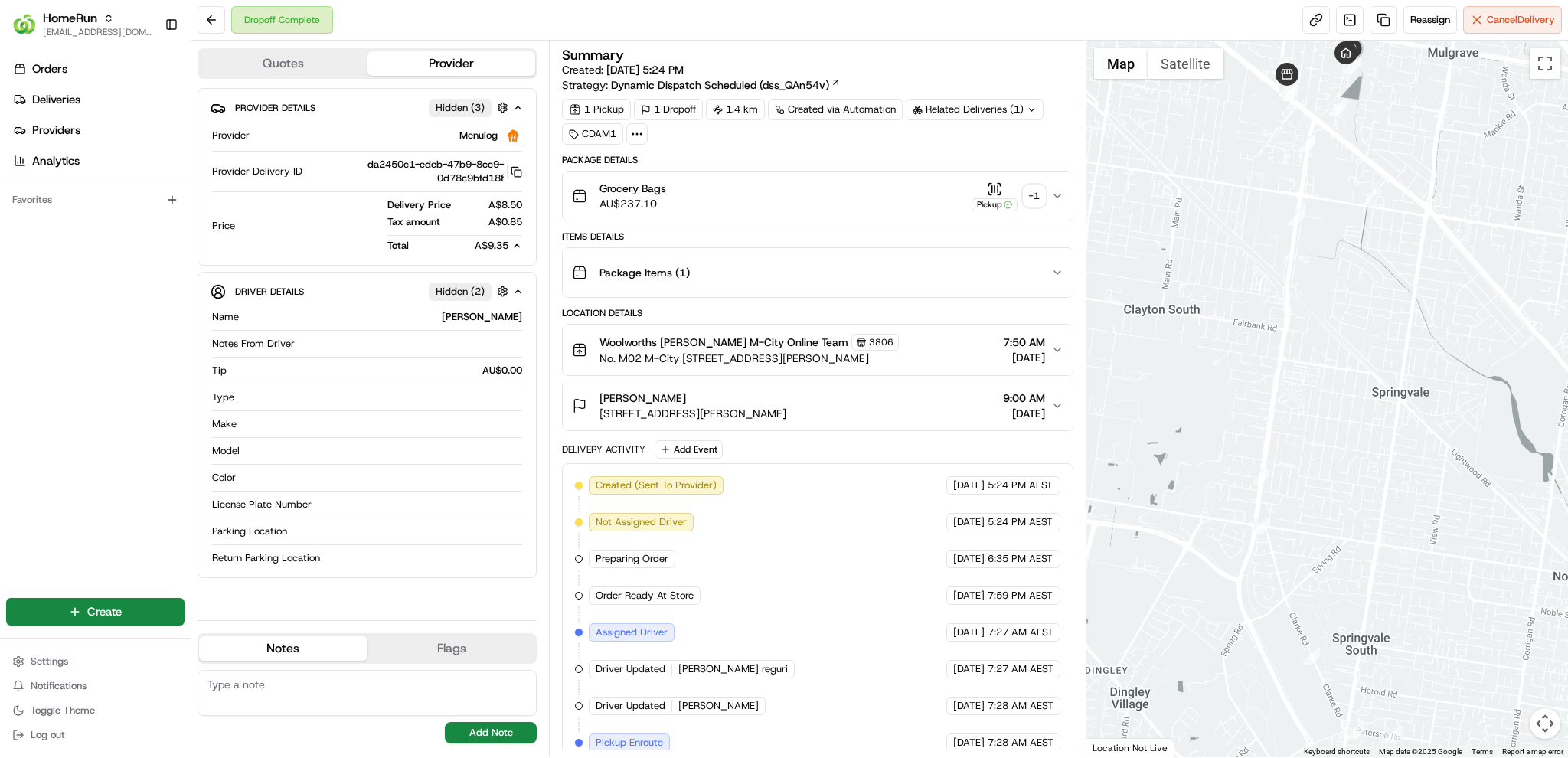 click 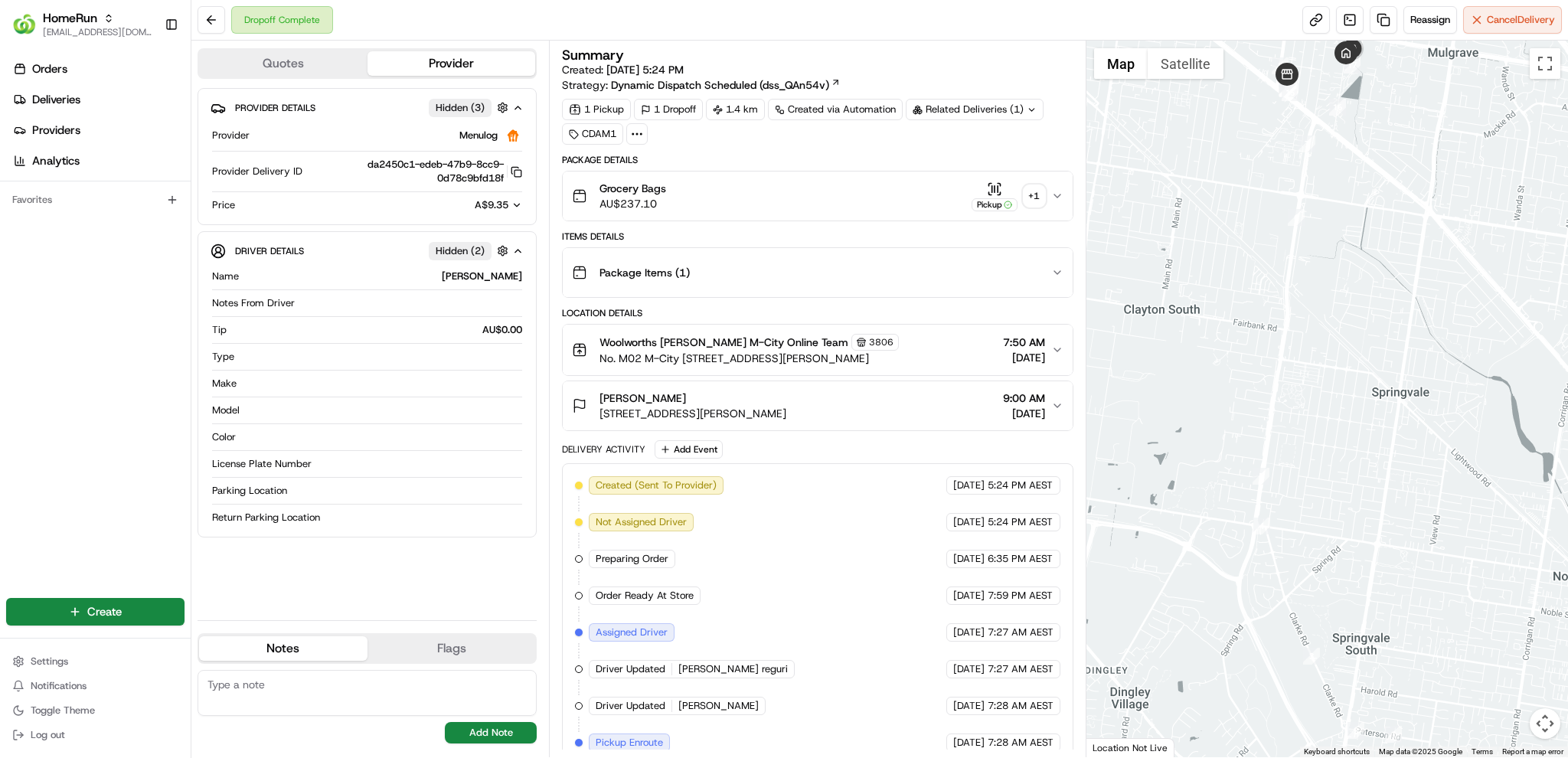 click 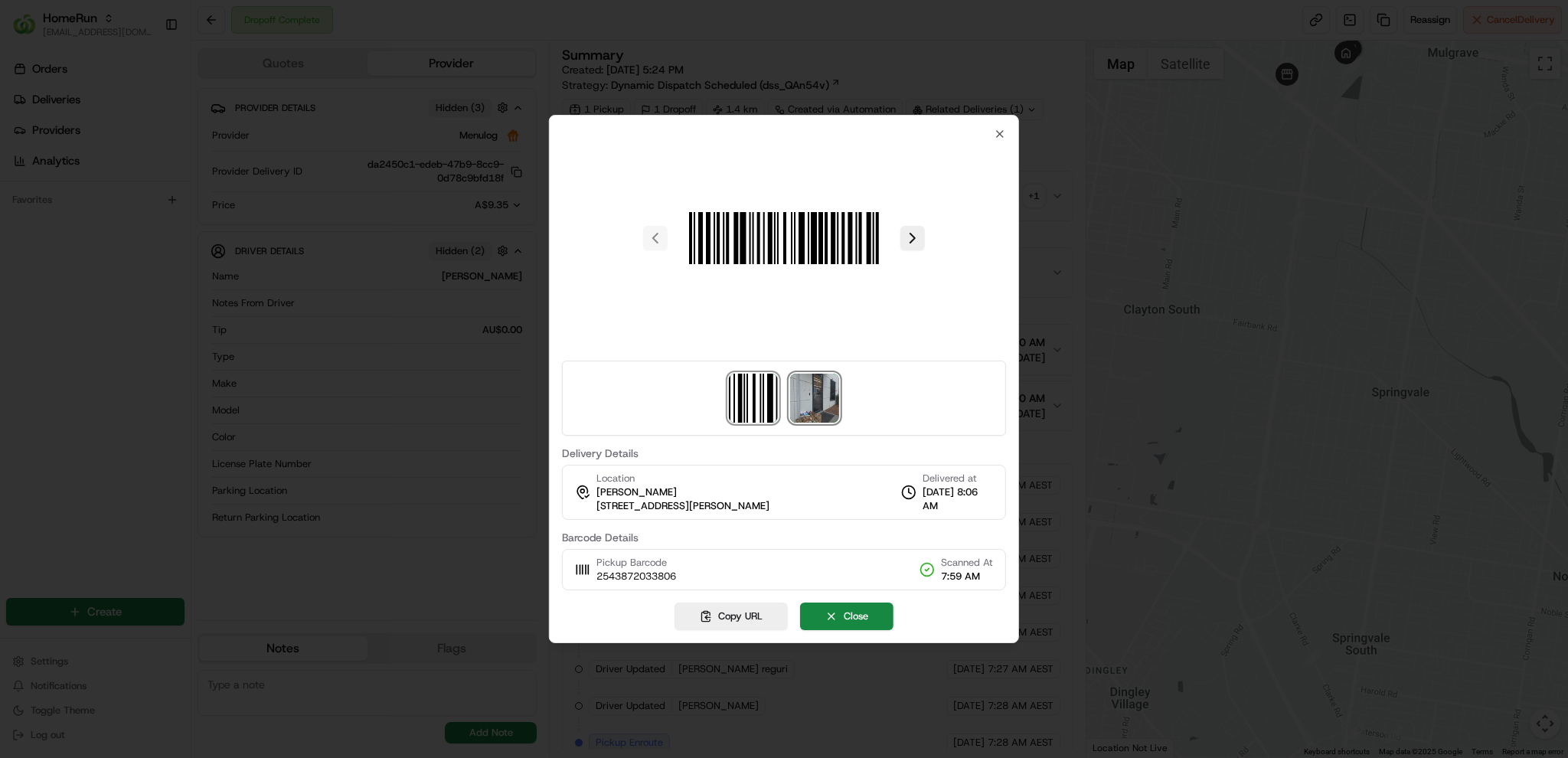 click at bounding box center [815, 398] 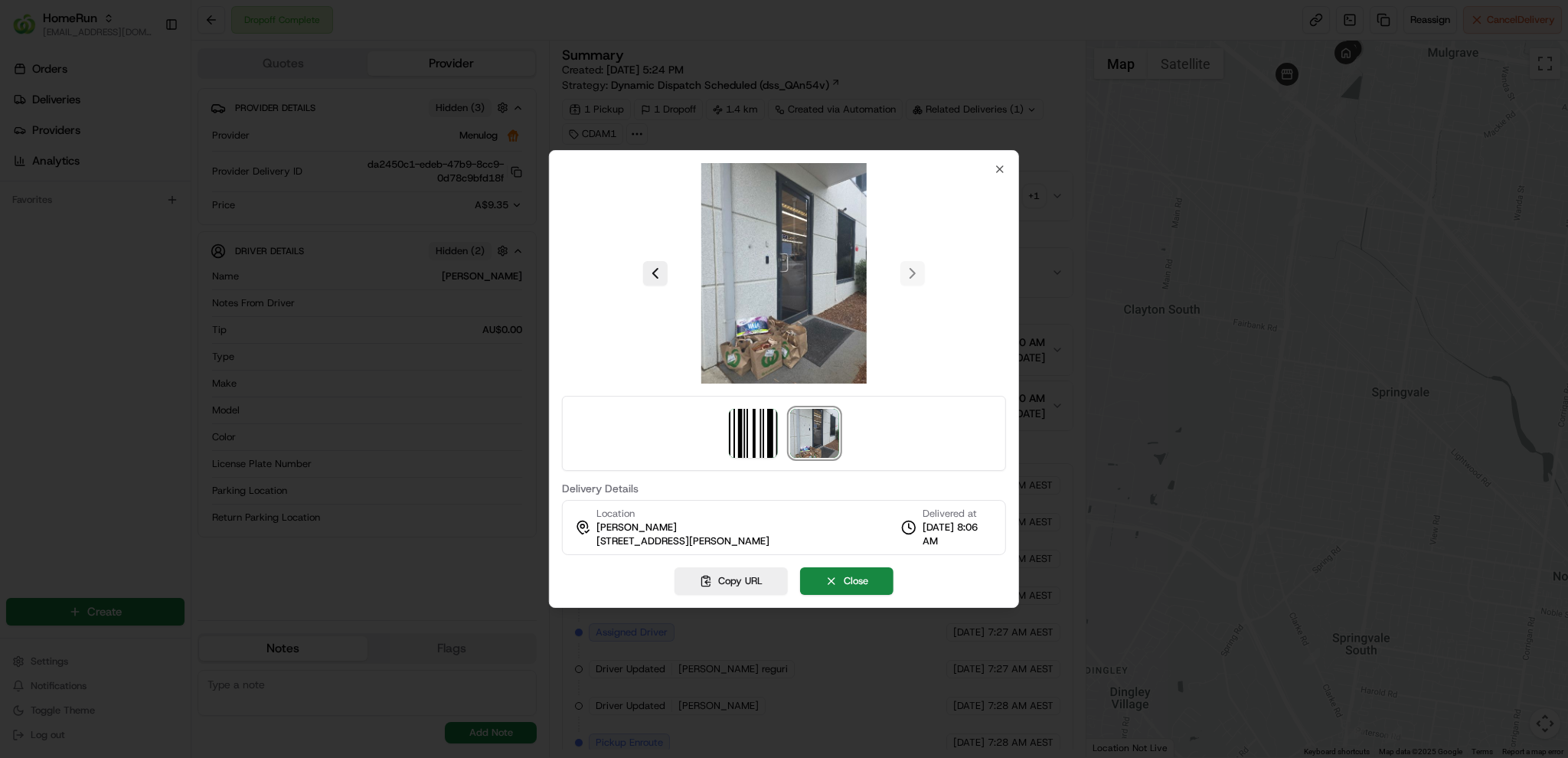 click at bounding box center (784, 273) 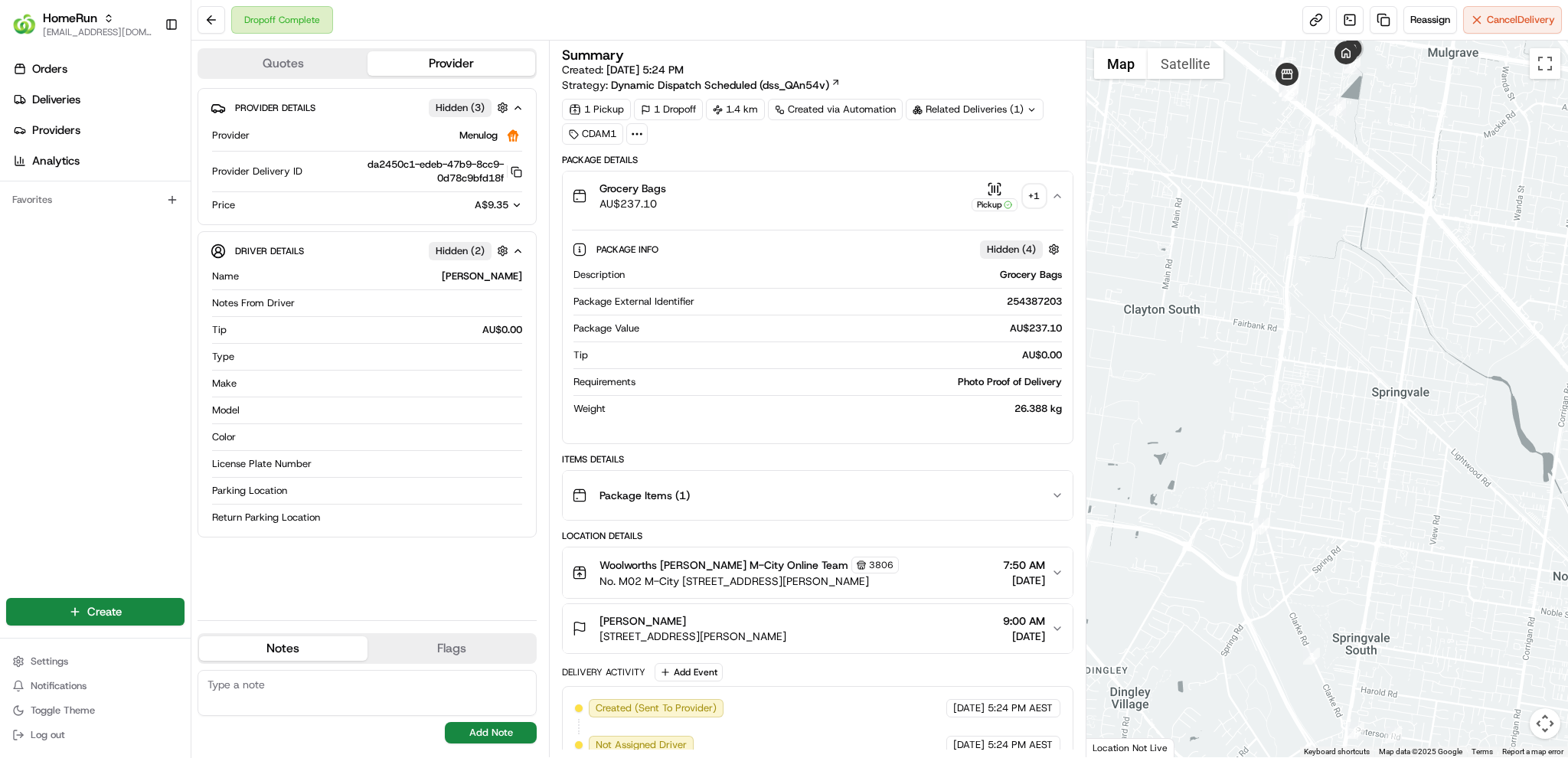 click on "Grocery Bags AU$ 237.10 Pickup + 1" at bounding box center [817, 196] 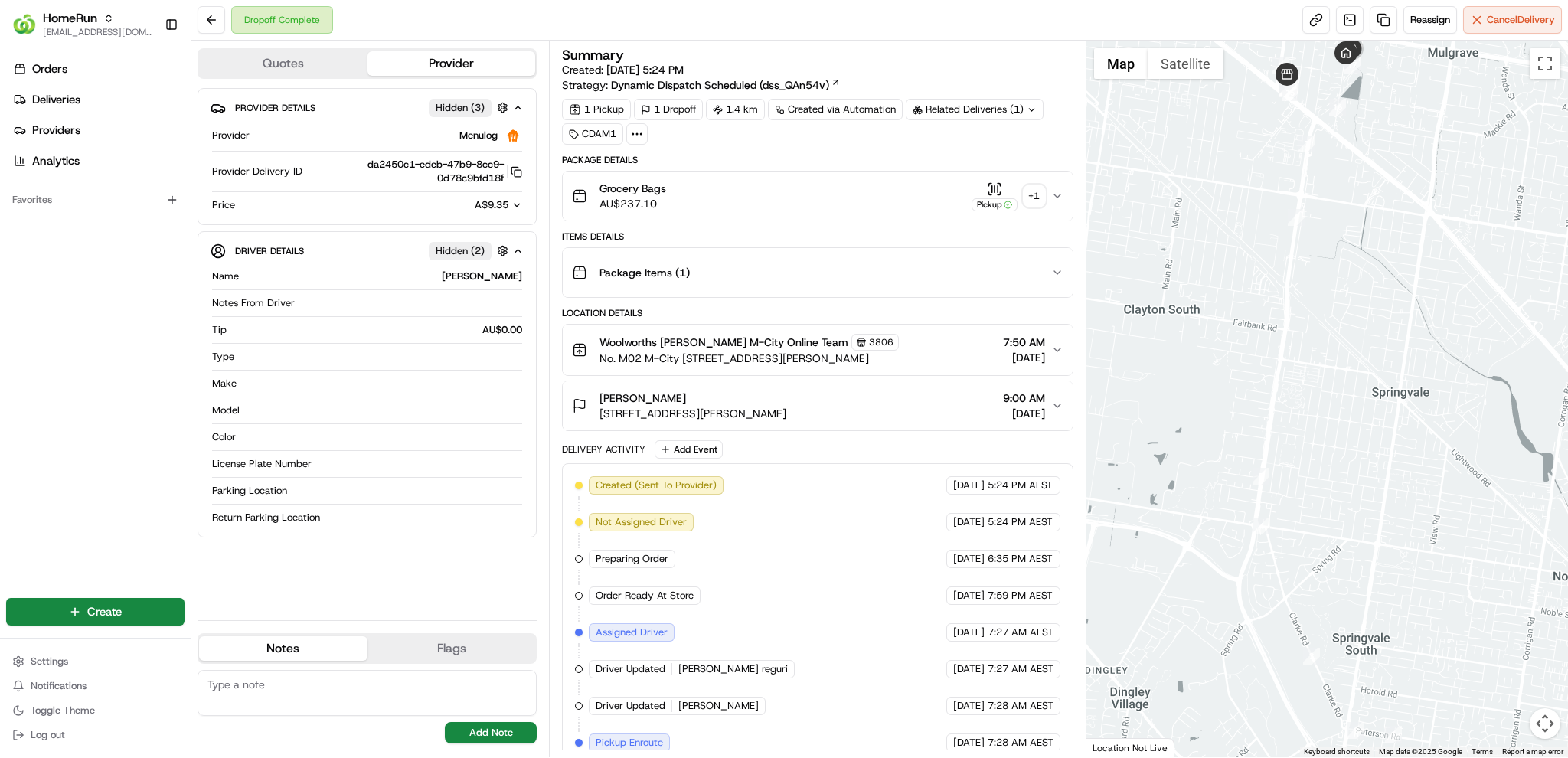click on "Grocery Bags AU$ 237.10 Pickup + 1" at bounding box center [817, 196] 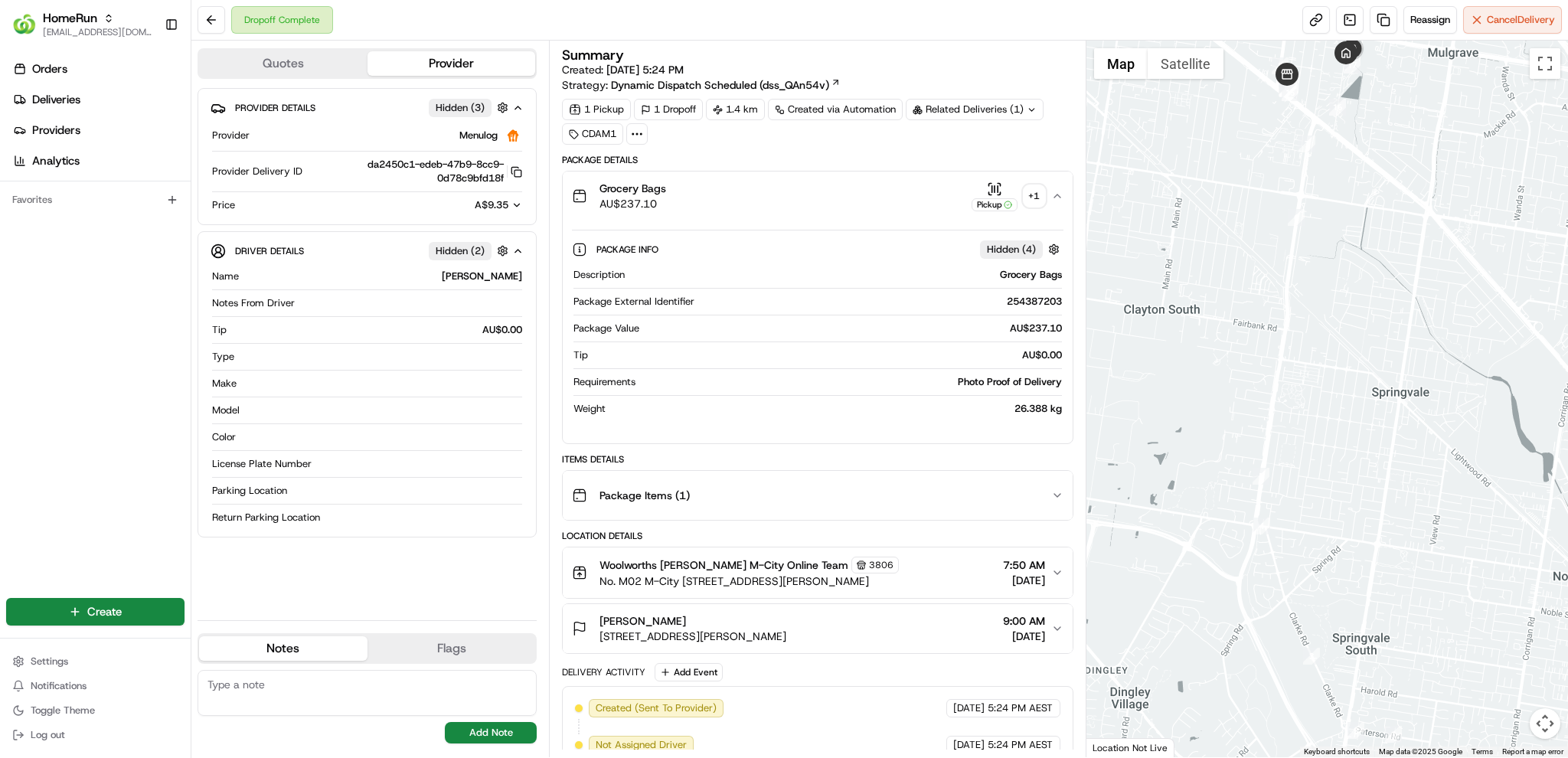 click on "26.388 kg" at bounding box center (836, 409) 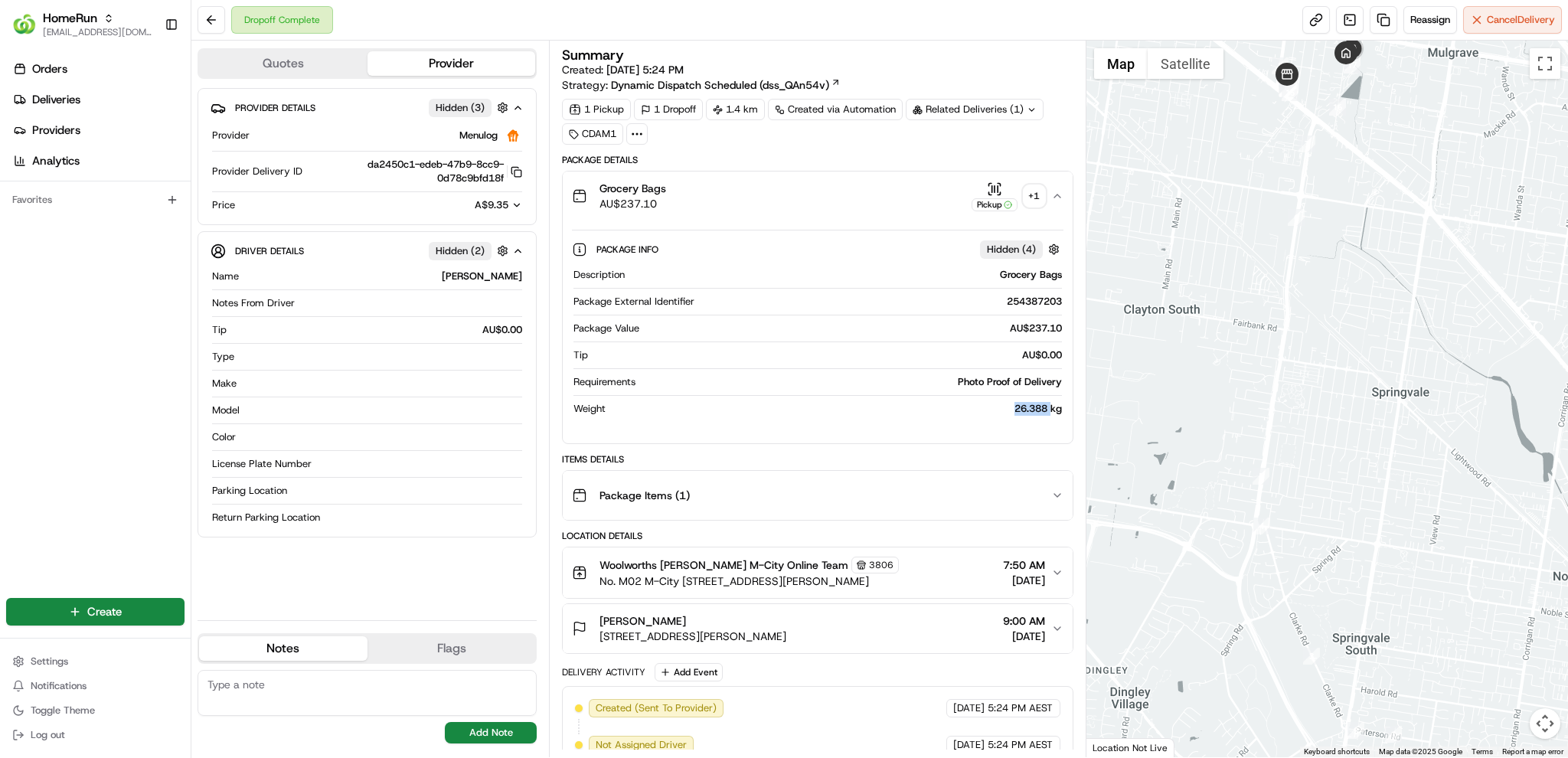 click on "26.388 kg" at bounding box center (836, 409) 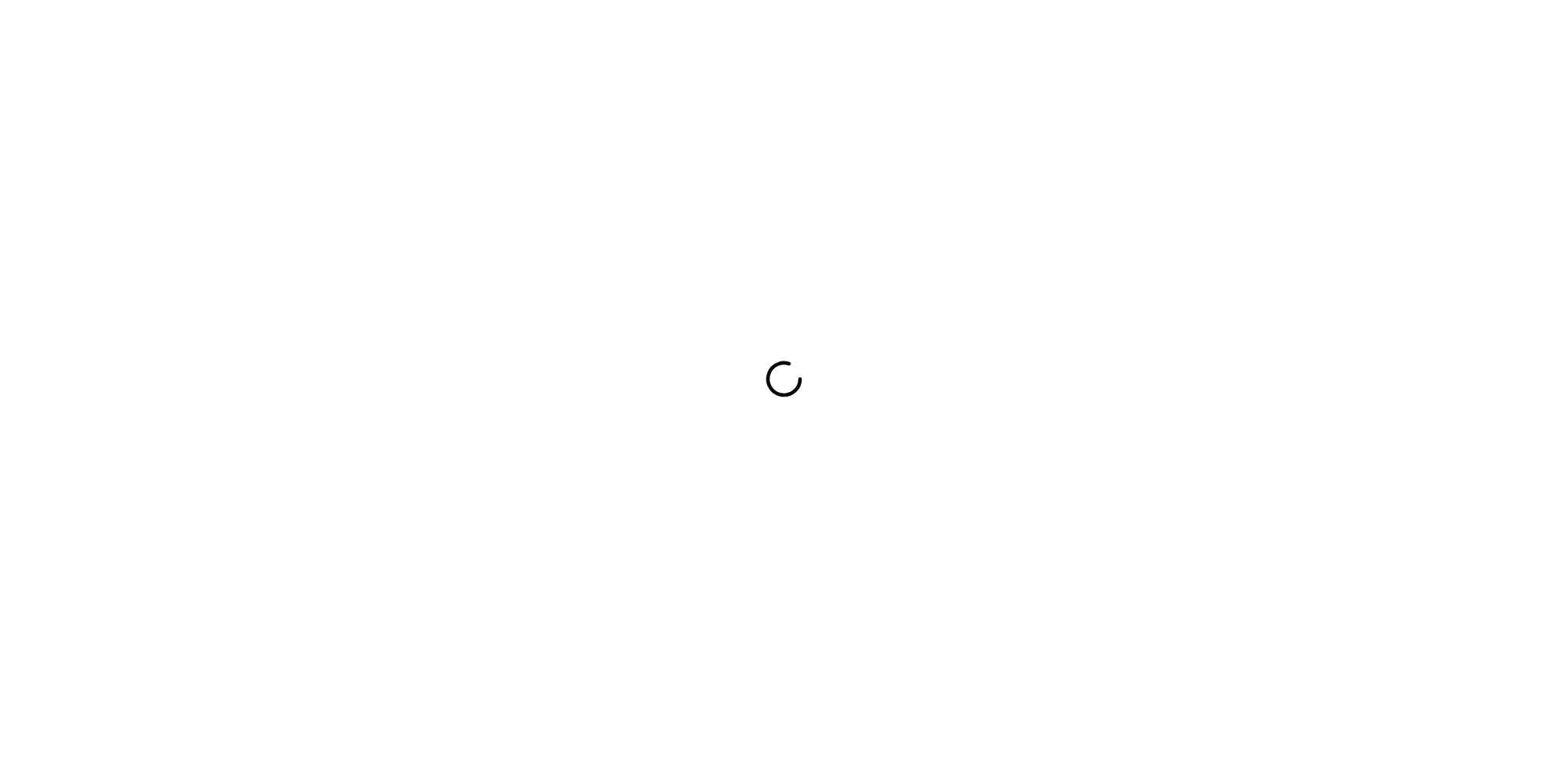 scroll, scrollTop: 0, scrollLeft: 0, axis: both 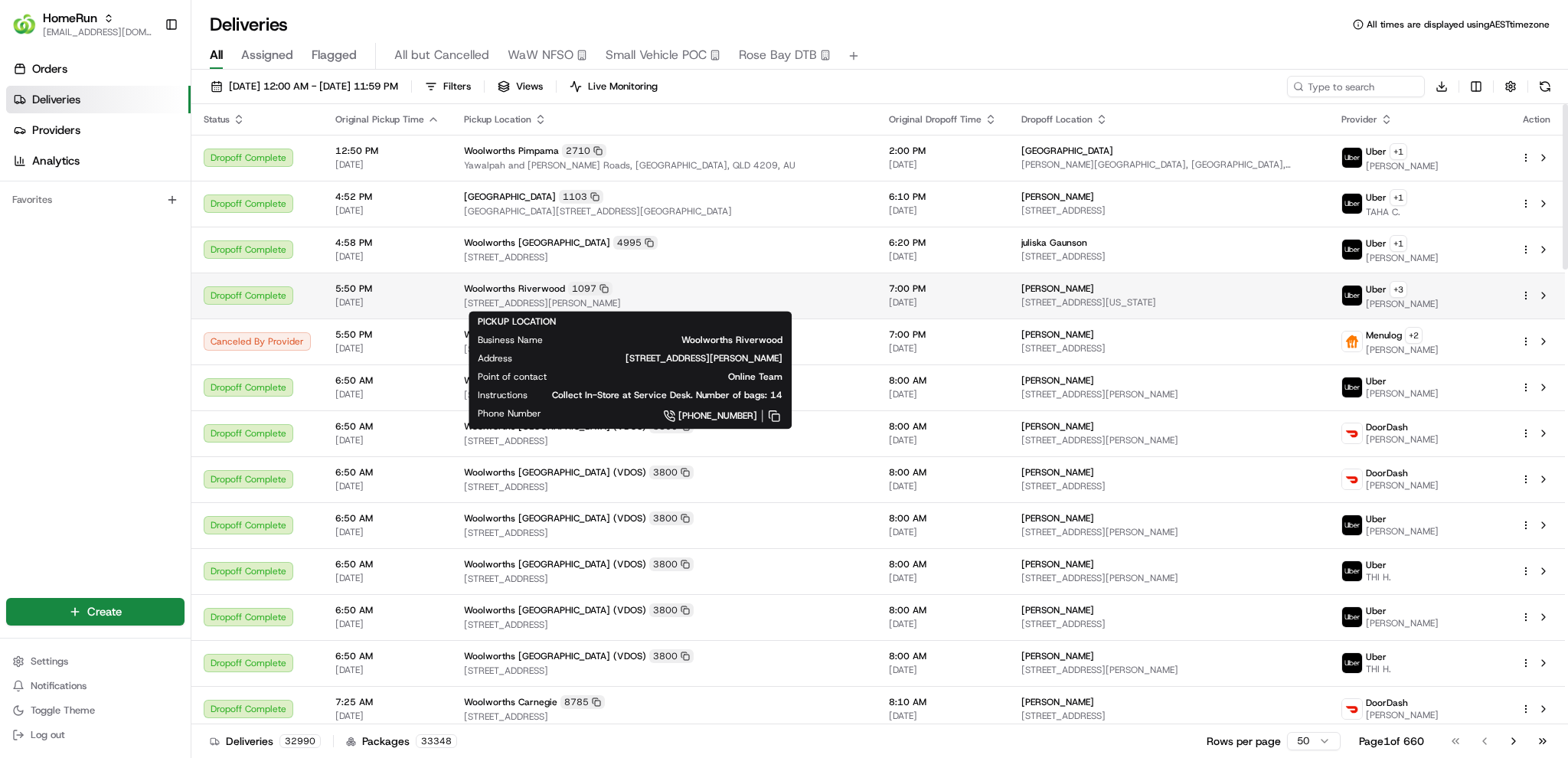 click on "Woolworths Riverwood 1097" at bounding box center (664, 289) 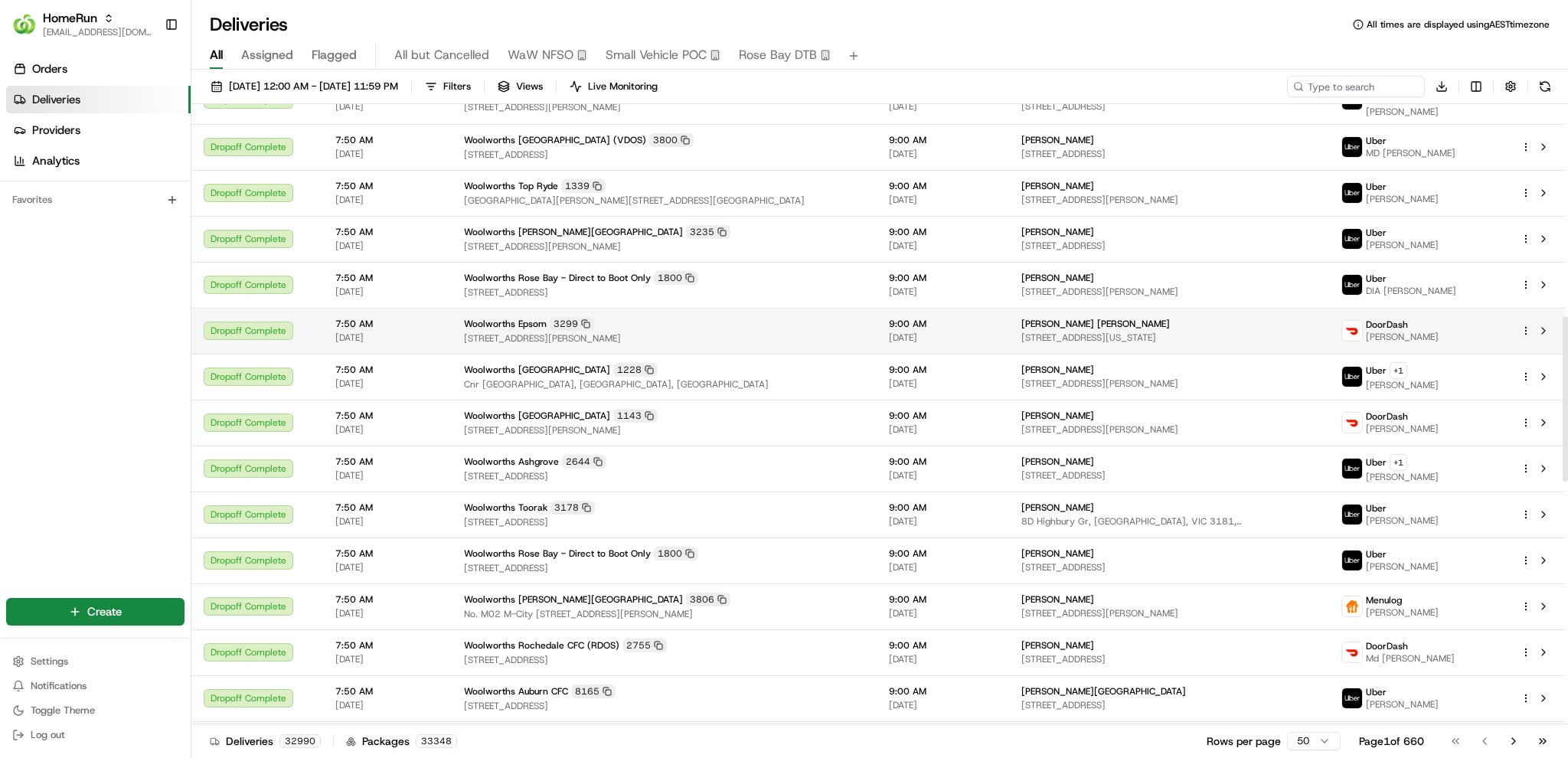 scroll, scrollTop: 980, scrollLeft: 0, axis: vertical 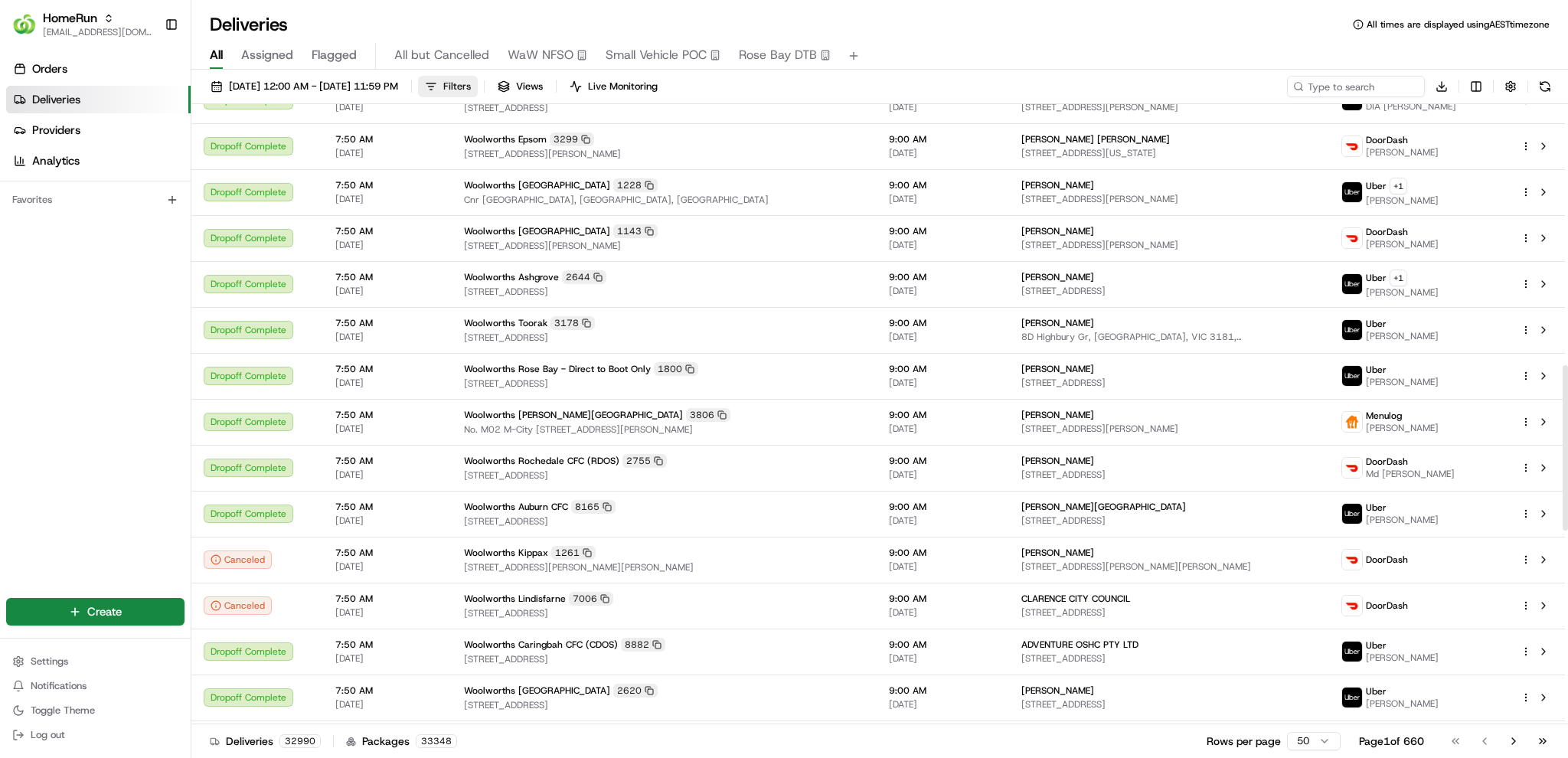 click on "Filters" at bounding box center (448, 87) 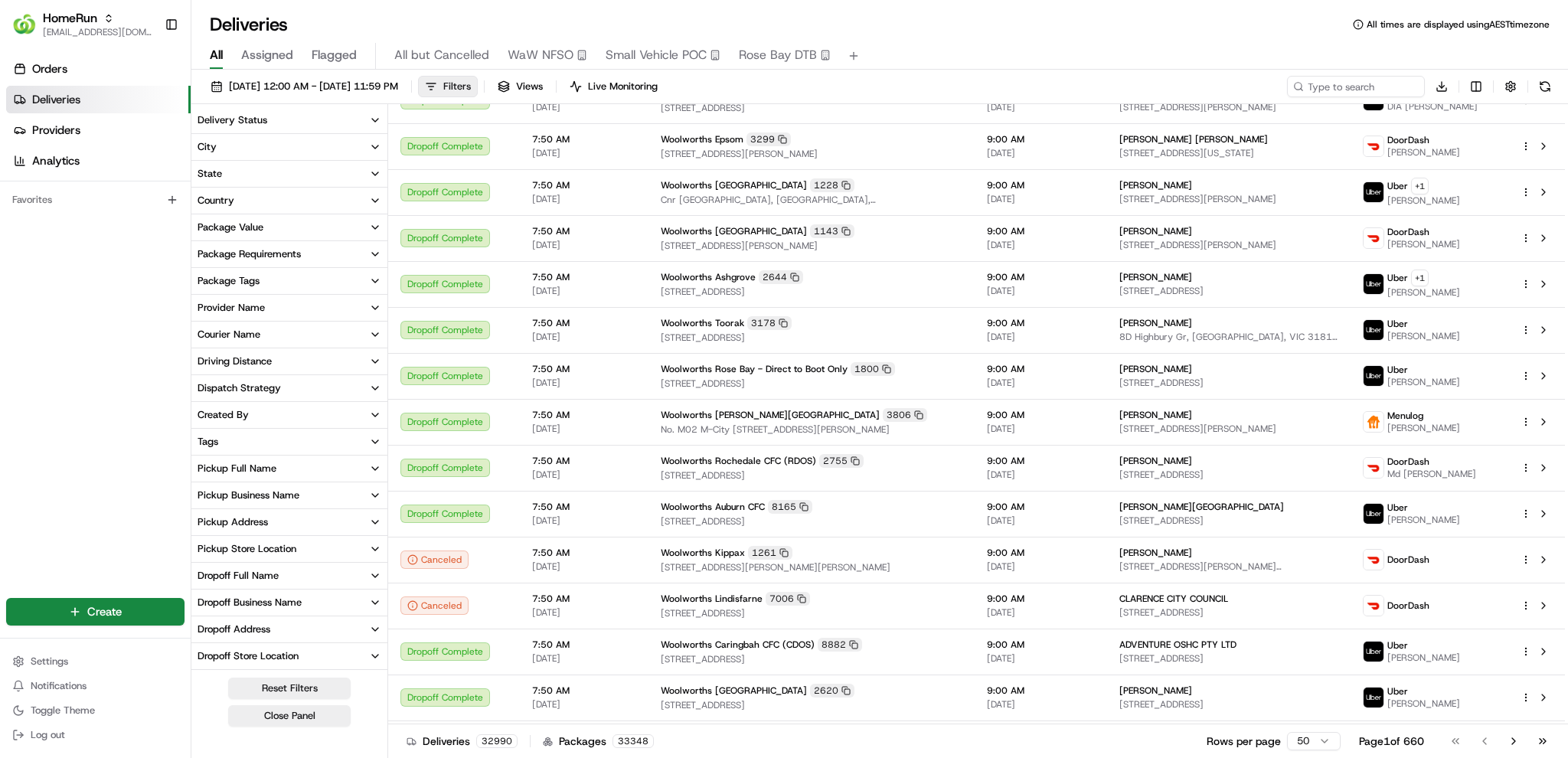 scroll, scrollTop: 983, scrollLeft: 0, axis: vertical 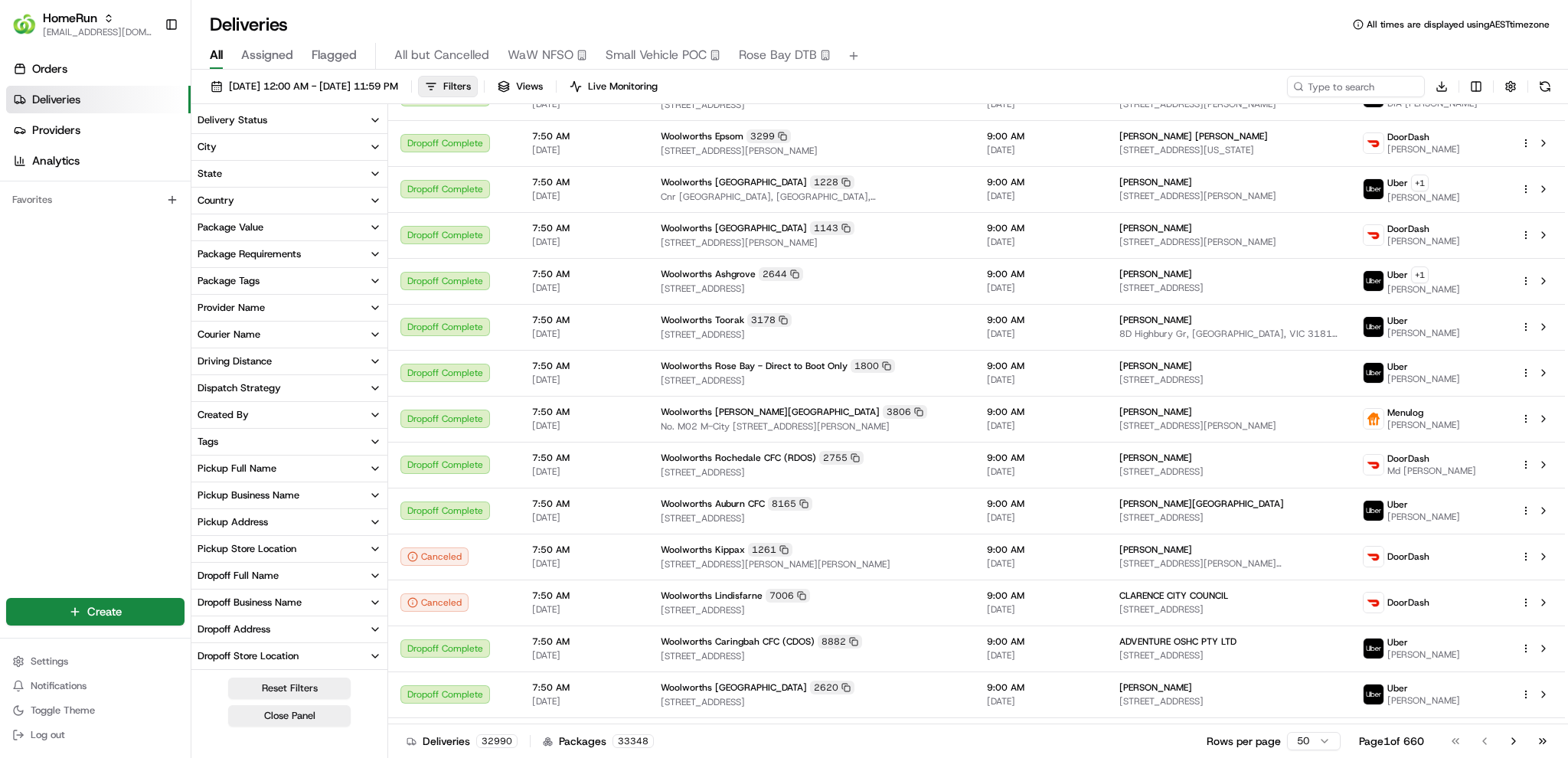 click on "Delivery Status" at bounding box center (289, 120) 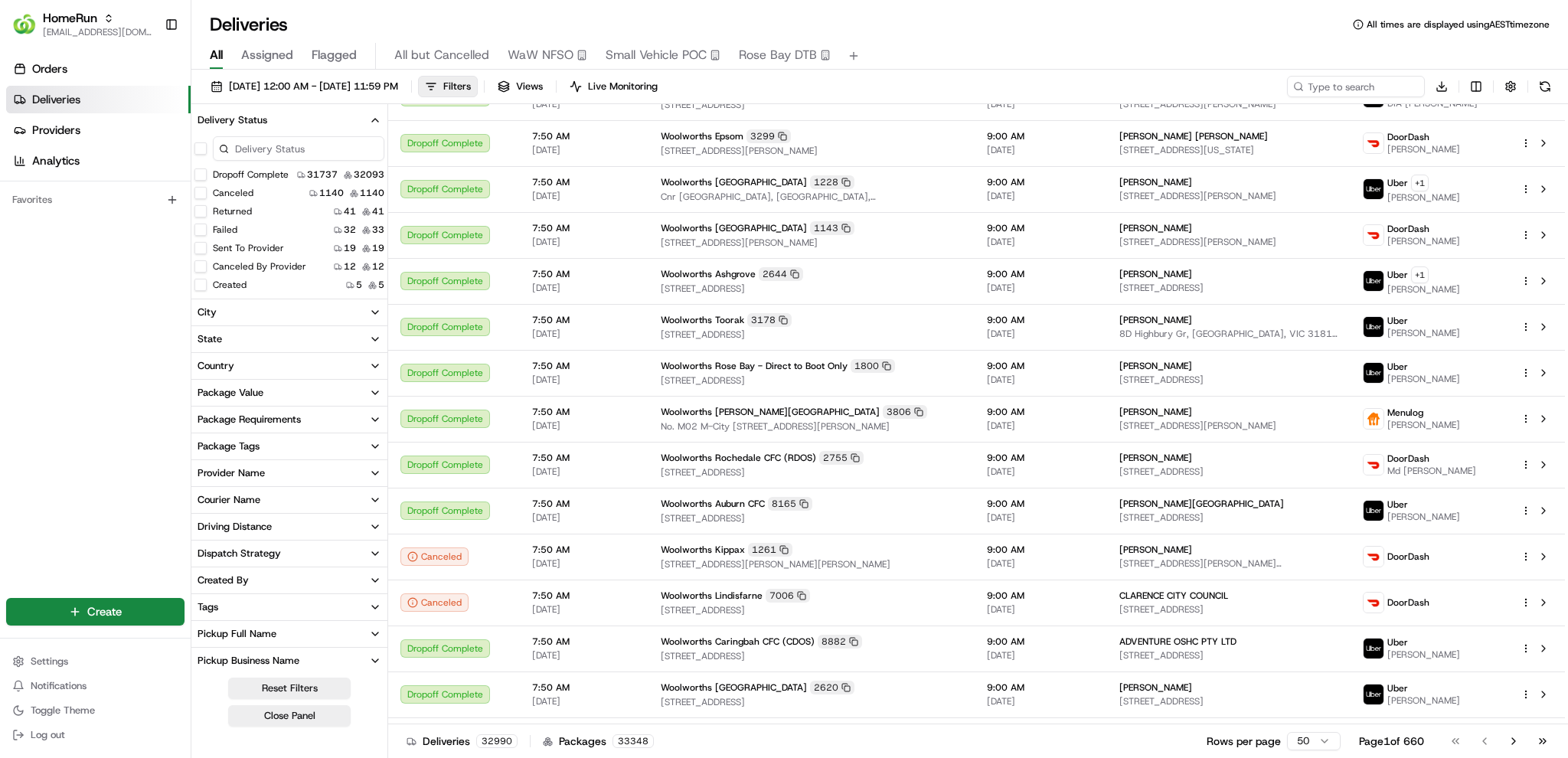 click on "Canceled" at bounding box center [201, 193] 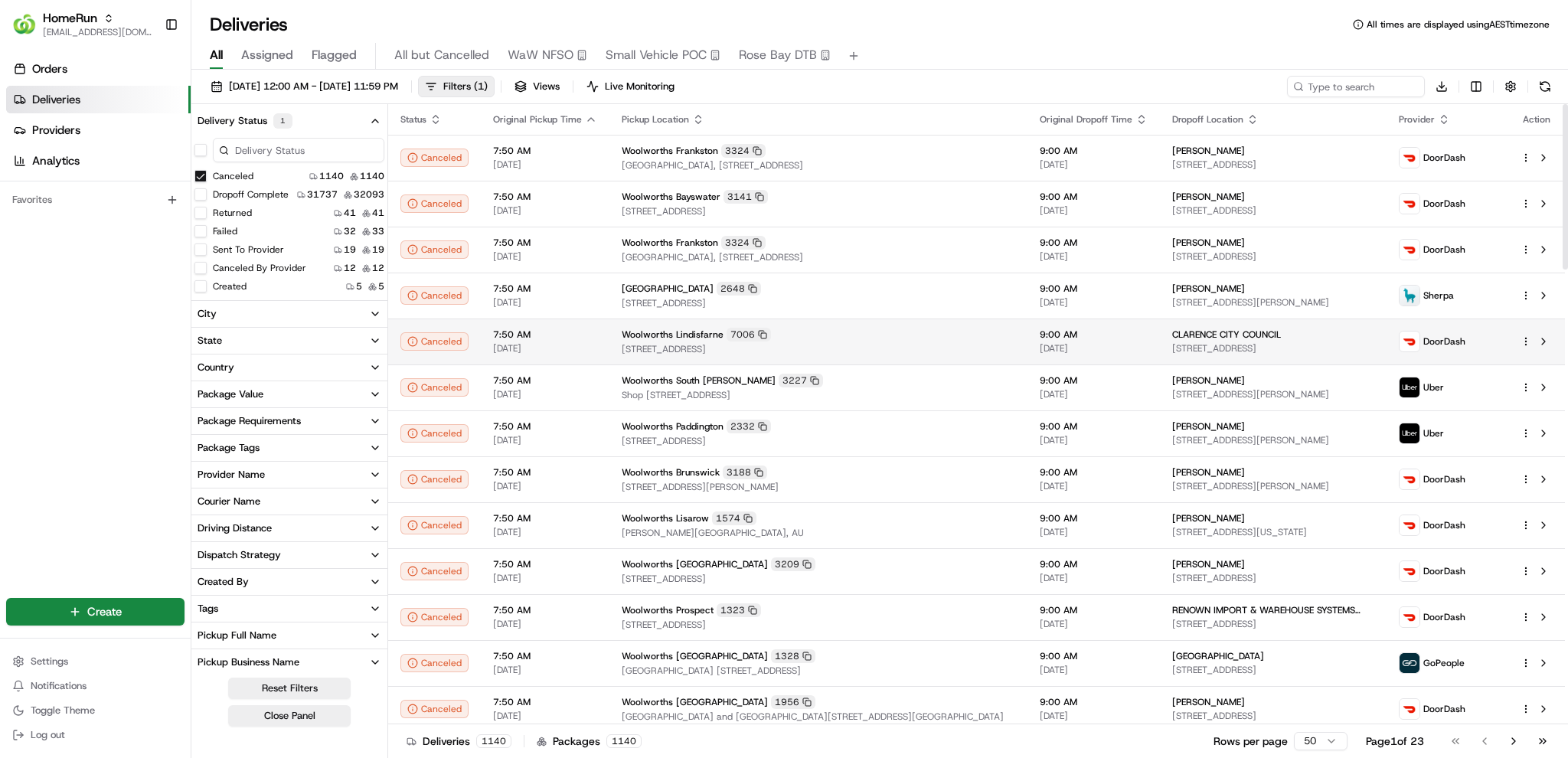 click on "6 Franklin Street, Lindisfarne, TAS 7015, AU" at bounding box center [818, 349] 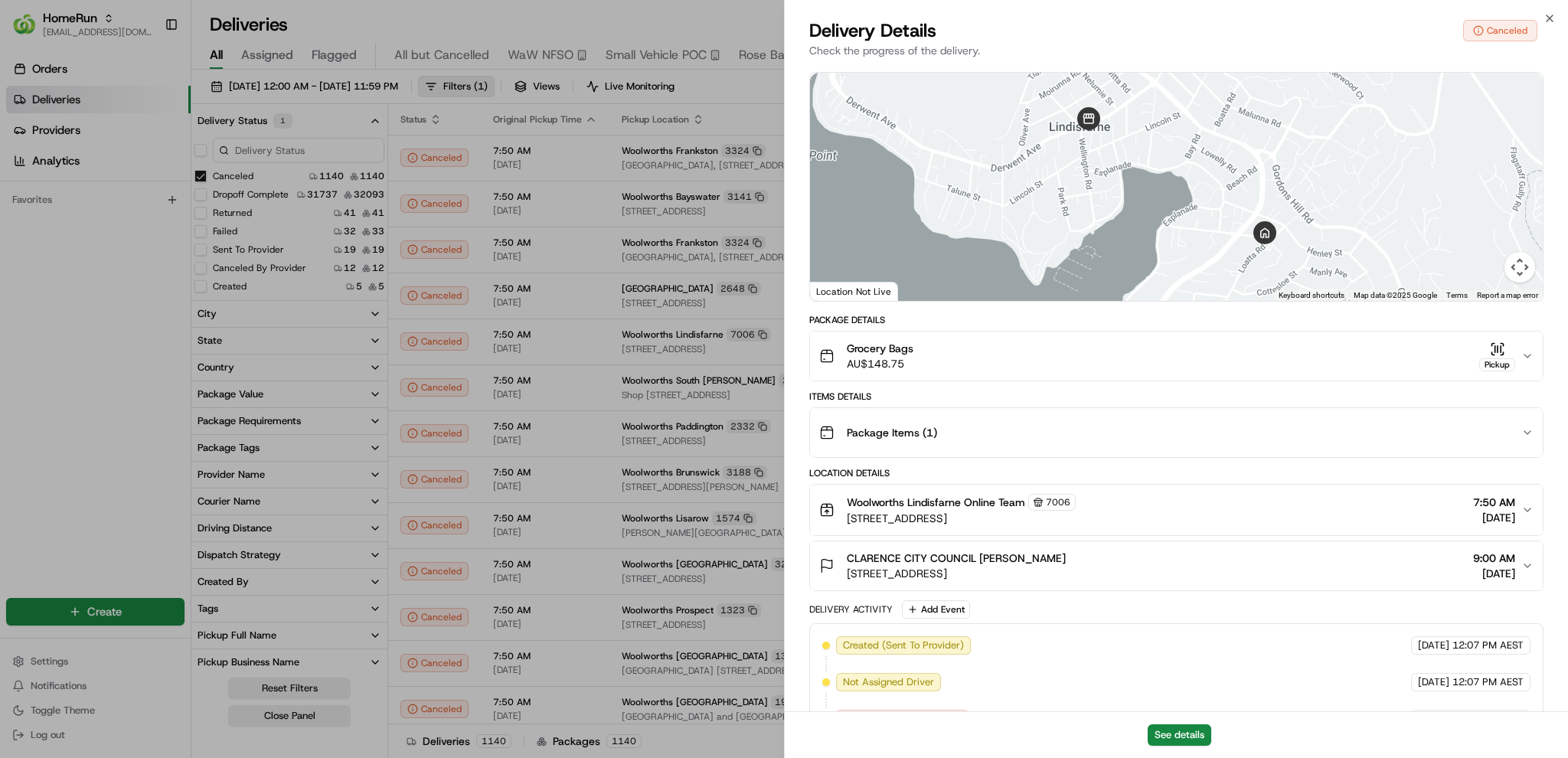 scroll, scrollTop: 83, scrollLeft: 0, axis: vertical 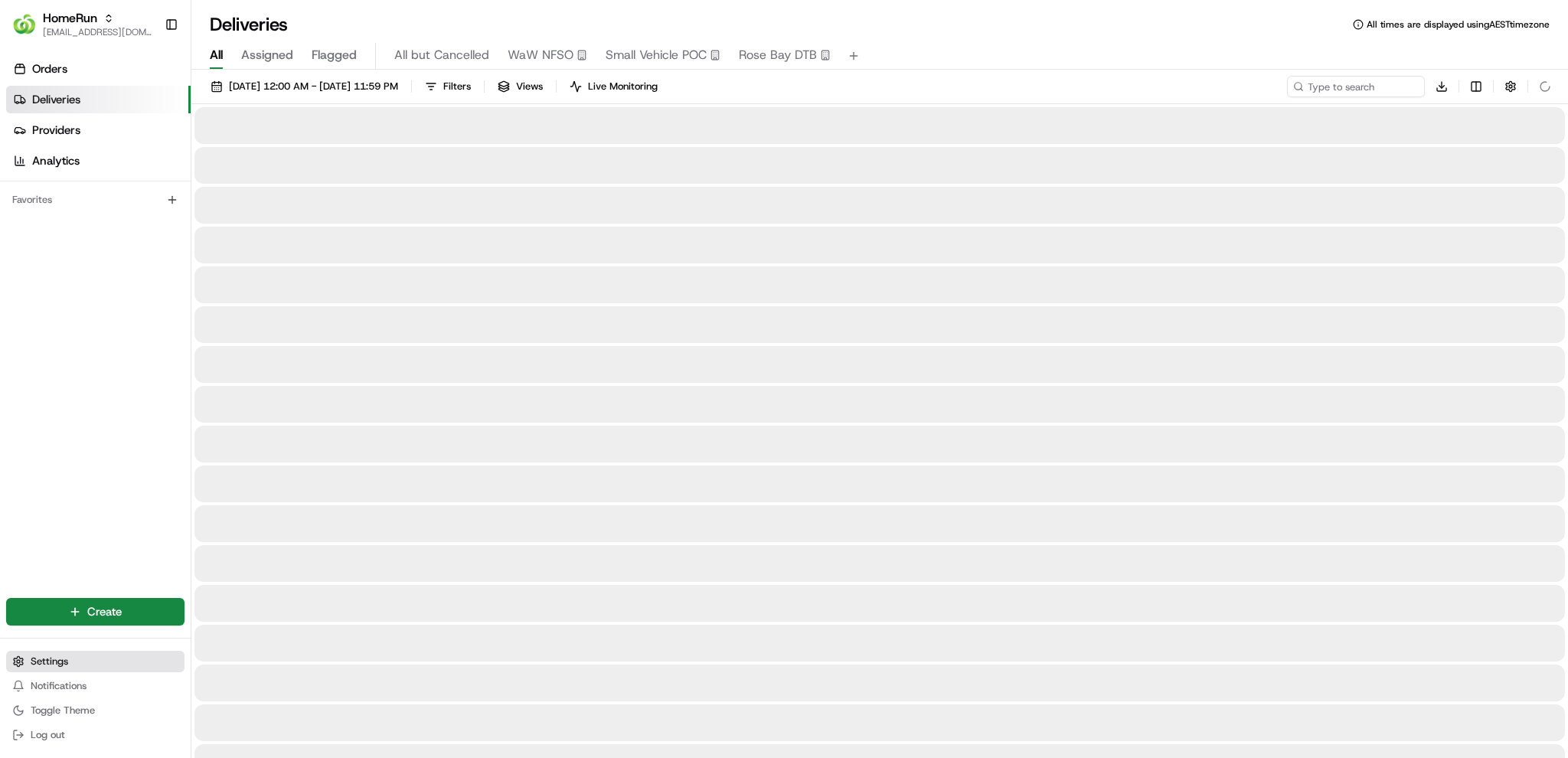 click on "Settings" at bounding box center (49, 662) 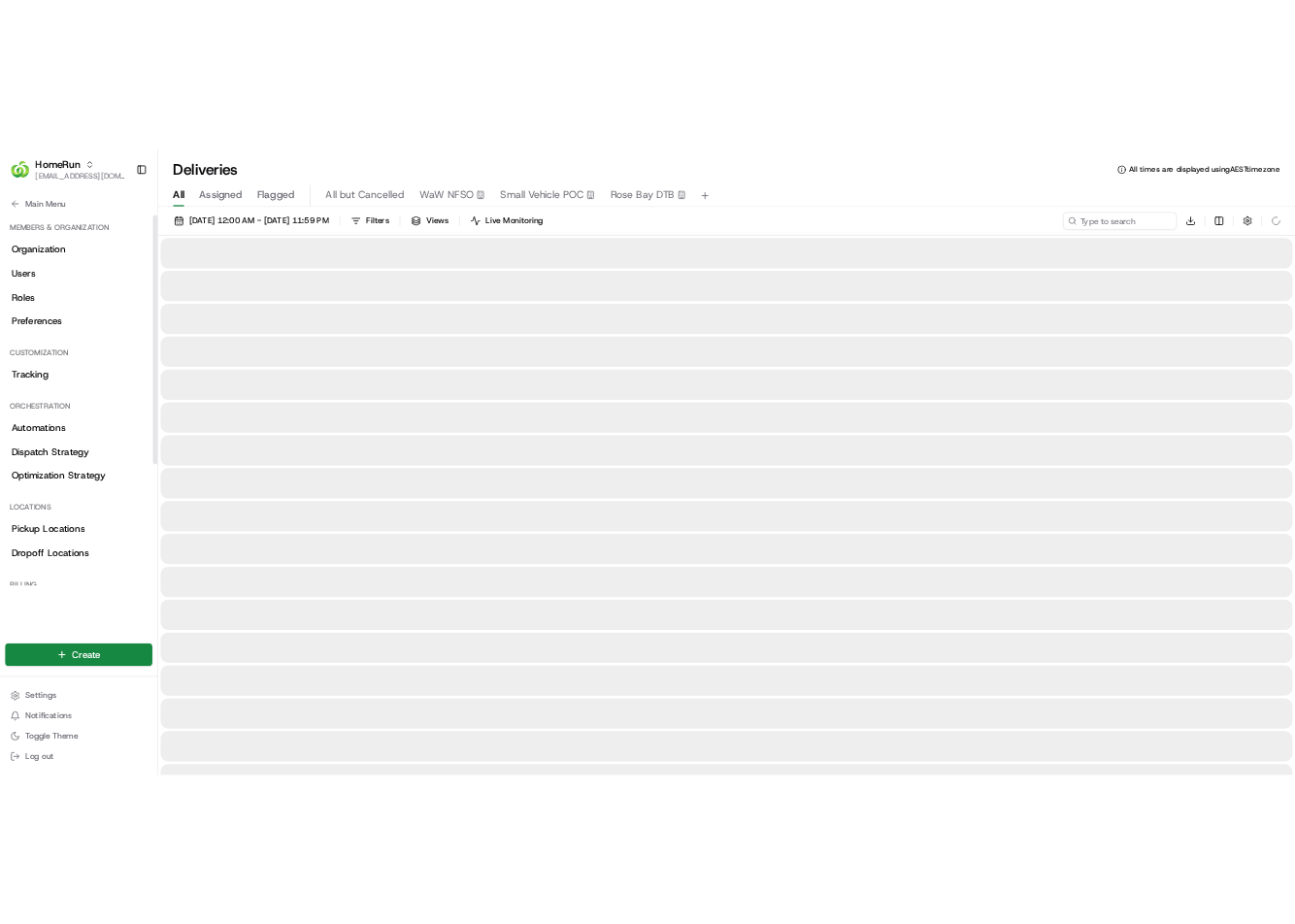 scroll, scrollTop: 284, scrollLeft: 0, axis: vertical 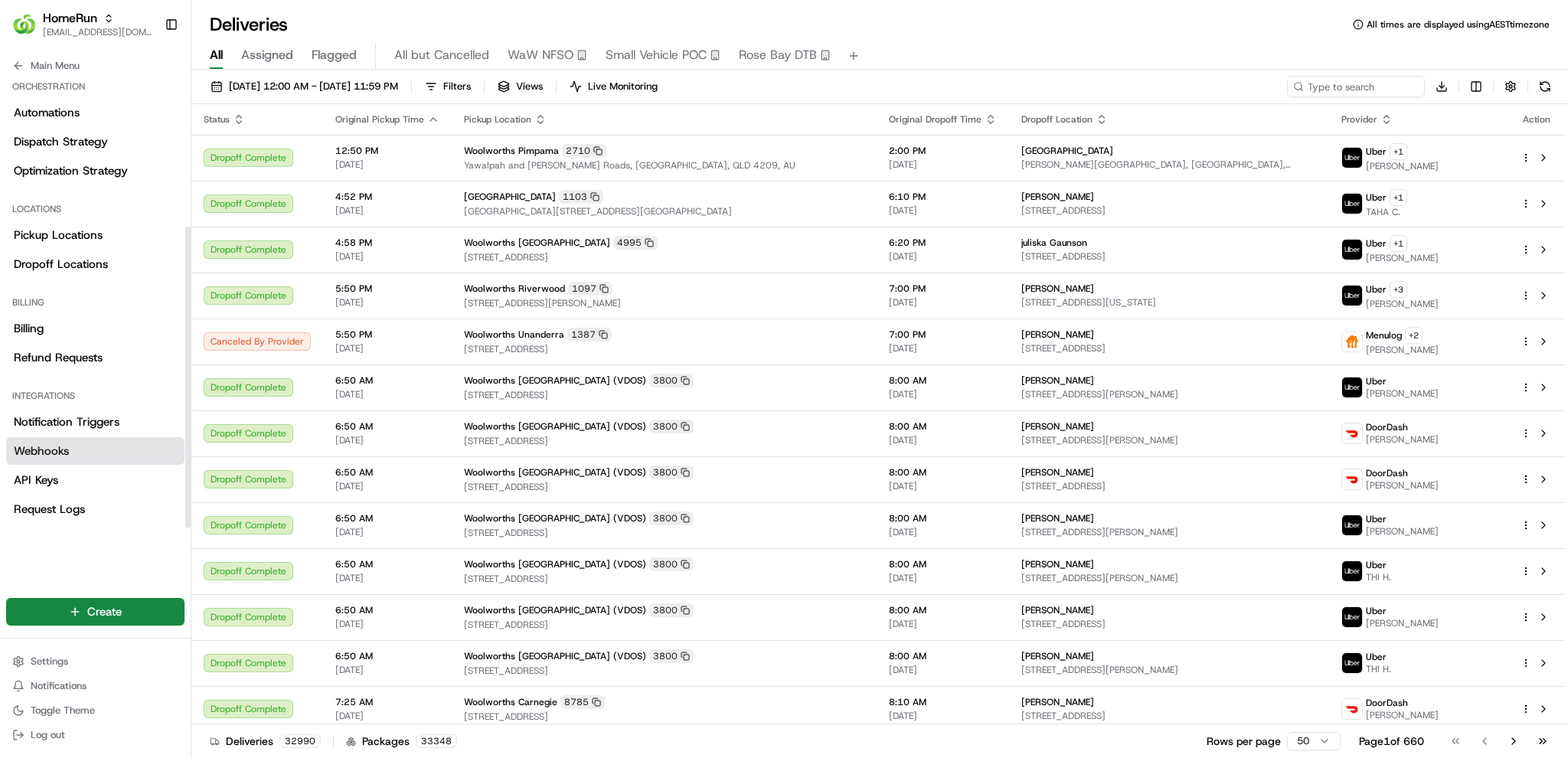 click on "Webhooks" at bounding box center (95, 451) 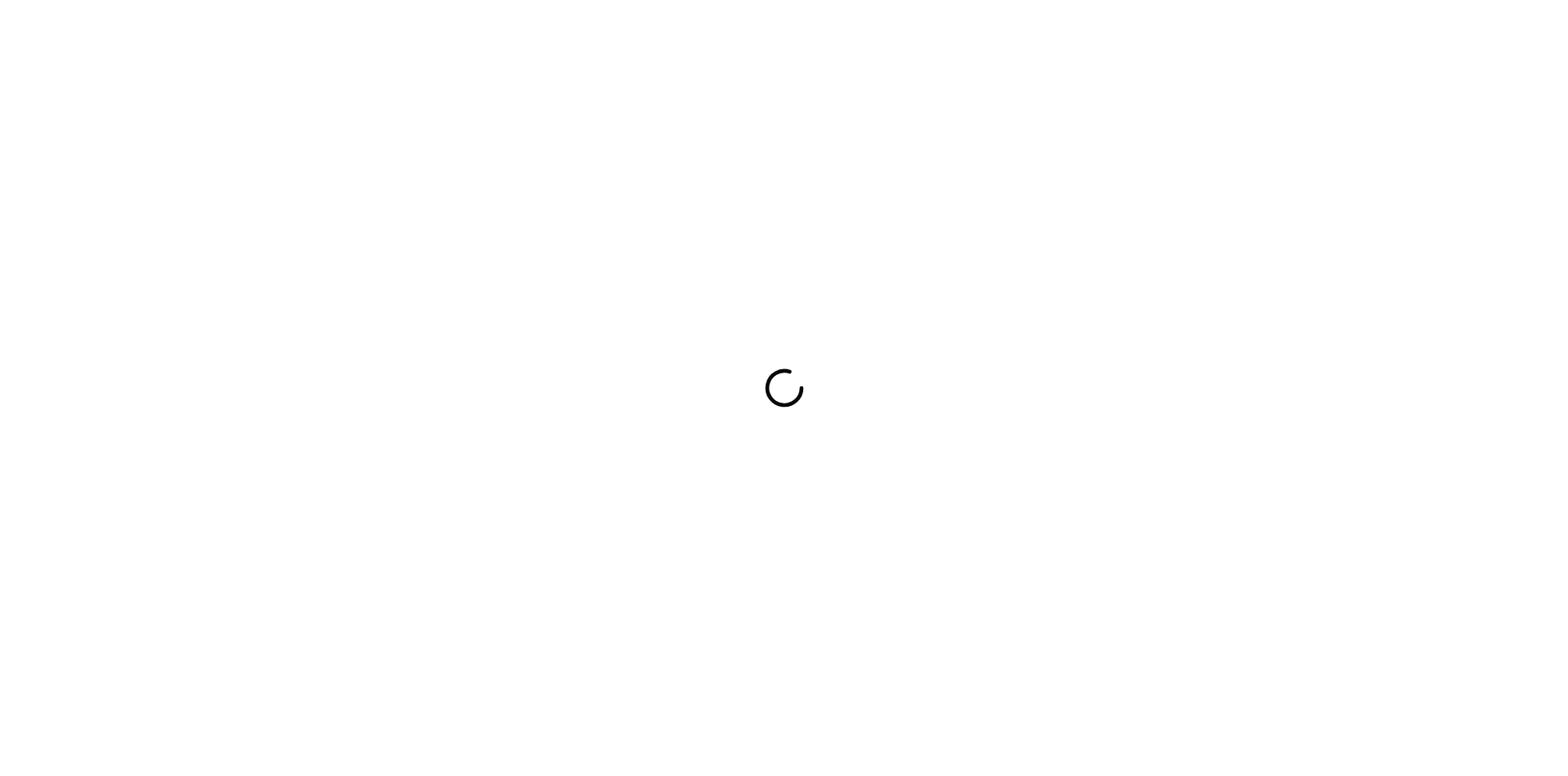 scroll, scrollTop: 0, scrollLeft: 0, axis: both 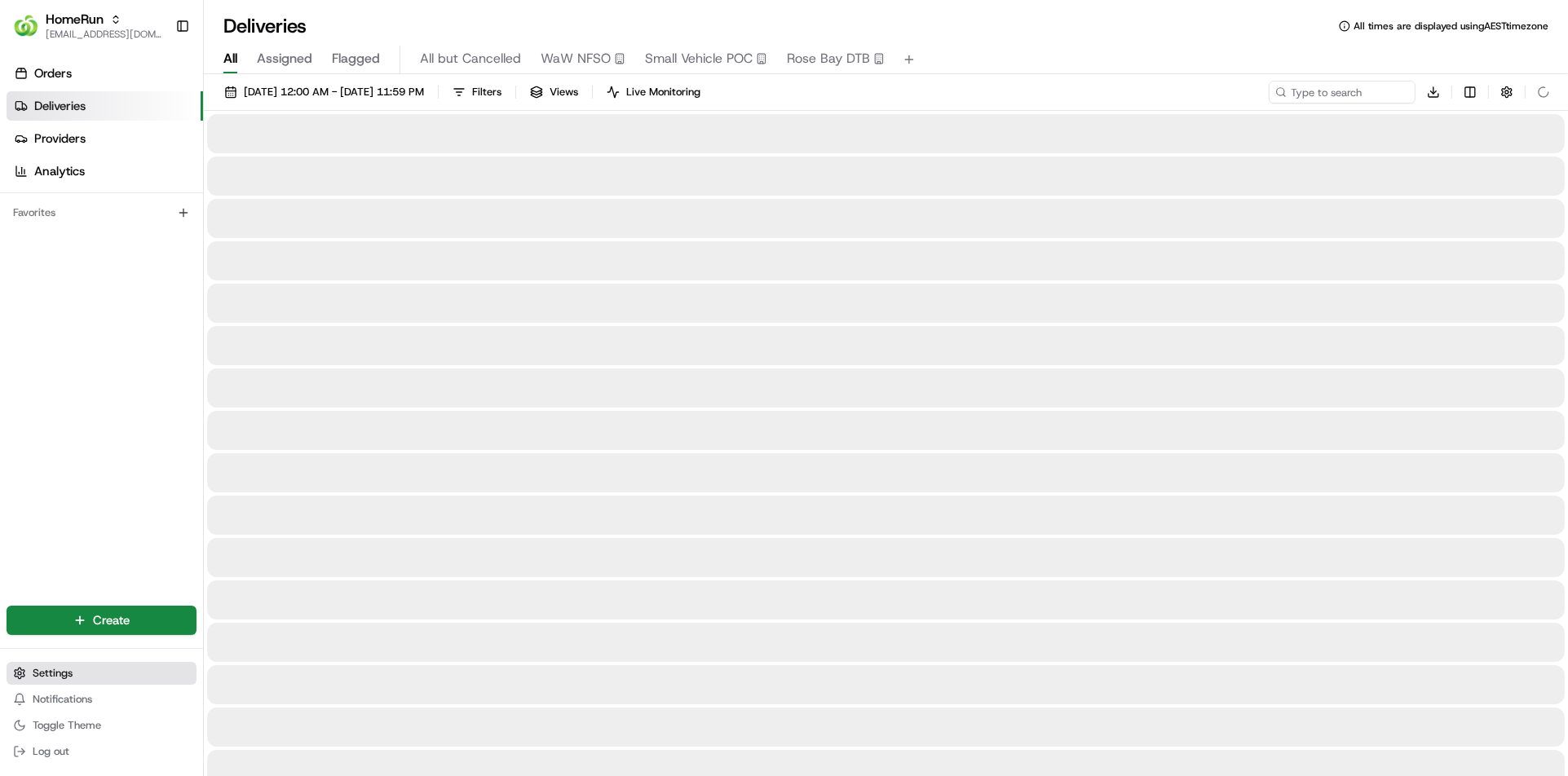 click on "Settings" at bounding box center (52, 673) 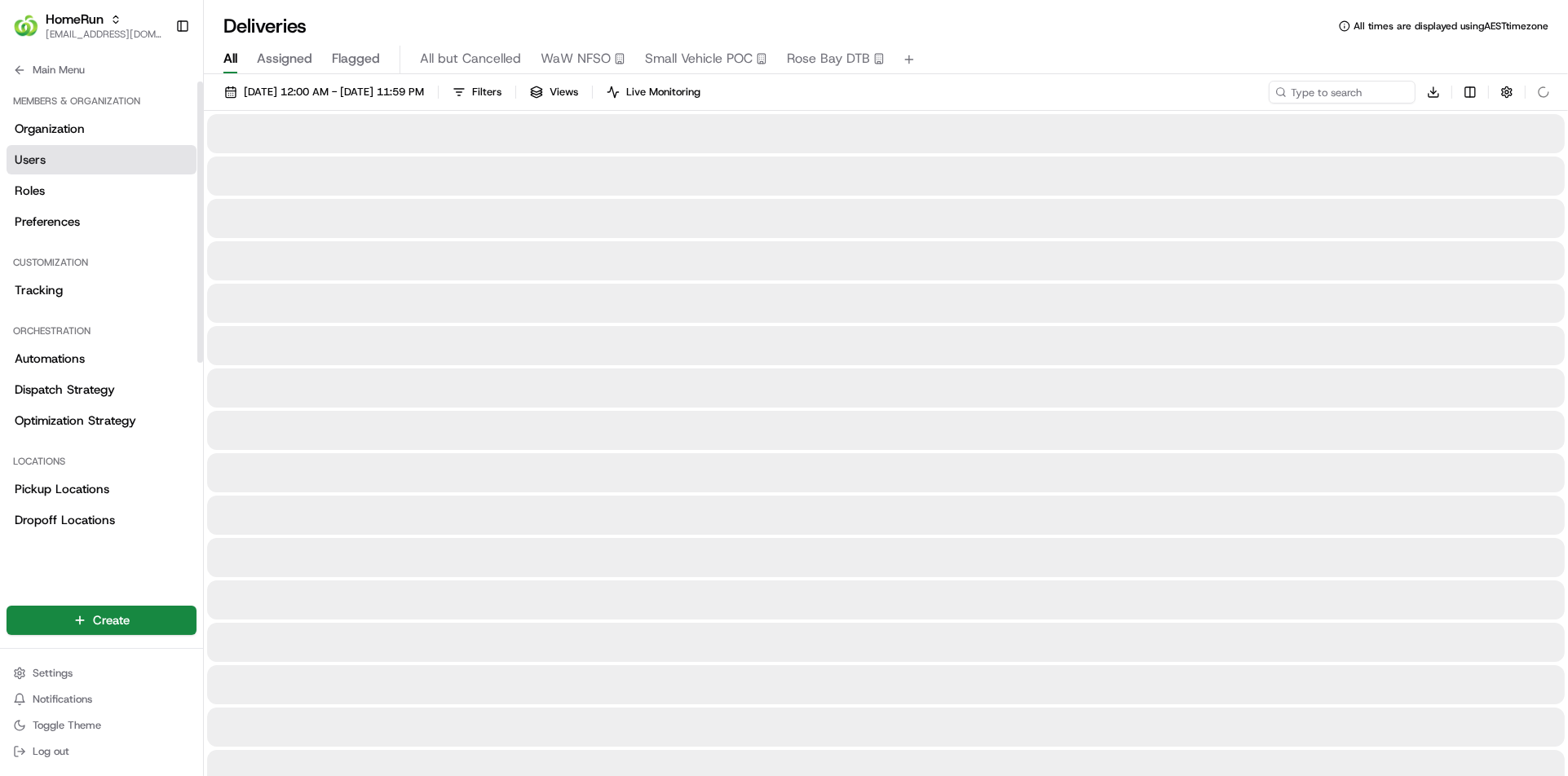 click on "Users" at bounding box center (101, 160) 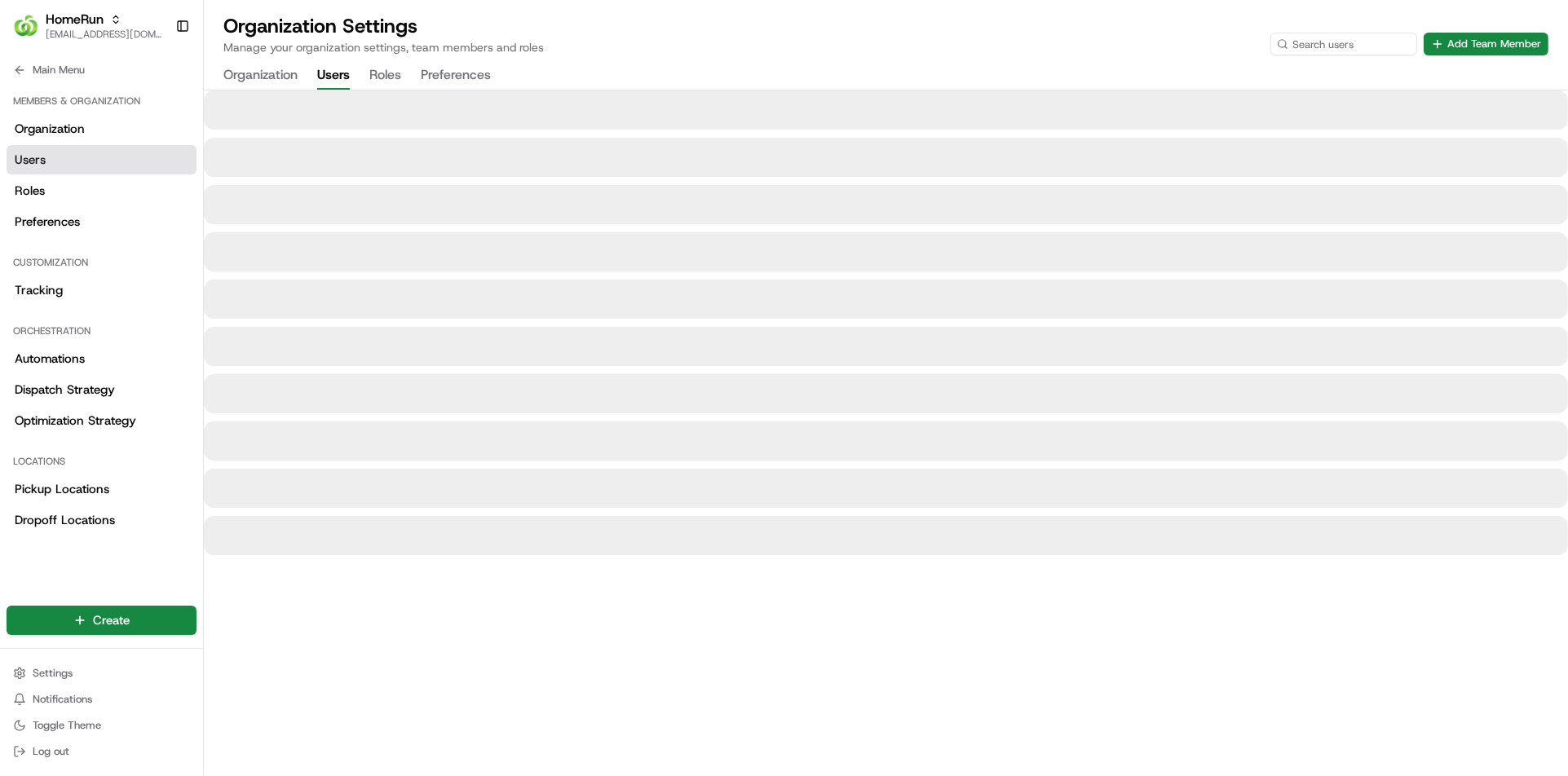 click on "Organization" at bounding box center [260, 76] 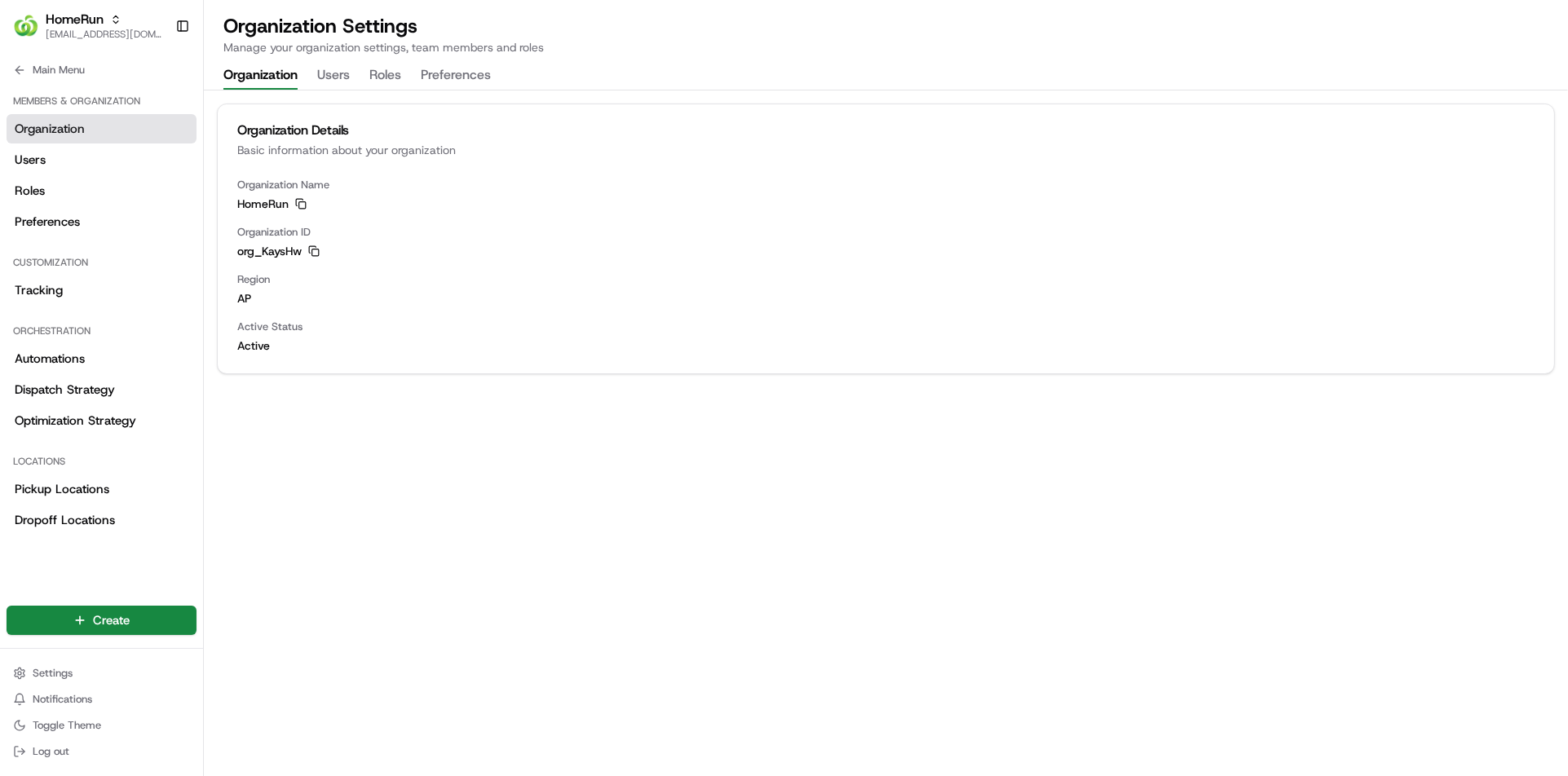 click on "Organization Users Roles Preferences" at bounding box center [357, 76] 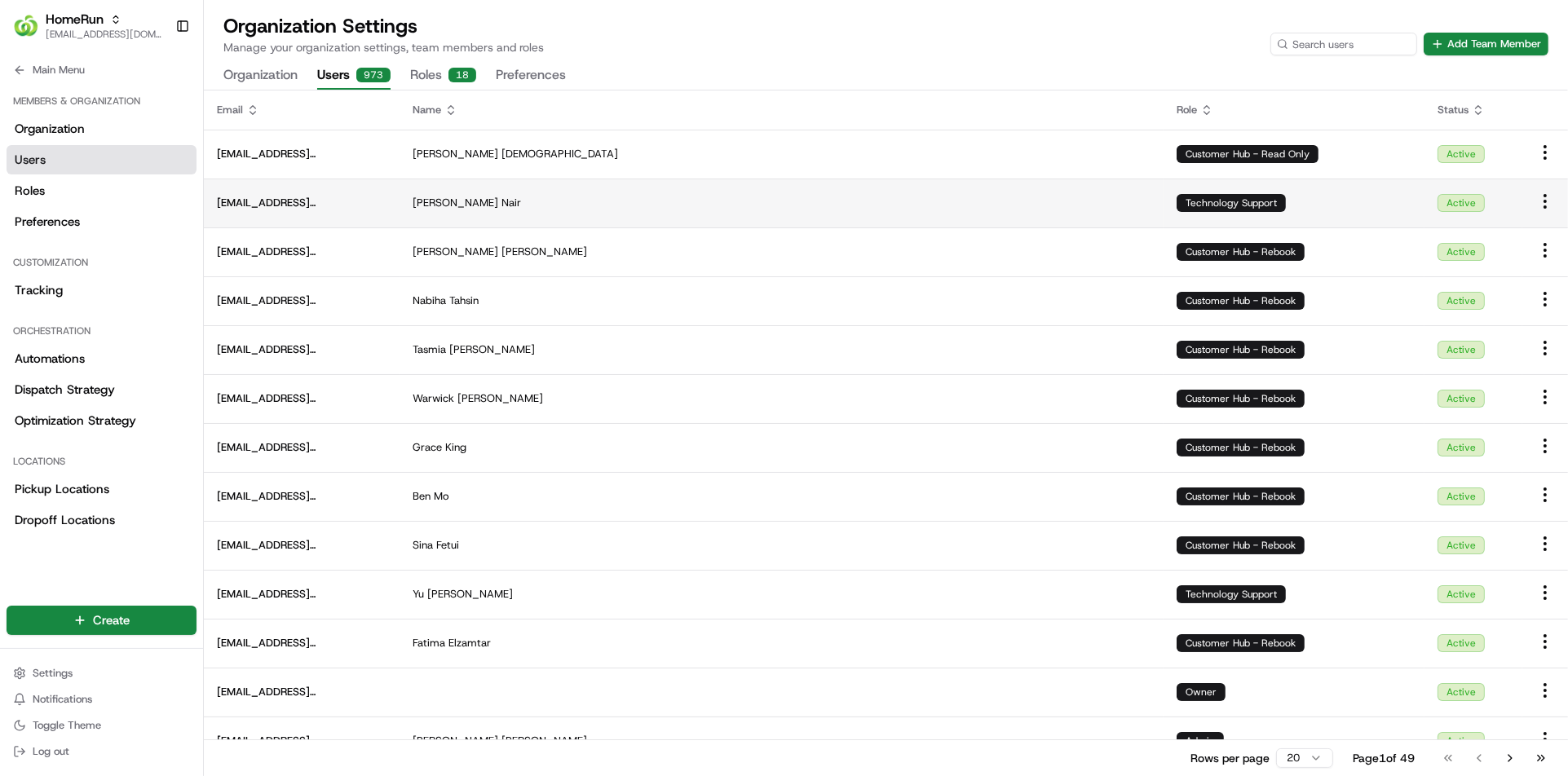 click on "Reshmi Nair" at bounding box center (781, 203) 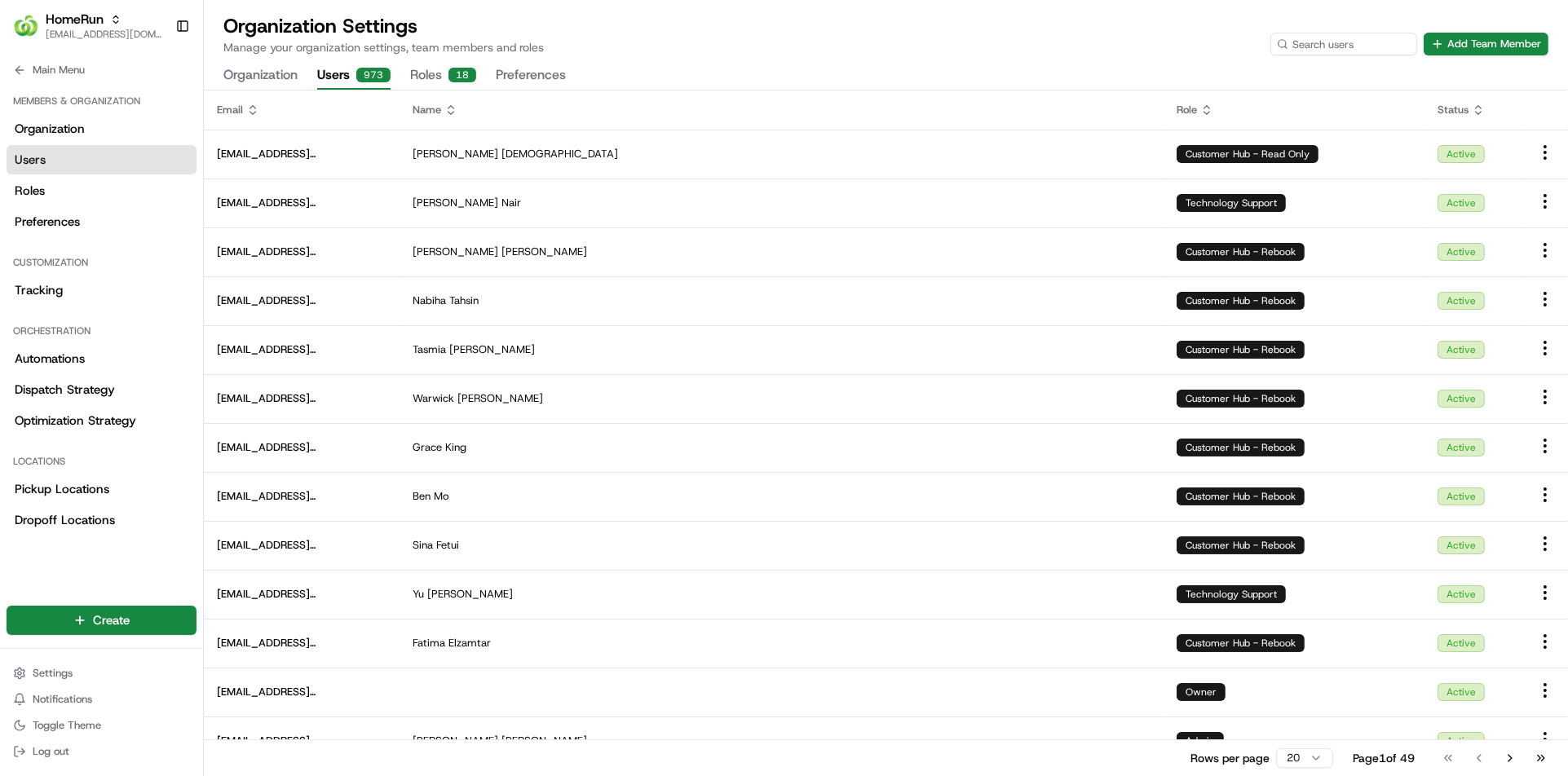 click on "Roles 18" at bounding box center (443, 76) 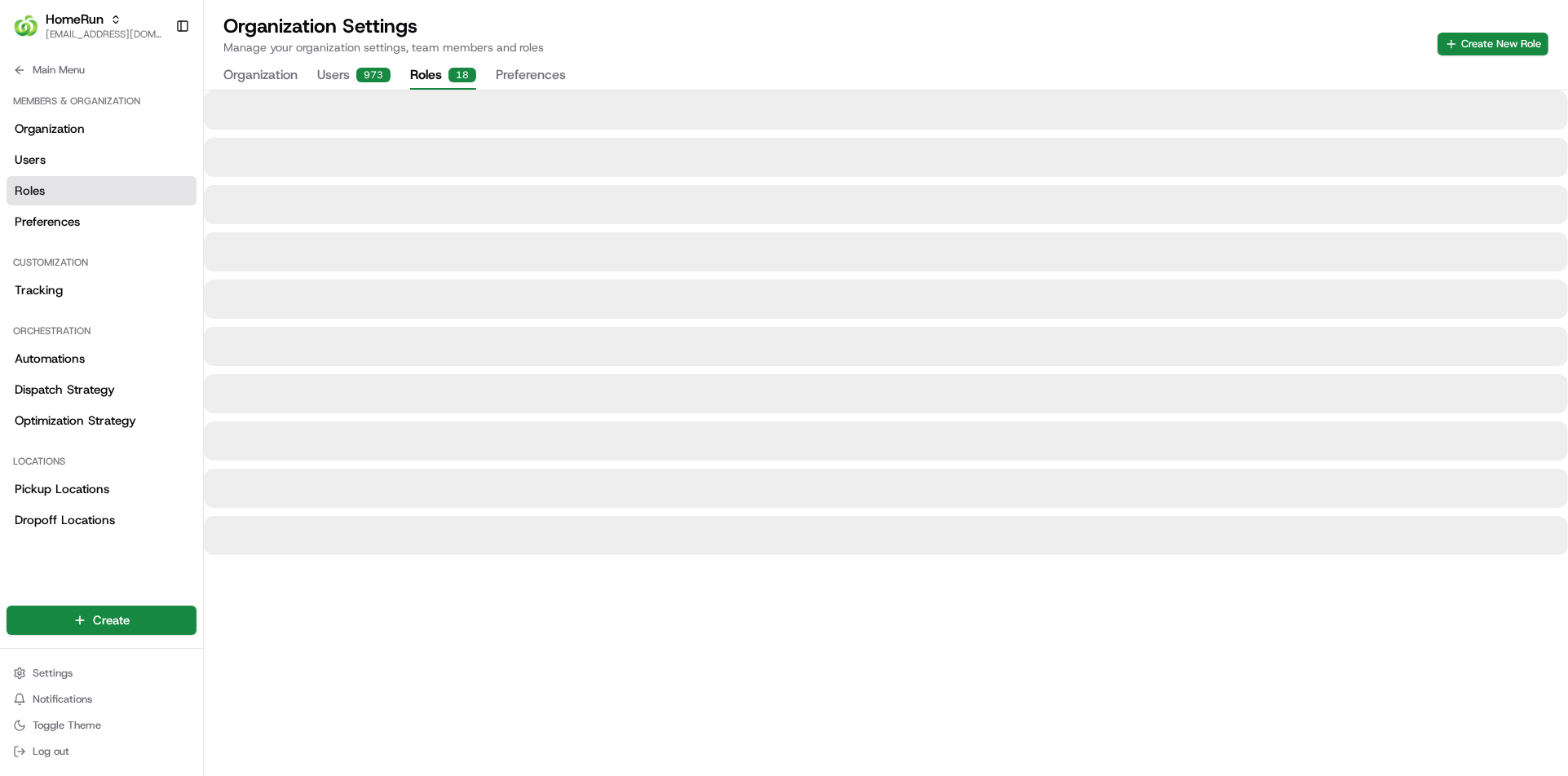 click on "Users 973" at bounding box center (354, 76) 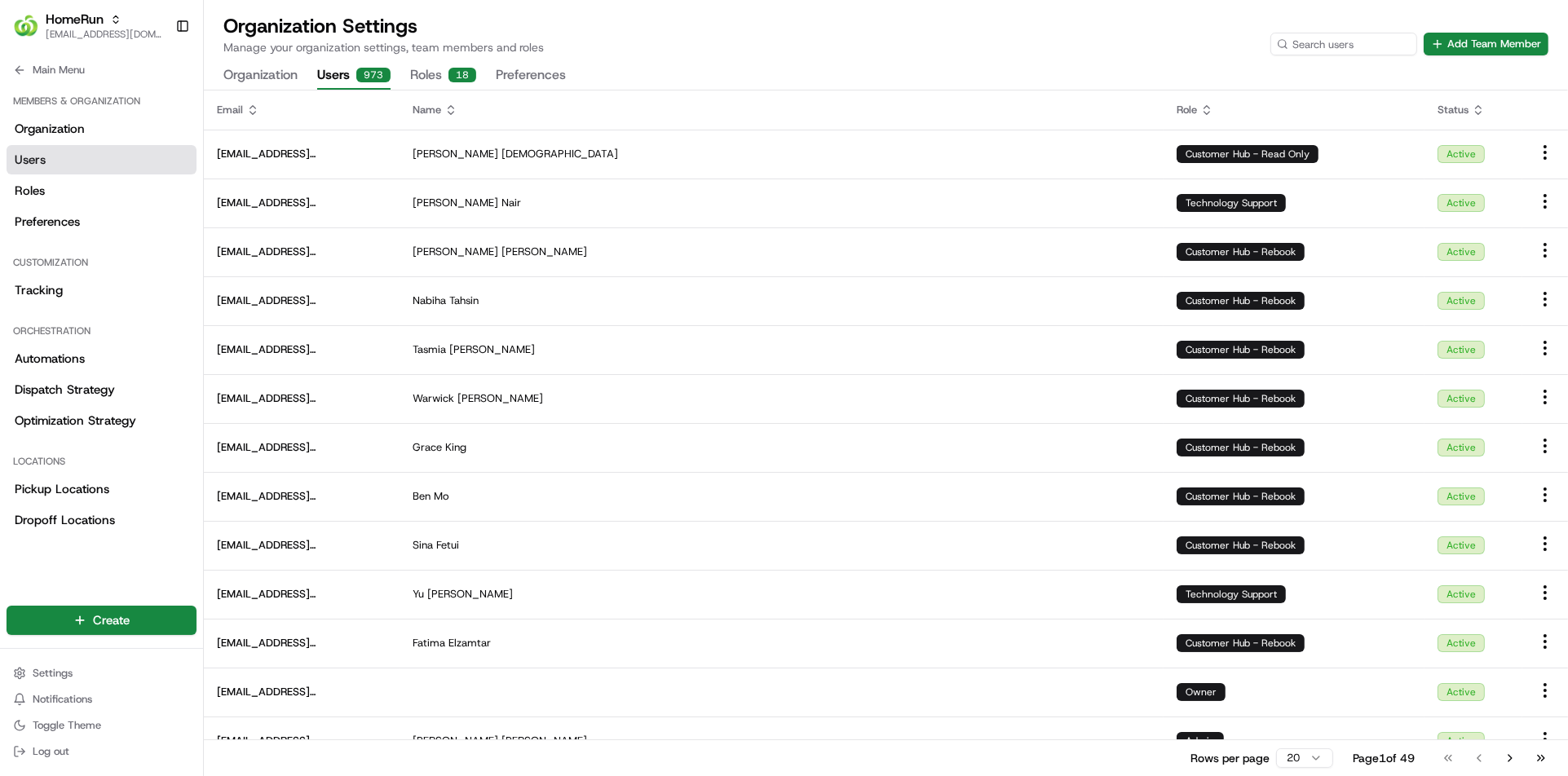 click on "Preferences" at bounding box center (531, 76) 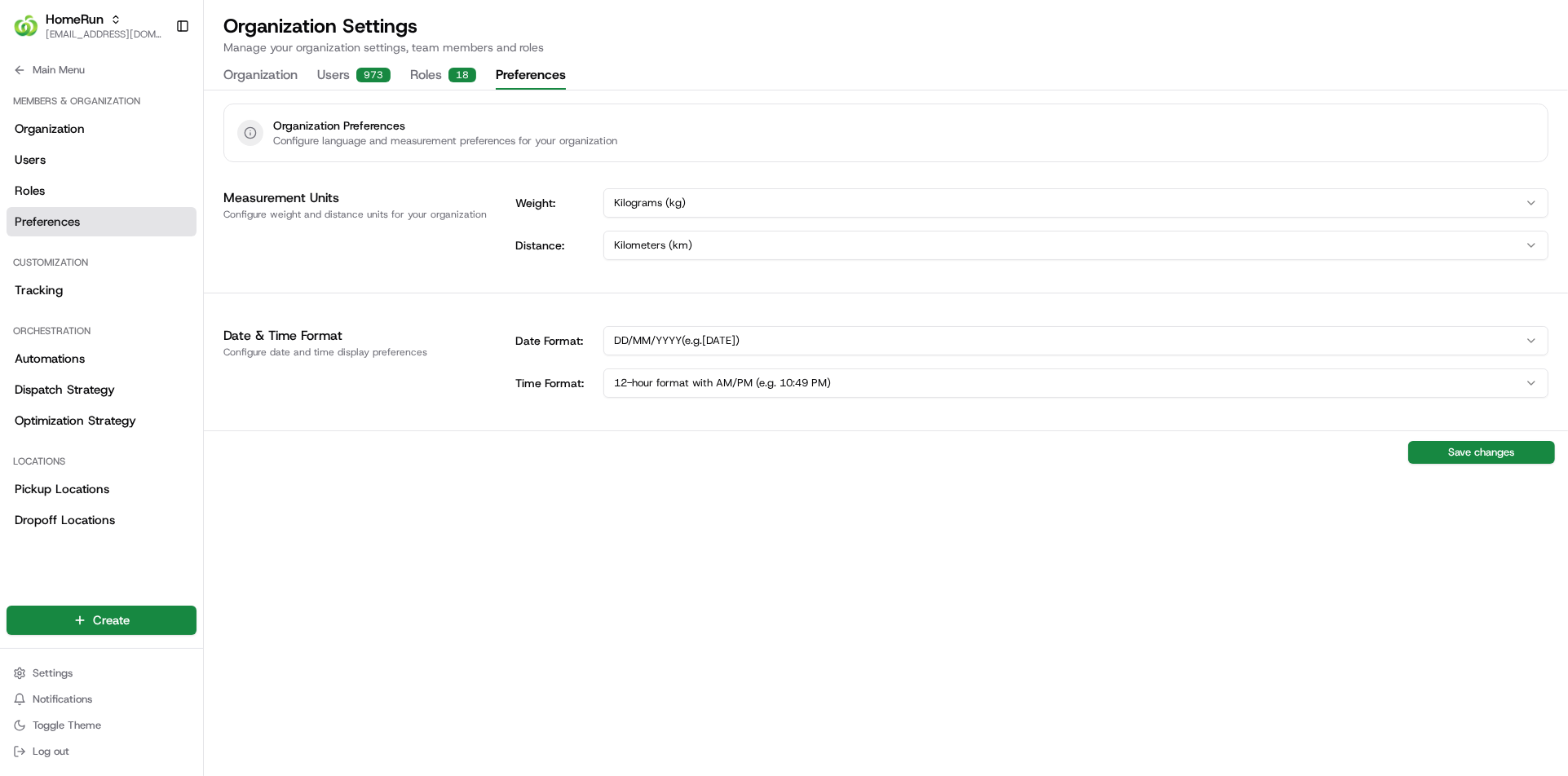 click on "Roles 18" at bounding box center [443, 76] 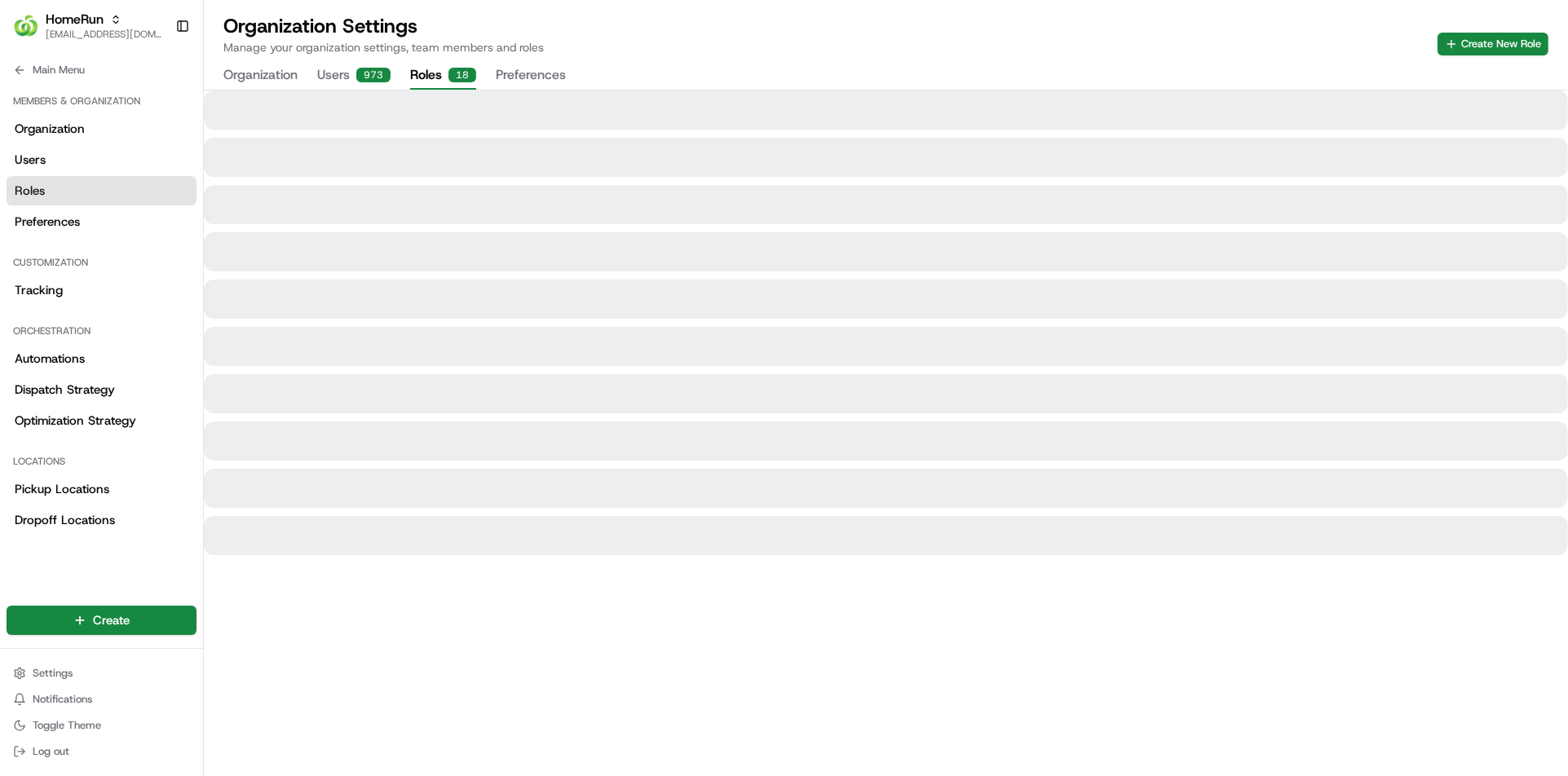 click on "Users 973" at bounding box center [354, 76] 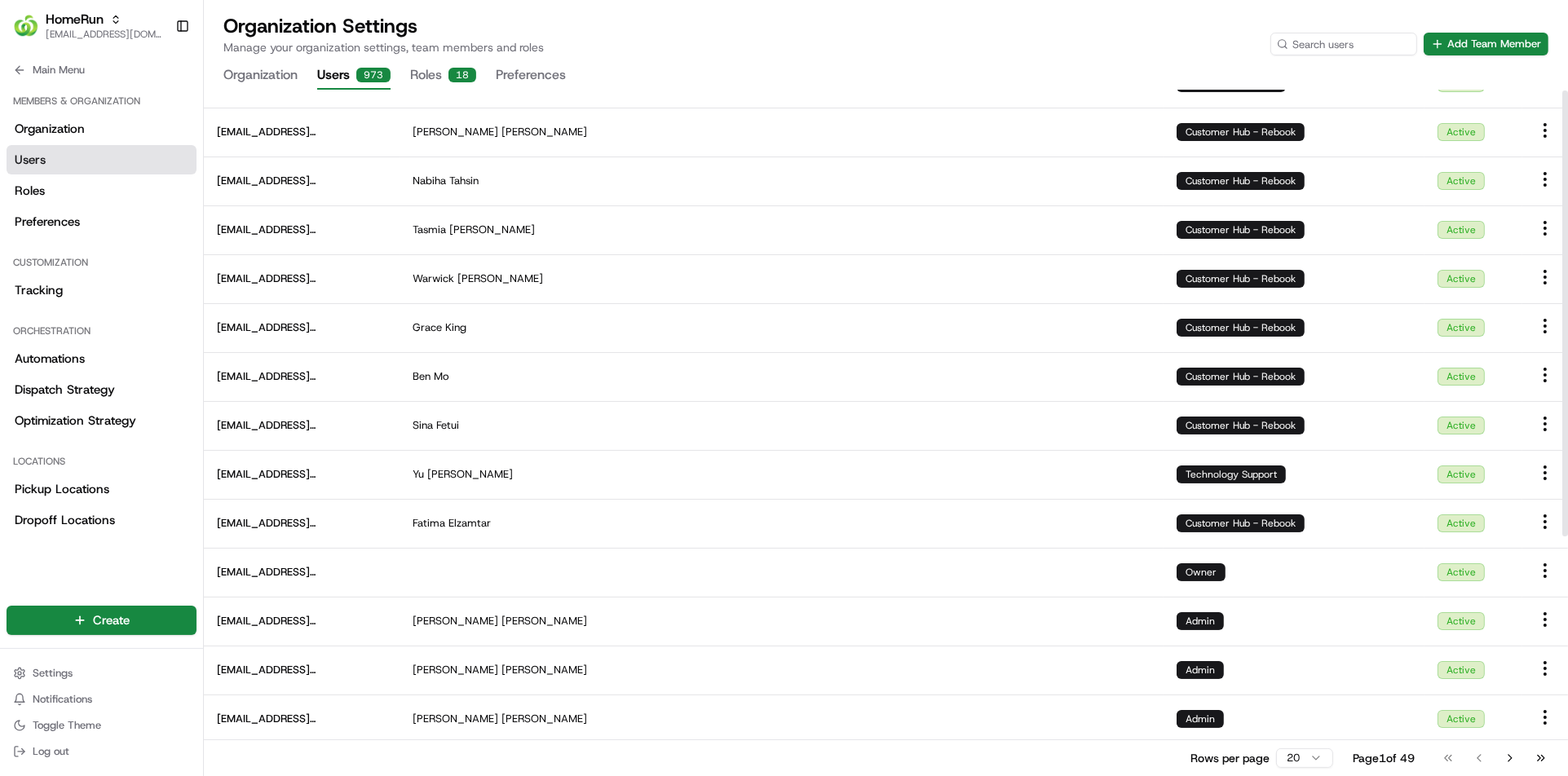 scroll, scrollTop: 130, scrollLeft: 0, axis: vertical 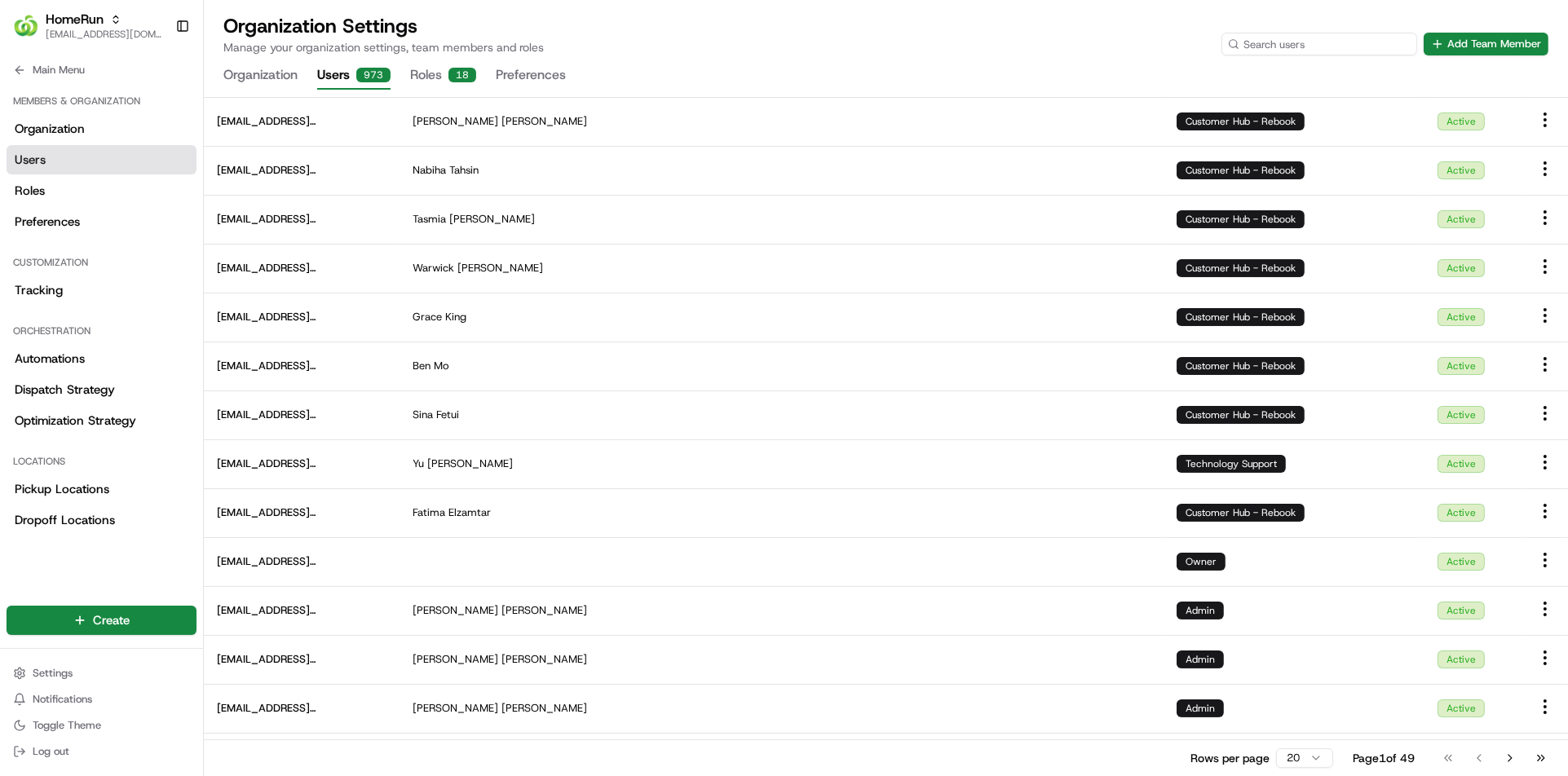 click at bounding box center (1319, 44) 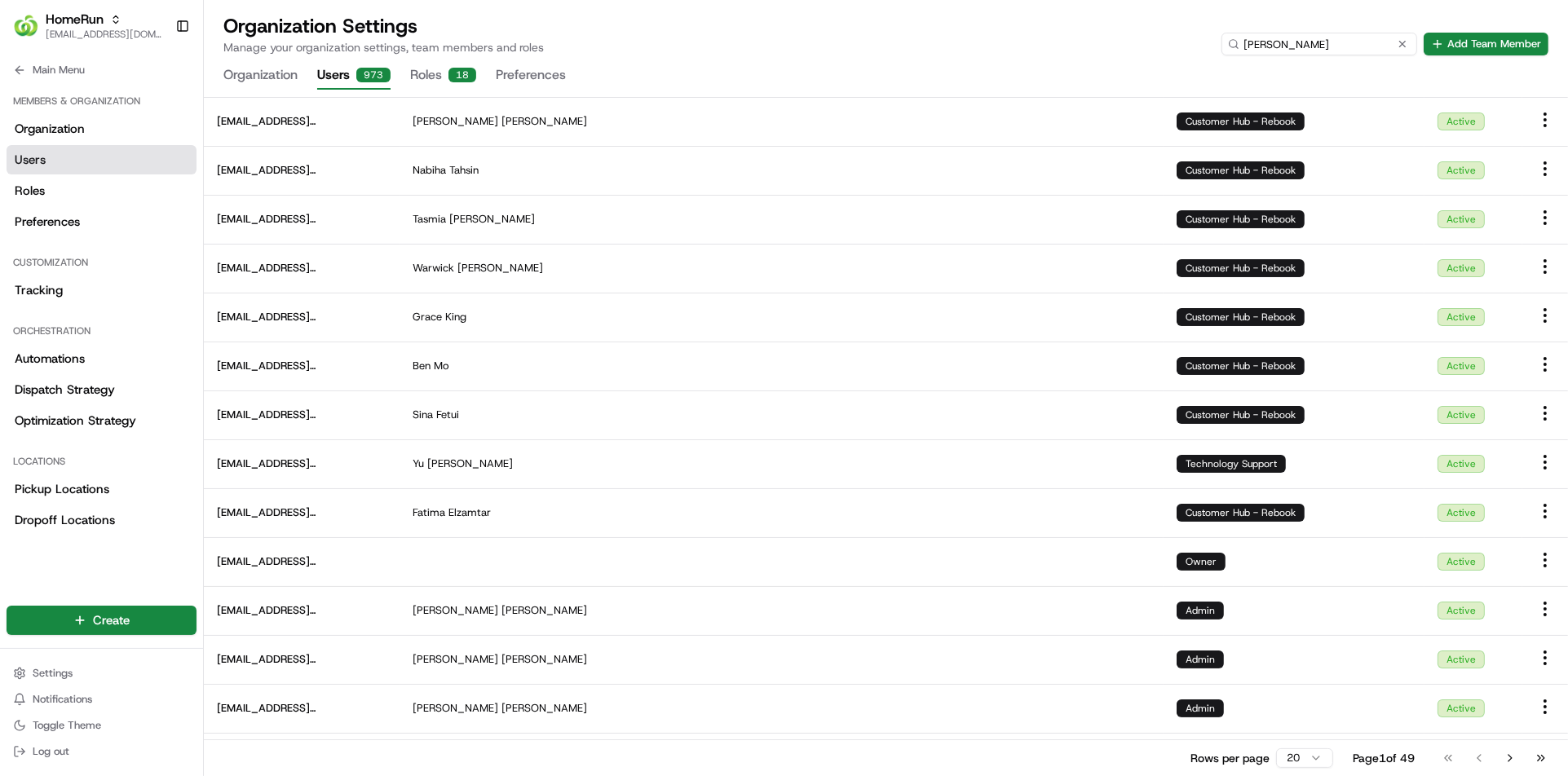type on "eric" 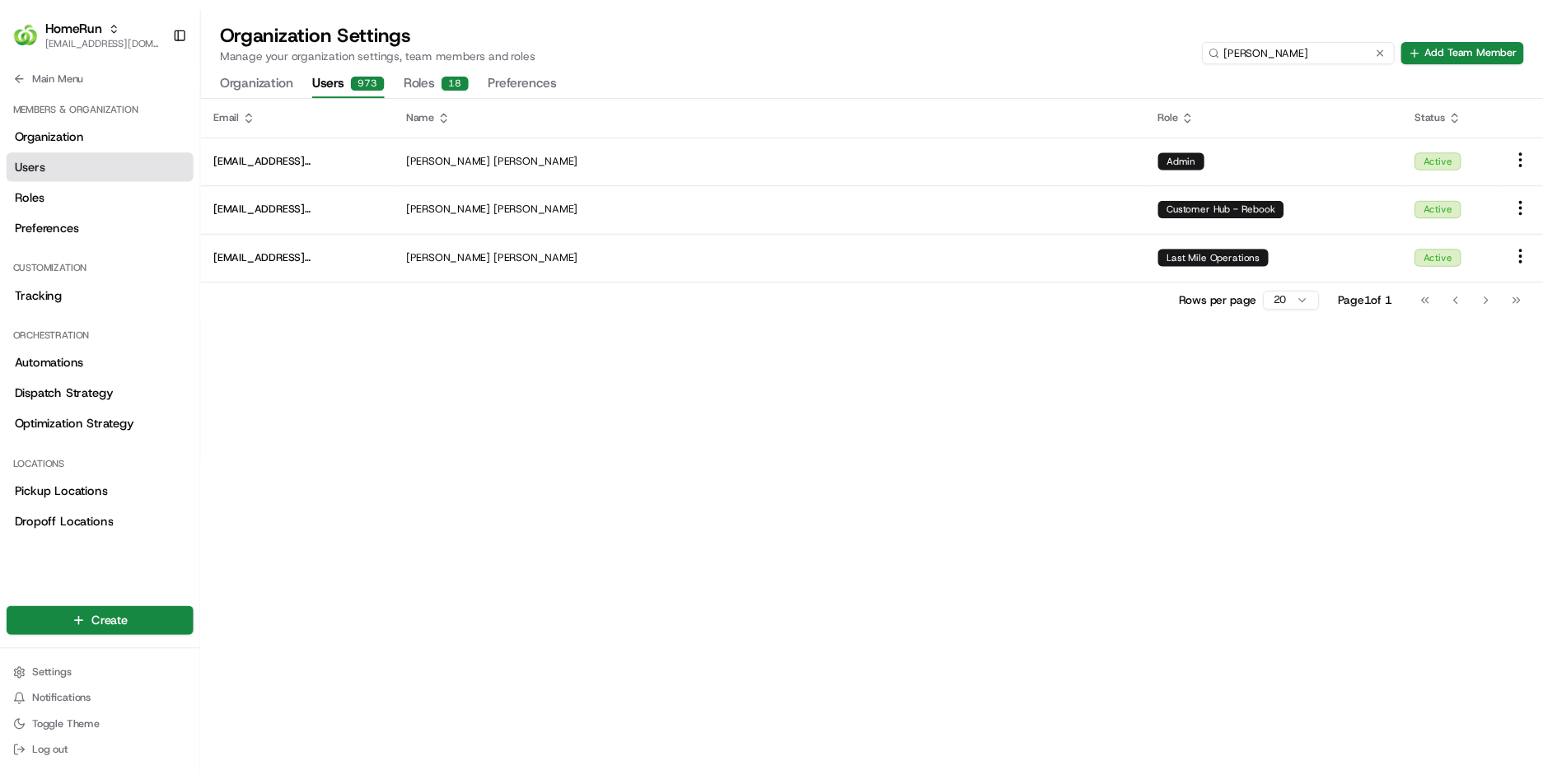 scroll, scrollTop: 0, scrollLeft: 0, axis: both 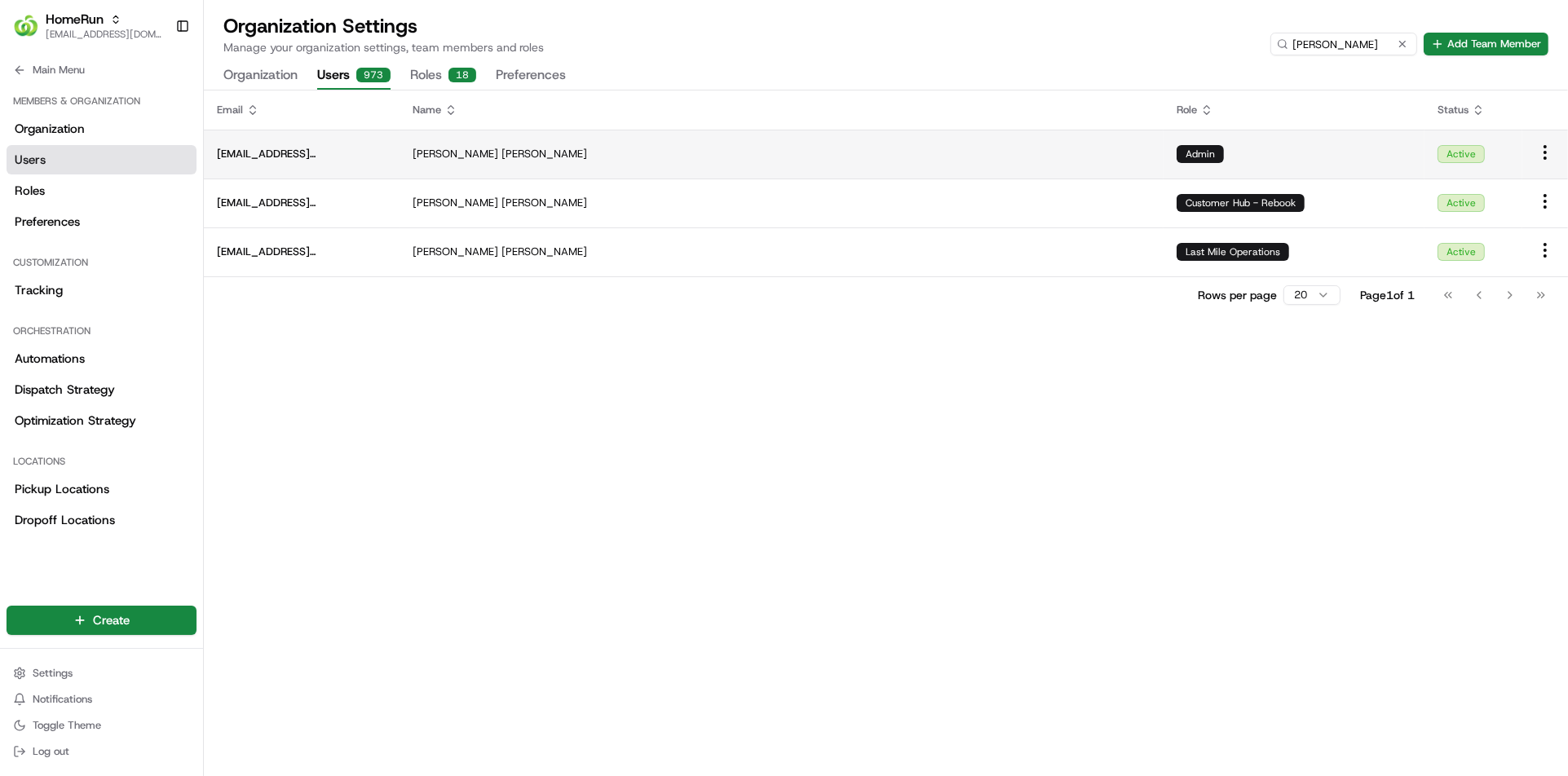 click on "[PERSON_NAME]" at bounding box center [781, 154] 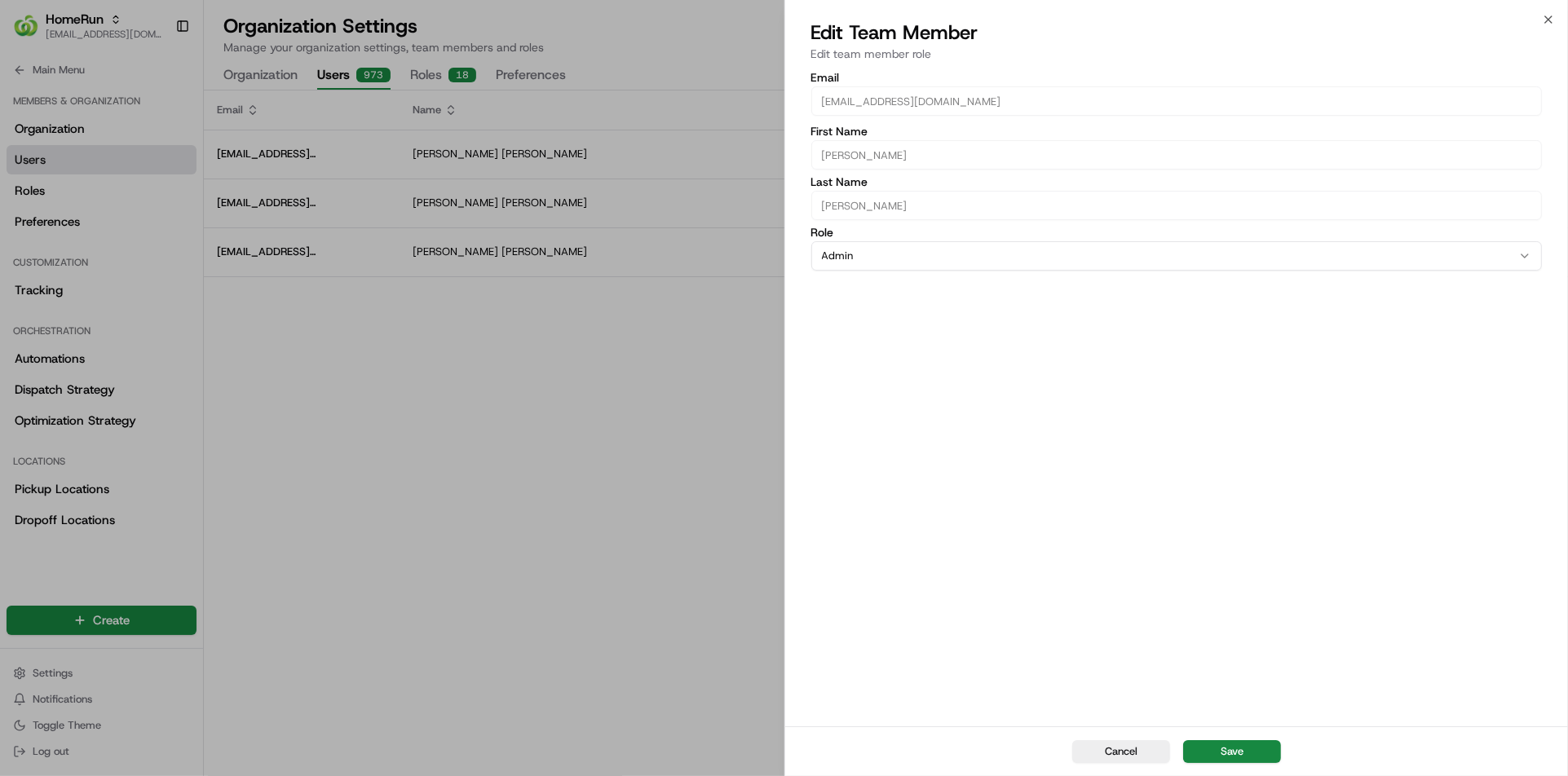 click on "Admin" at bounding box center (1177, 256) 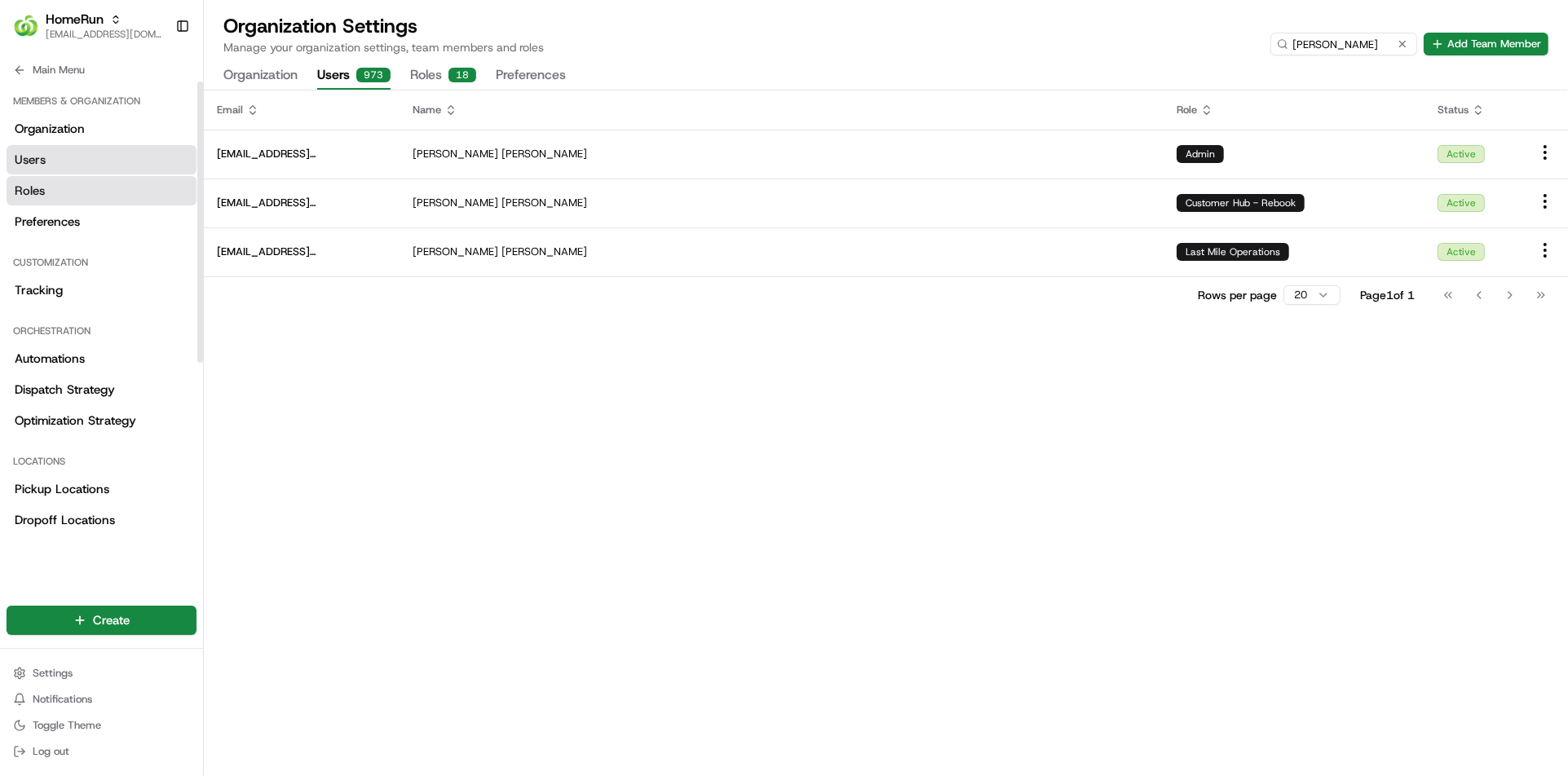 click on "Roles" at bounding box center (101, 191) 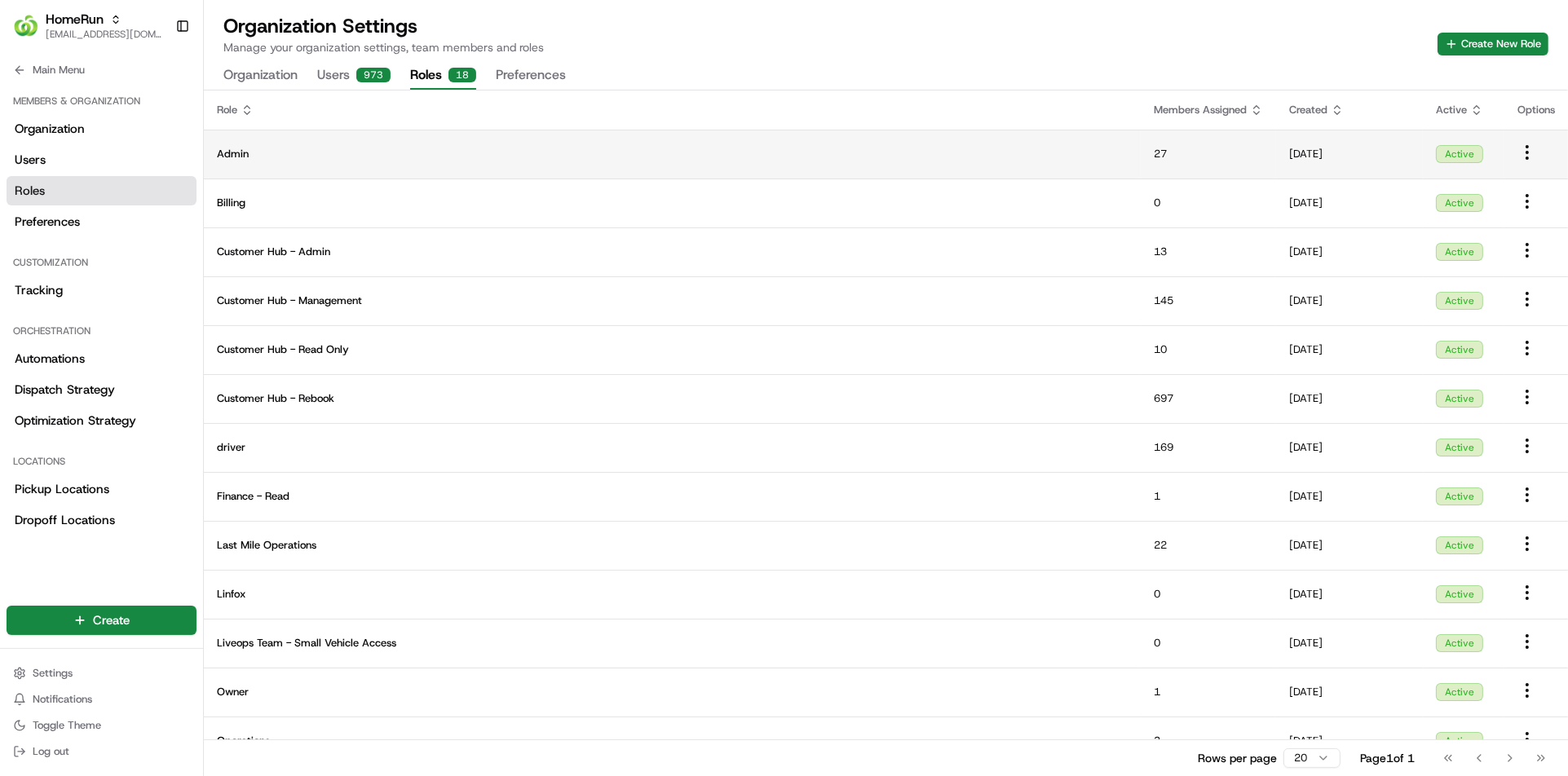 click on "Admin" at bounding box center [672, 154] 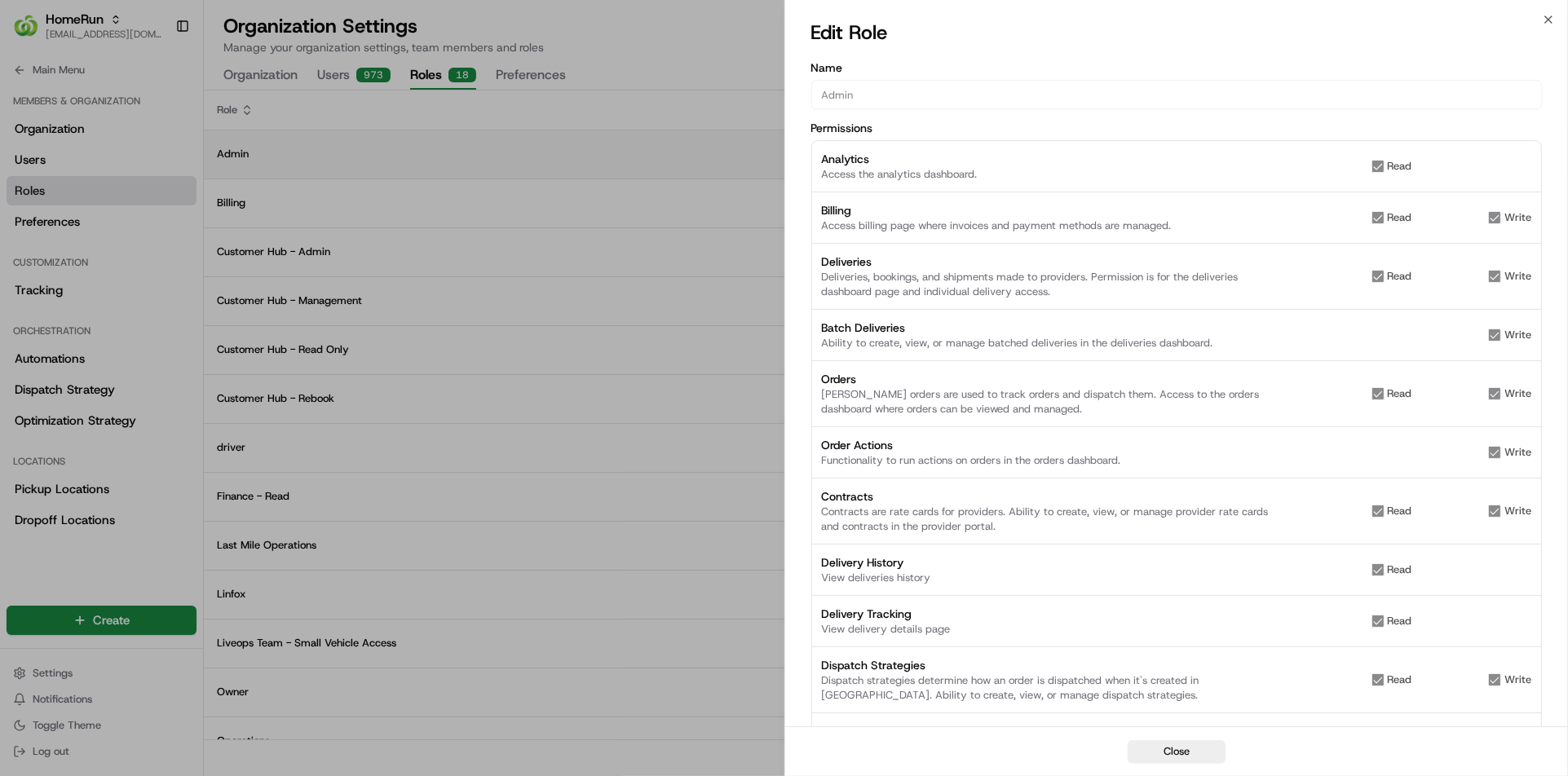 type 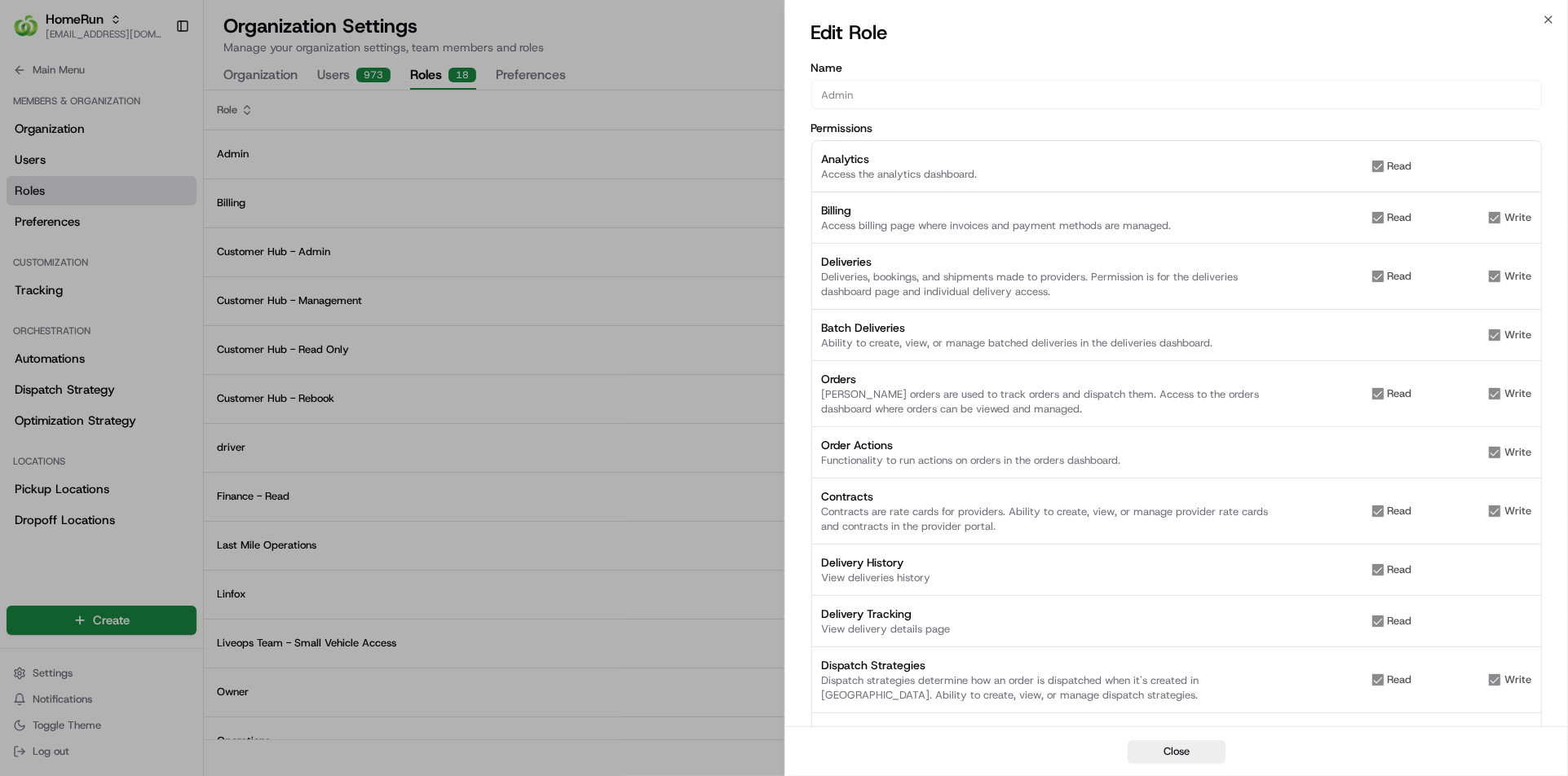drag, startPoint x: 46, startPoint y: 552, endPoint x: 44, endPoint y: 532, distance: 20.099751 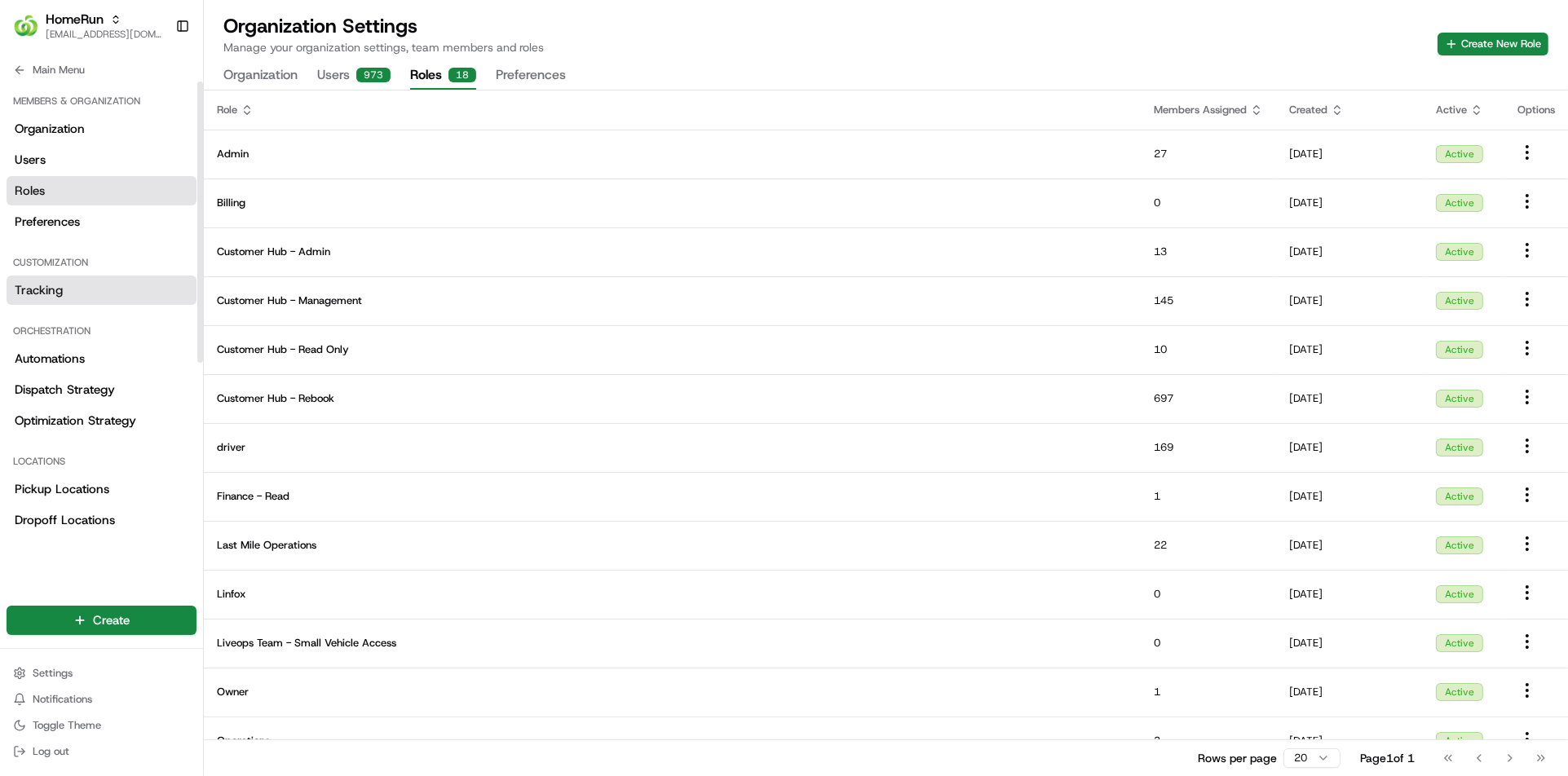 click on "Tracking" at bounding box center [38, 290] 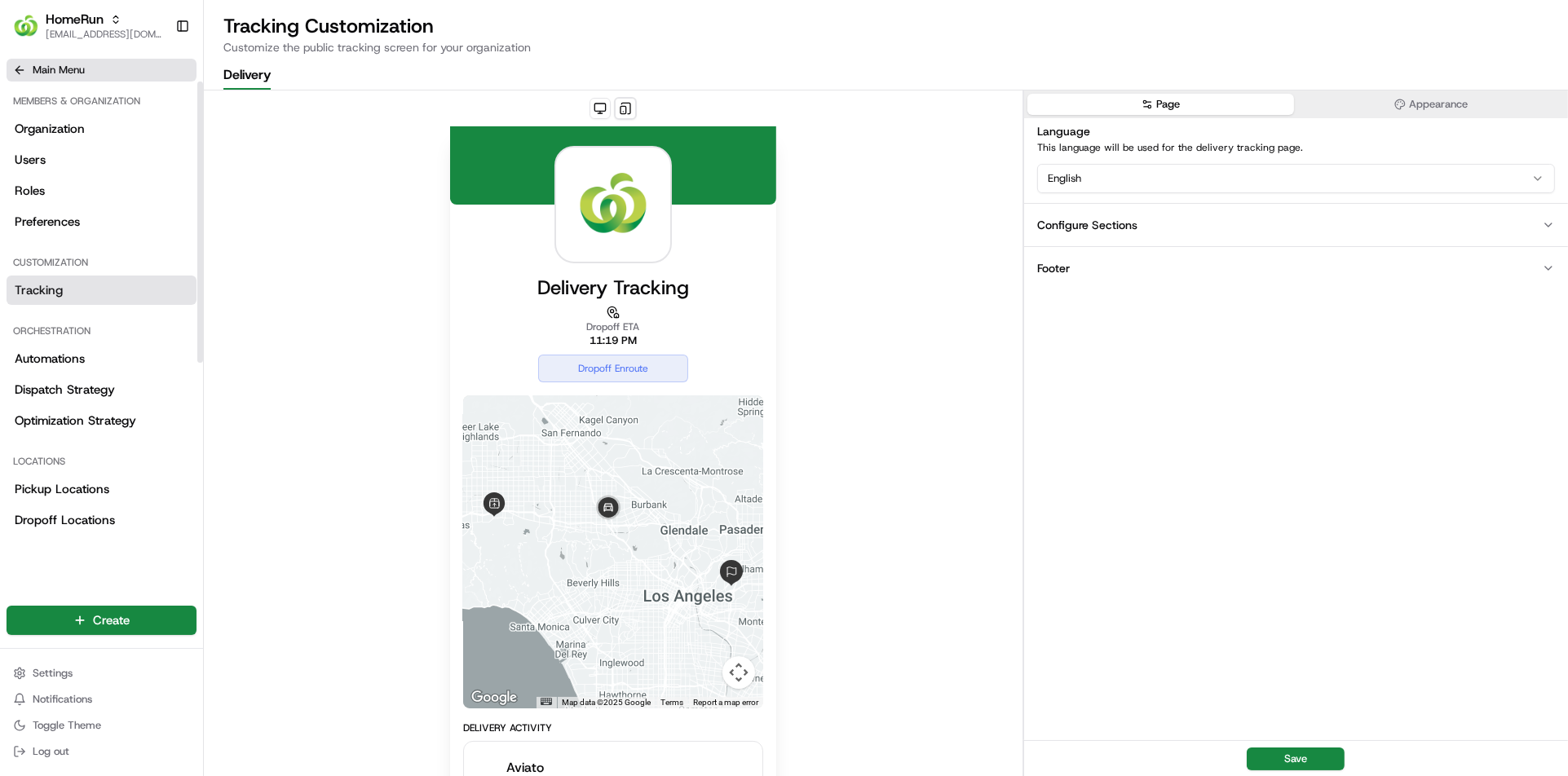 click on "Main Menu" at bounding box center (59, 70) 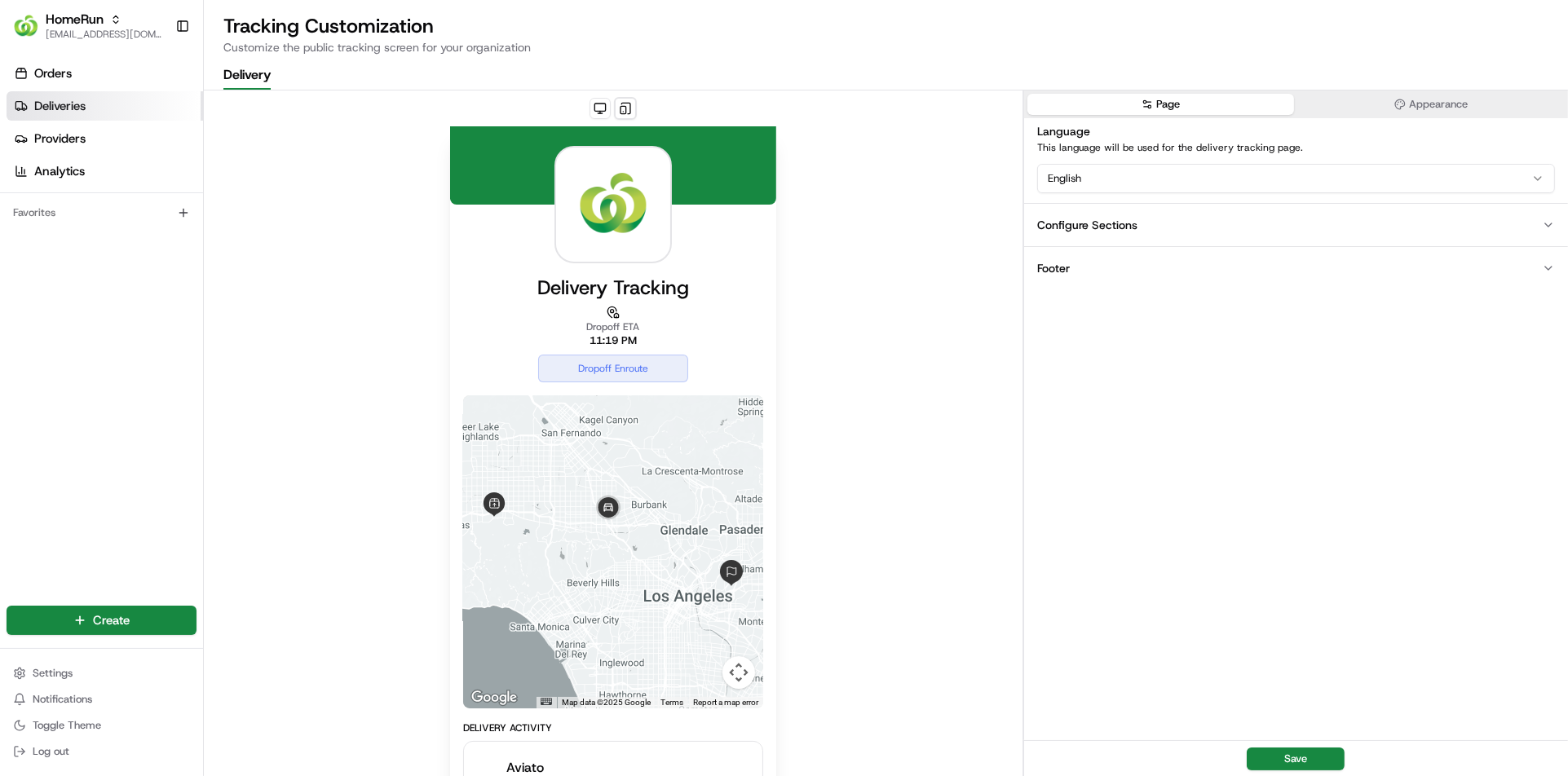 click on "Deliveries" at bounding box center [104, 106] 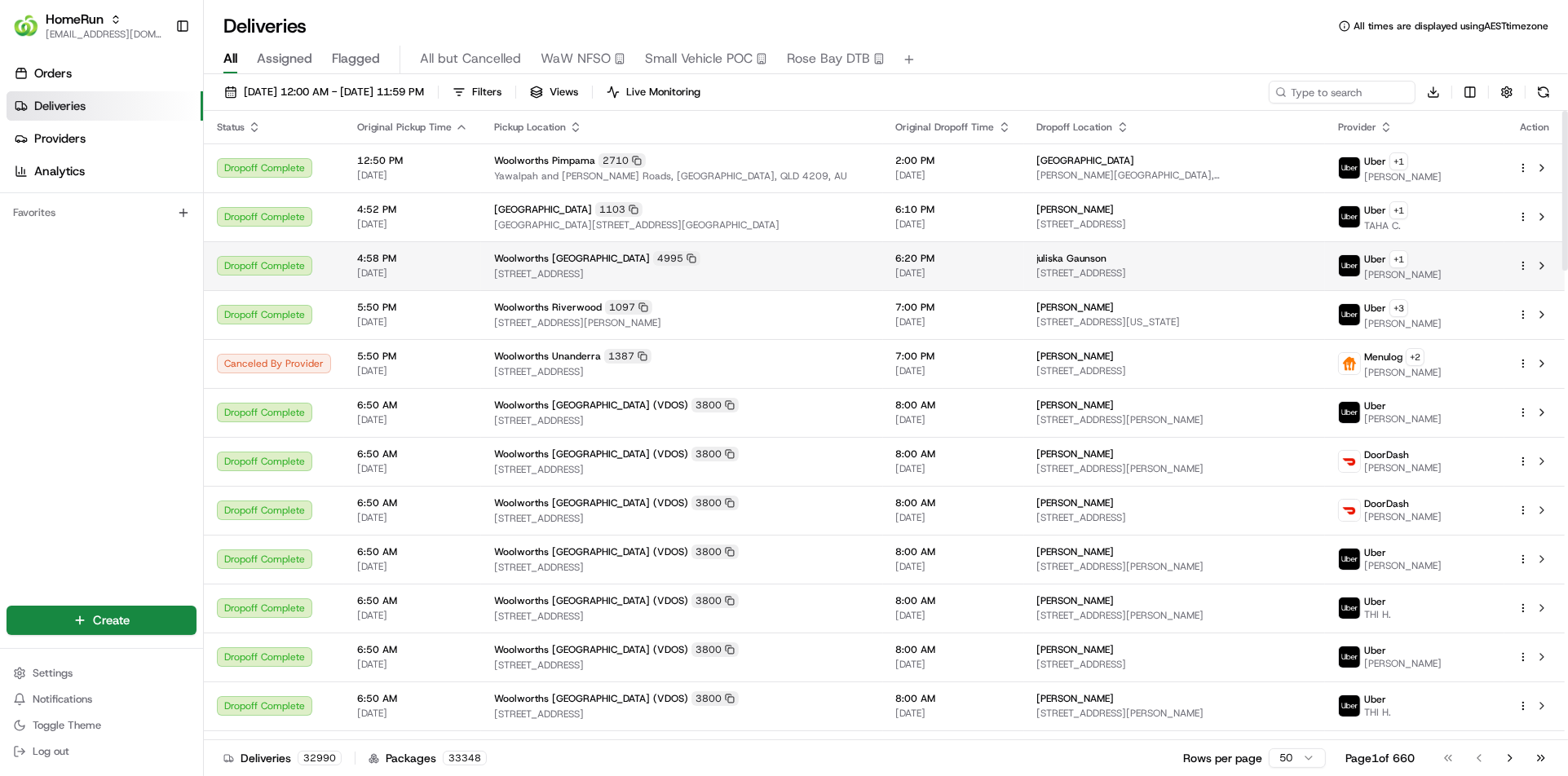 click on "Woolworths Port Coogee 4995" at bounding box center (682, 258) 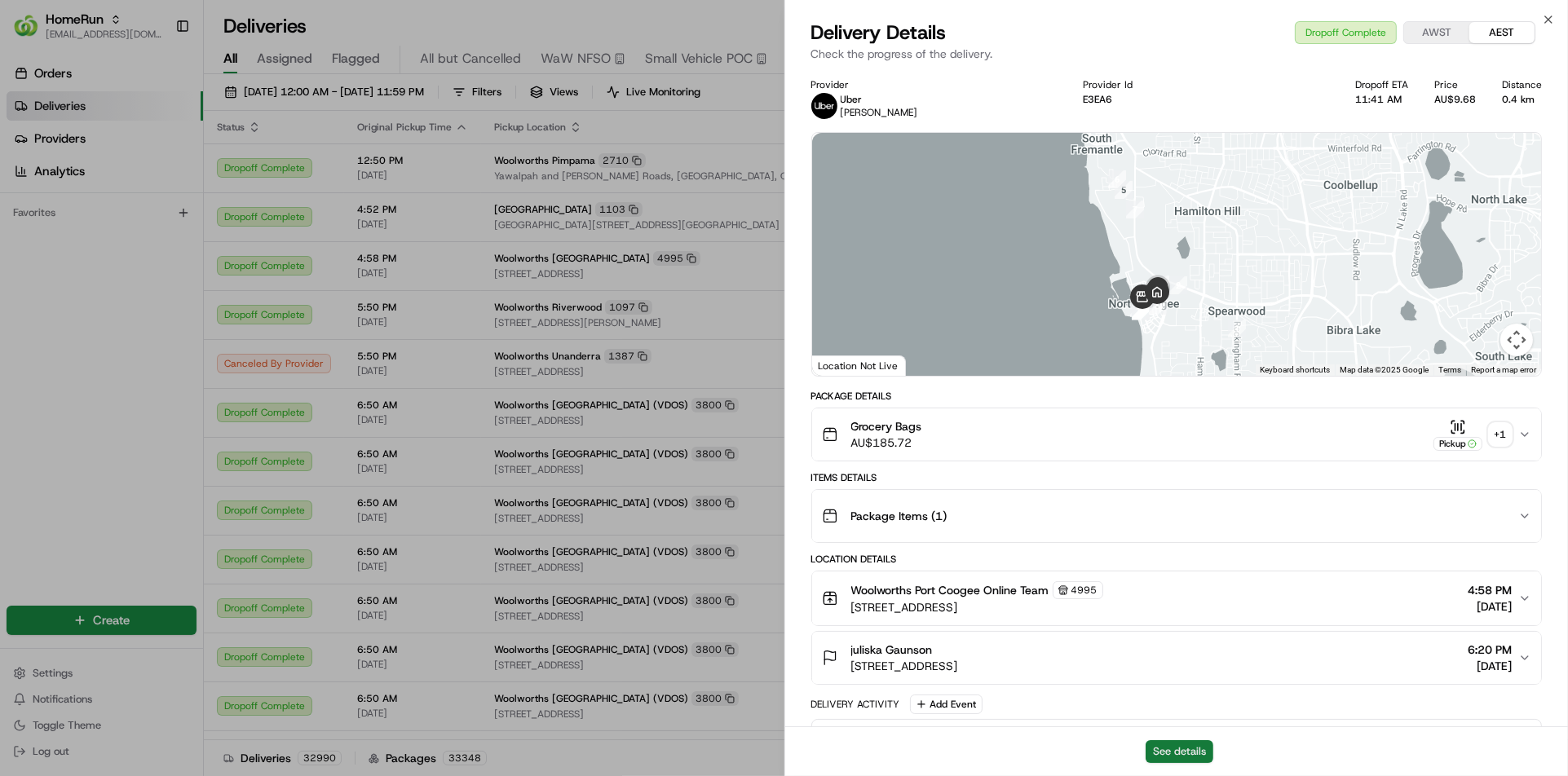 click on "See details" at bounding box center [1179, 752] 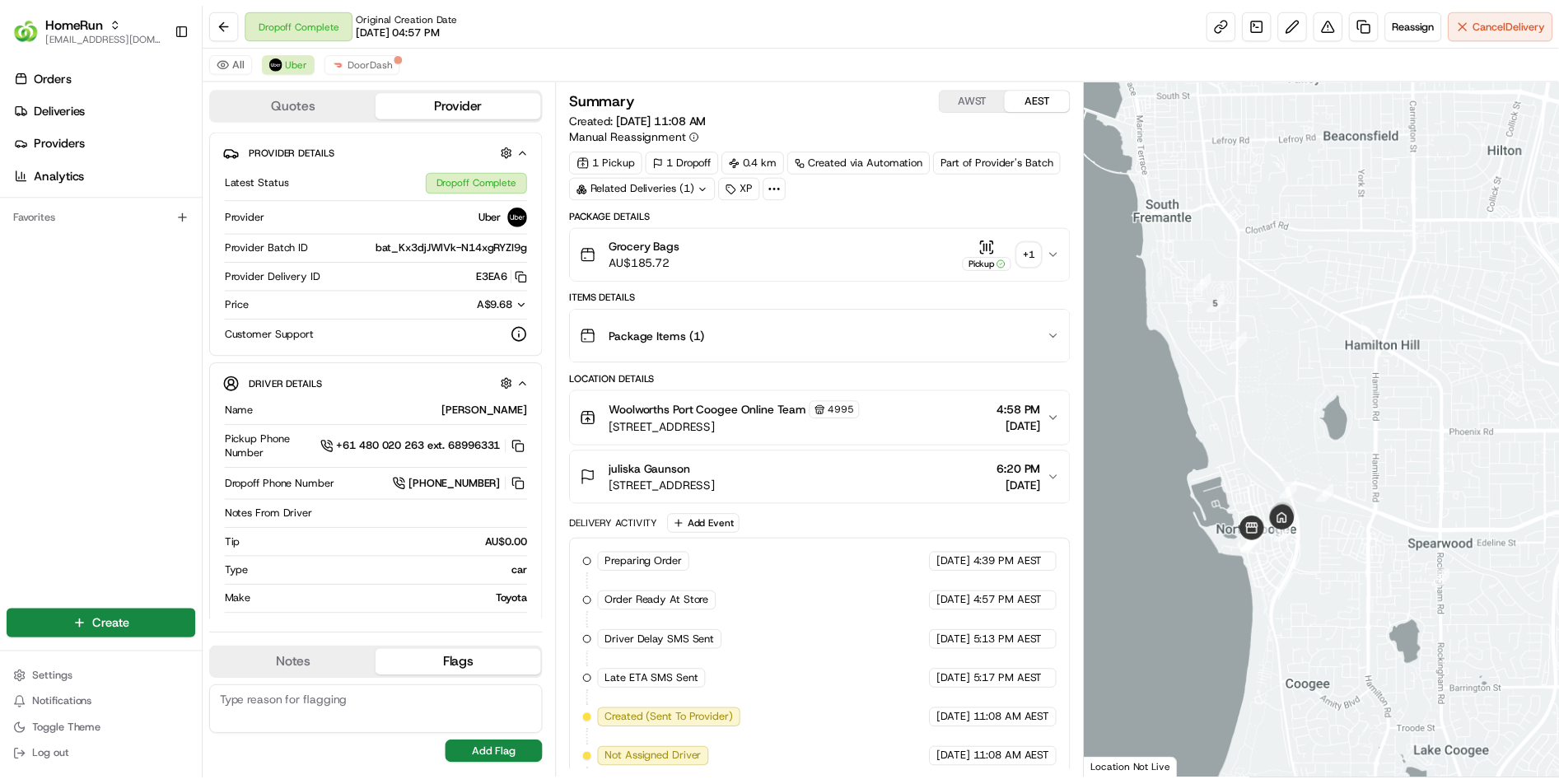 scroll, scrollTop: 0, scrollLeft: 0, axis: both 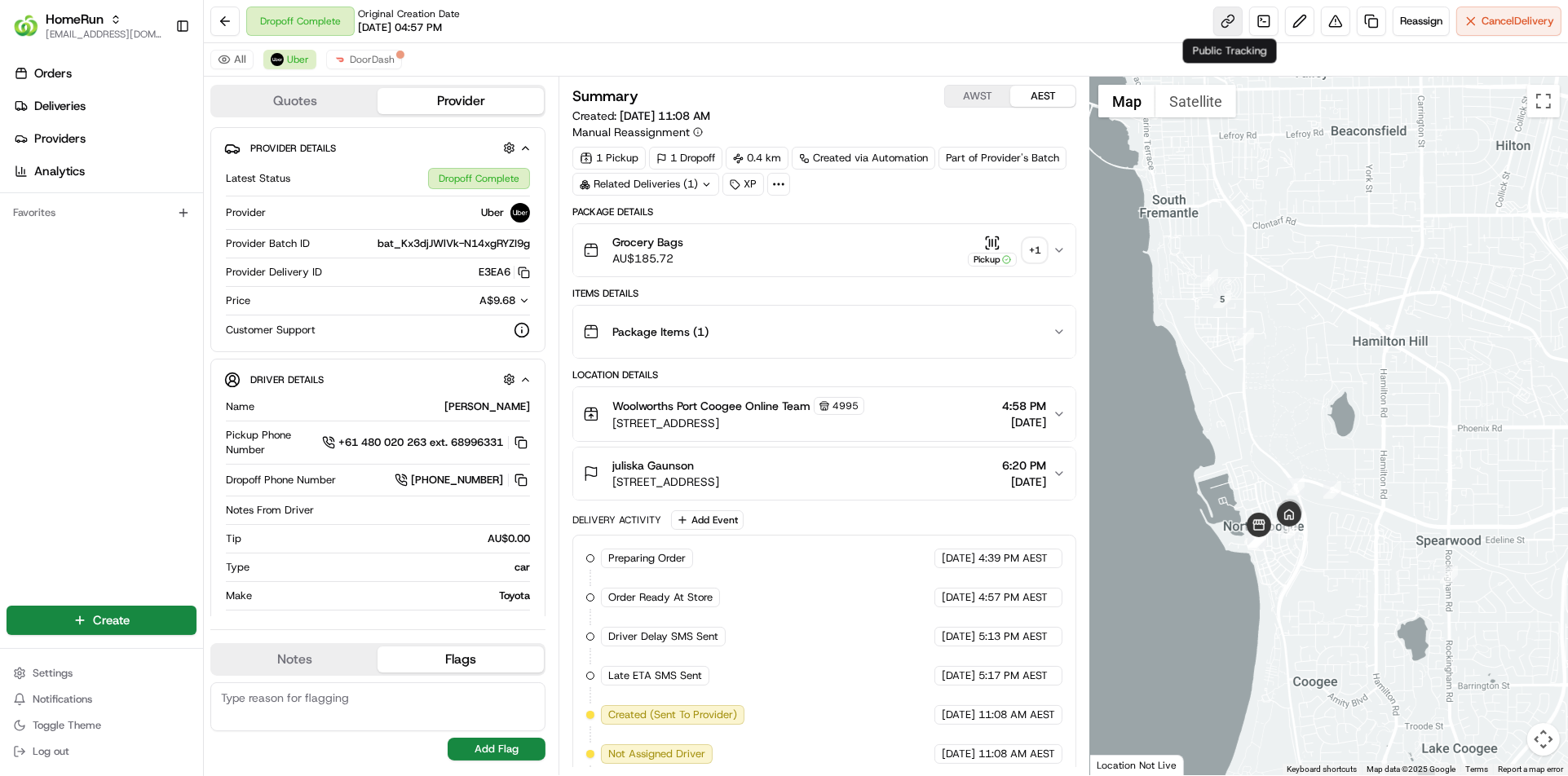 click at bounding box center [1228, 21] 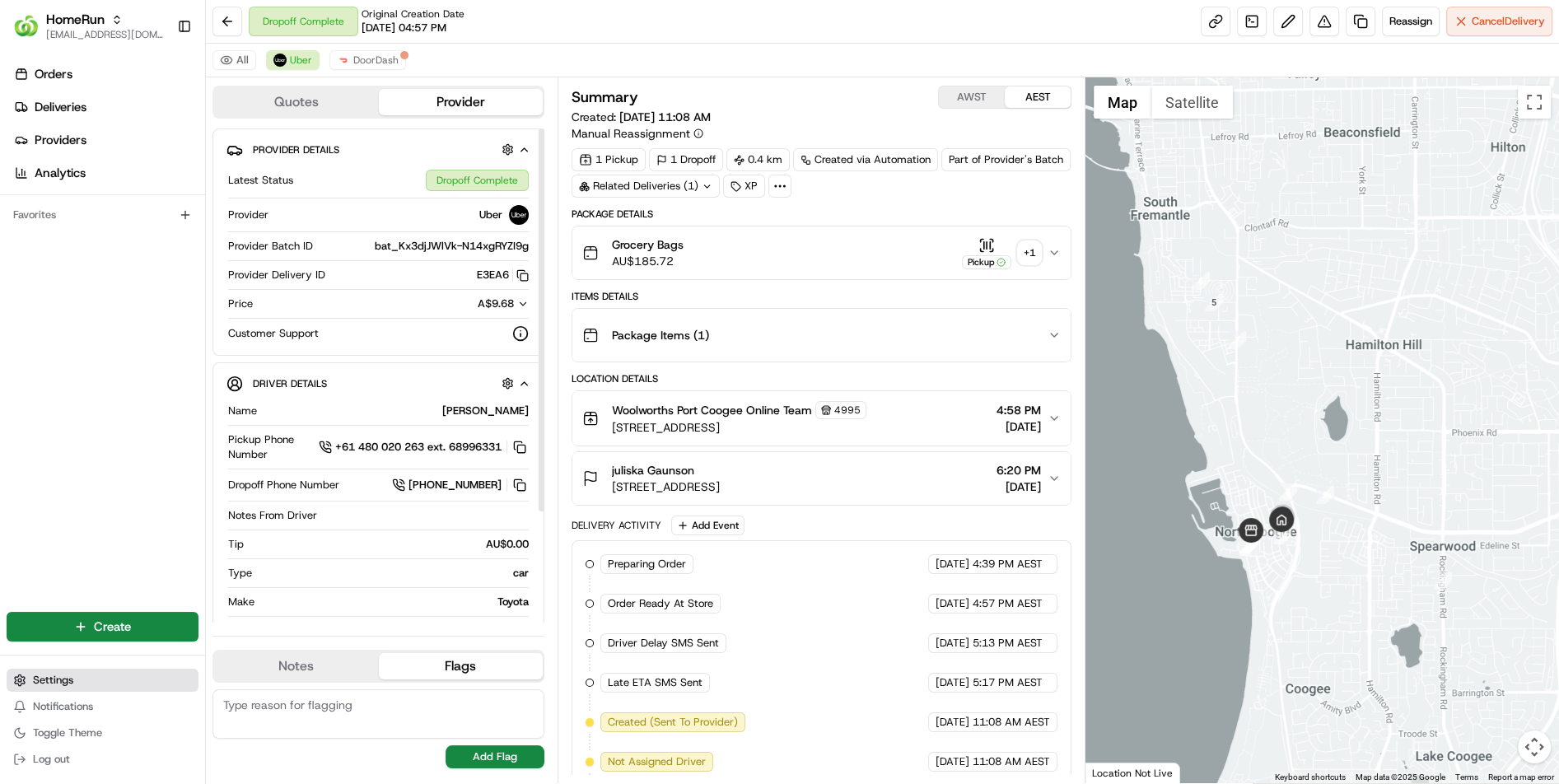click on "Settings" at bounding box center (53, 680) 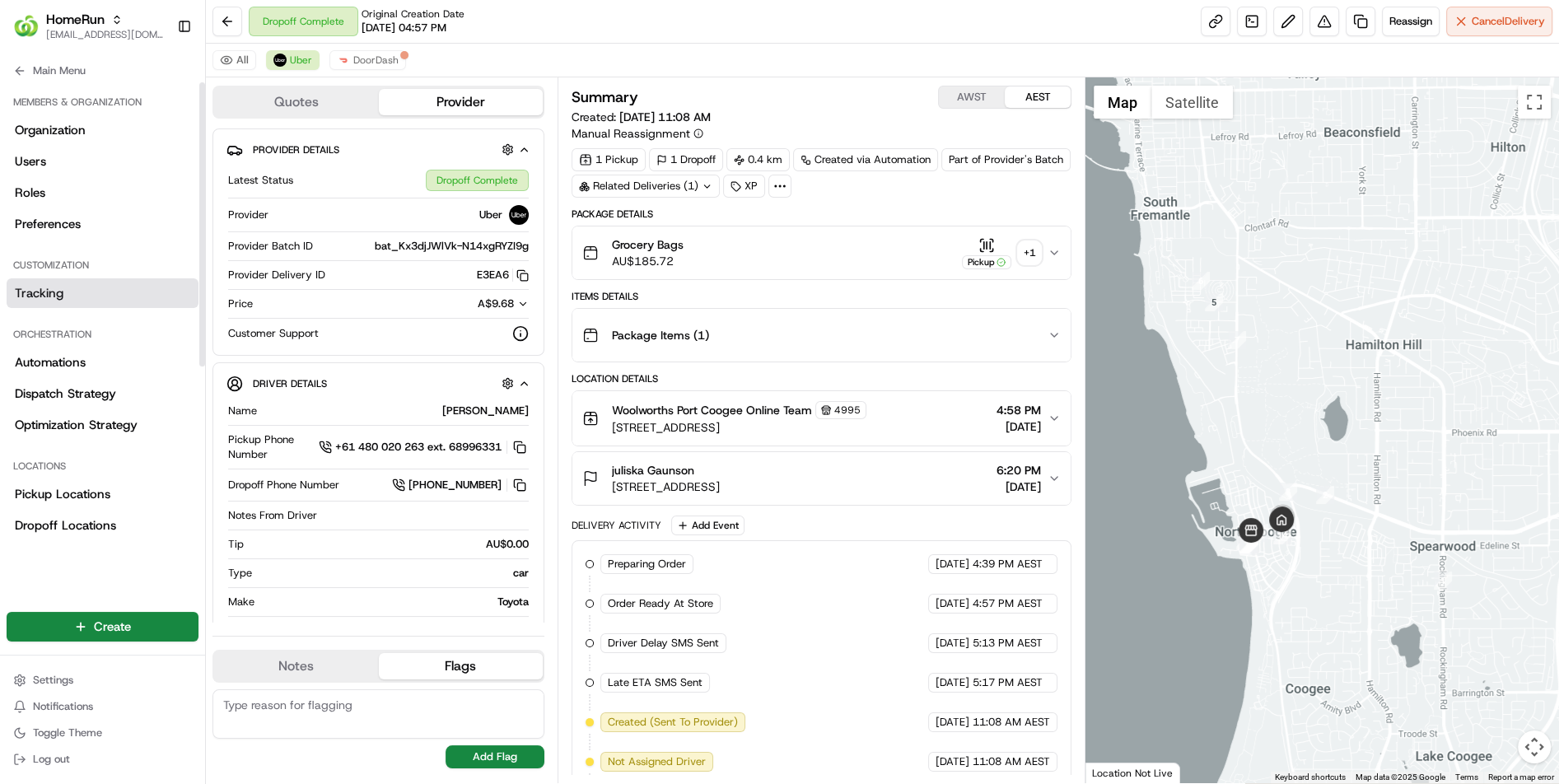 click on "Tracking" at bounding box center [102, 293] 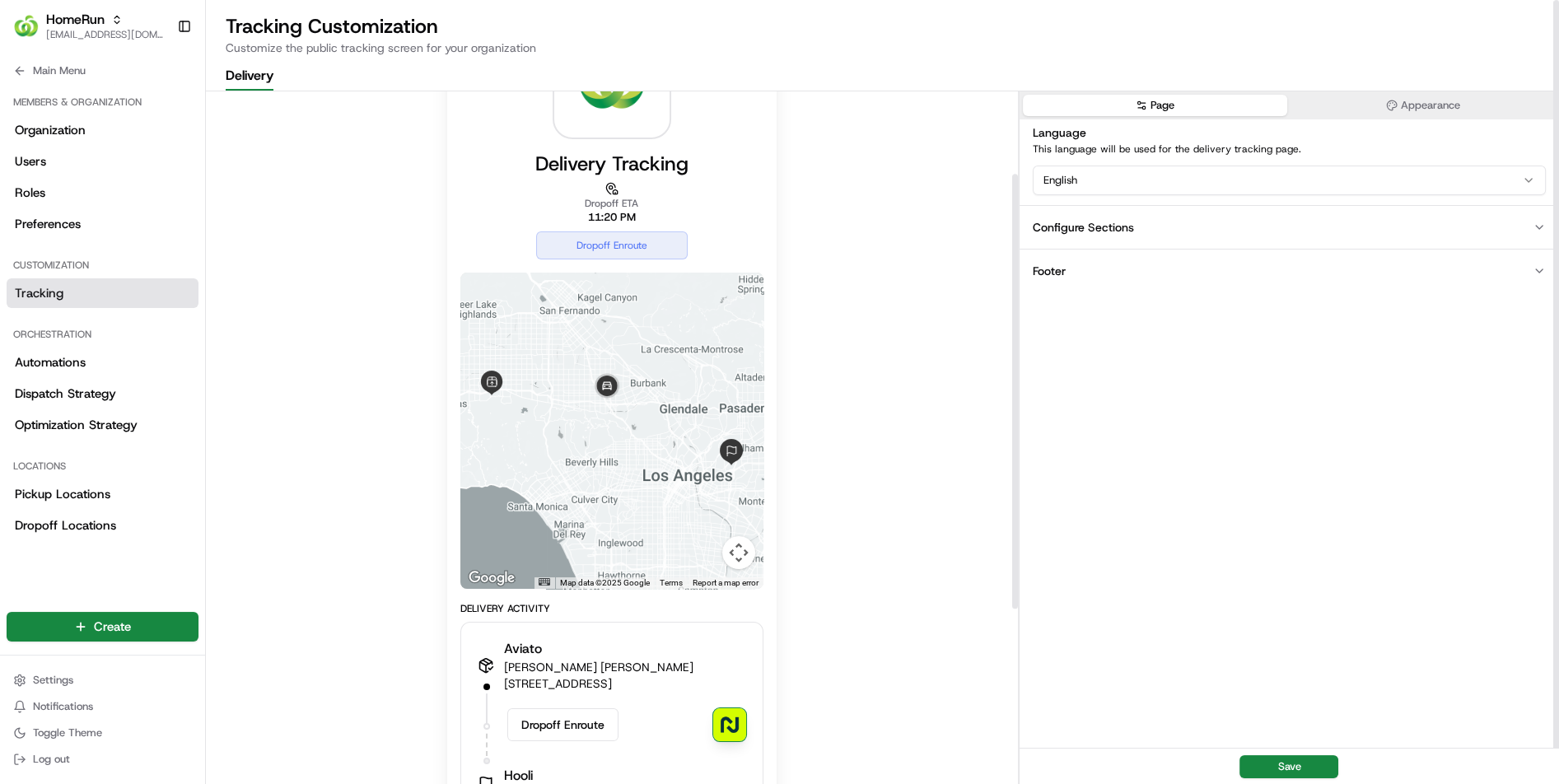scroll, scrollTop: 132, scrollLeft: 0, axis: vertical 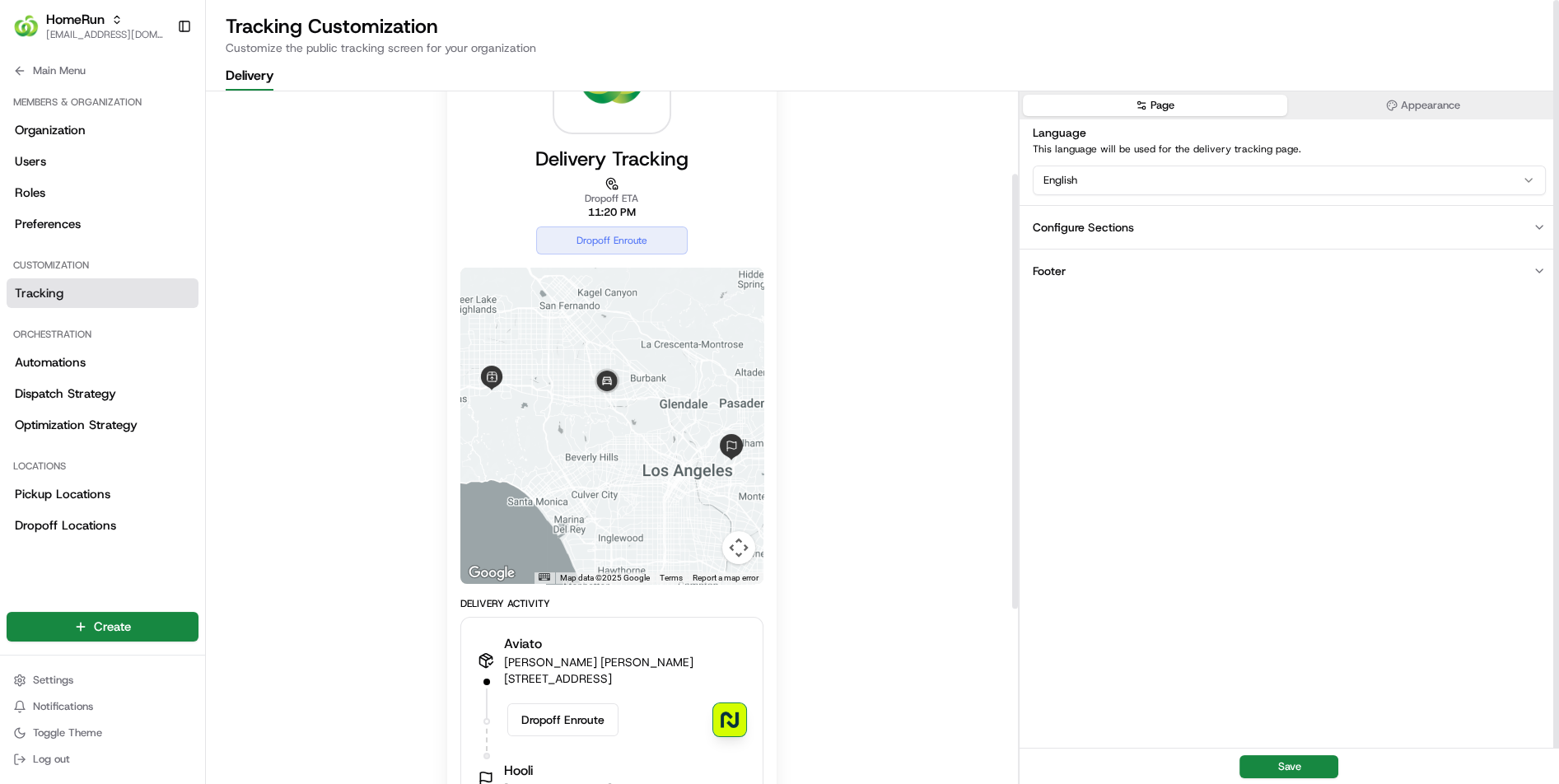 click on "Footer" at bounding box center (1289, 270) 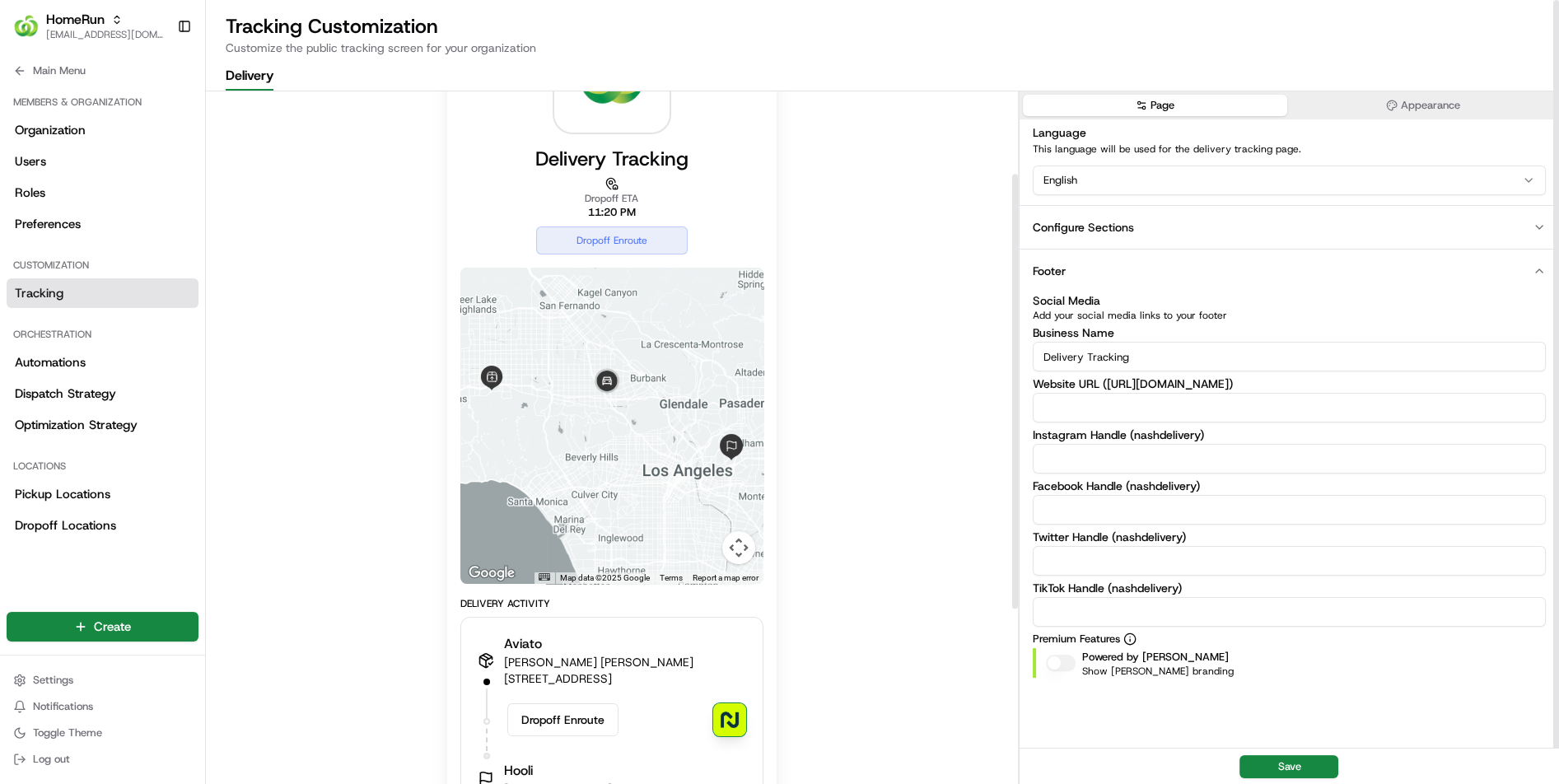 click on "Configure Sections" at bounding box center [1083, 227] 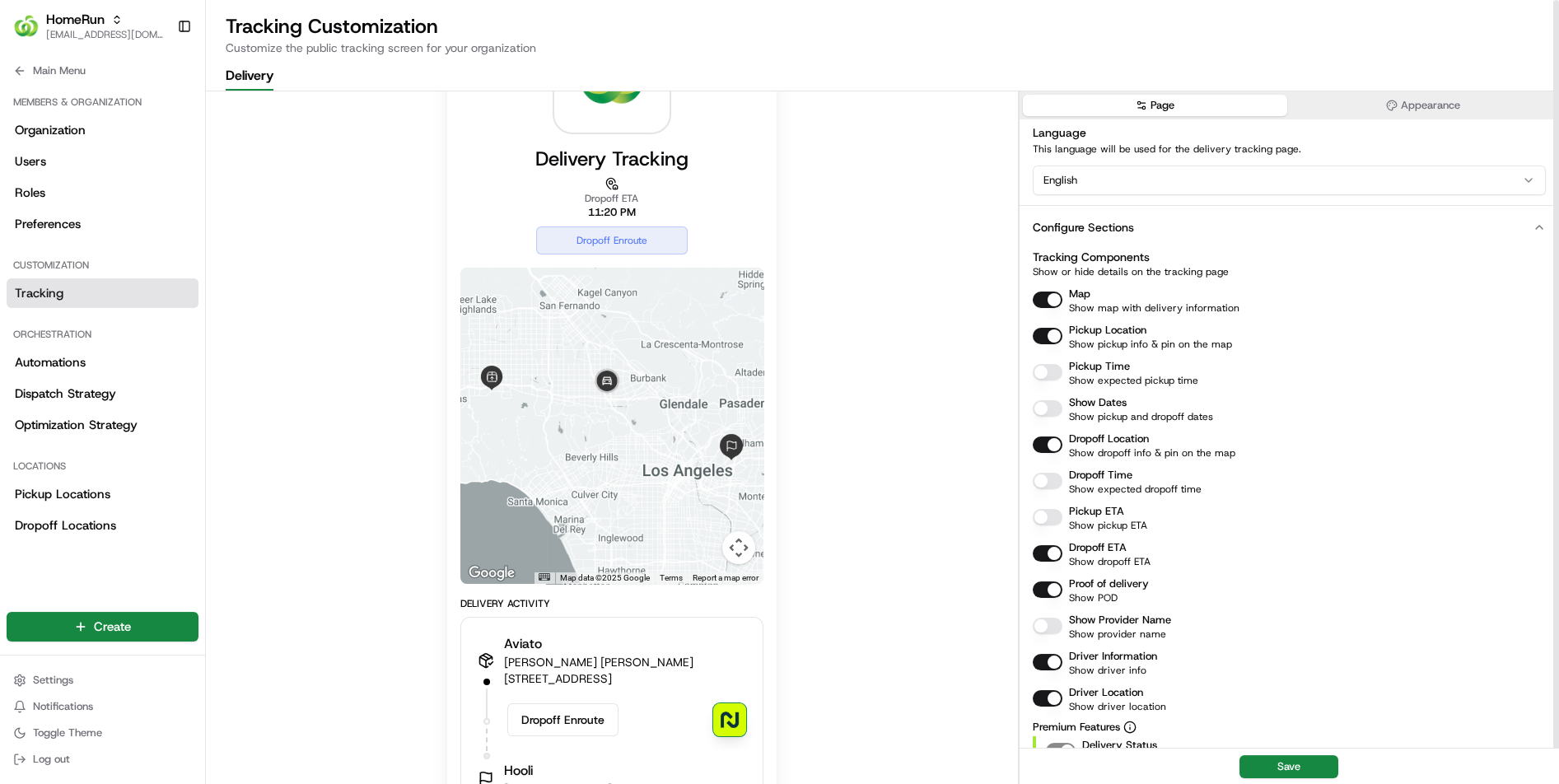 click on "HomeRun [EMAIL_ADDRESS][DOMAIN_NAME] Toggle Sidebar Orders Deliveries Providers Analytics Favorites Main Menu Members & Organization Organization Users Roles Preferences Customization Tracking Orchestration Automations Dispatch Strategy Optimization Strategy Locations Pickup Locations Dropoff Locations Billing Billing Refund Requests Integrations Notification Triggers Webhooks API Keys Request Logs Create Settings Notifications Toggle Theme Log out Tracking Customization Customize the public tracking screen for your organization Delivery Delivery Tracking Dropoff ETA  11:20 PM Dropoff Enroute Location ← Move left → Move right ↑ Move up ↓ Move down + Zoom in - Zoom out Home Jump left by 75% End Jump right by 75% Page Up Jump up by 75% Page Down Jump down by 75% Map Data Map data ©2025 Google Map data ©2025 Google 10 km  Click to toggle between metric and imperial units Terms Report a map error Delivery Activity Aviato [PERSON_NAME] [PERSON_NAME] [STREET_ADDRESS][PERSON_NAME]" at bounding box center (779, 392) 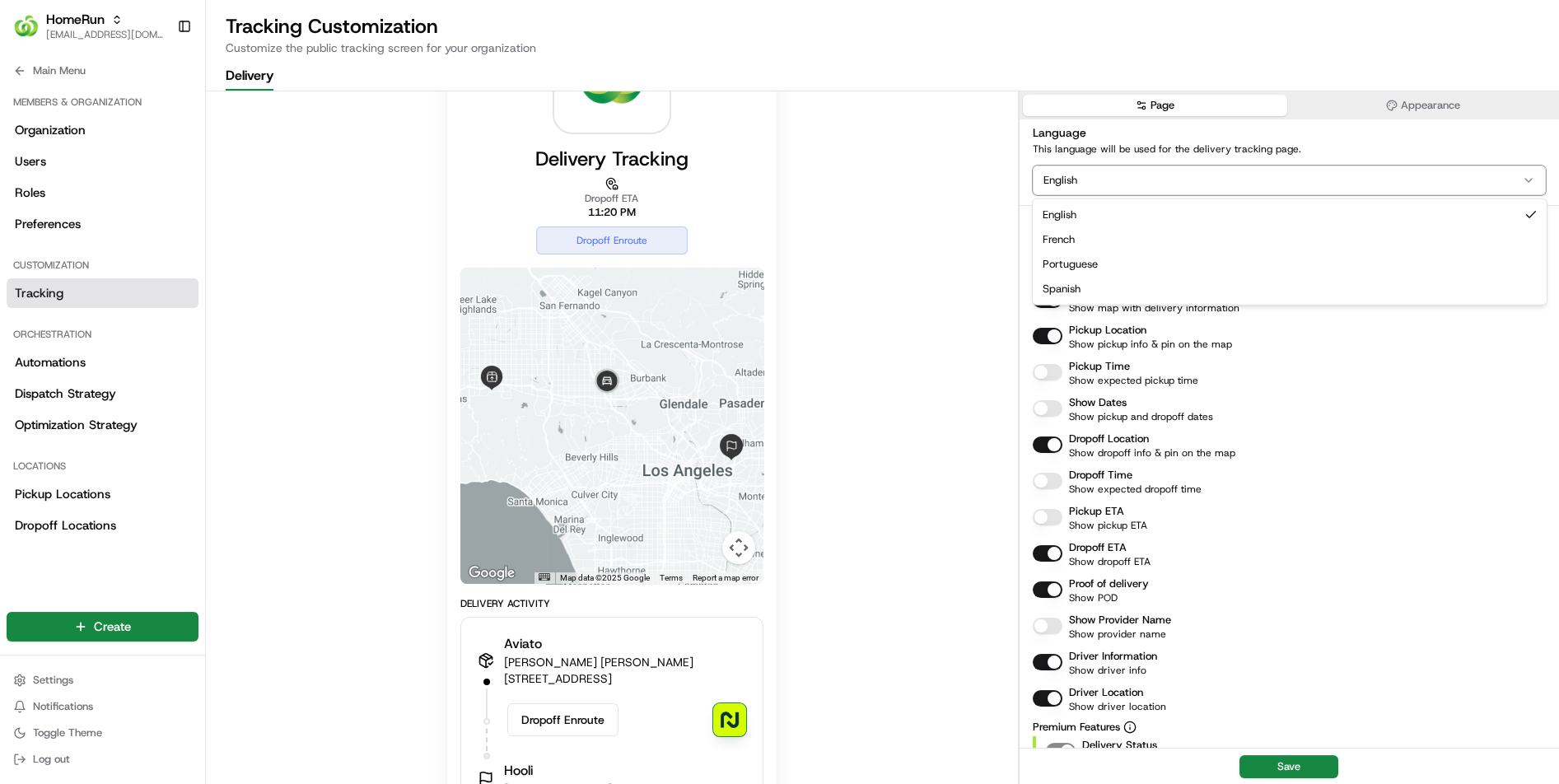 click on "HomeRun [EMAIL_ADDRESS][DOMAIN_NAME] Toggle Sidebar Orders Deliveries Providers Analytics Favorites Main Menu Members & Organization Organization Users Roles Preferences Customization Tracking Orchestration Automations Dispatch Strategy Optimization Strategy Locations Pickup Locations Dropoff Locations Billing Billing Refund Requests Integrations Notification Triggers Webhooks API Keys Request Logs Create Settings Notifications Toggle Theme Log out Tracking Customization Customize the public tracking screen for your organization Delivery Delivery Tracking Dropoff ETA  11:20 PM Dropoff Enroute Location ← Move left → Move right ↑ Move up ↓ Move down + Zoom in - Zoom out Home Jump left by 75% End Jump right by 75% Page Up Jump up by 75% Page Down Jump down by 75% Map Data Map data ©2025 Google Map data ©2025 Google 10 km  Click to toggle between metric and imperial units Terms Report a map error Delivery Activity Aviato [PERSON_NAME] [PERSON_NAME] [STREET_ADDRESS][PERSON_NAME]" at bounding box center [779, 392] 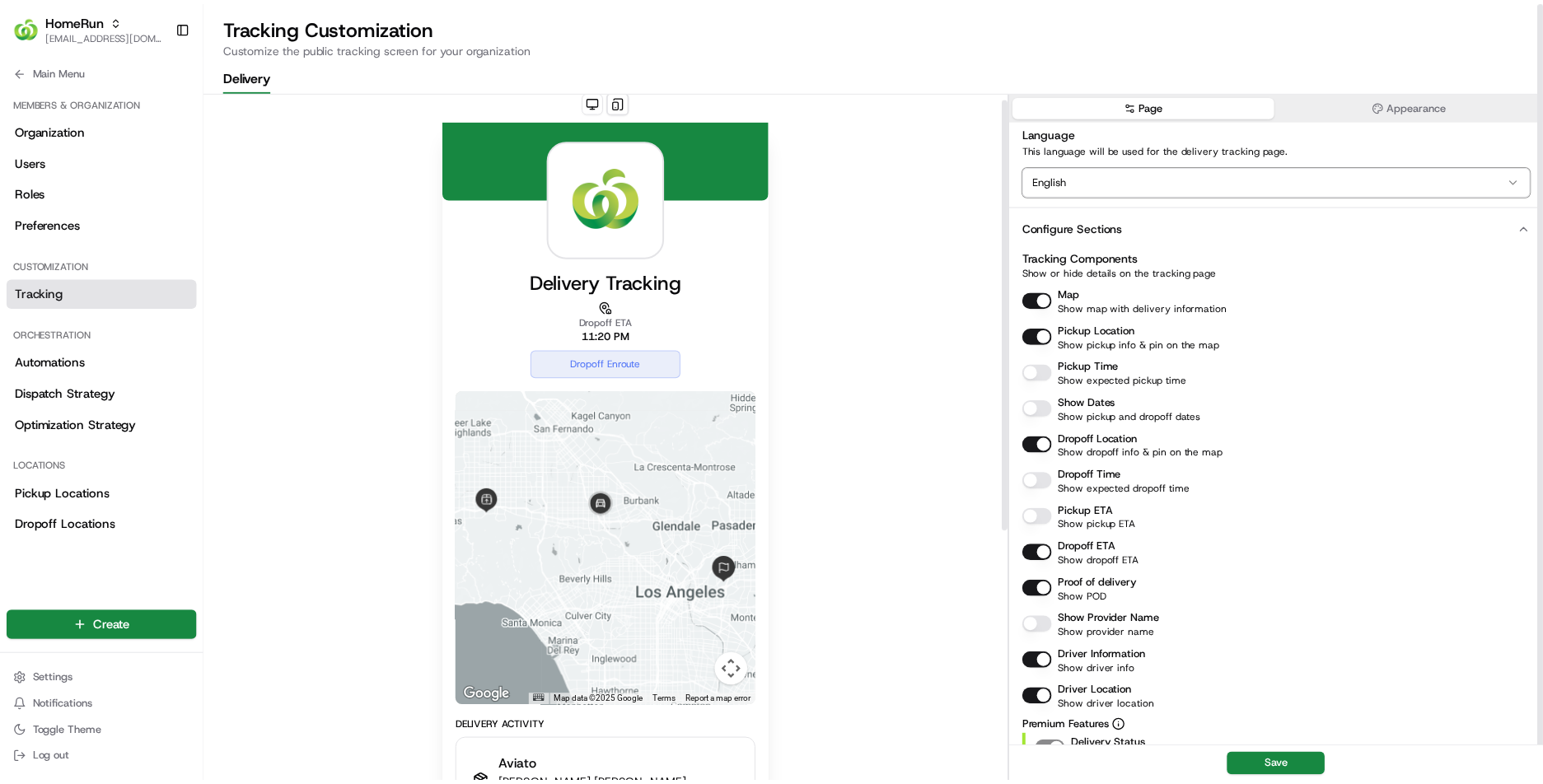 scroll, scrollTop: 0, scrollLeft: 0, axis: both 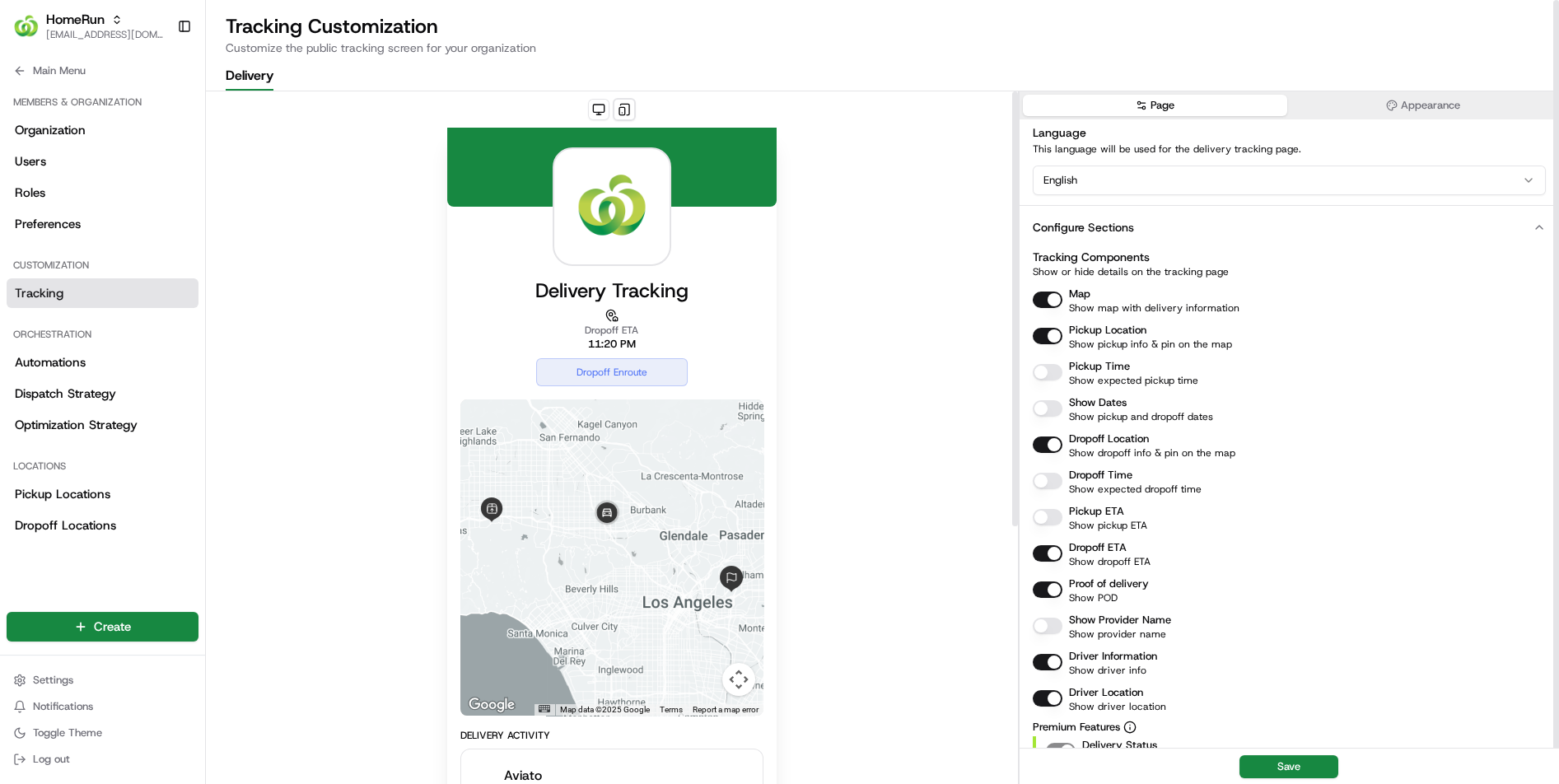 click on "Appearance" at bounding box center [1423, 105] 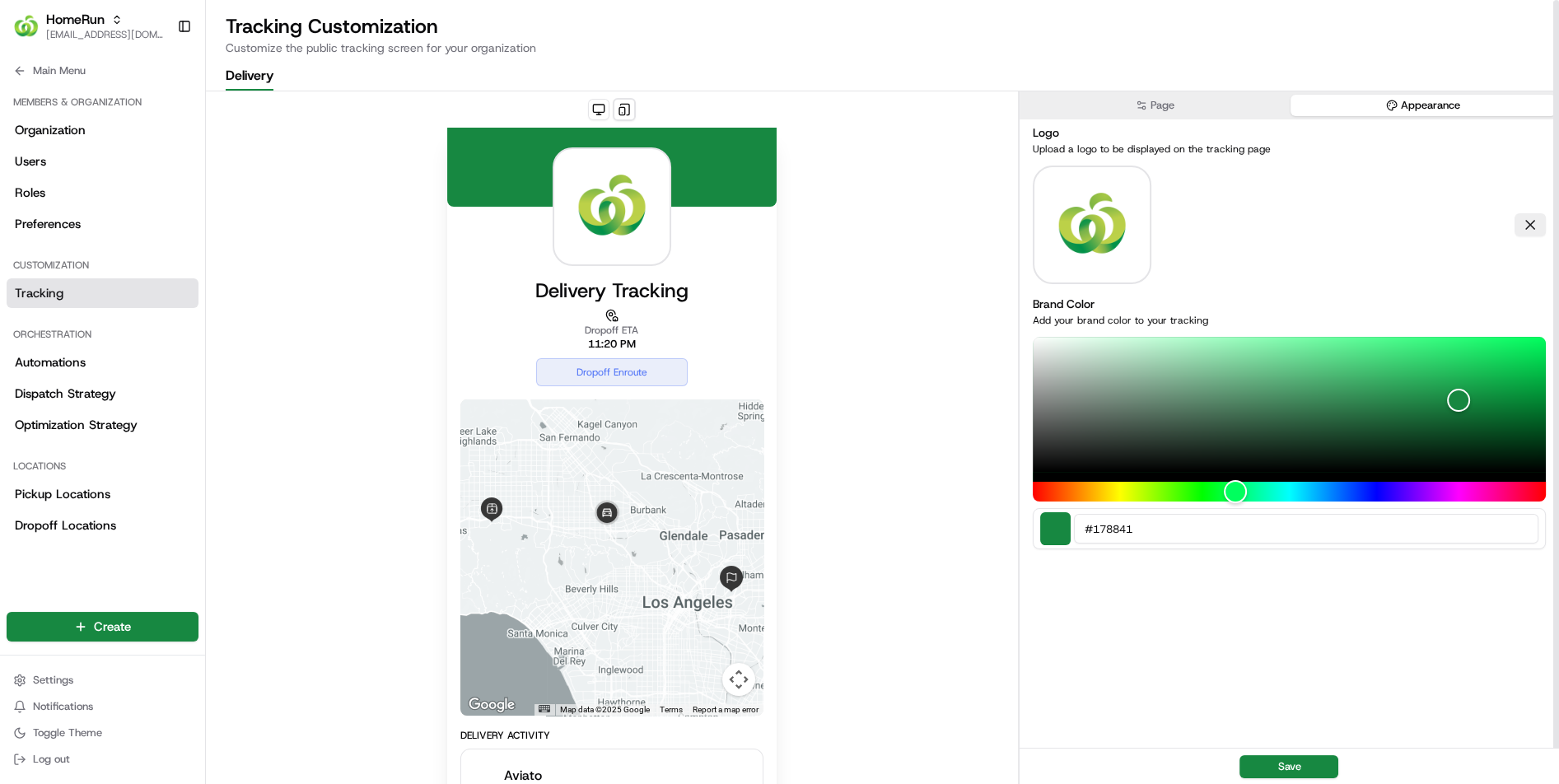 type 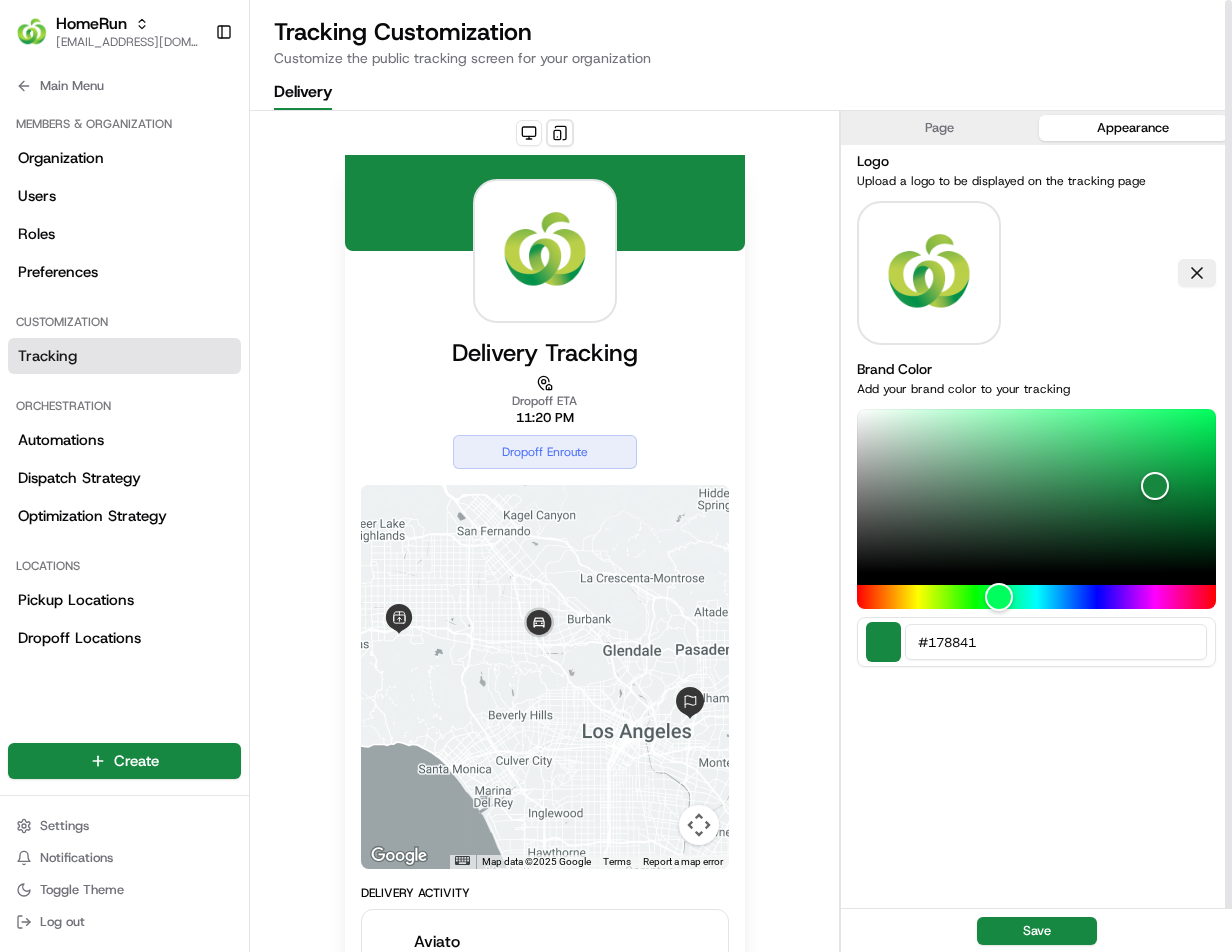 click on "Customize the public tracking screen for your organization" at bounding box center [741, 58] 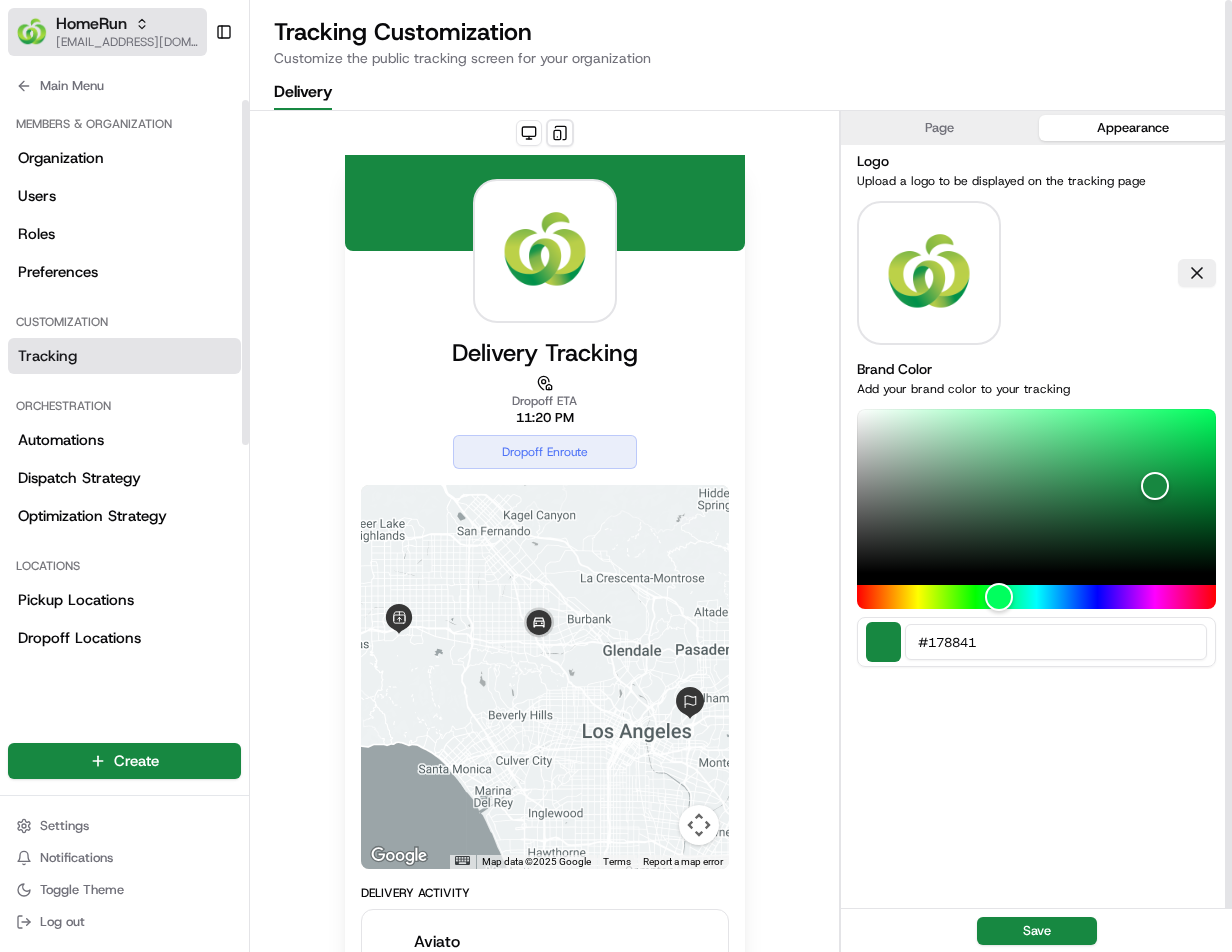 click on "HomeRun [EMAIL_ADDRESS][DOMAIN_NAME]" at bounding box center (107, 32) 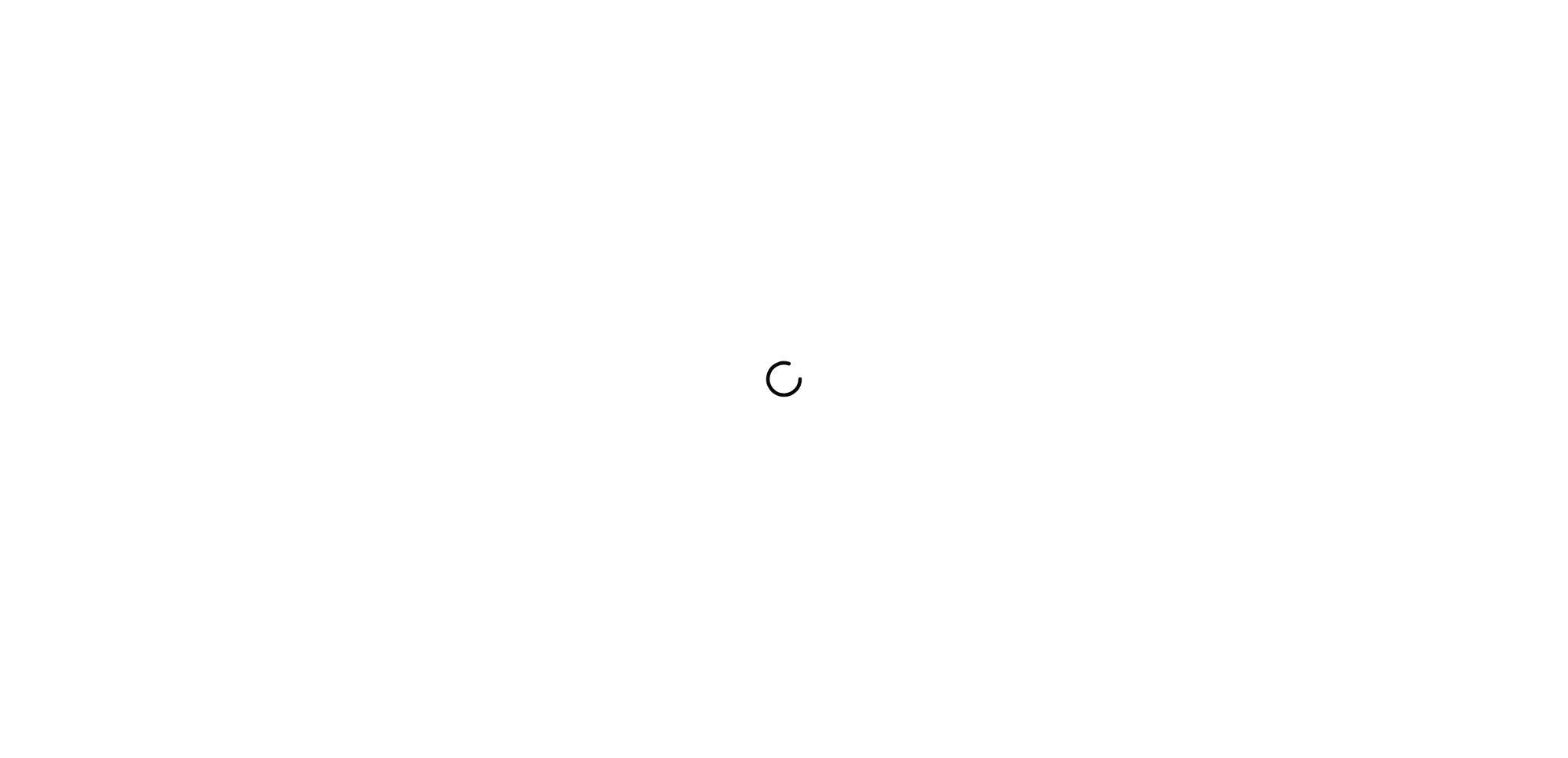 scroll, scrollTop: 0, scrollLeft: 0, axis: both 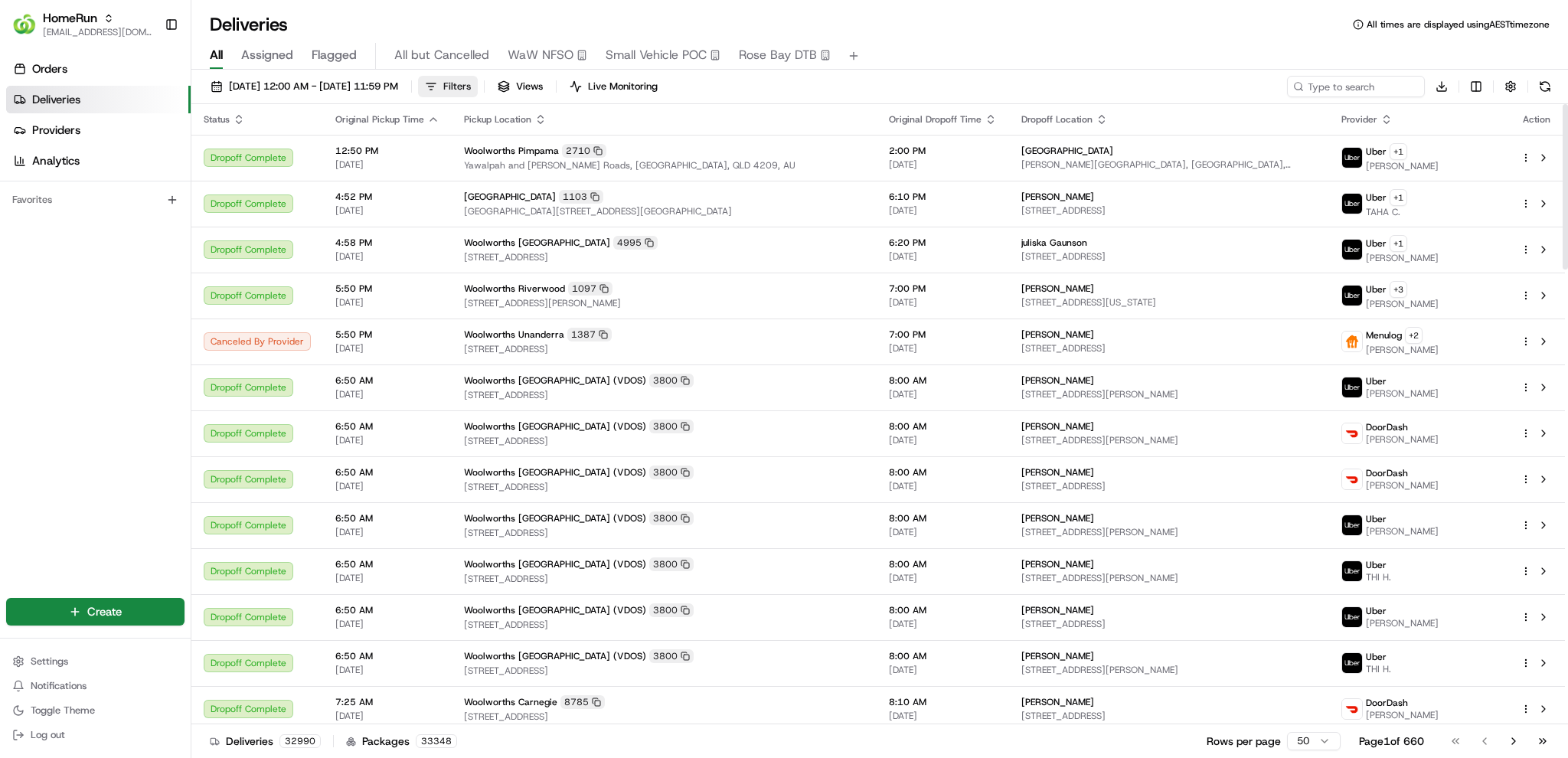 click on "Filters" at bounding box center (457, 87) 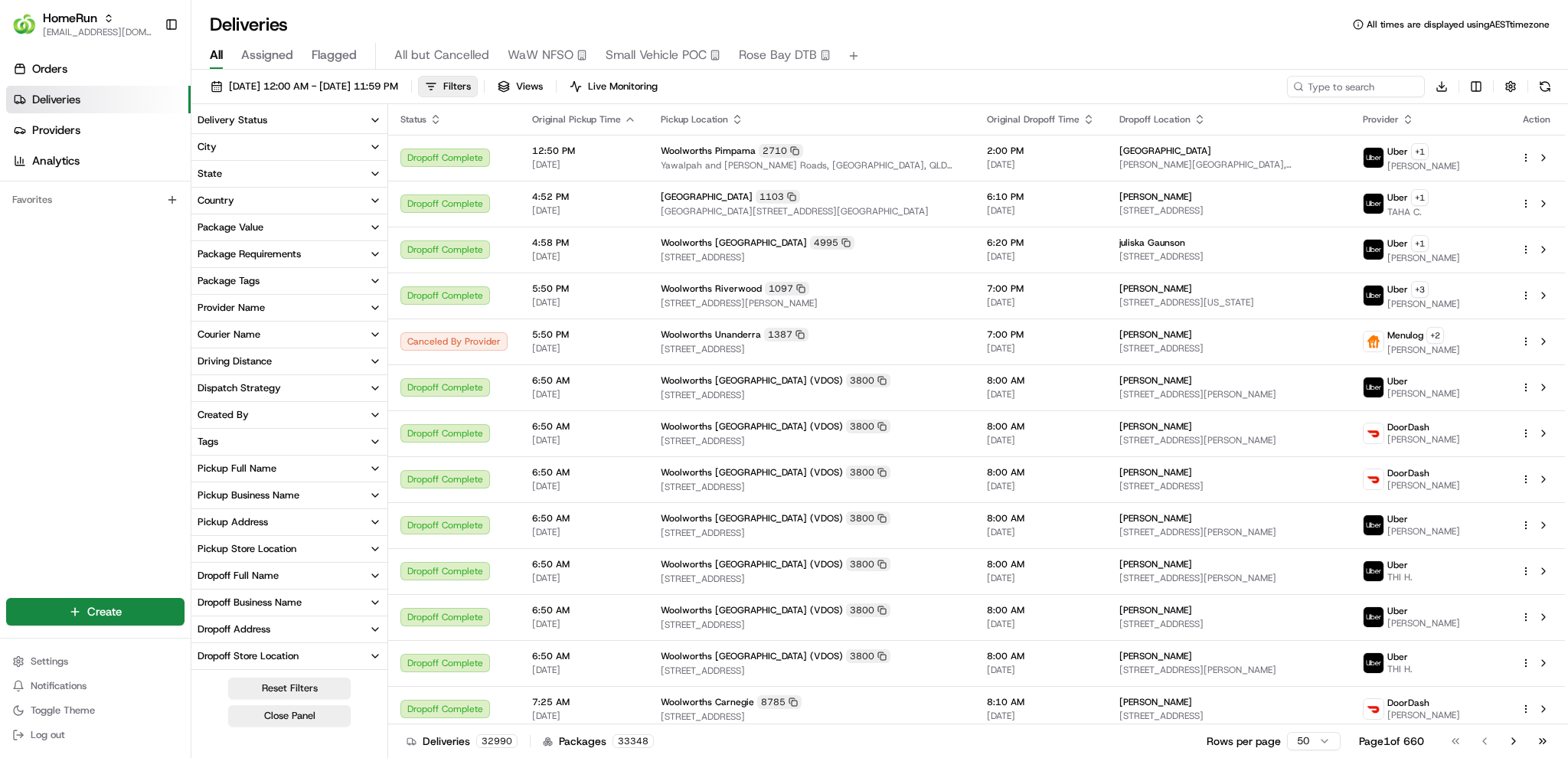 click on "Provider Name" at bounding box center (289, 308) 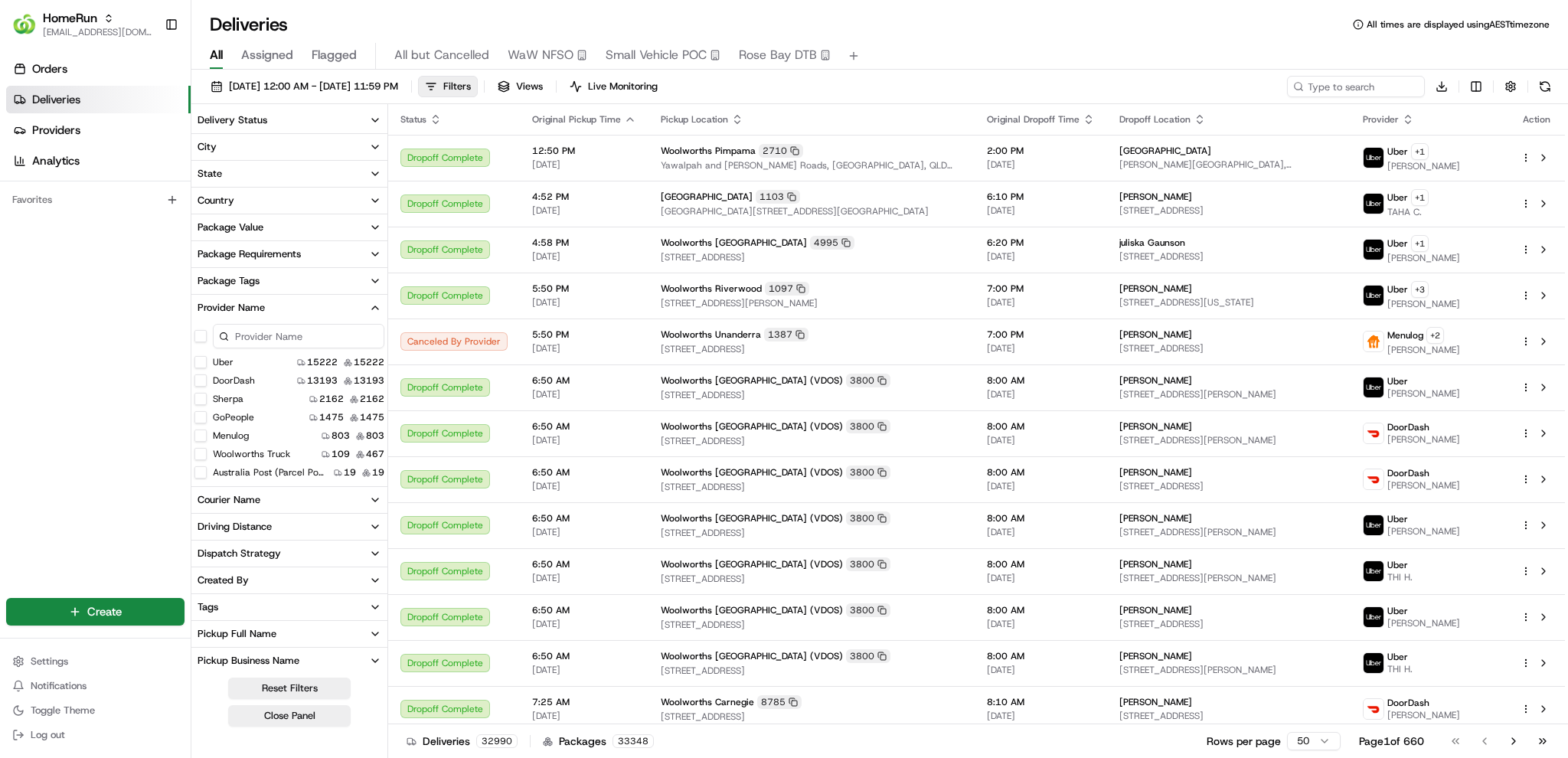 click on "GoPeople" at bounding box center (201, 417) 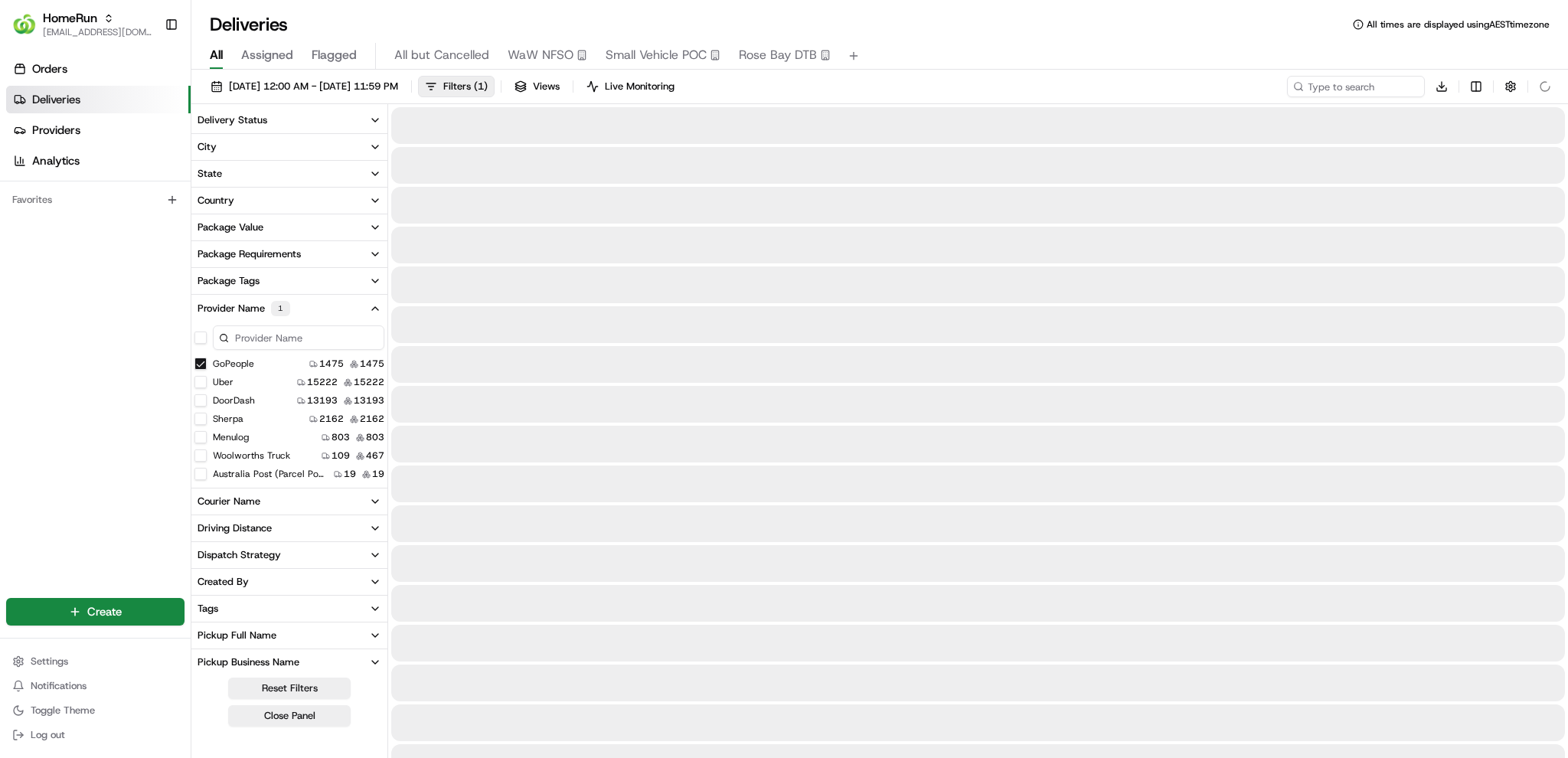 click on "GoPeople" at bounding box center [201, 364] 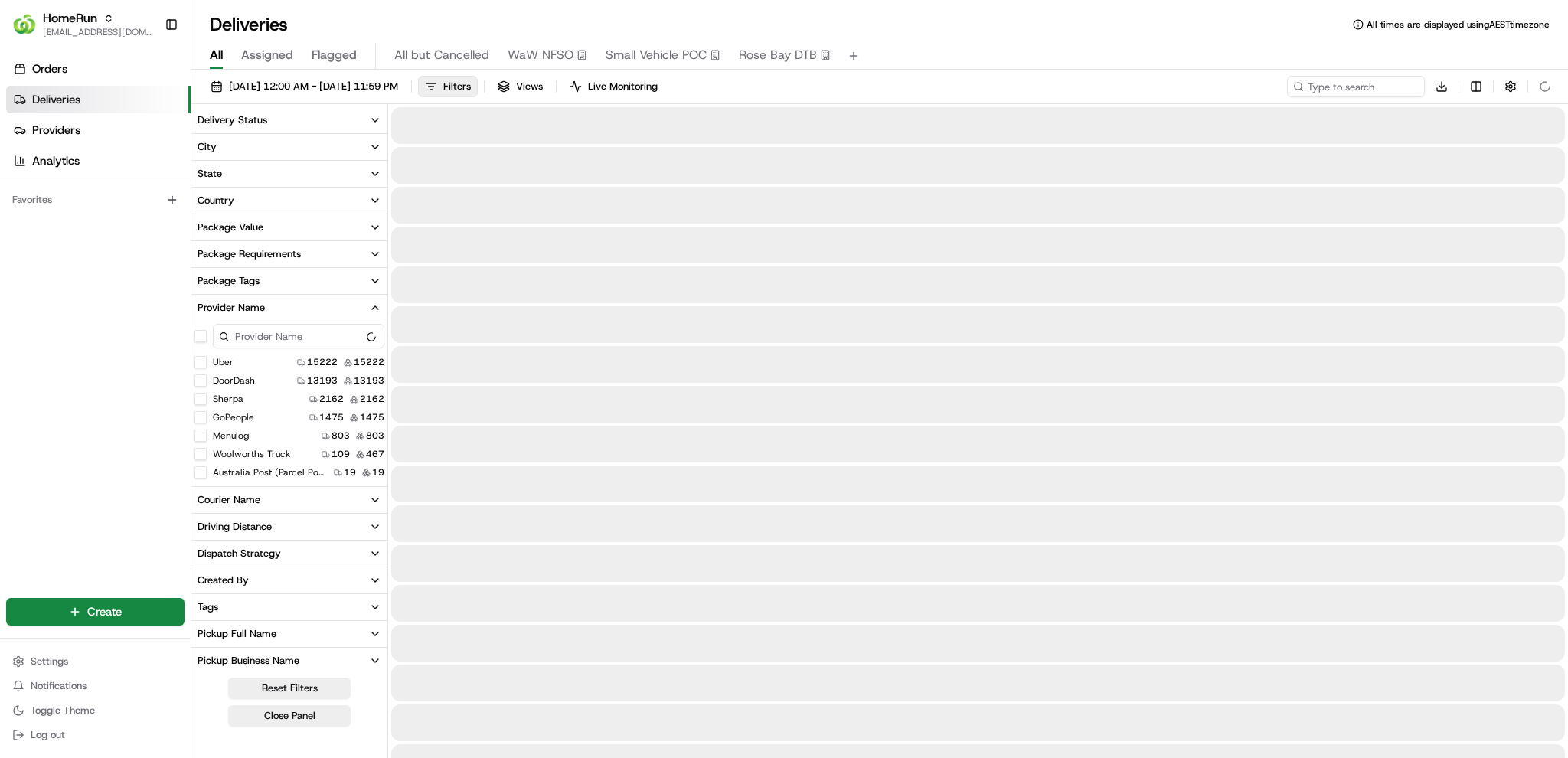 click on "Woolworths Truck" at bounding box center [201, 454] 